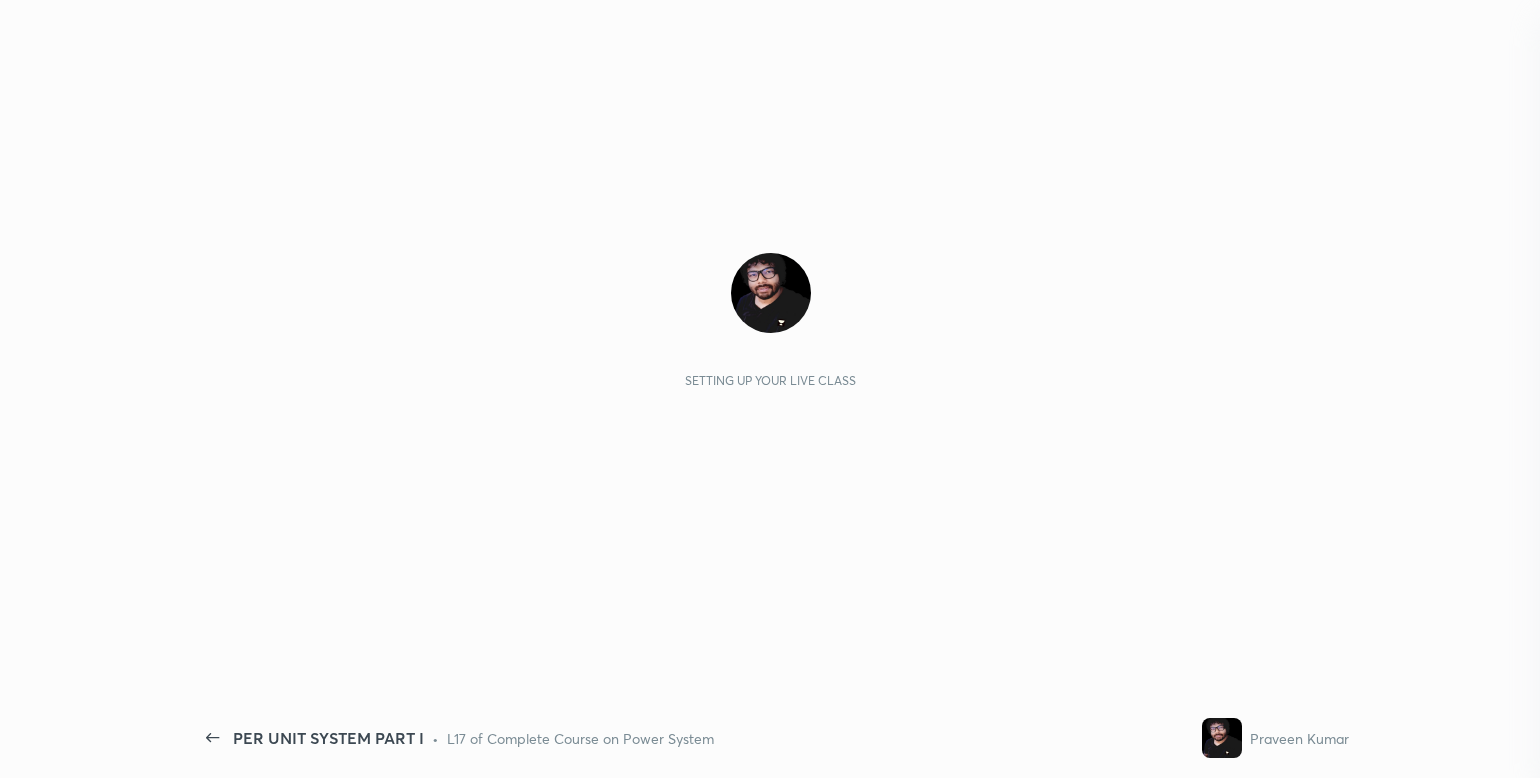 scroll, scrollTop: 0, scrollLeft: 0, axis: both 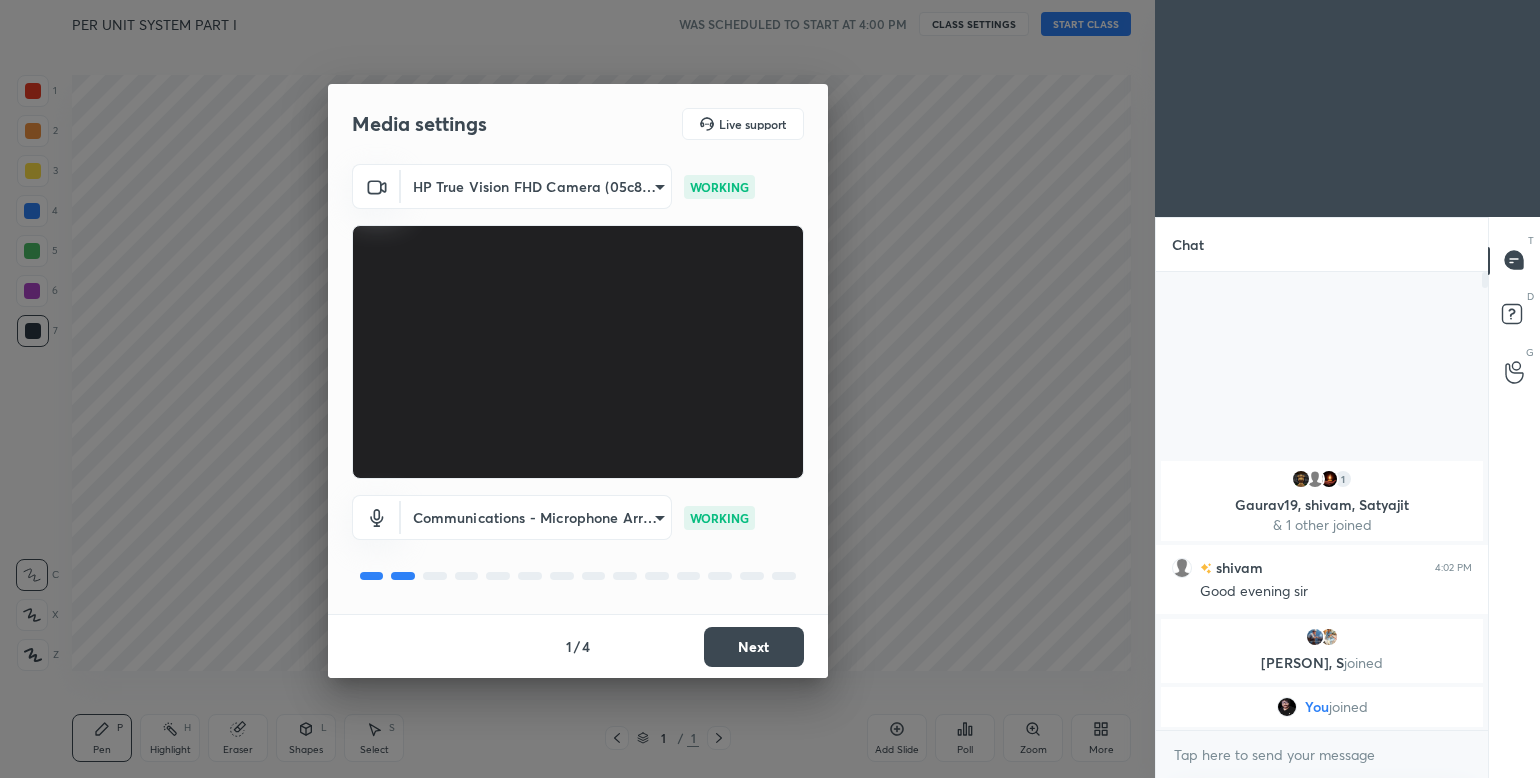 click on "Next" at bounding box center (754, 647) 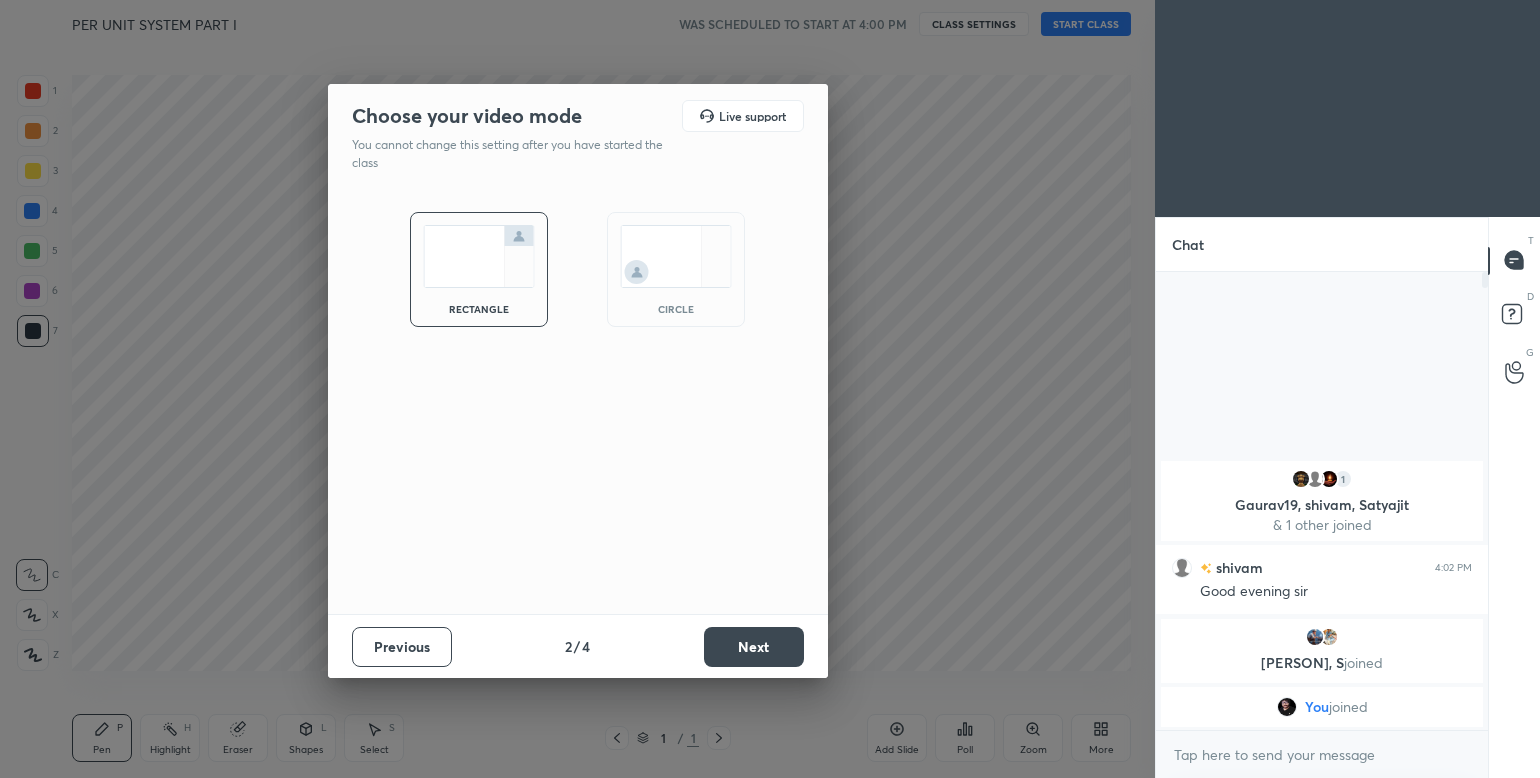 click on "Next" at bounding box center (754, 647) 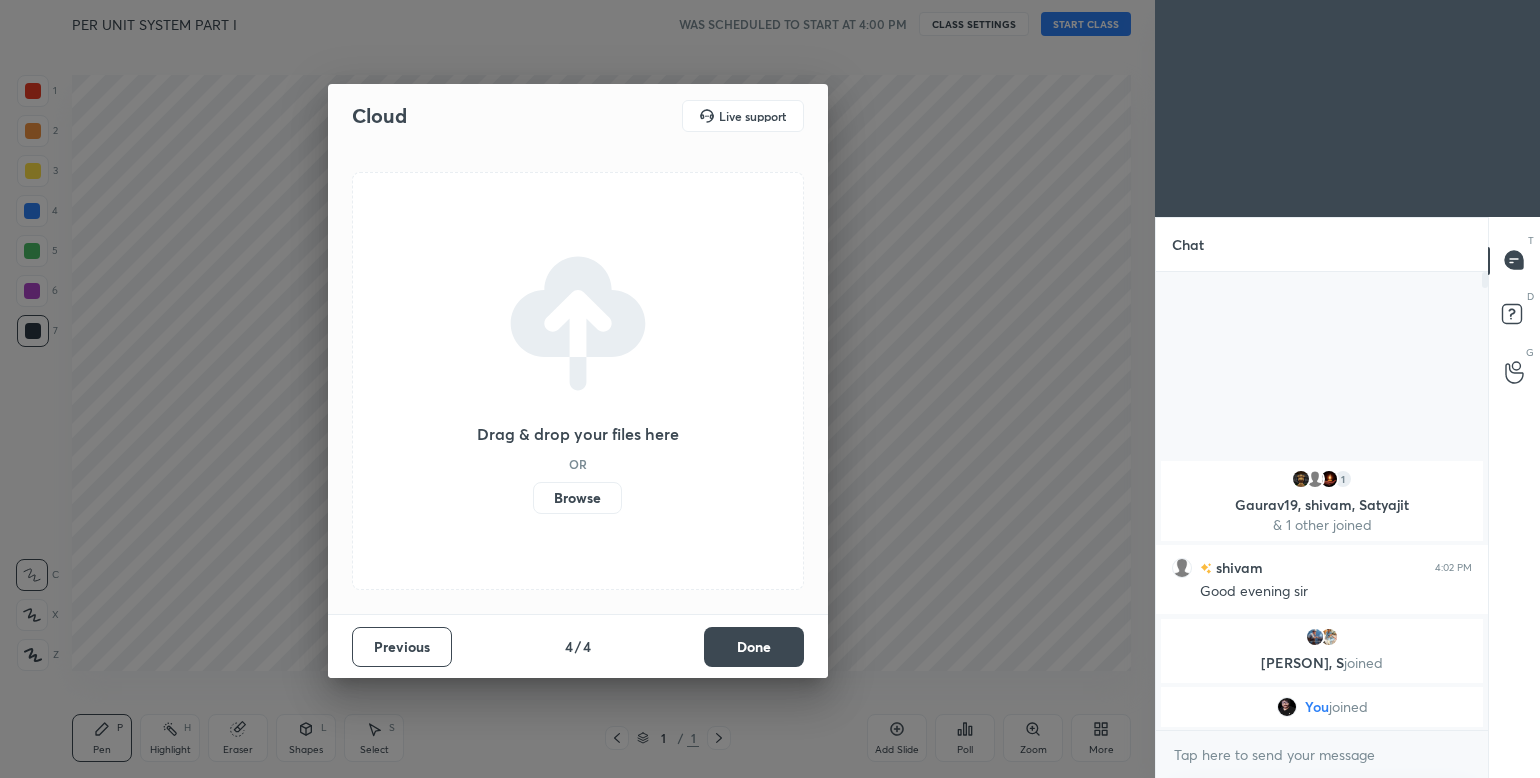 click on "Cloud Live support Drag & drop your files here OR Browse Previous 4 / 4 Done" at bounding box center [577, 389] 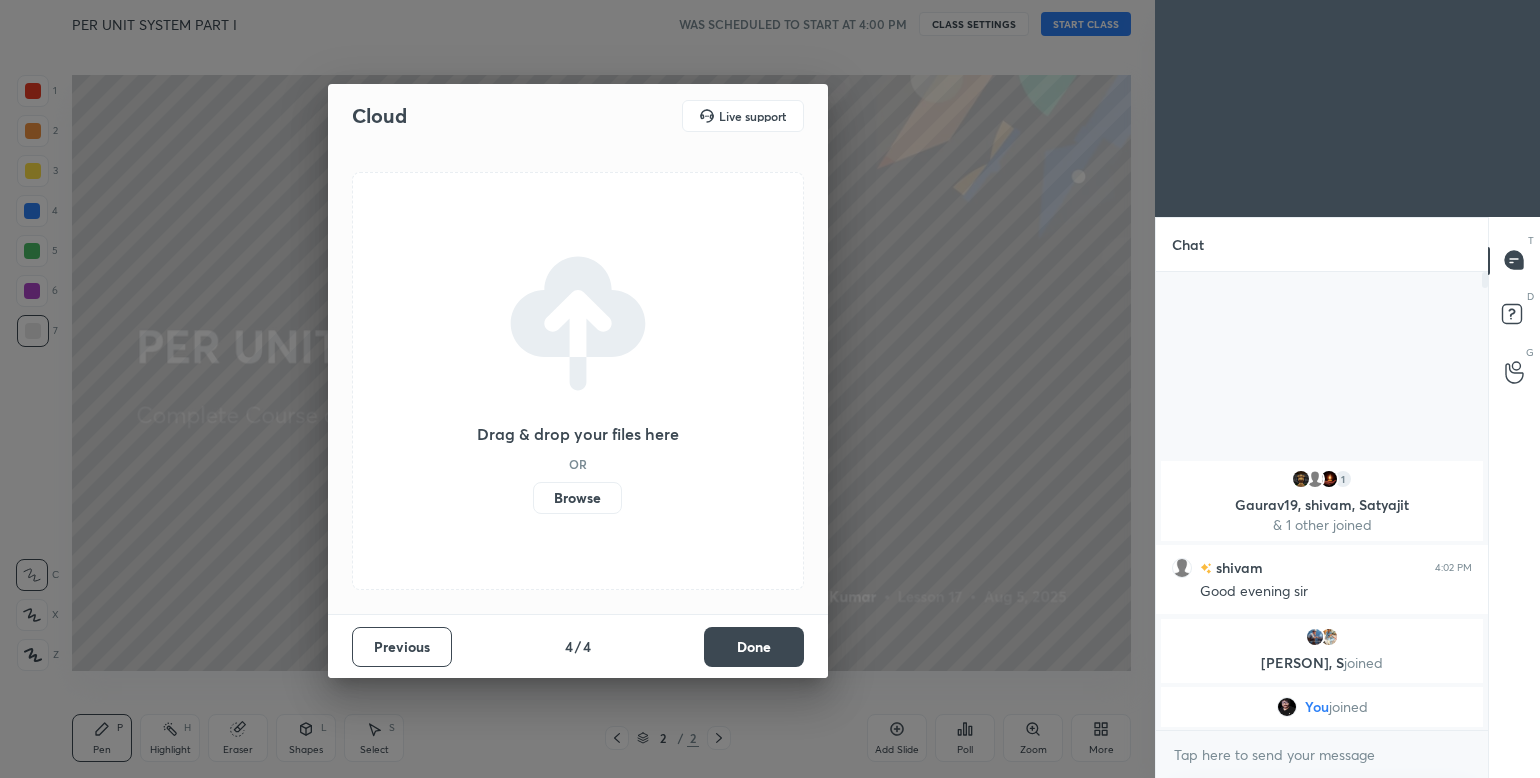 click on "Done" at bounding box center [754, 647] 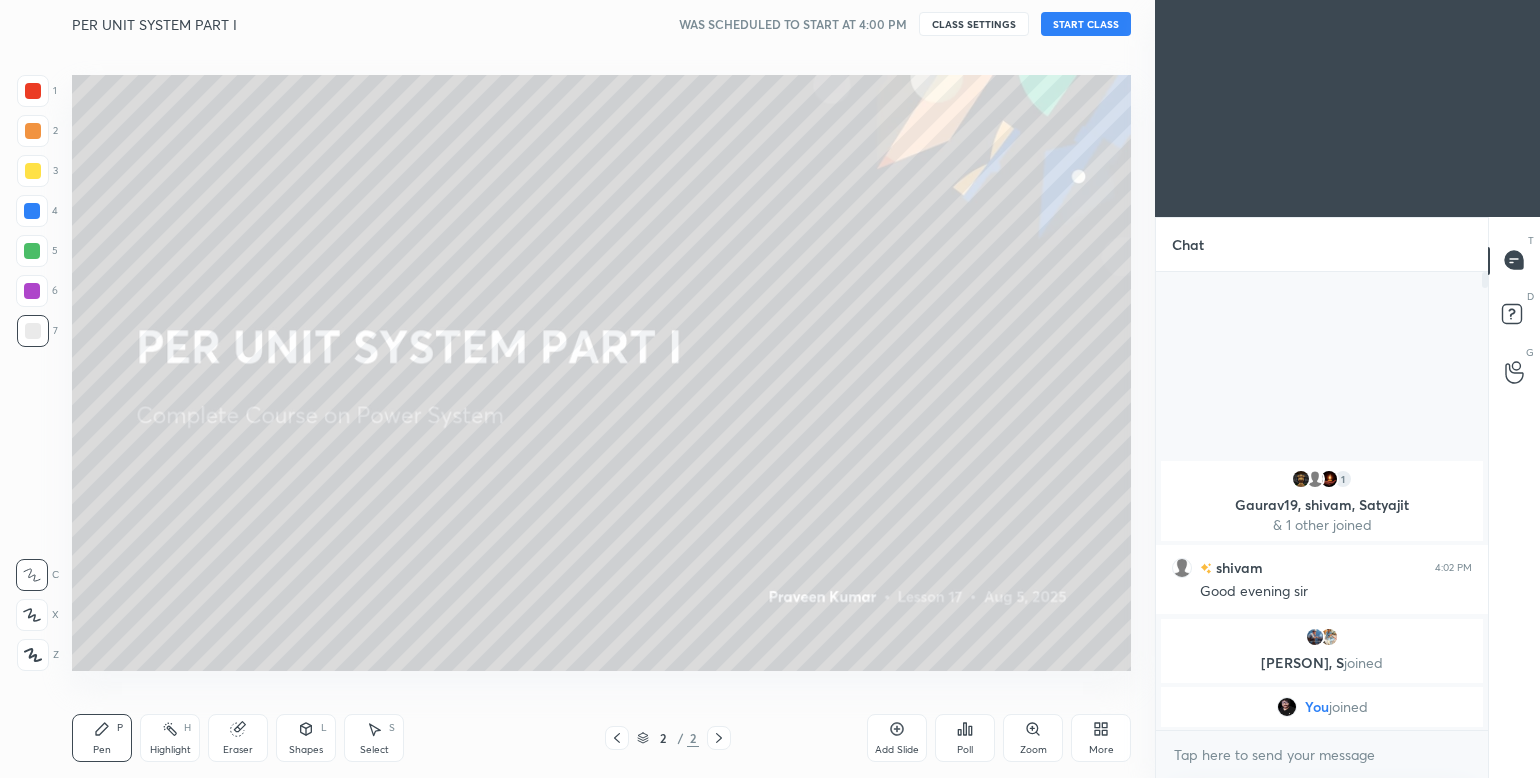 click on "START CLASS" at bounding box center (1086, 24) 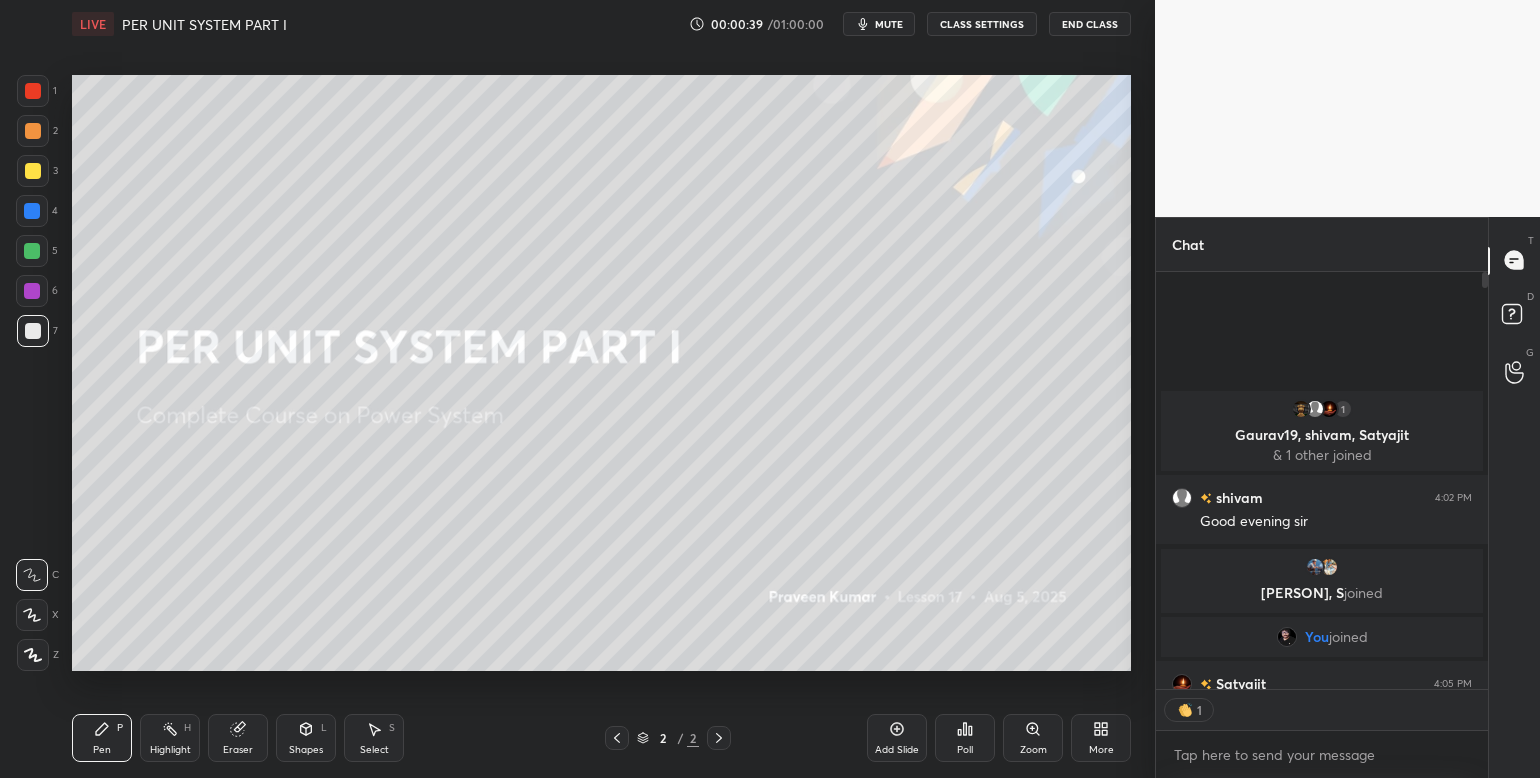 scroll, scrollTop: 412, scrollLeft: 327, axis: both 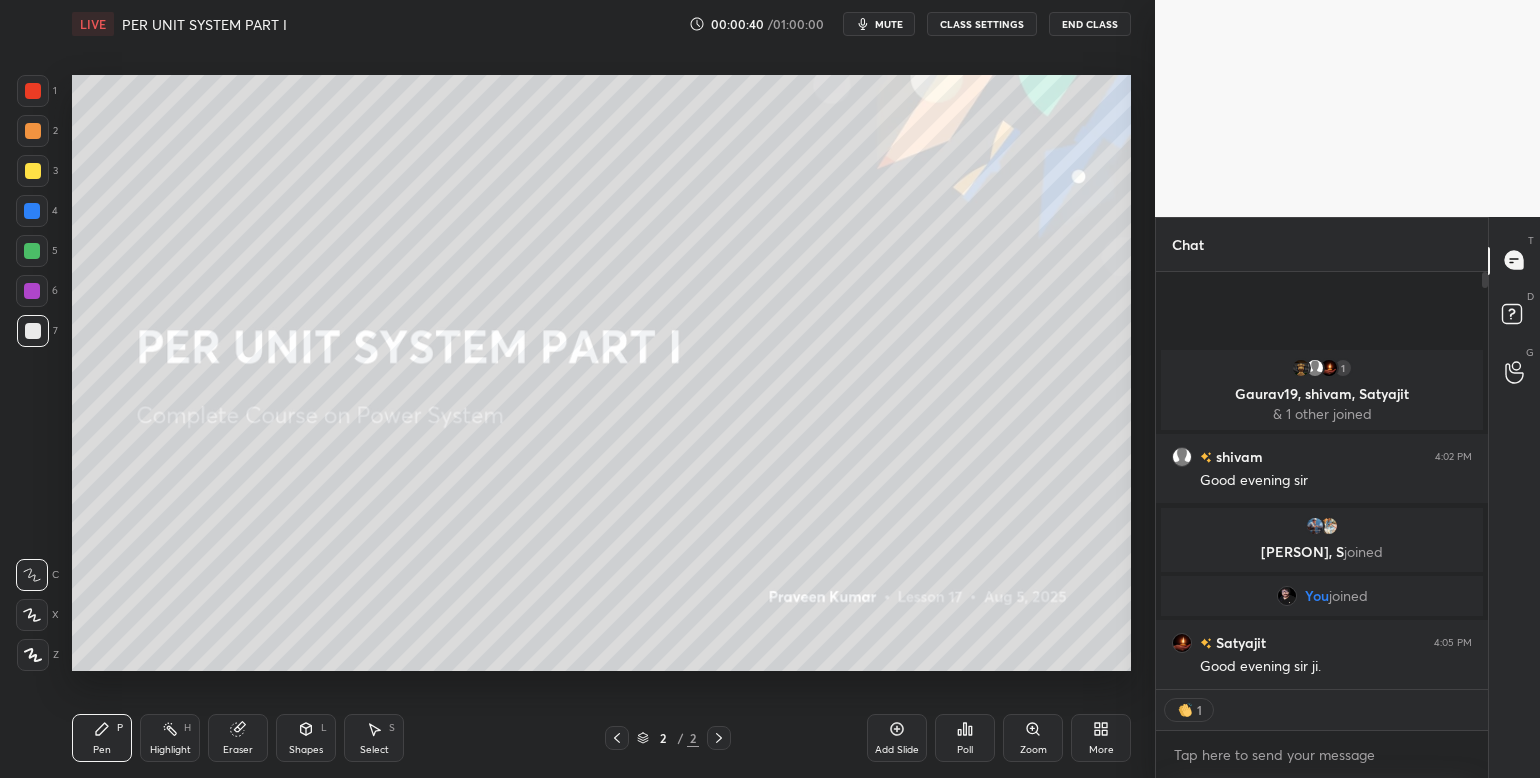 click 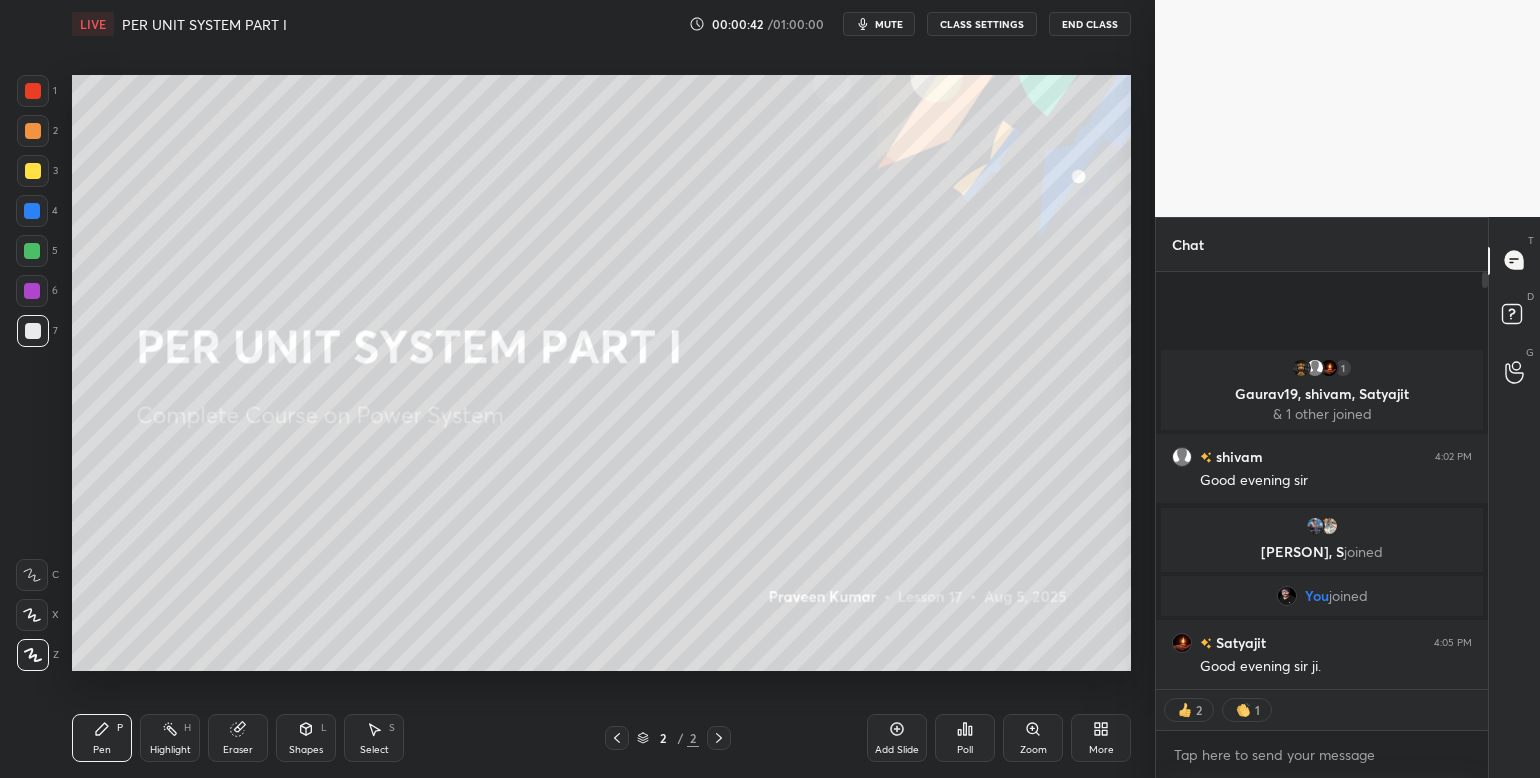 click on "More" at bounding box center (1101, 738) 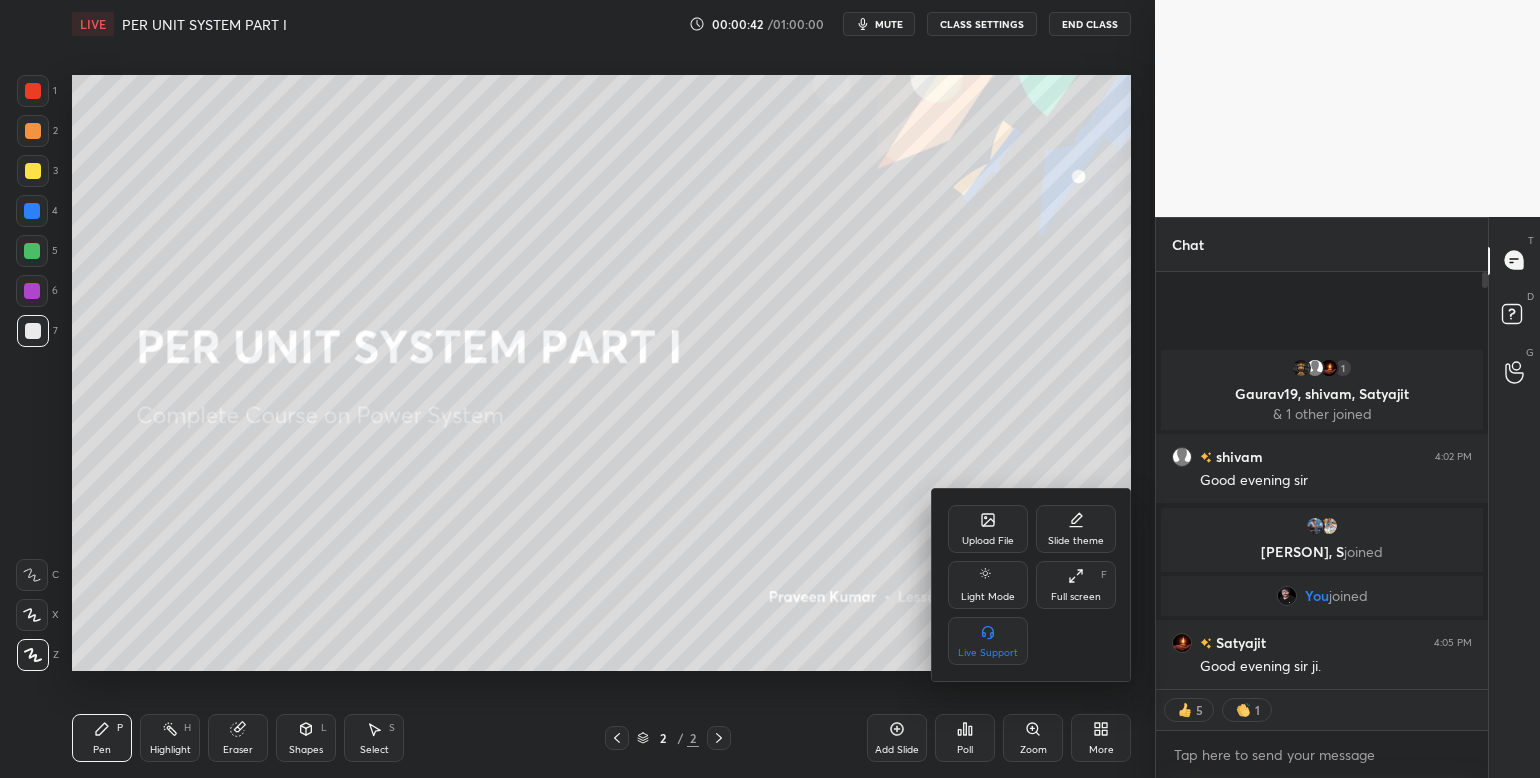 click on "Full screen" at bounding box center [1076, 597] 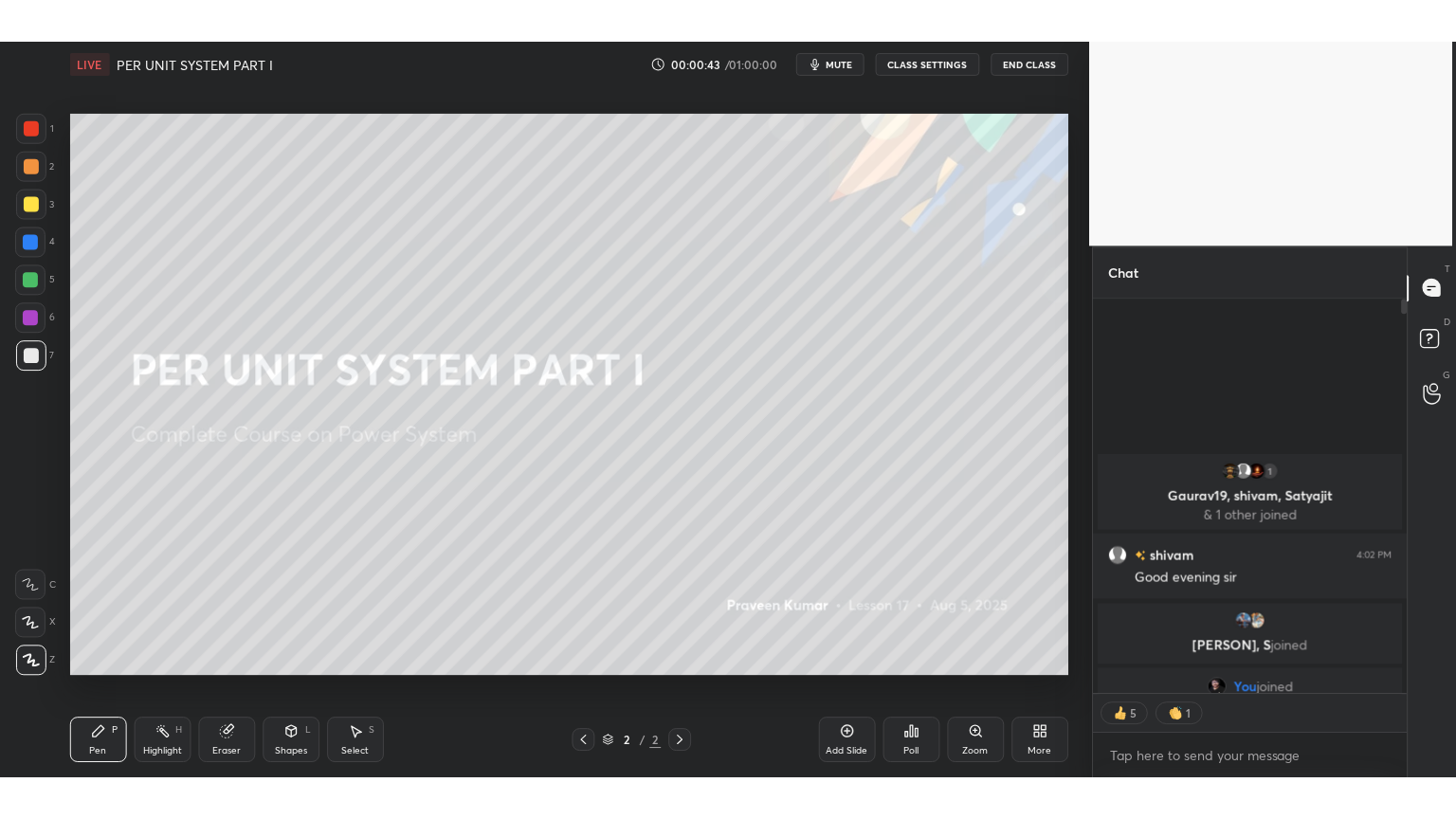 scroll, scrollTop: 94094, scrollLeft: 93776, axis: both 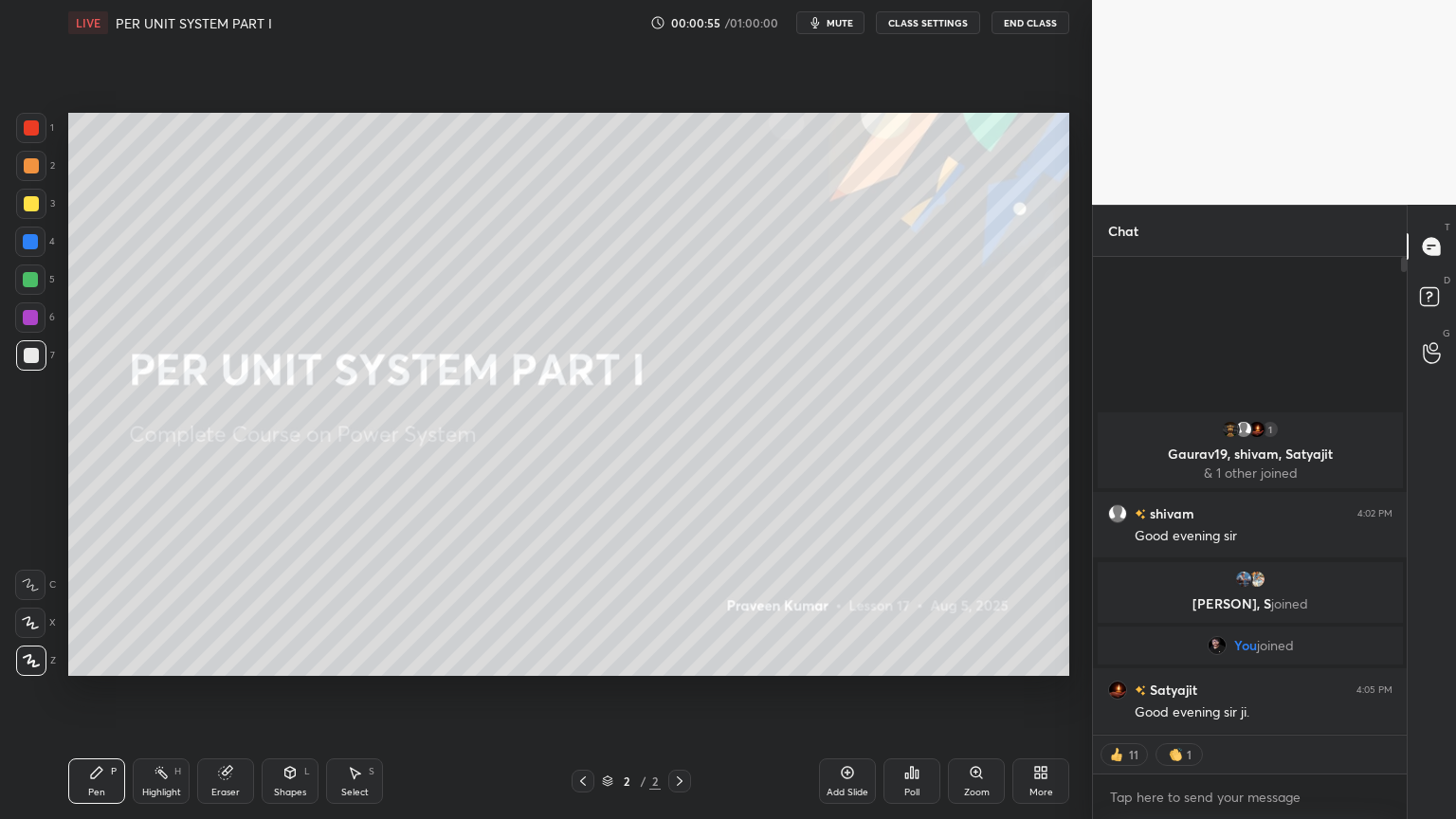 click on "mute" at bounding box center (840, 23) 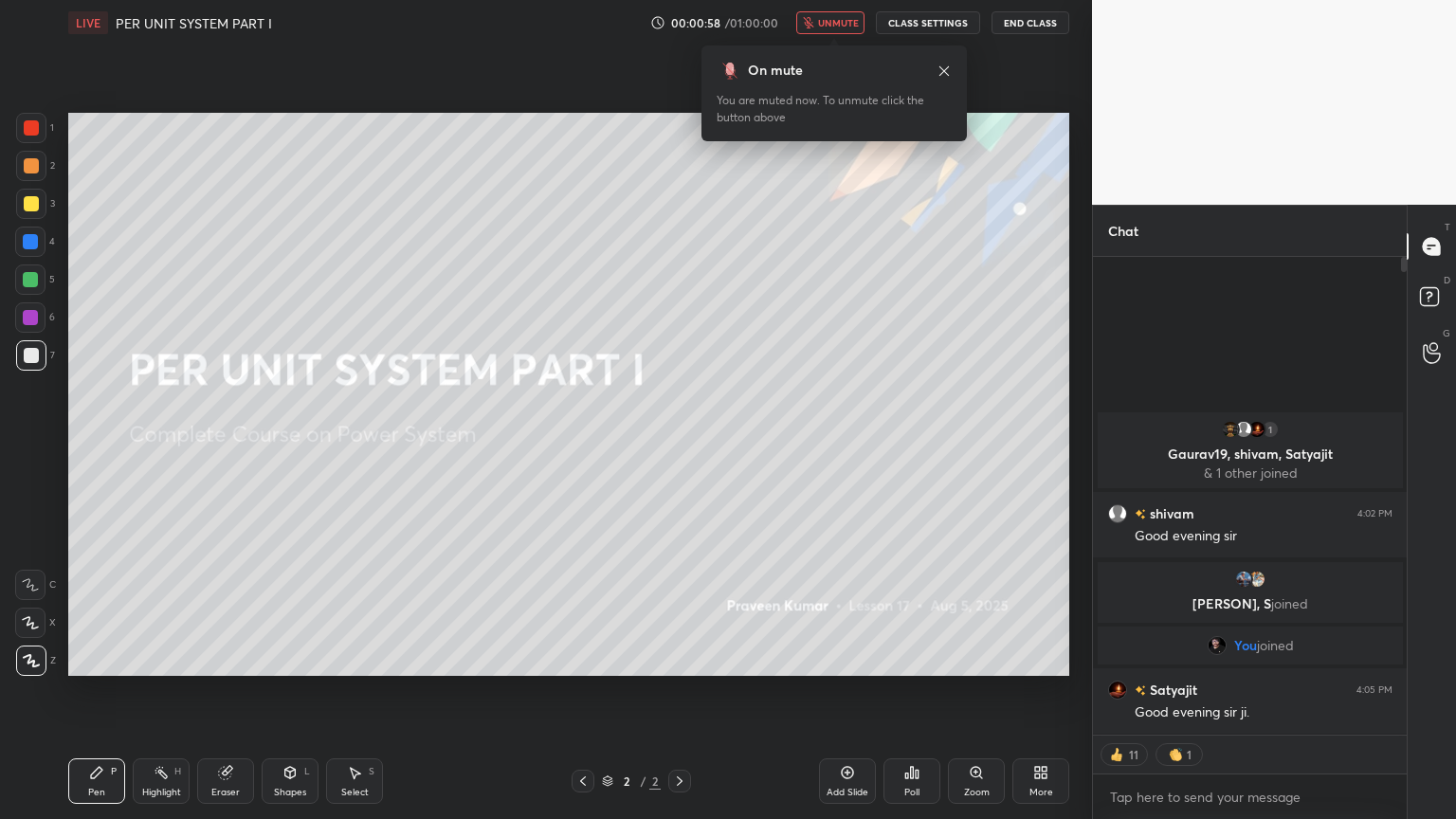 scroll, scrollTop: 7, scrollLeft: 6, axis: both 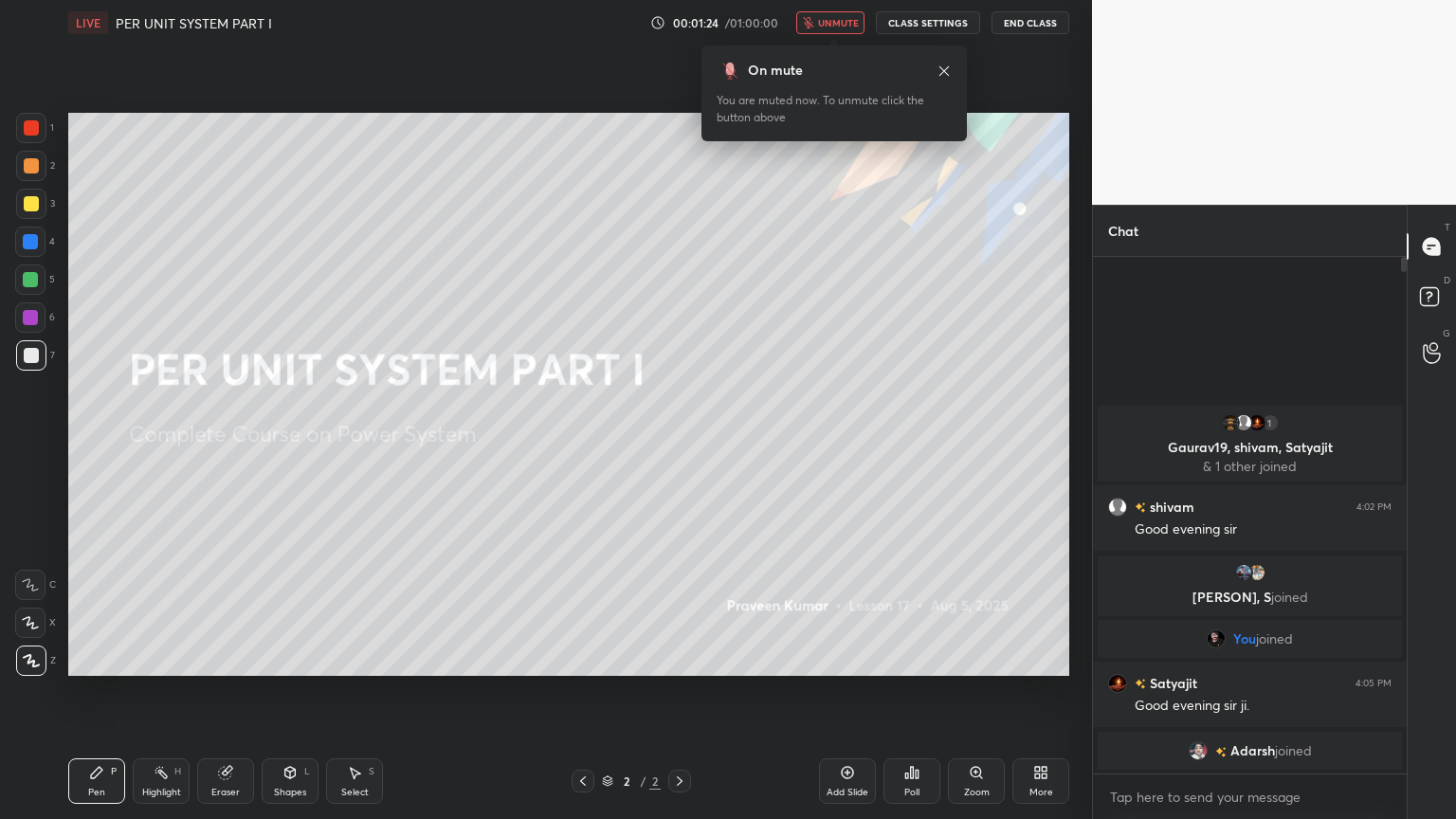 click on "unmute" at bounding box center [838, 23] 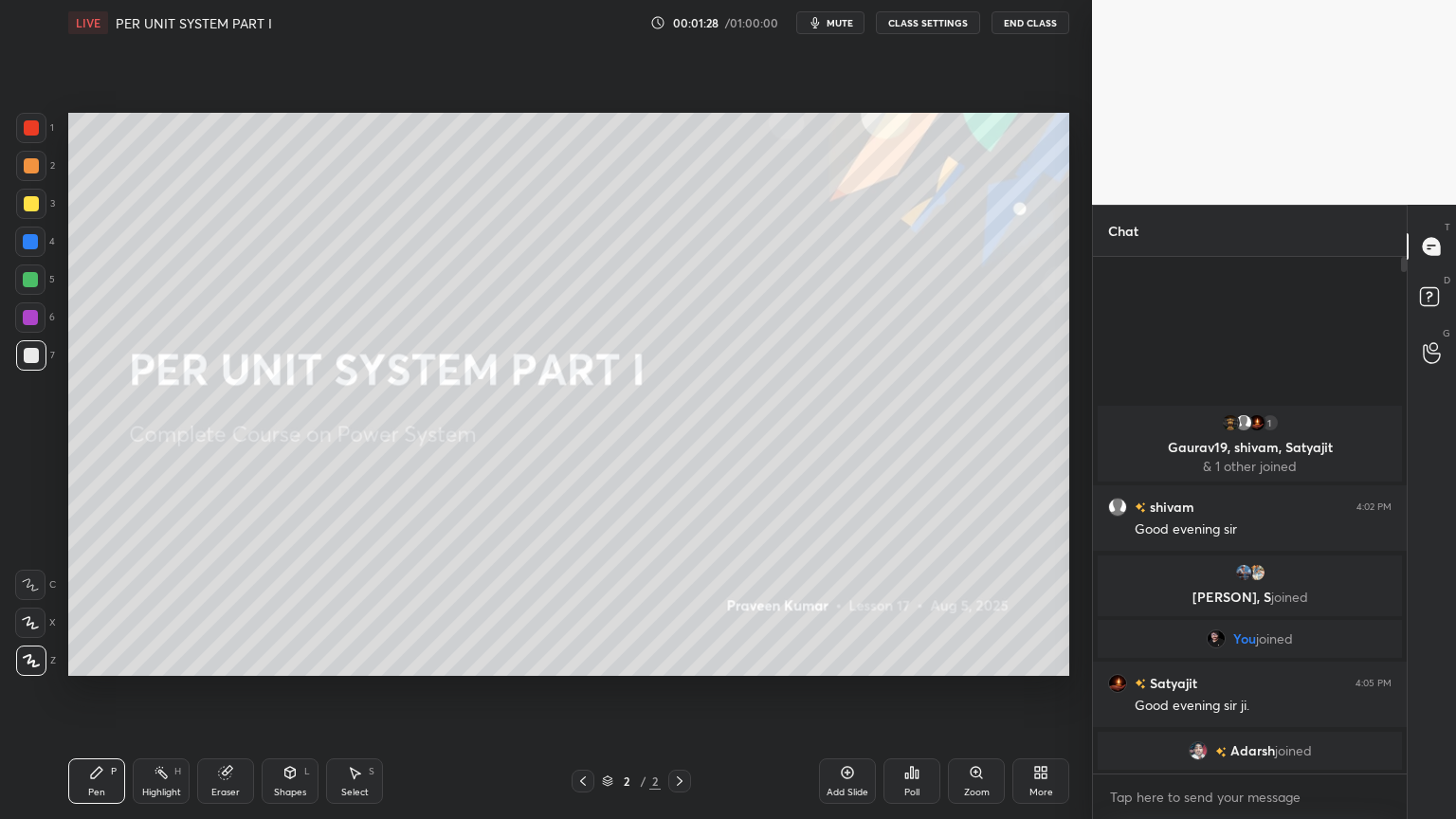 click at bounding box center [30, 280] 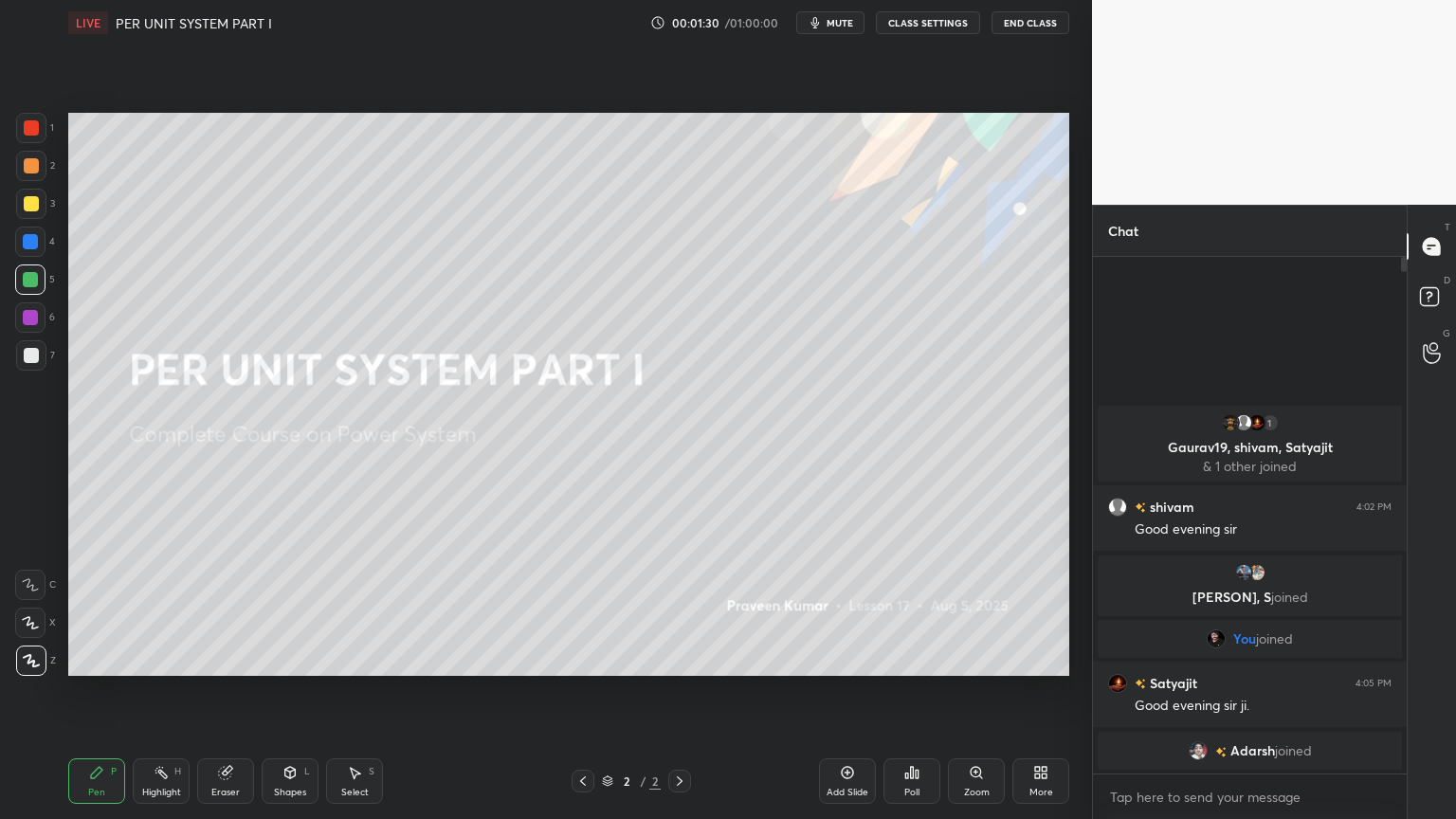 click on "Add Slide" at bounding box center (847, 781) 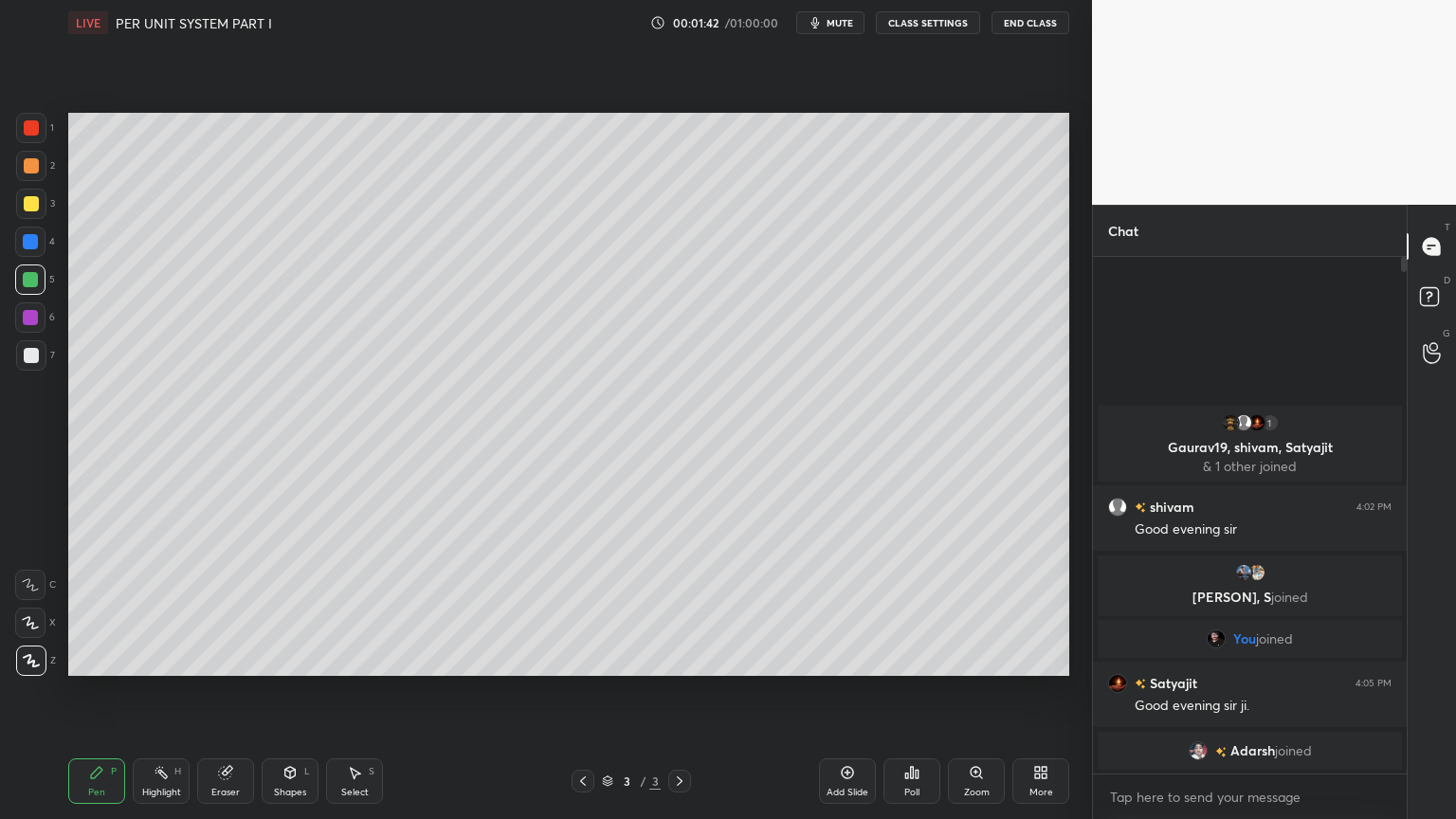 click 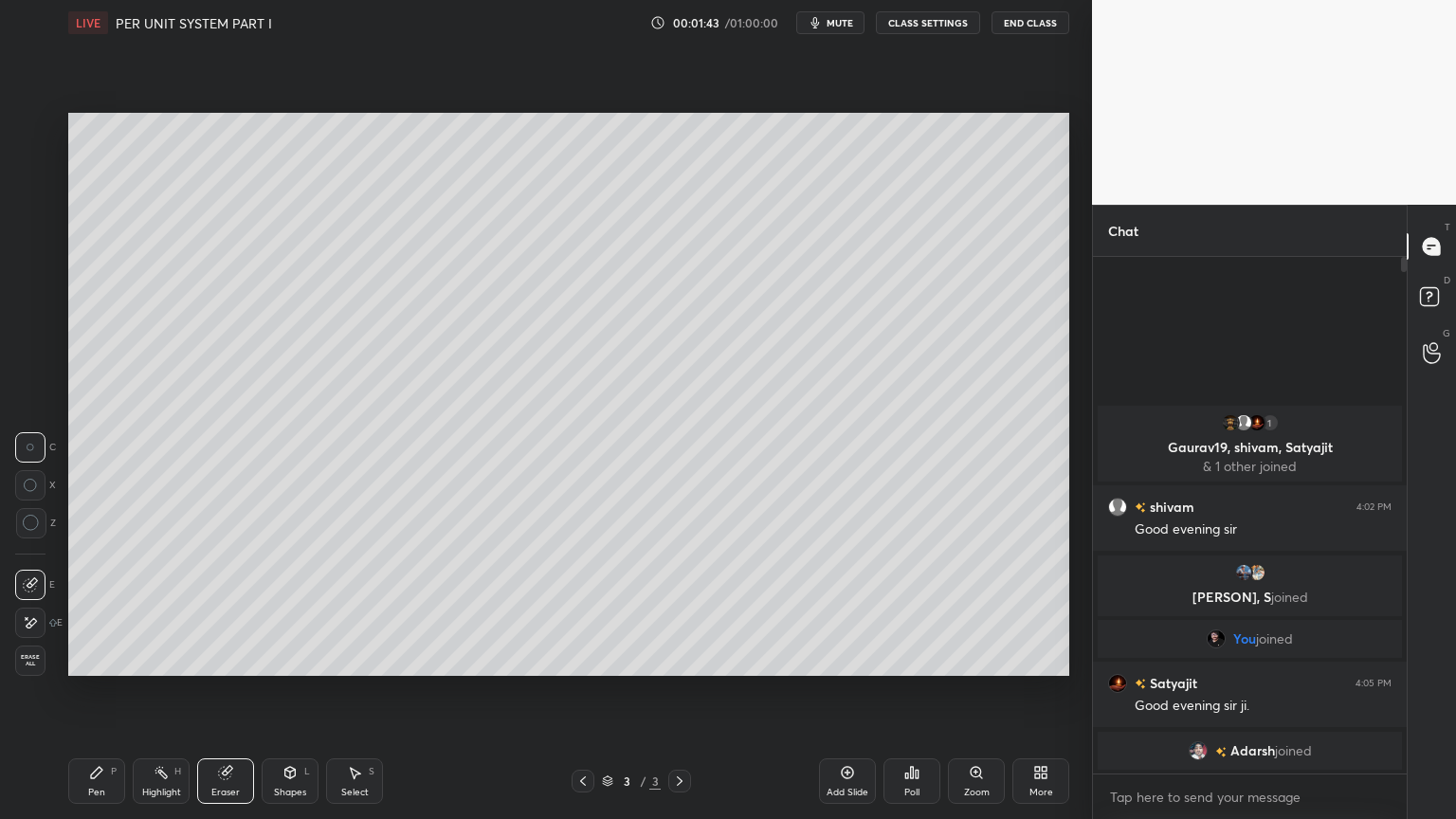 click on "Erase all" at bounding box center [30, 661] 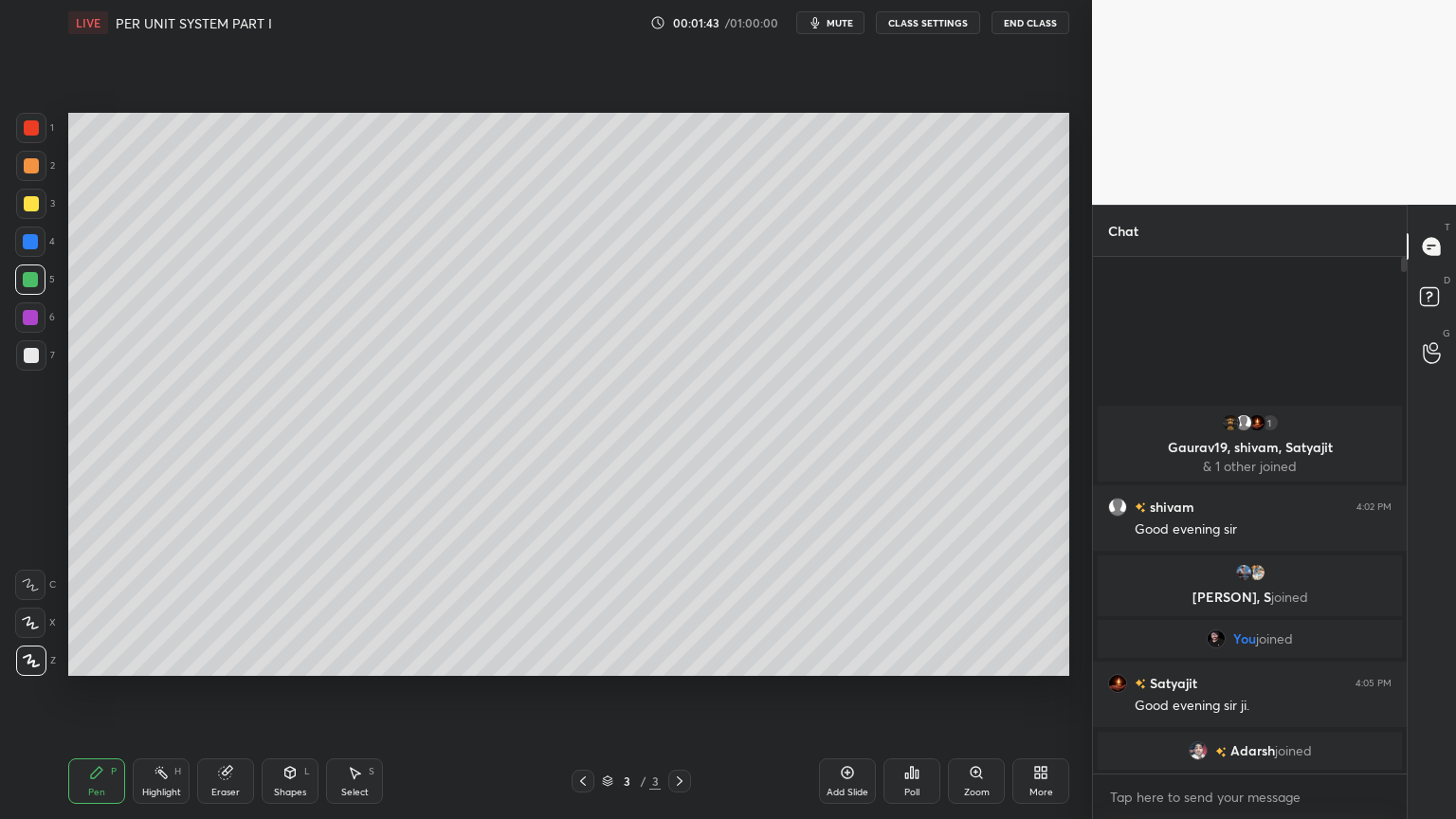 click on "Pen" at bounding box center [97, 792] 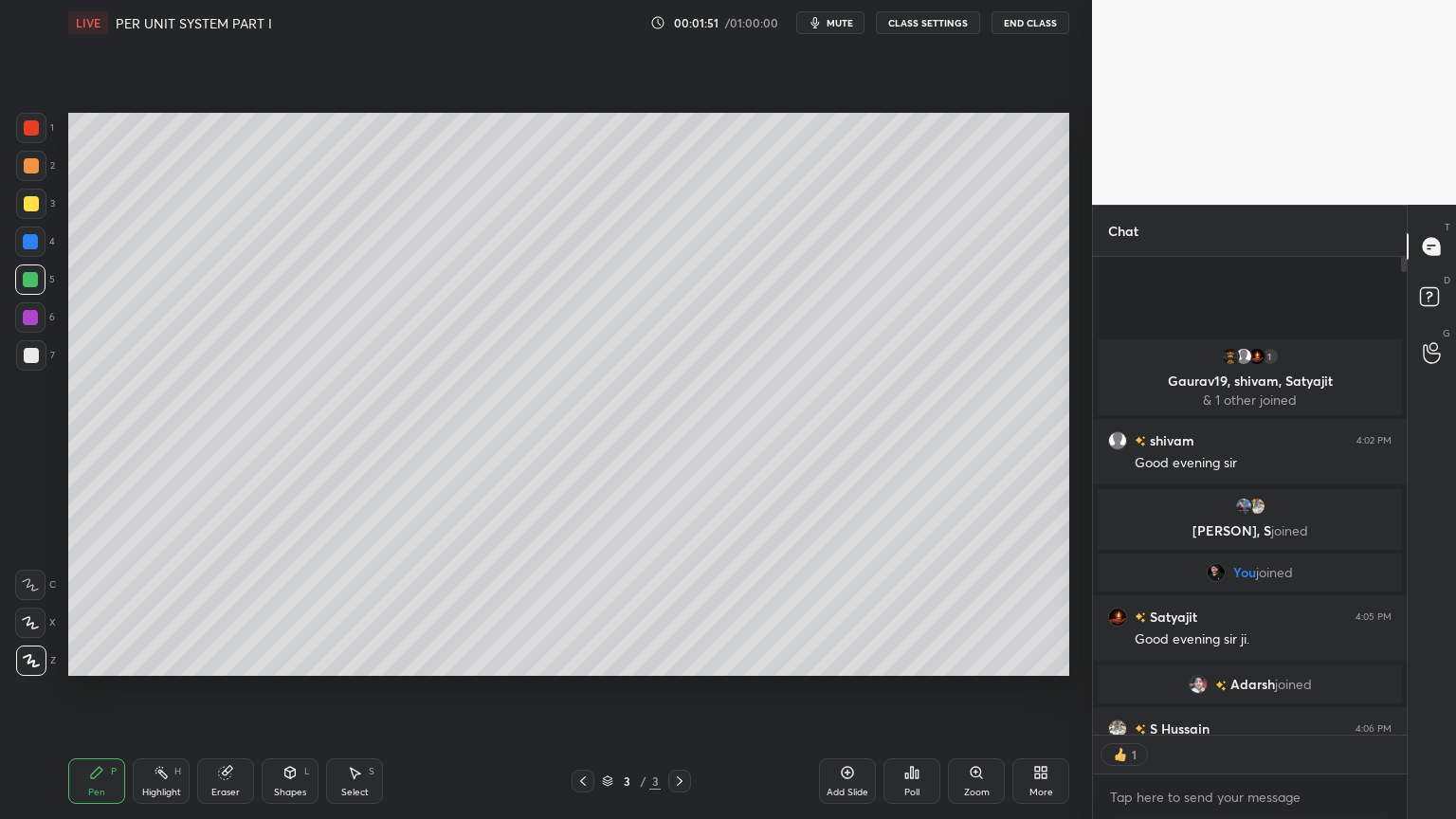 scroll, scrollTop: 6, scrollLeft: 6, axis: both 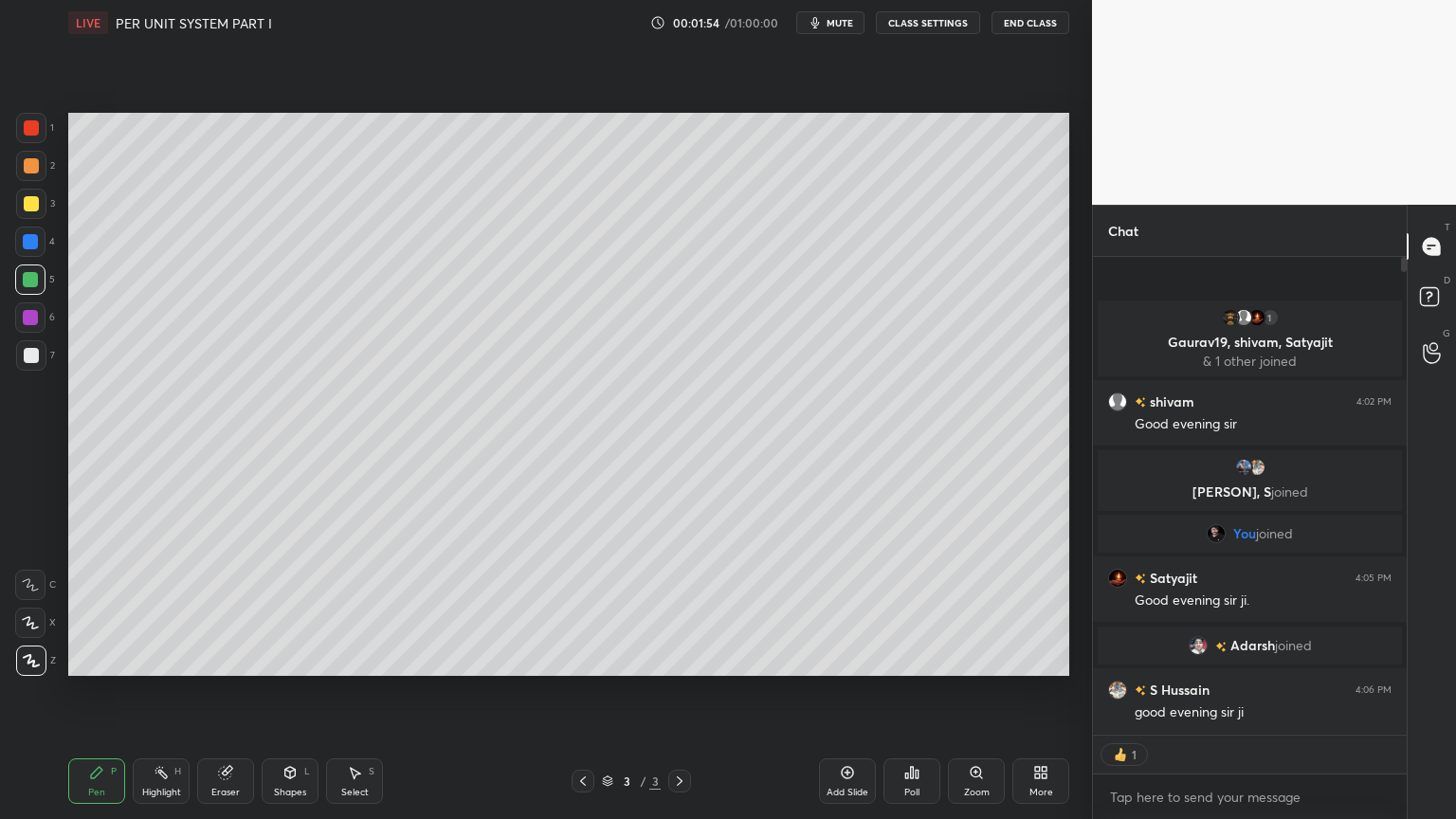 click at bounding box center (31, 204) 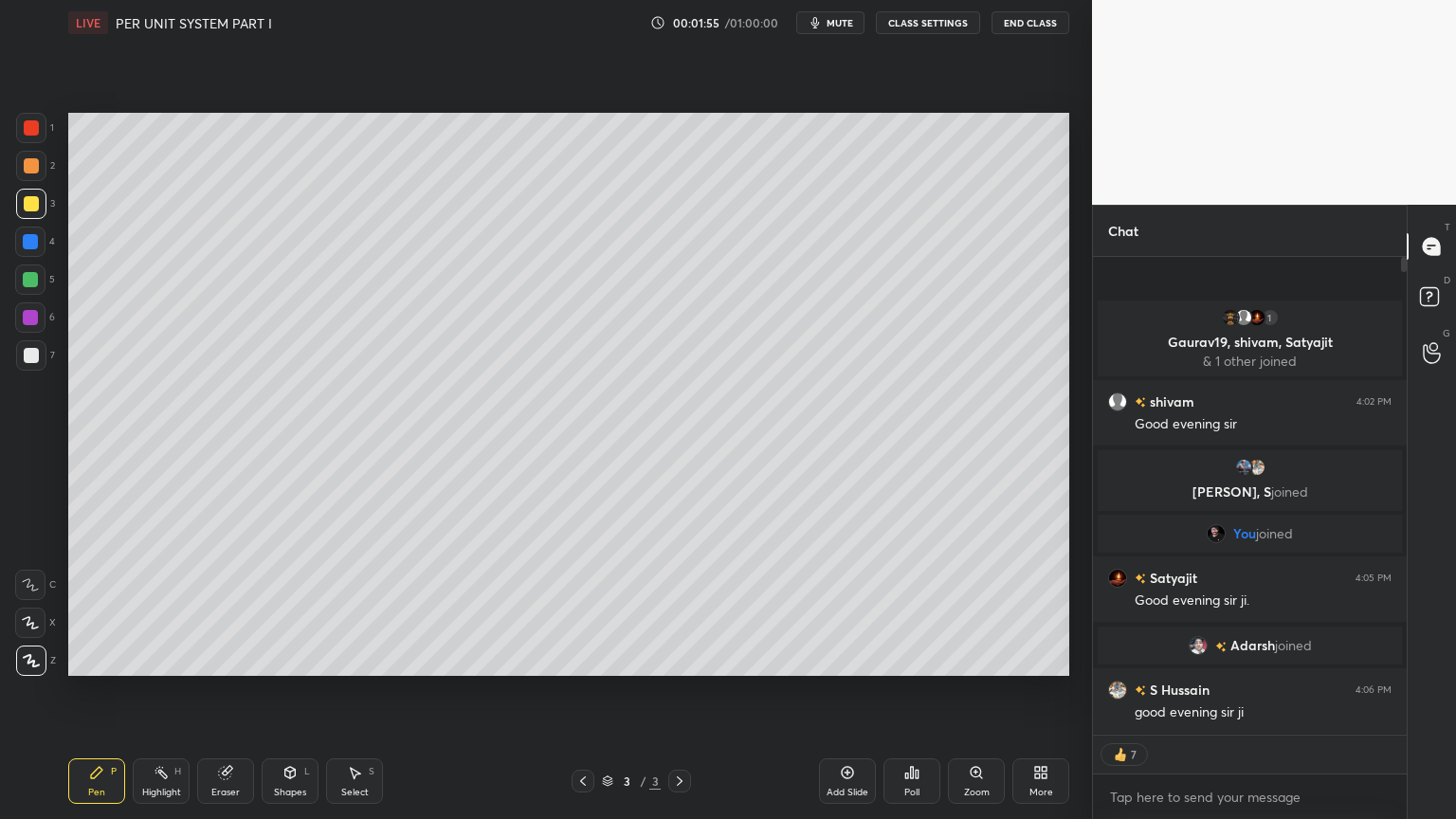 click 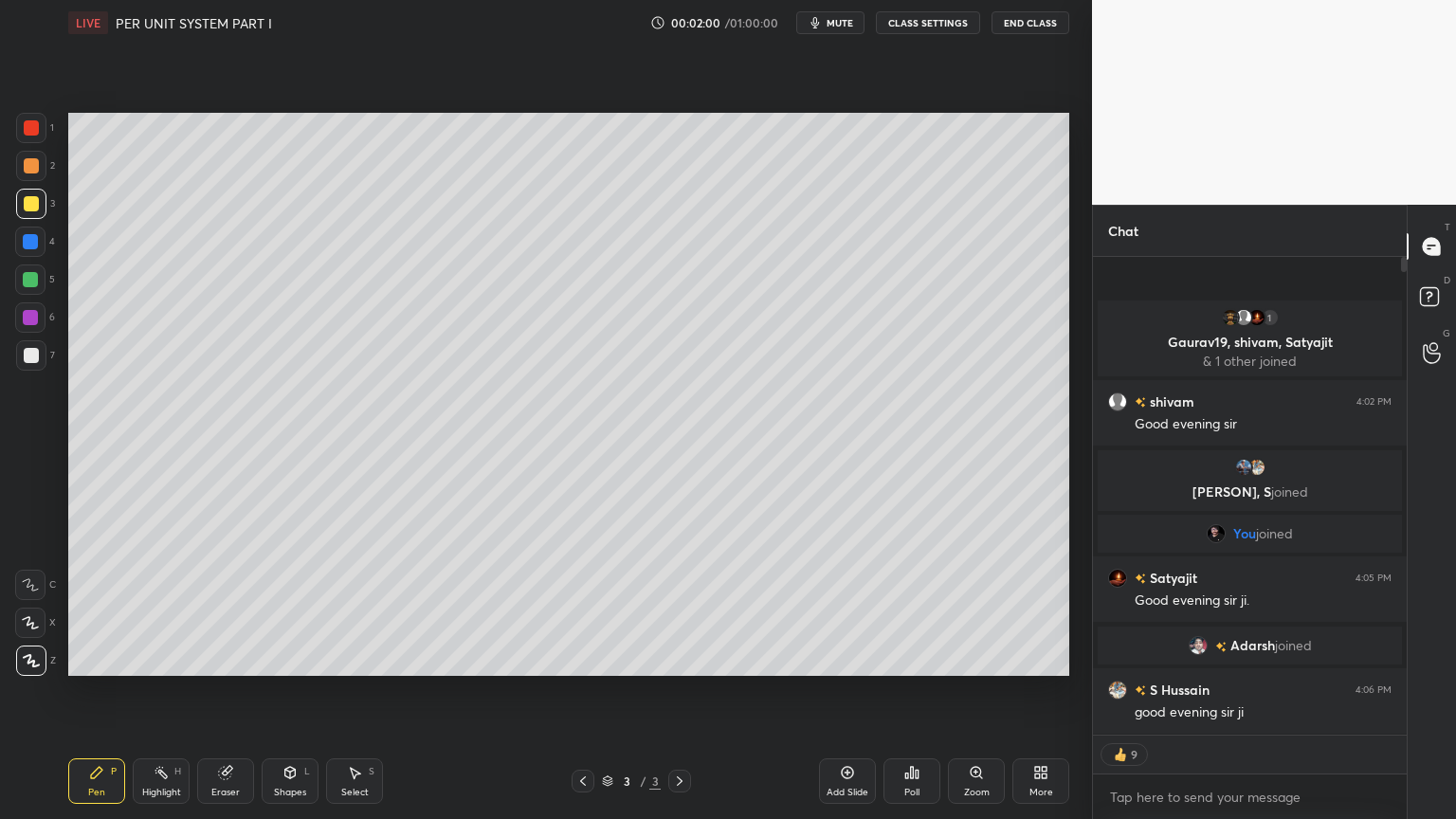 click 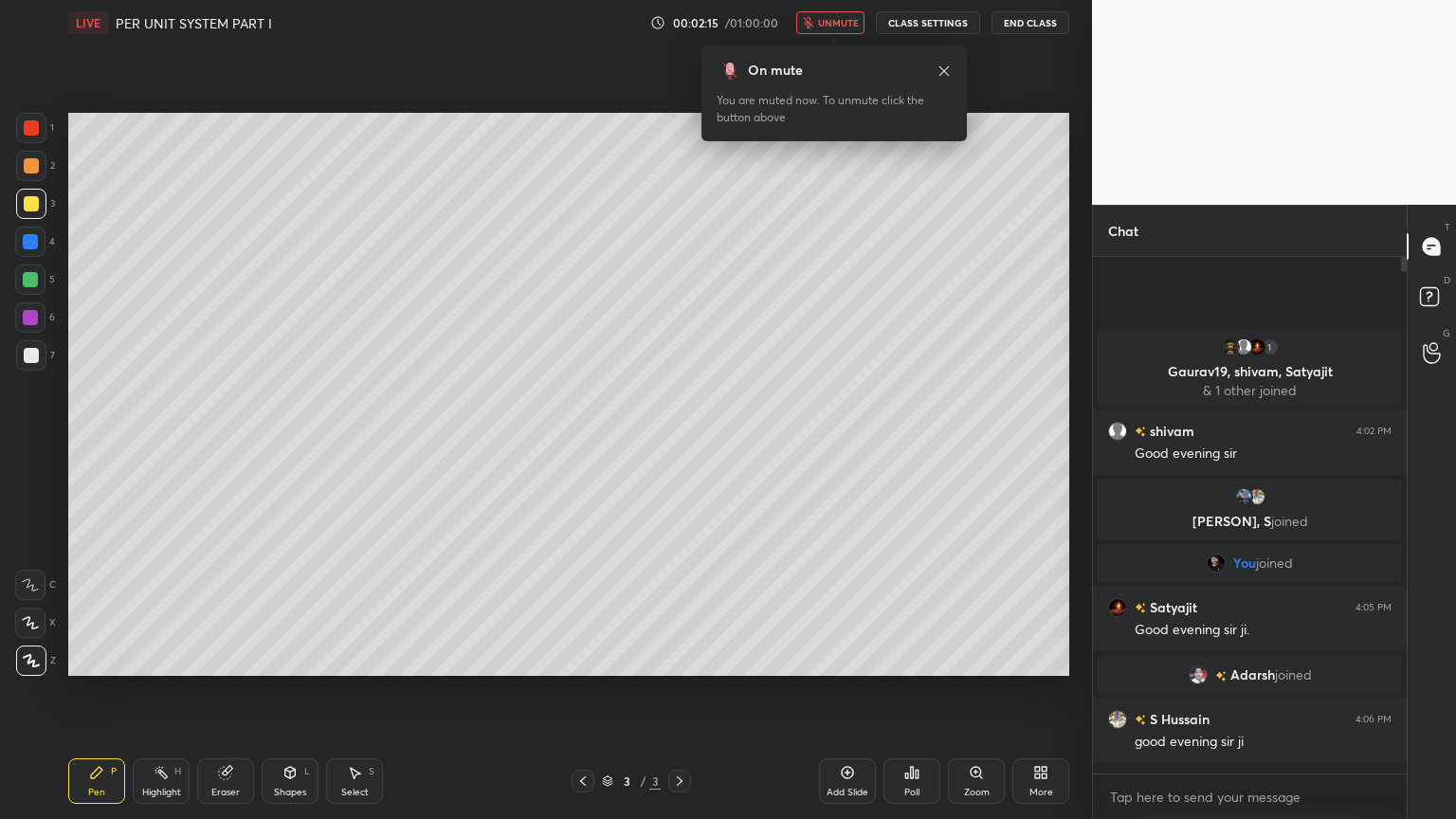 scroll, scrollTop: 6, scrollLeft: 6, axis: both 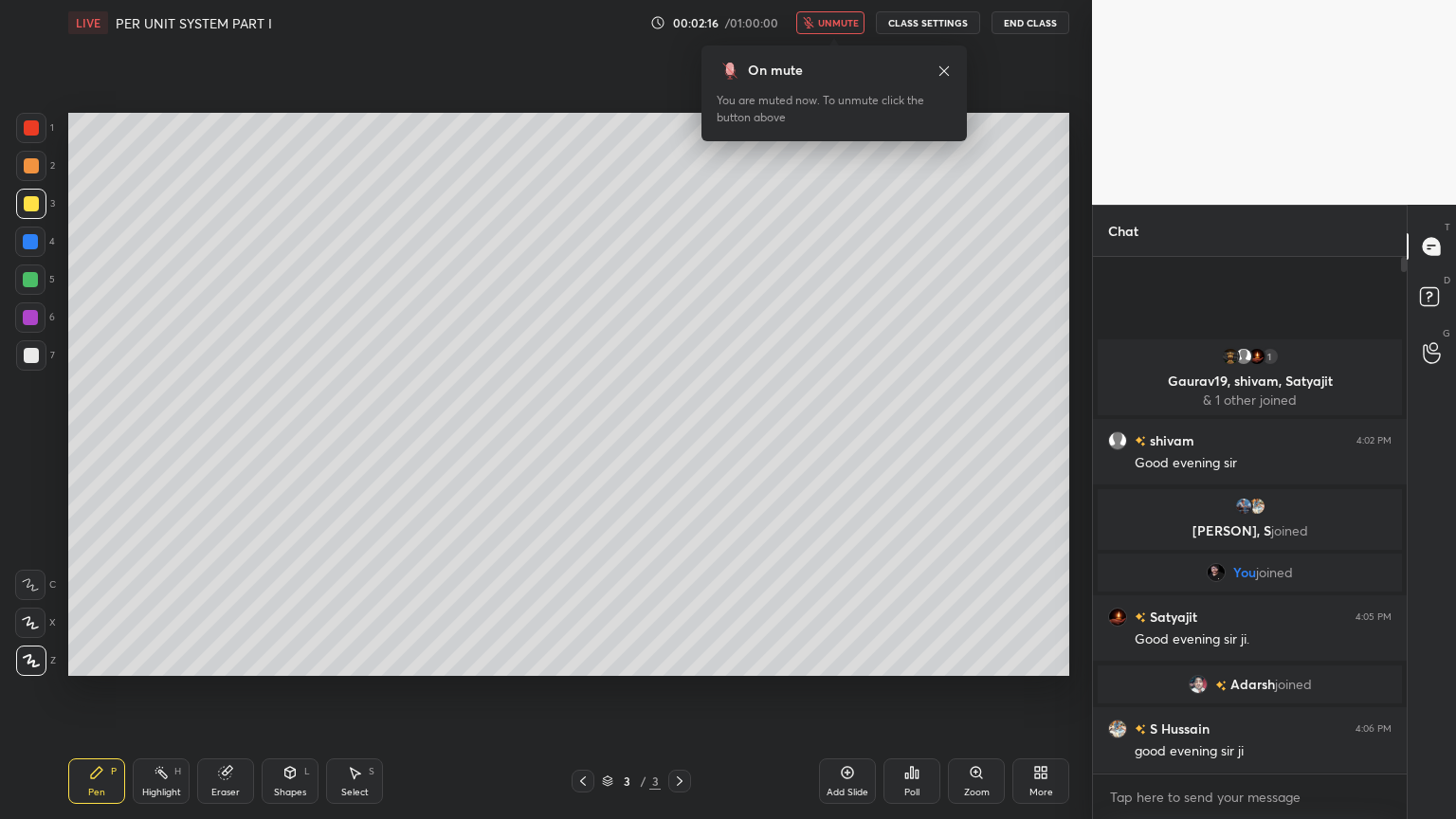 click on "unmute" at bounding box center (838, 23) 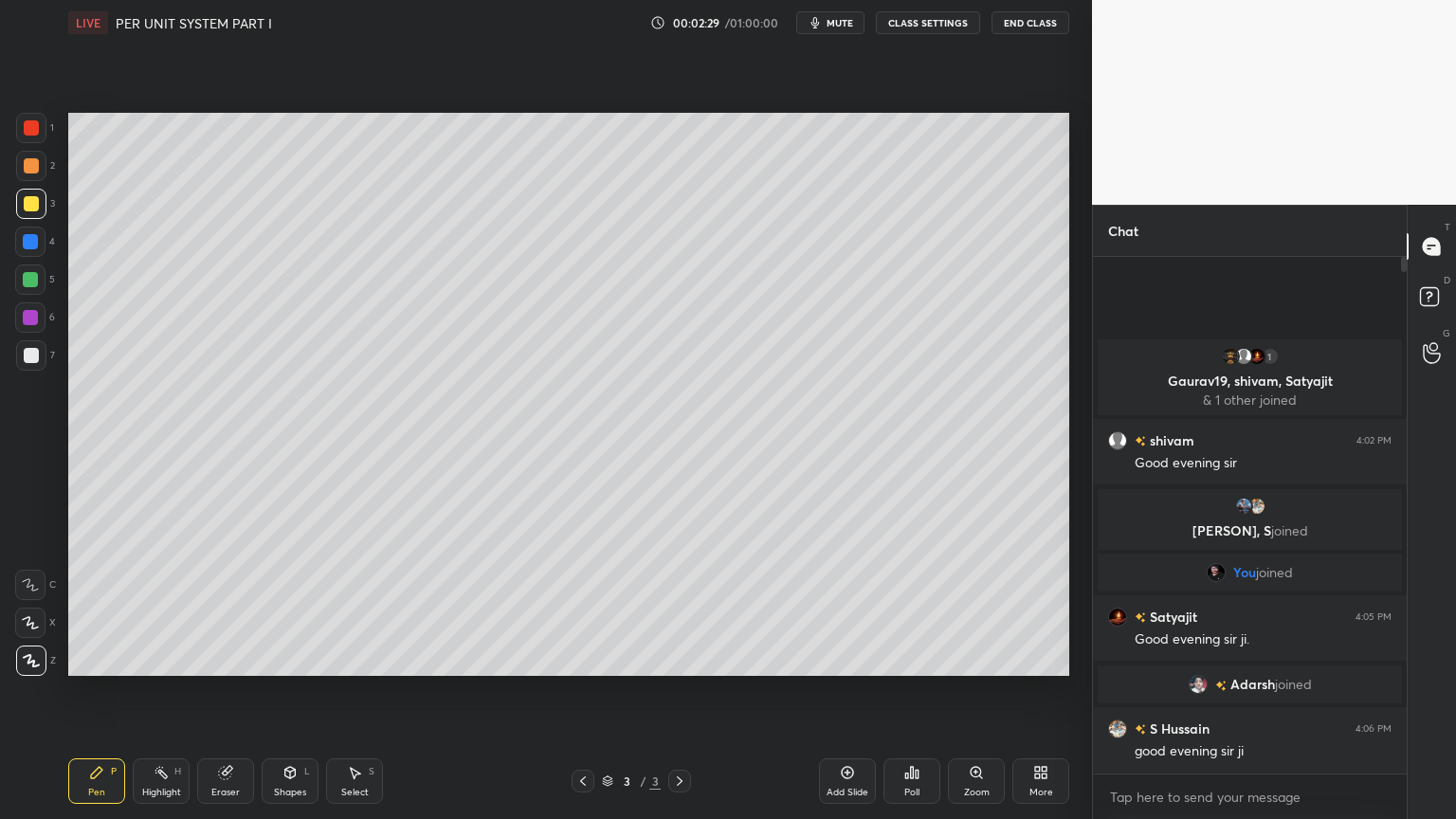 click at bounding box center [30, 280] 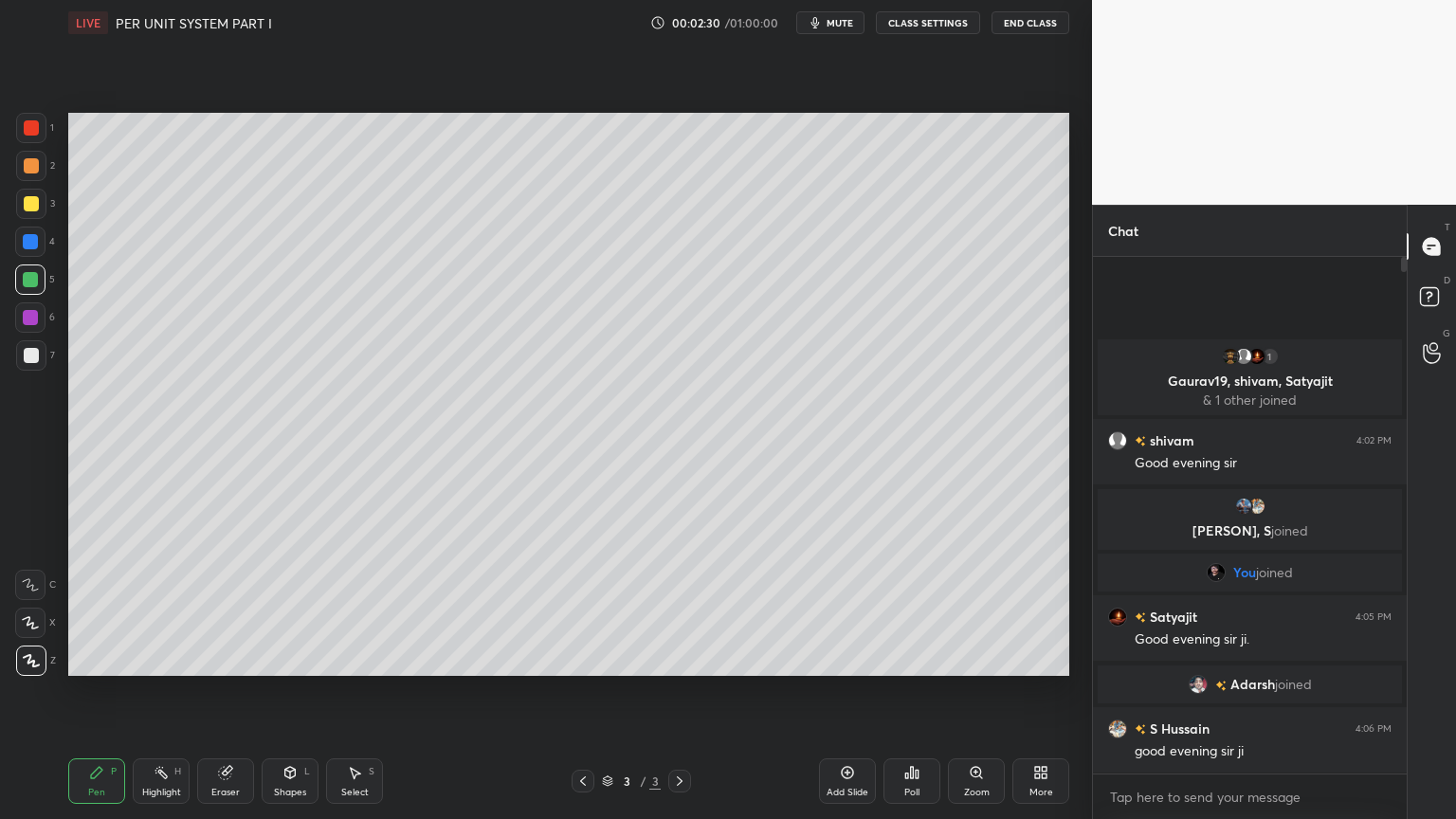 click 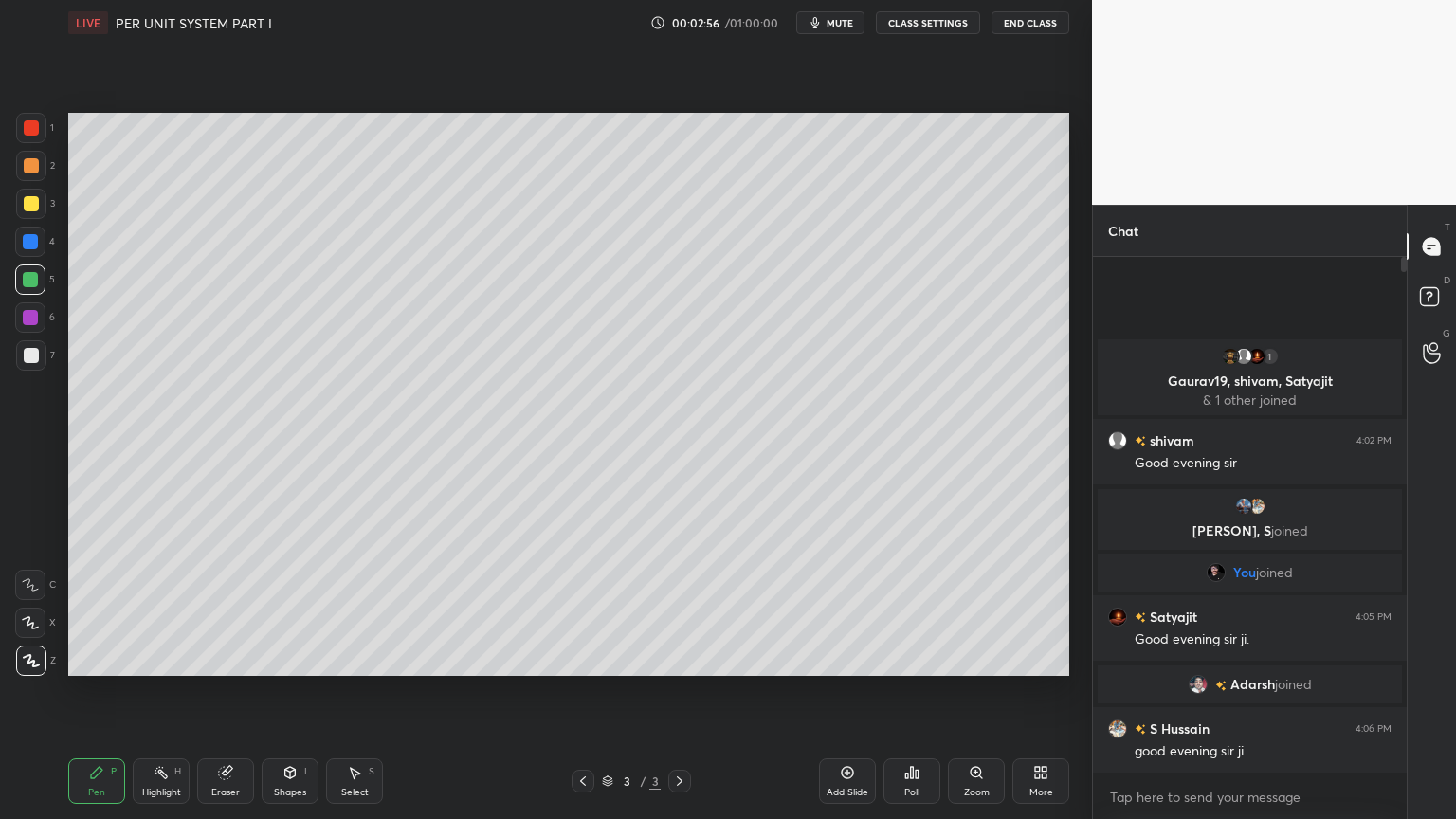 click at bounding box center [31, 355] 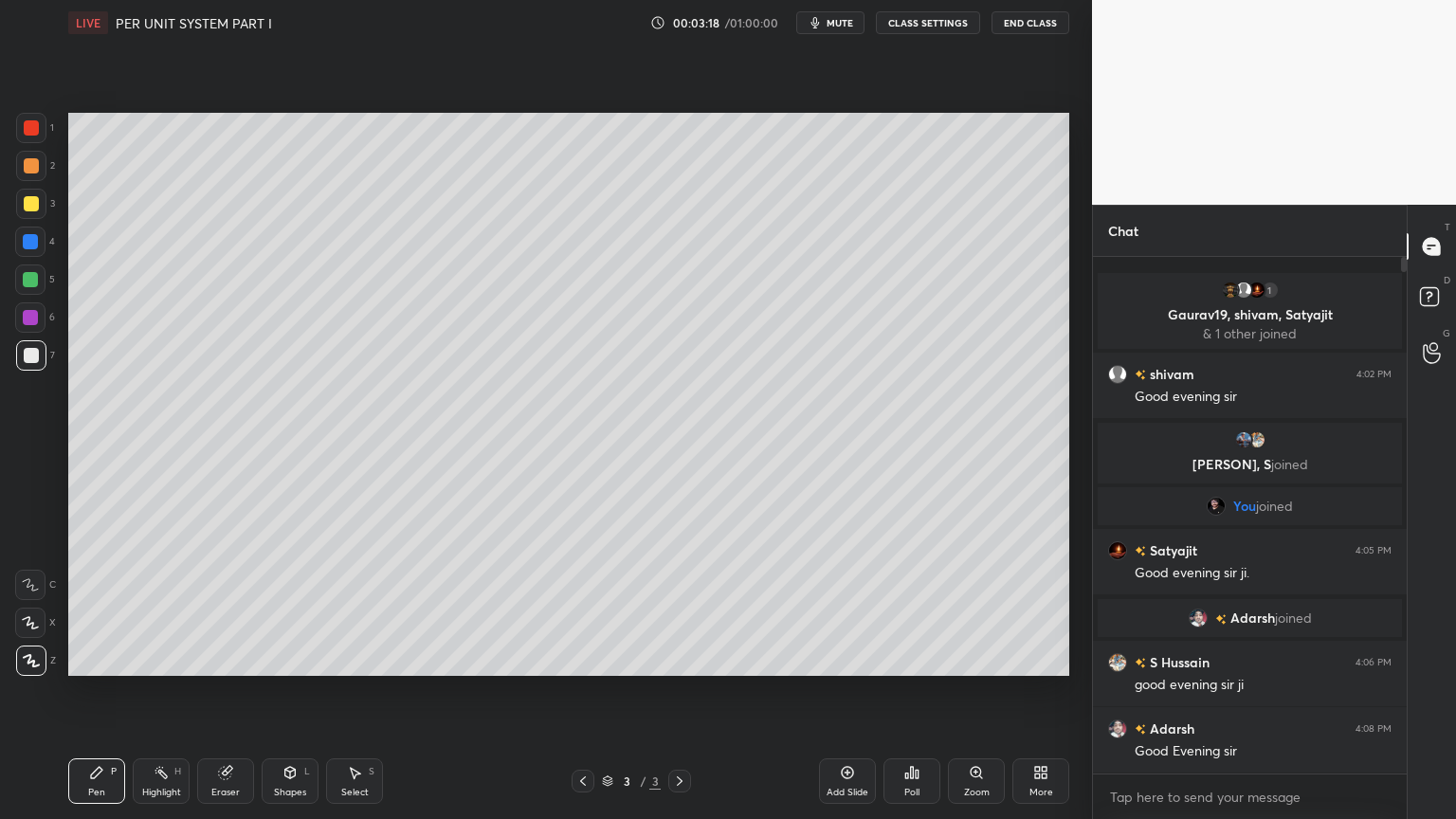 scroll, scrollTop: 473, scrollLeft: 308, axis: both 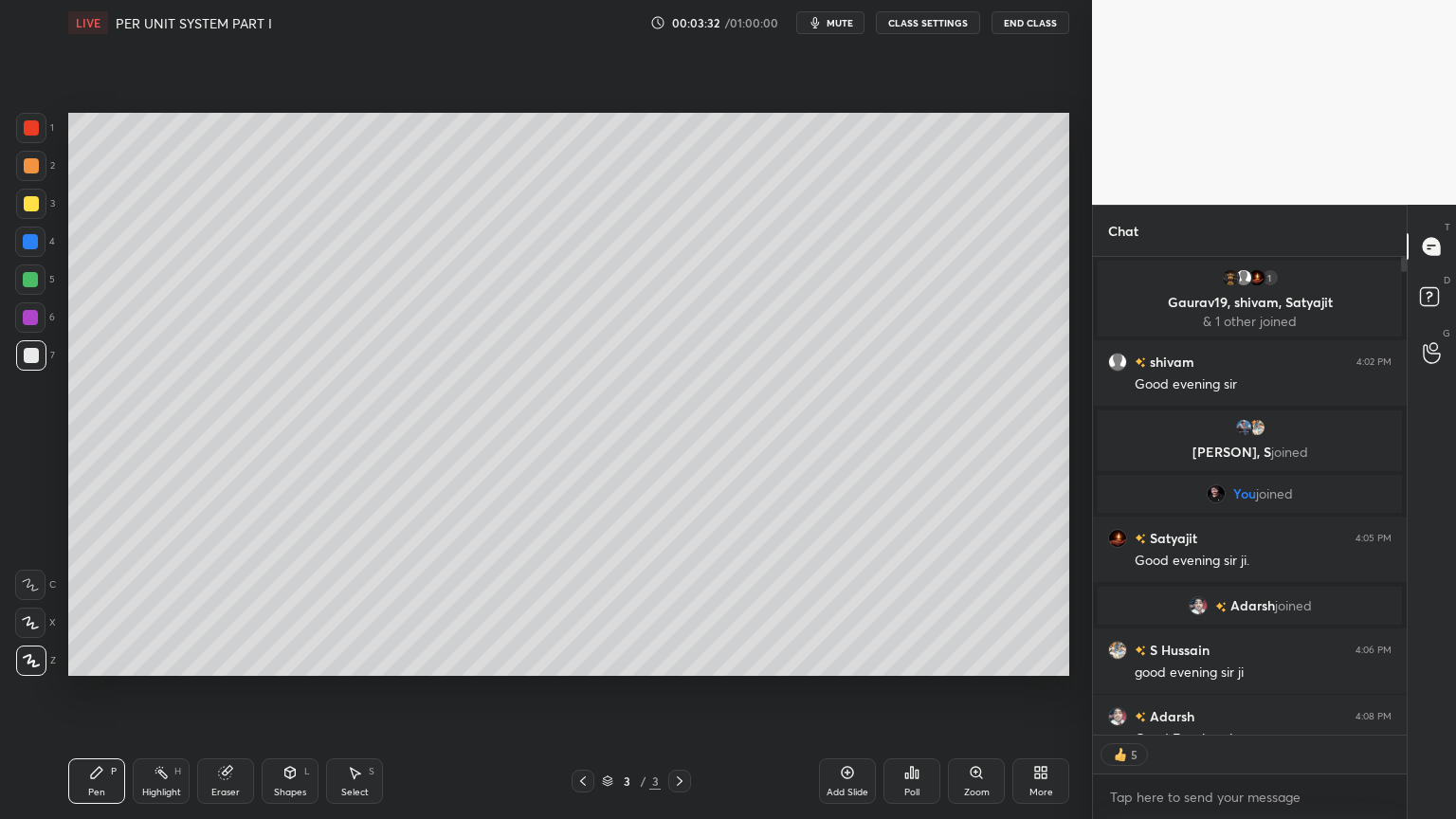 click on "Add Slide" at bounding box center (847, 792) 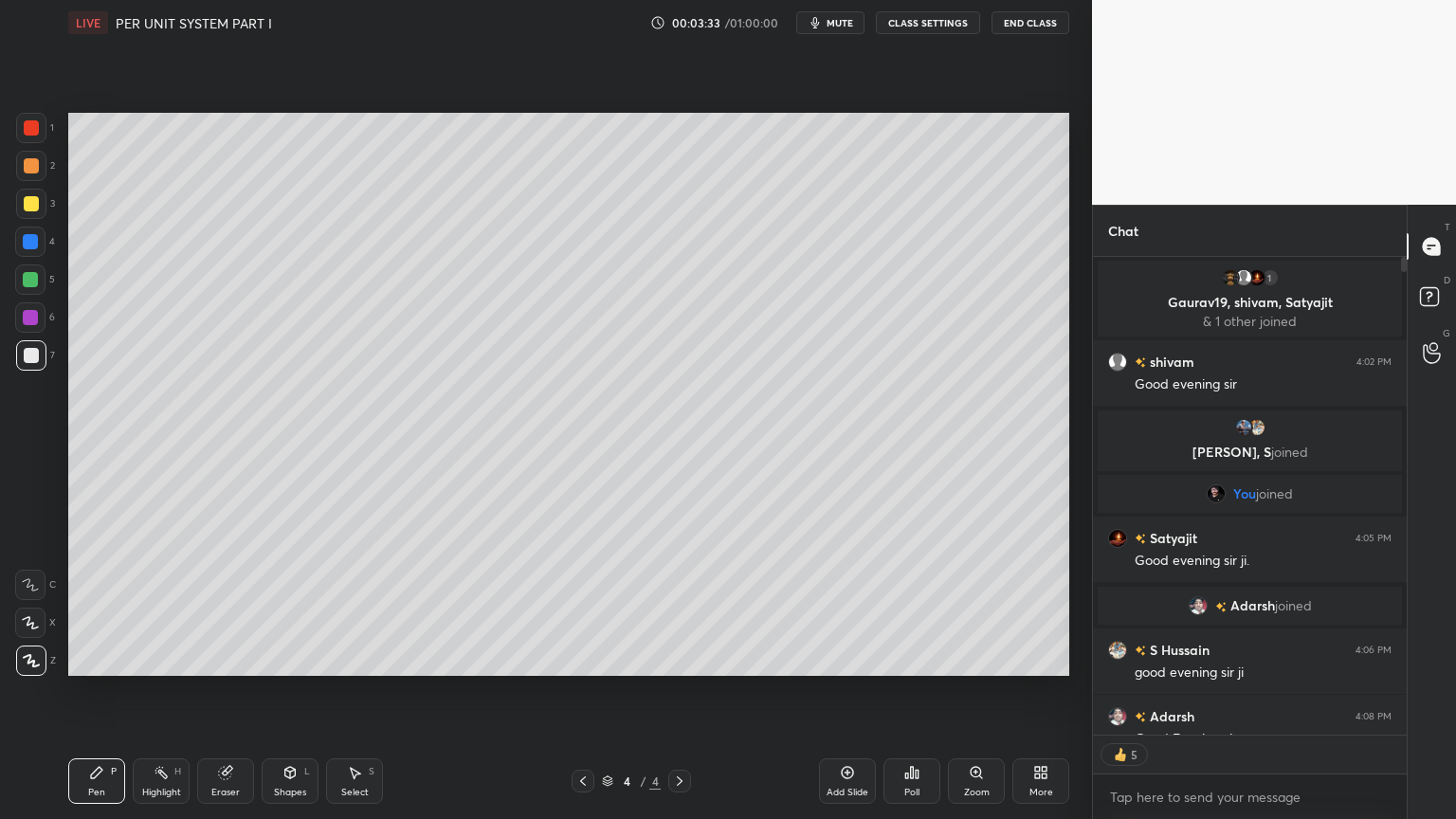 scroll, scrollTop: 6, scrollLeft: 6, axis: both 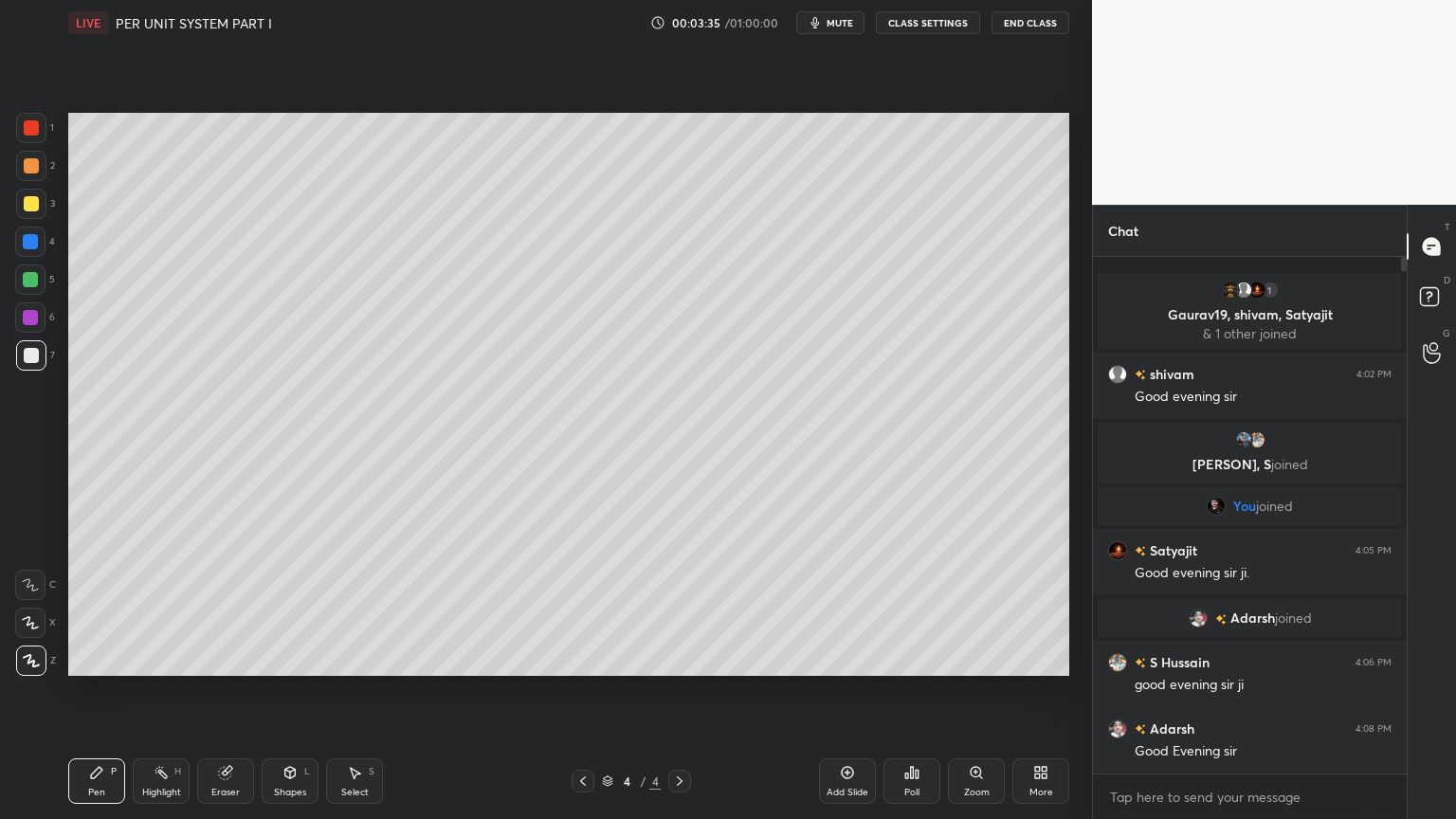 click at bounding box center [31, 204] 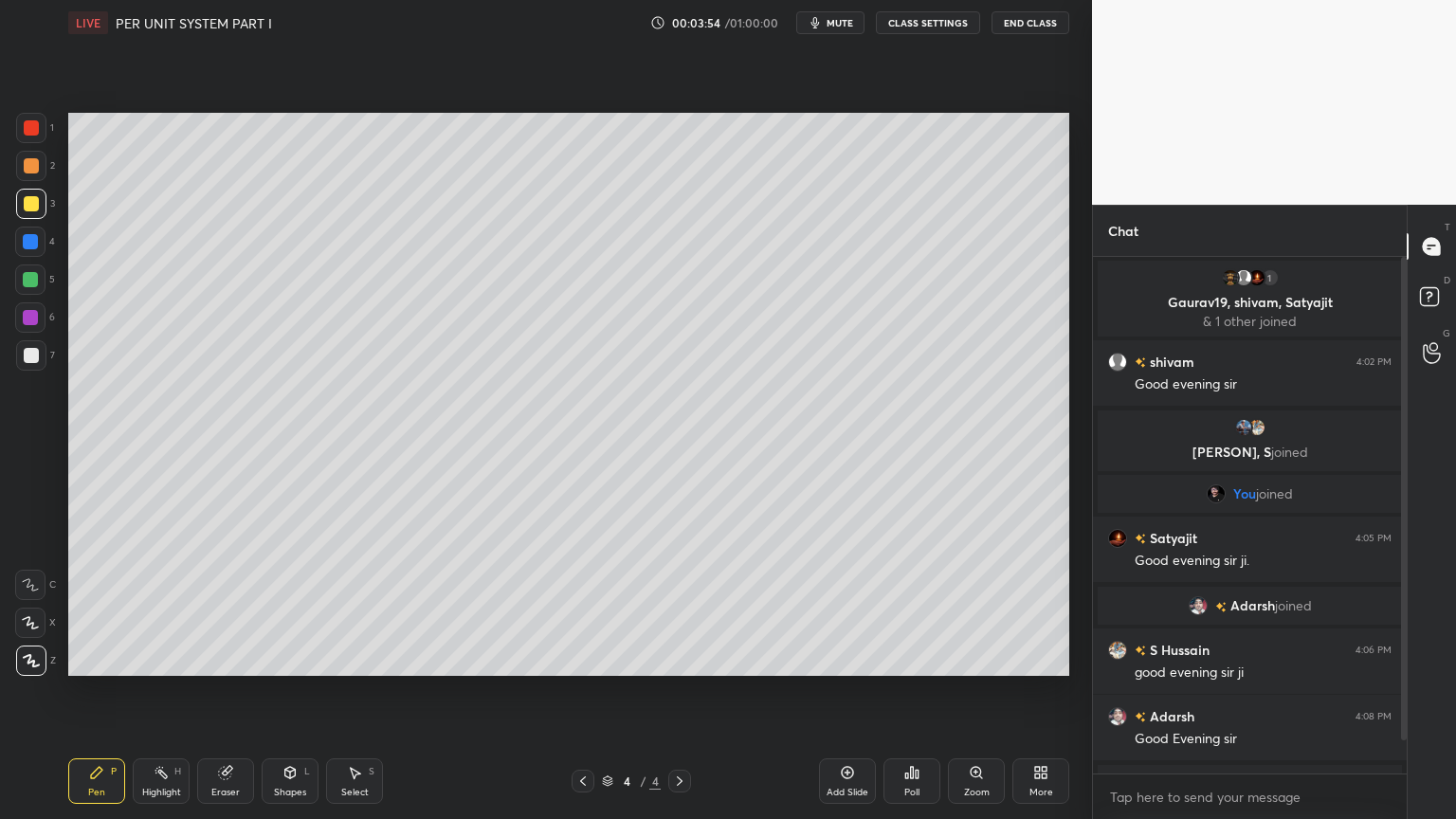 click at bounding box center (30, 280) 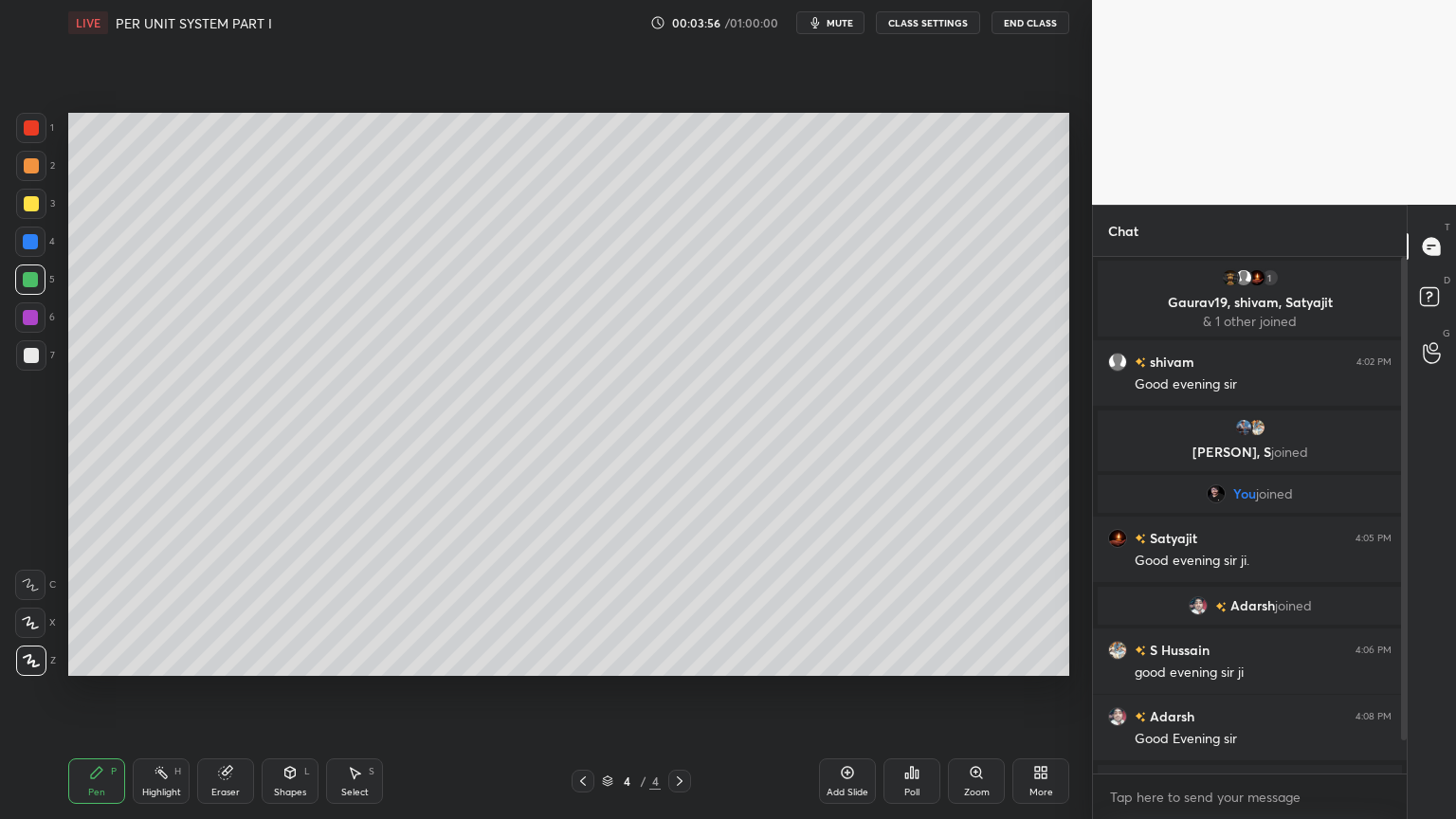 click 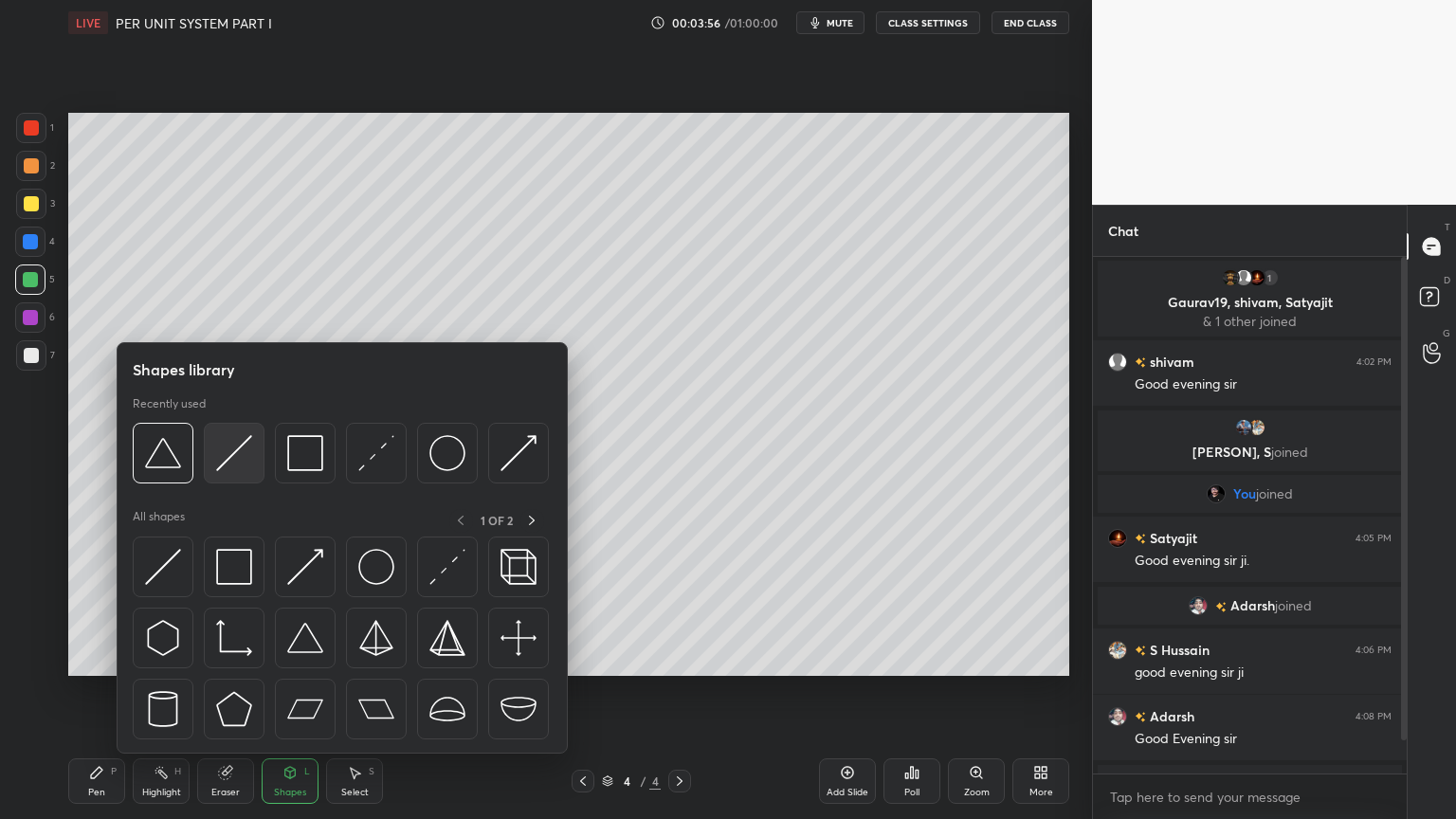 click at bounding box center [234, 453] 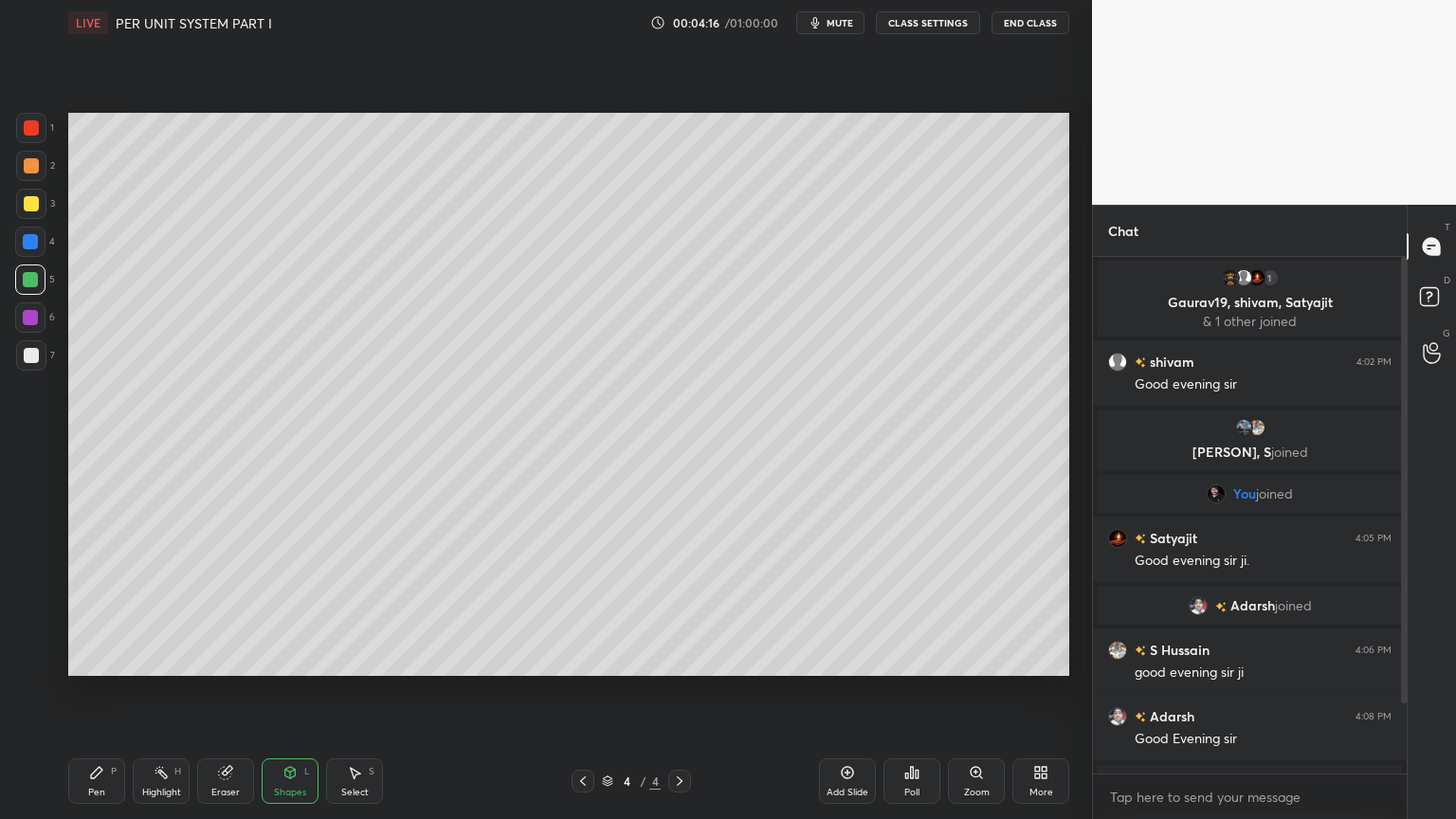 click on "Pen P" at bounding box center [97, 781] 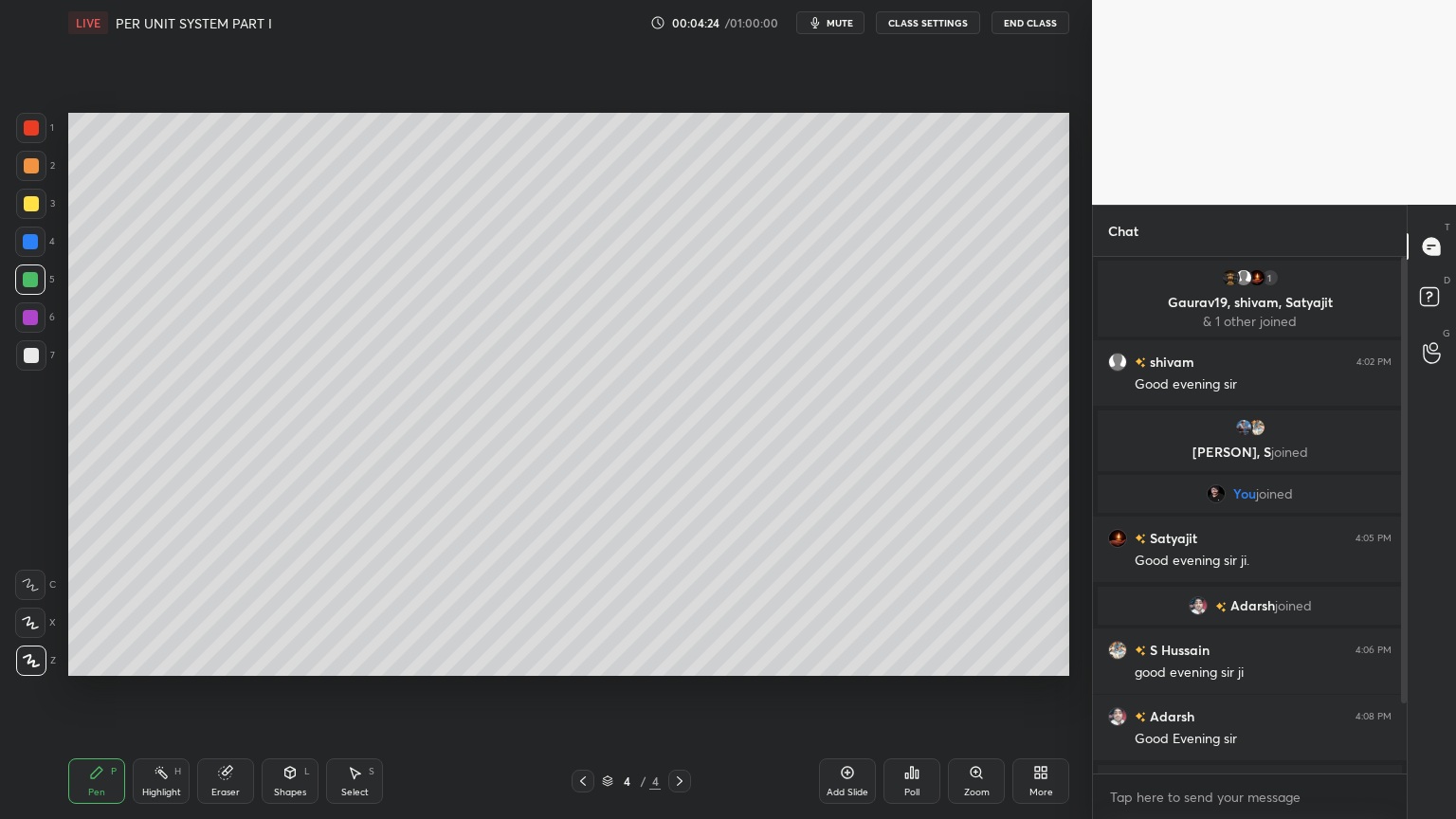 click at bounding box center (31, 128) 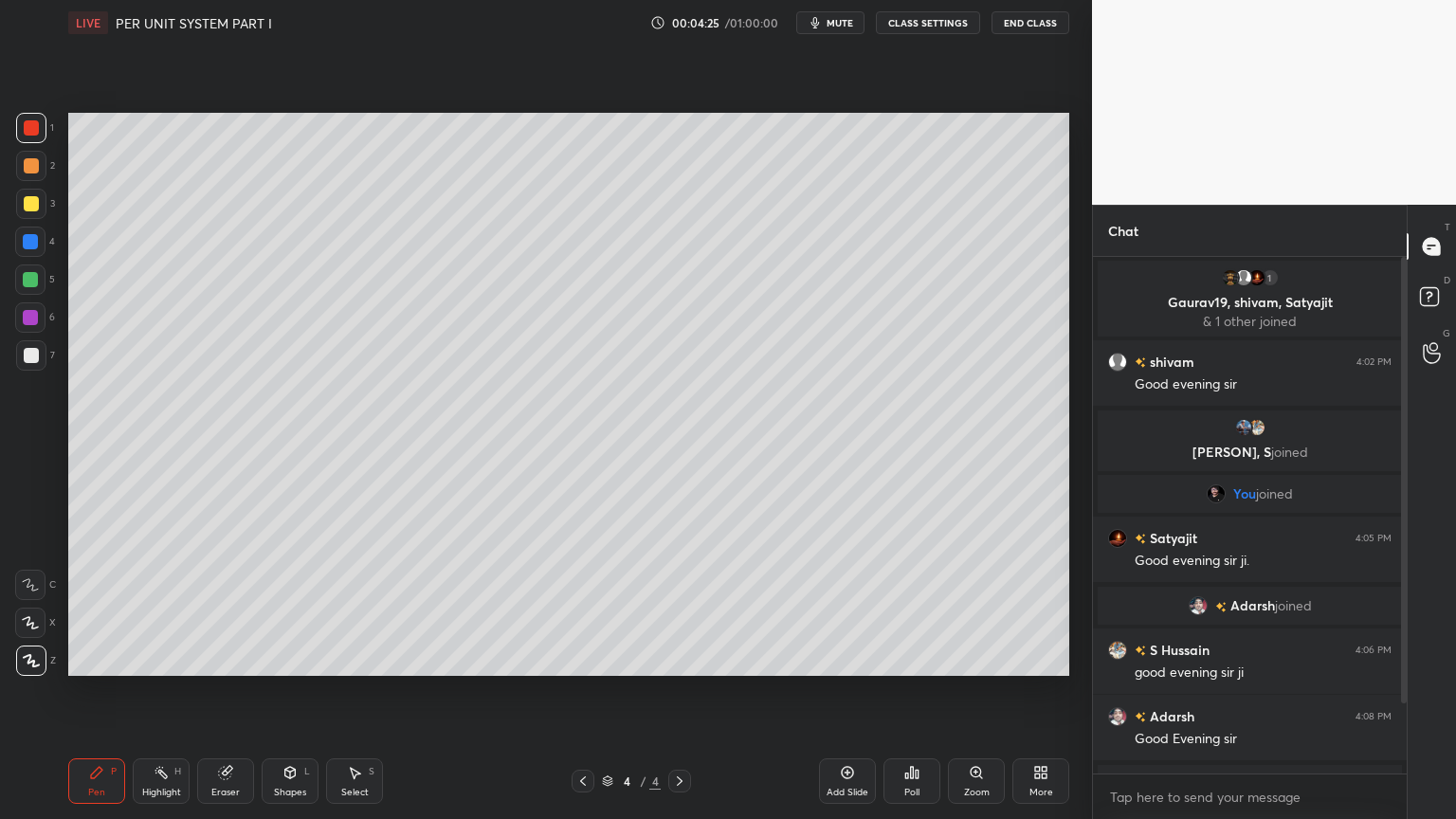 click on "Shapes L" at bounding box center (290, 781) 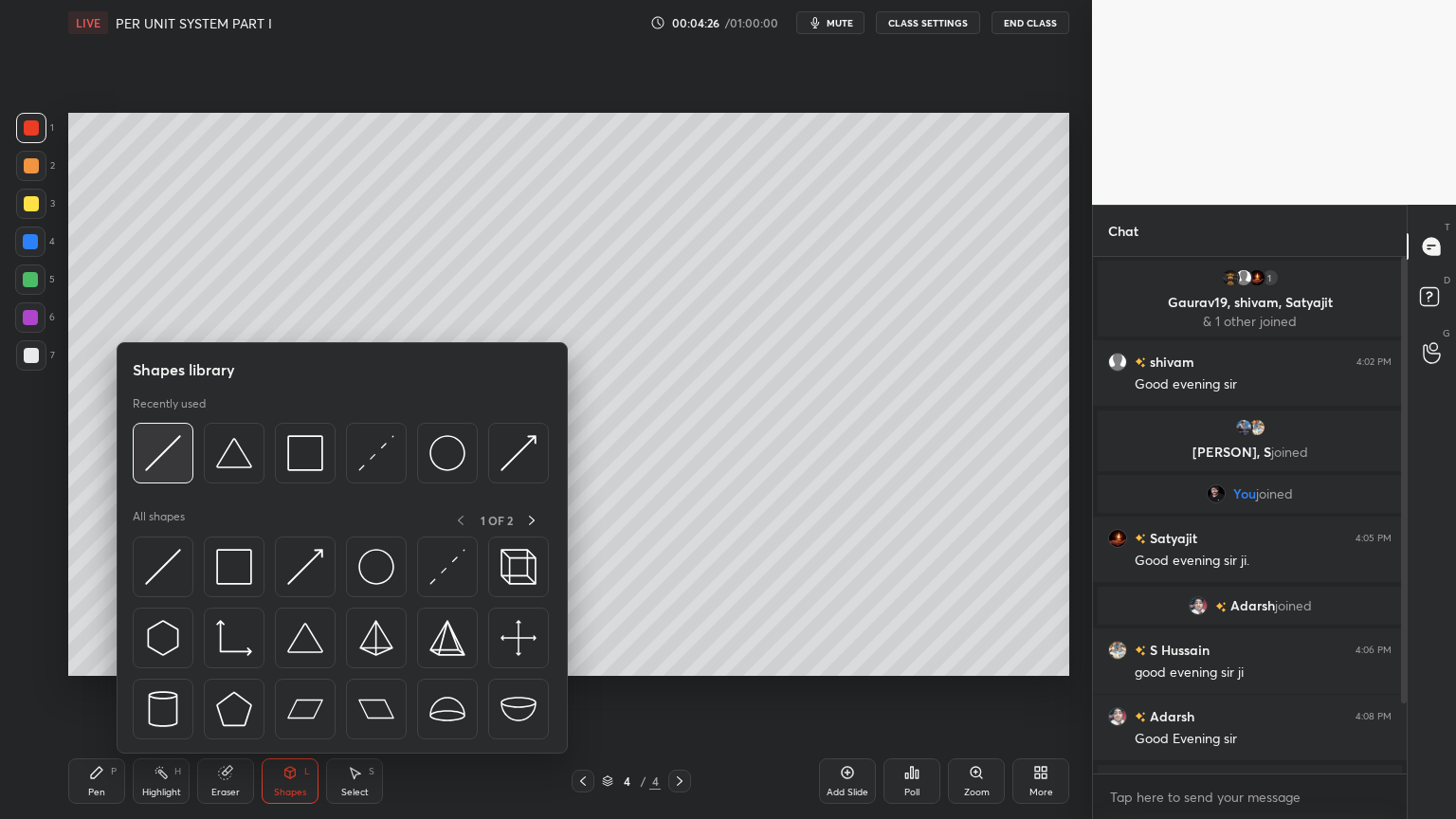 click at bounding box center [163, 453] 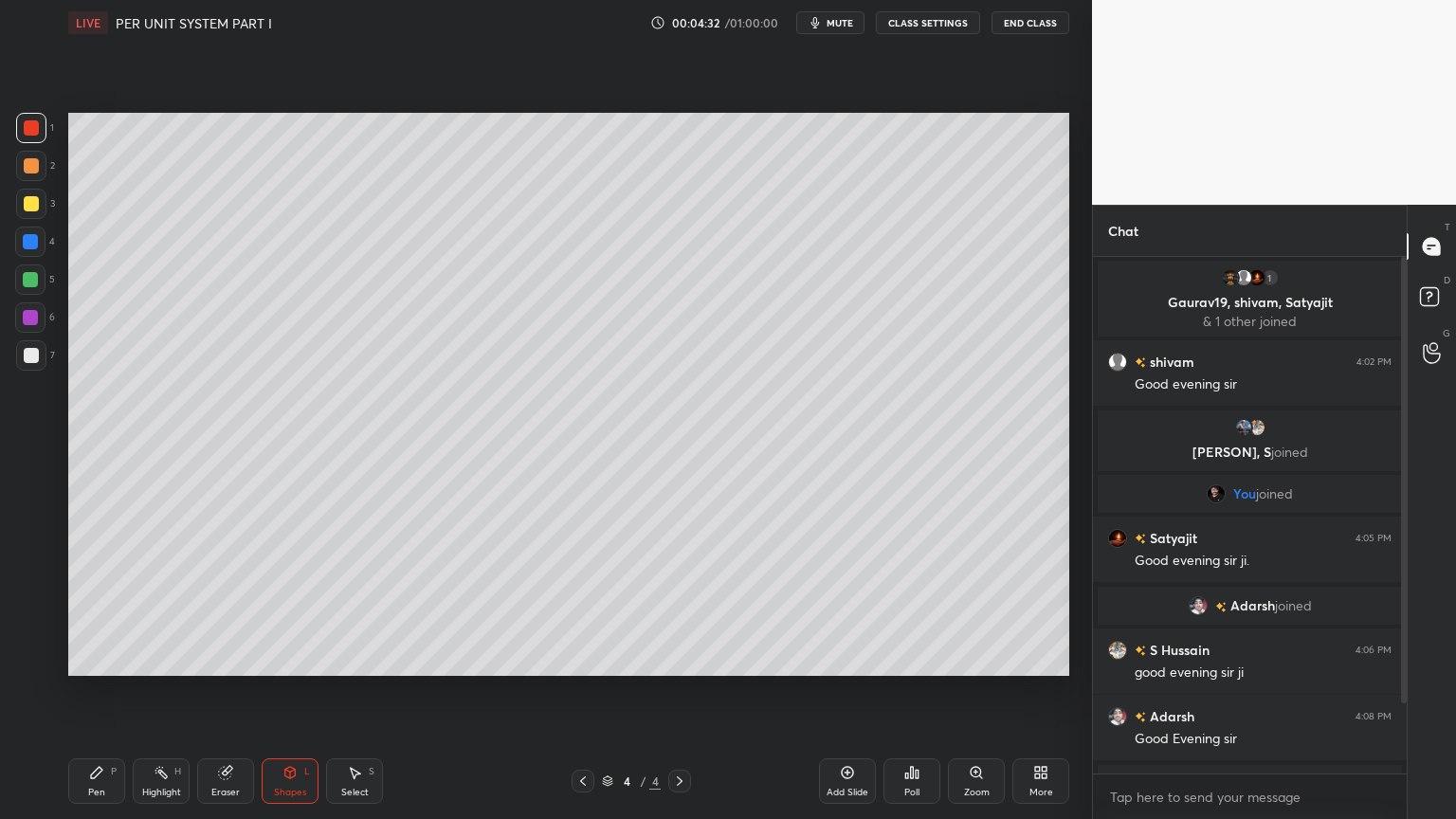 click on "Pen" at bounding box center [97, 792] 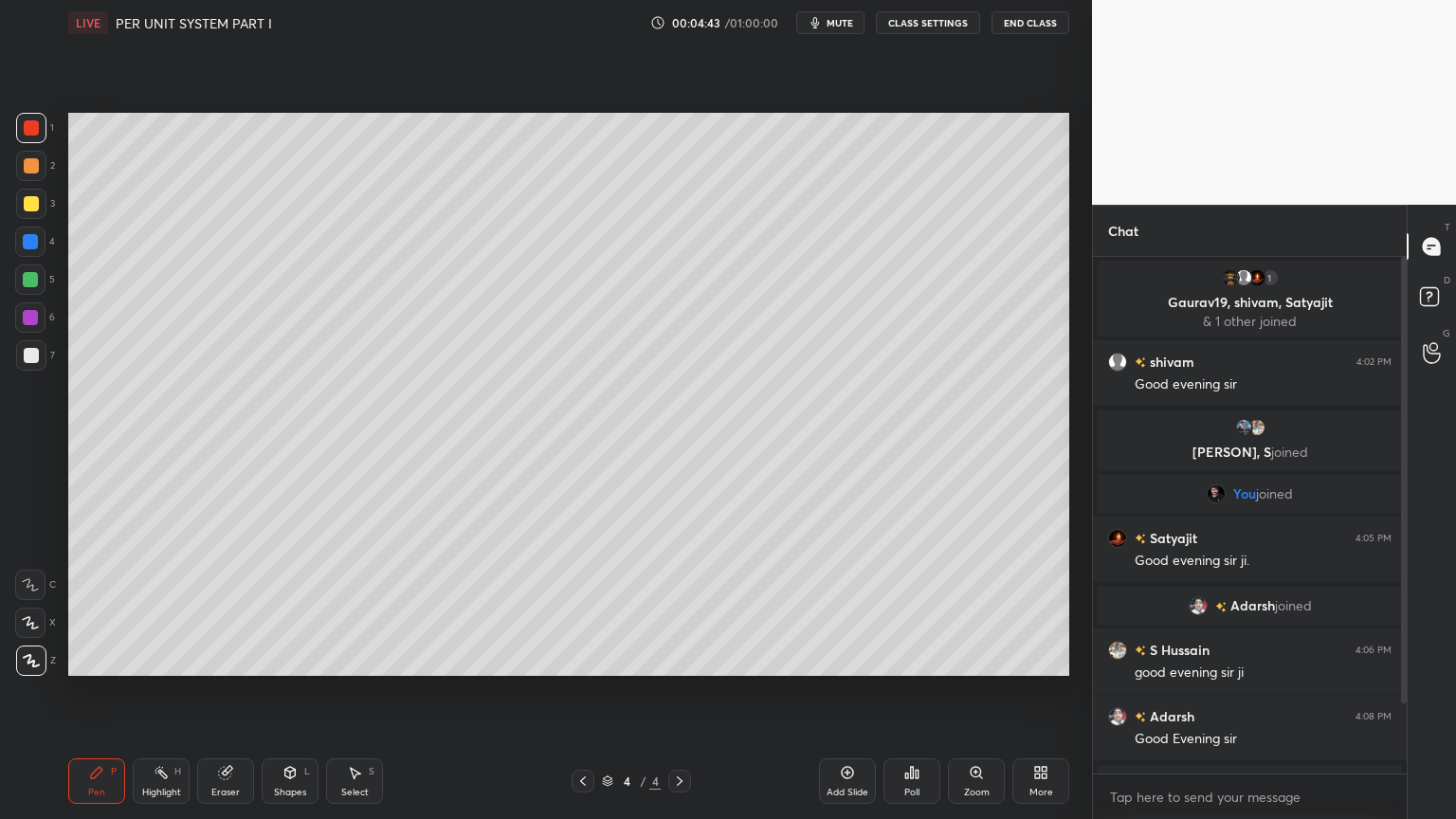 click 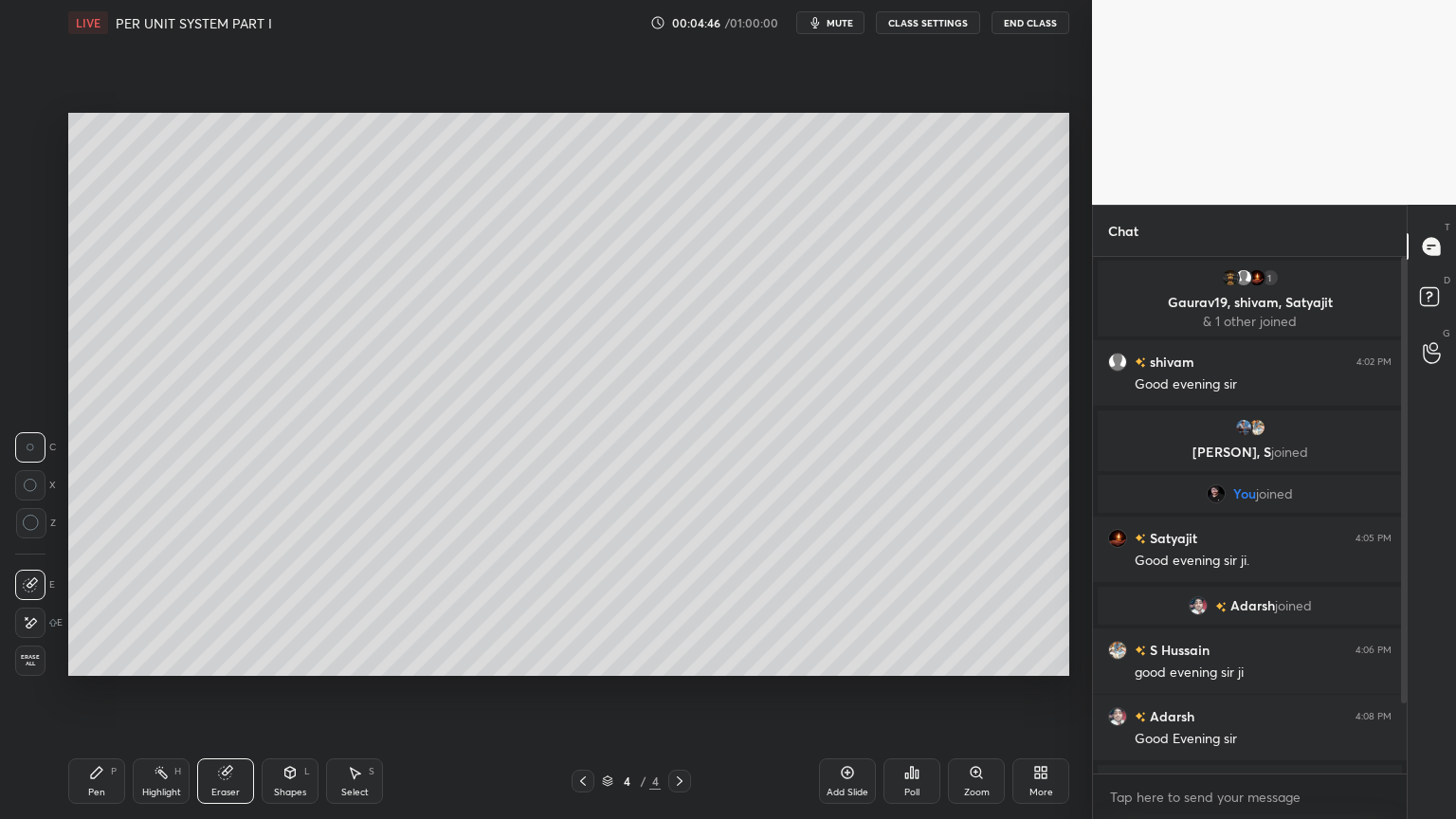 click on "Pen P" at bounding box center (97, 781) 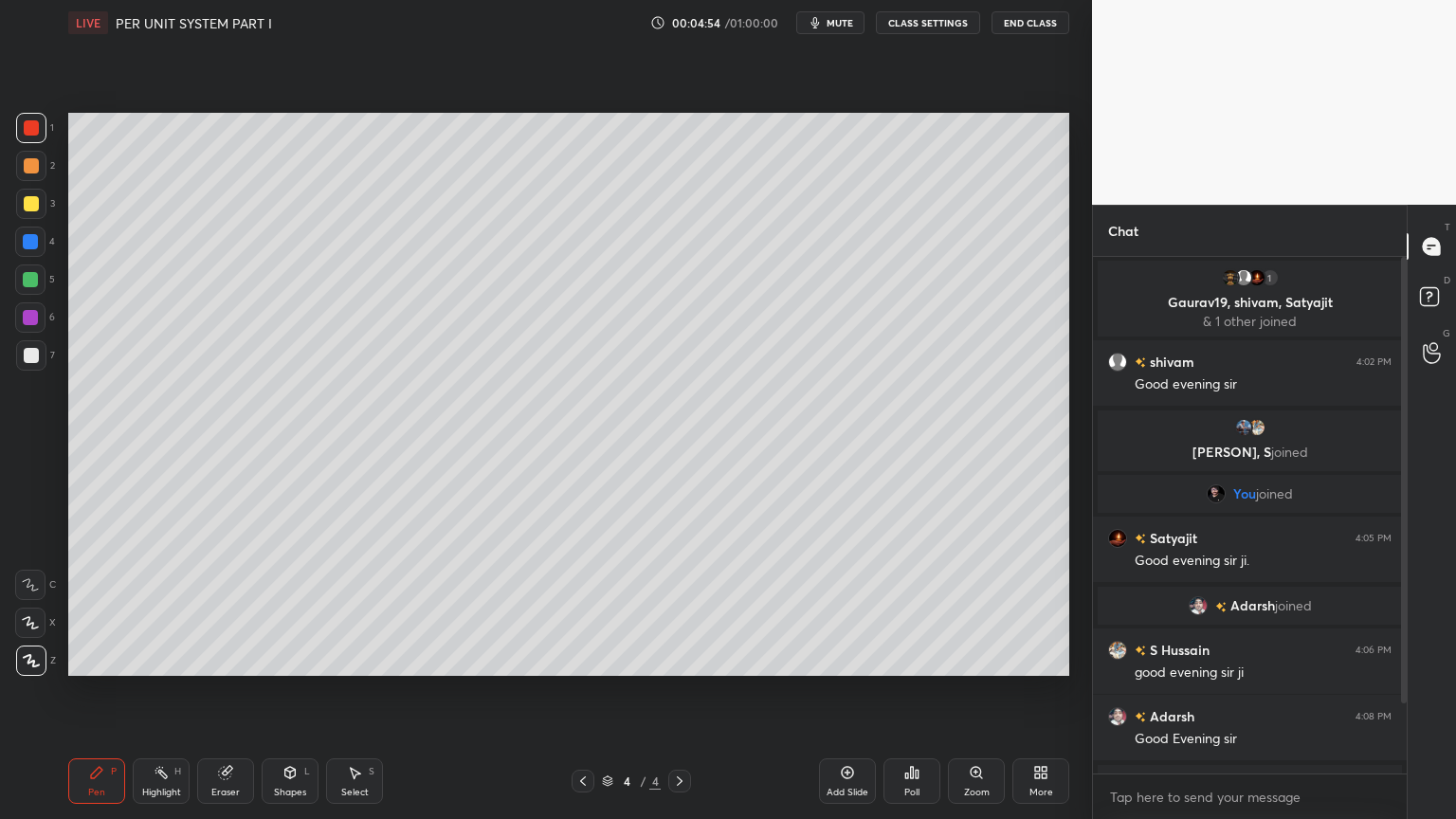click on "Eraser" at bounding box center [226, 781] 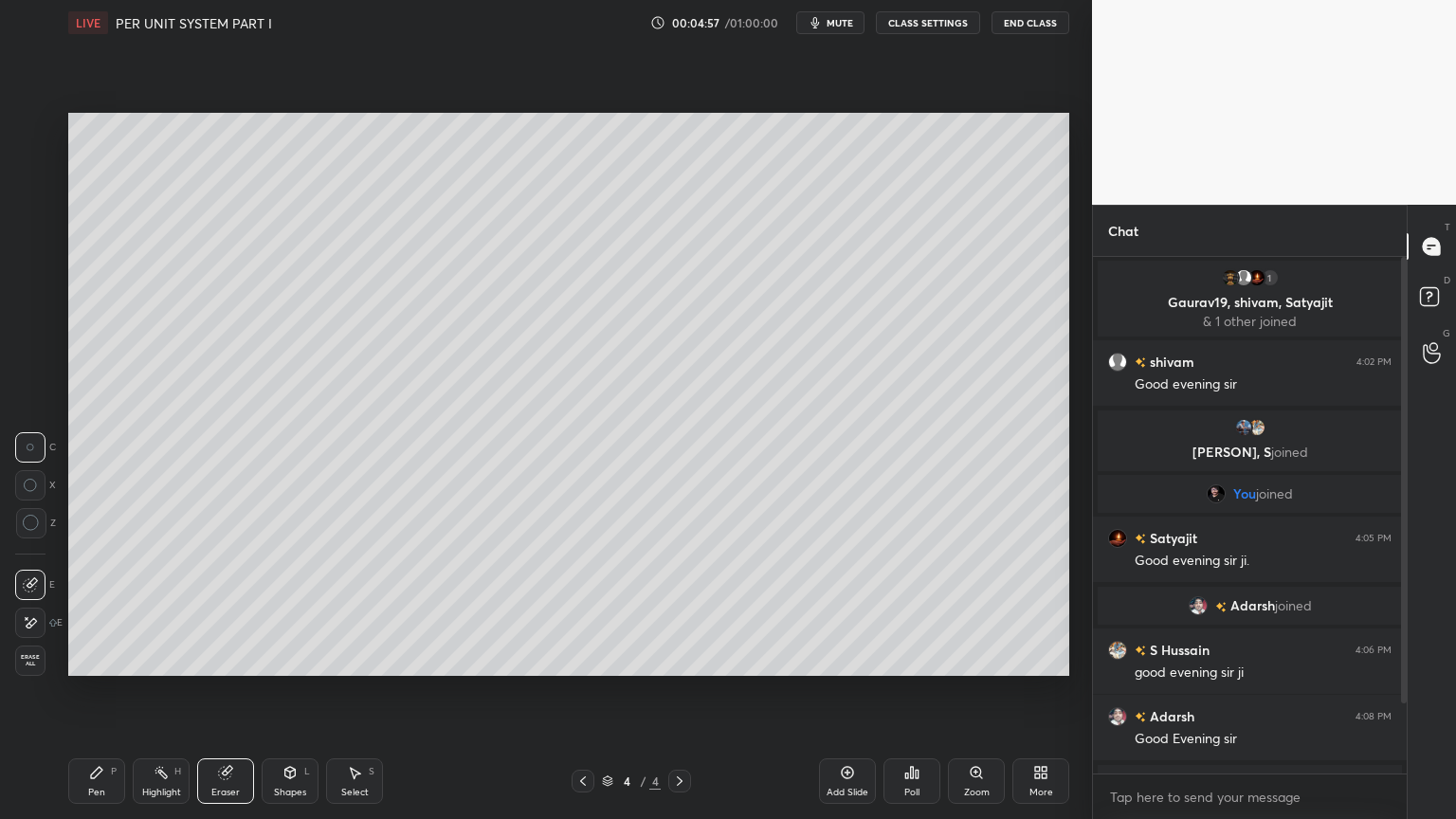click on "Pen P" at bounding box center [97, 781] 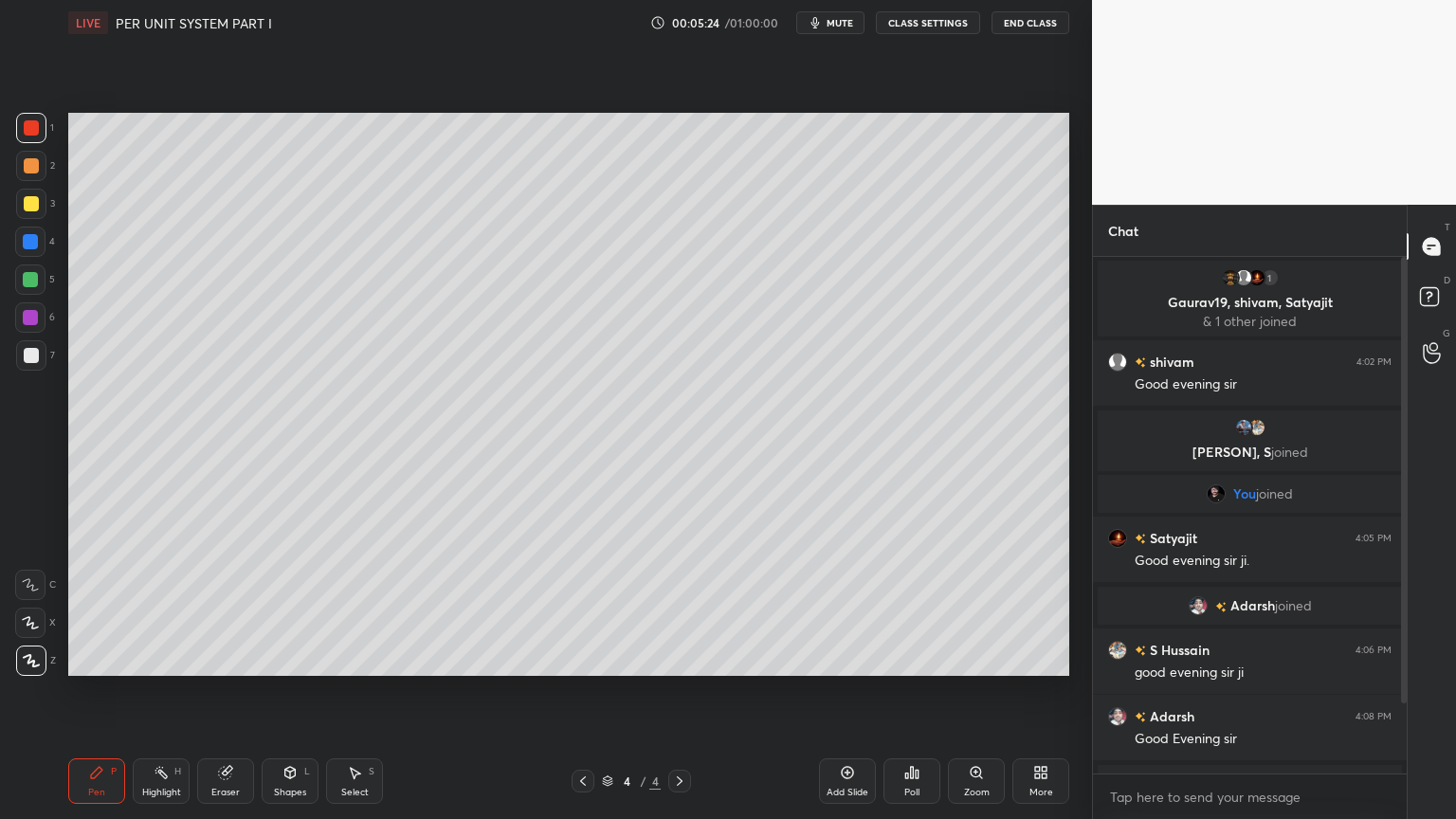 drag, startPoint x: 1408, startPoint y: 695, endPoint x: 1408, endPoint y: 716, distance: 21 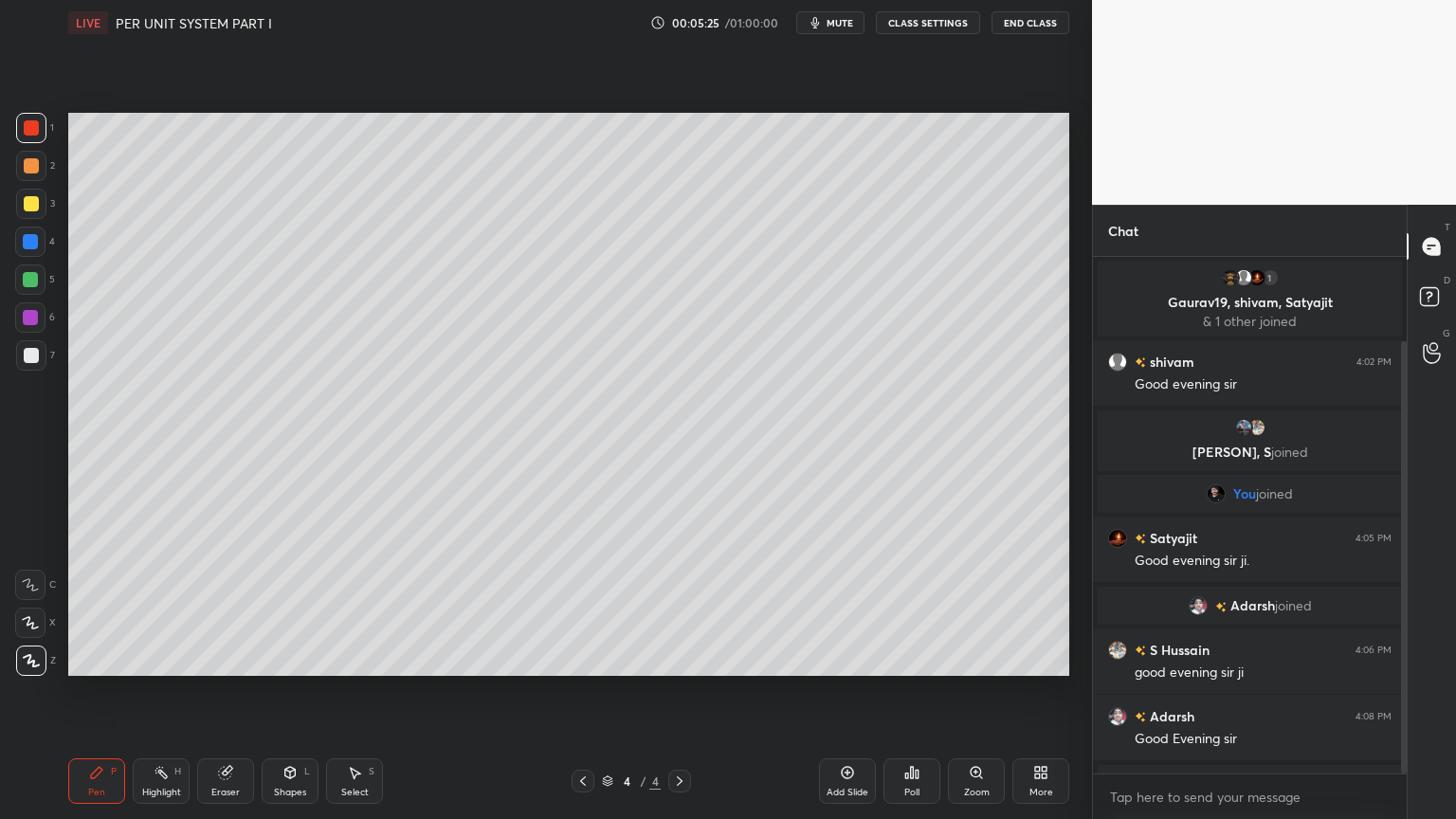 scroll, scrollTop: 100, scrollLeft: 0, axis: vertical 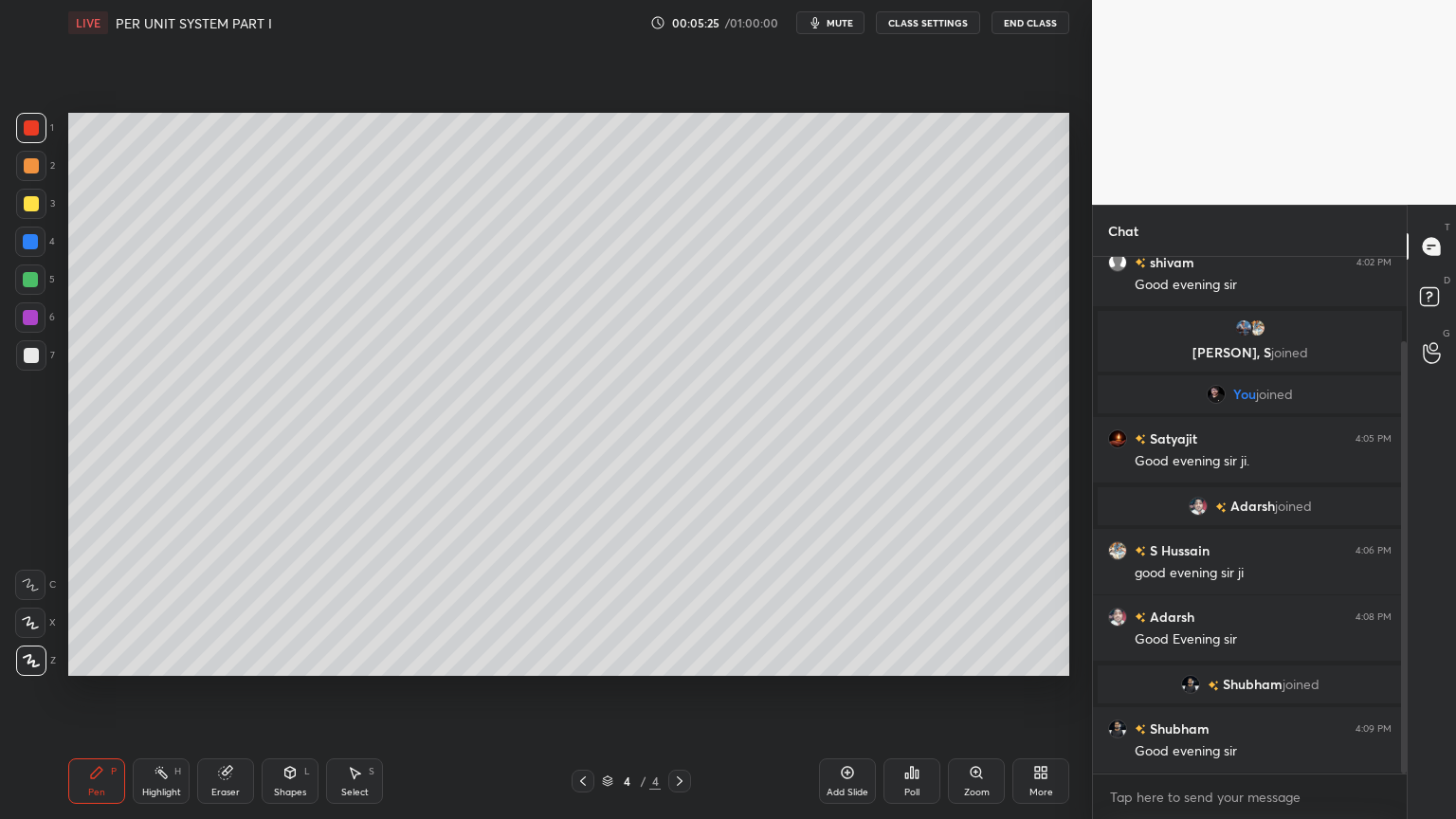 drag, startPoint x: 1403, startPoint y: 705, endPoint x: 1399, endPoint y: 754, distance: 49.162994 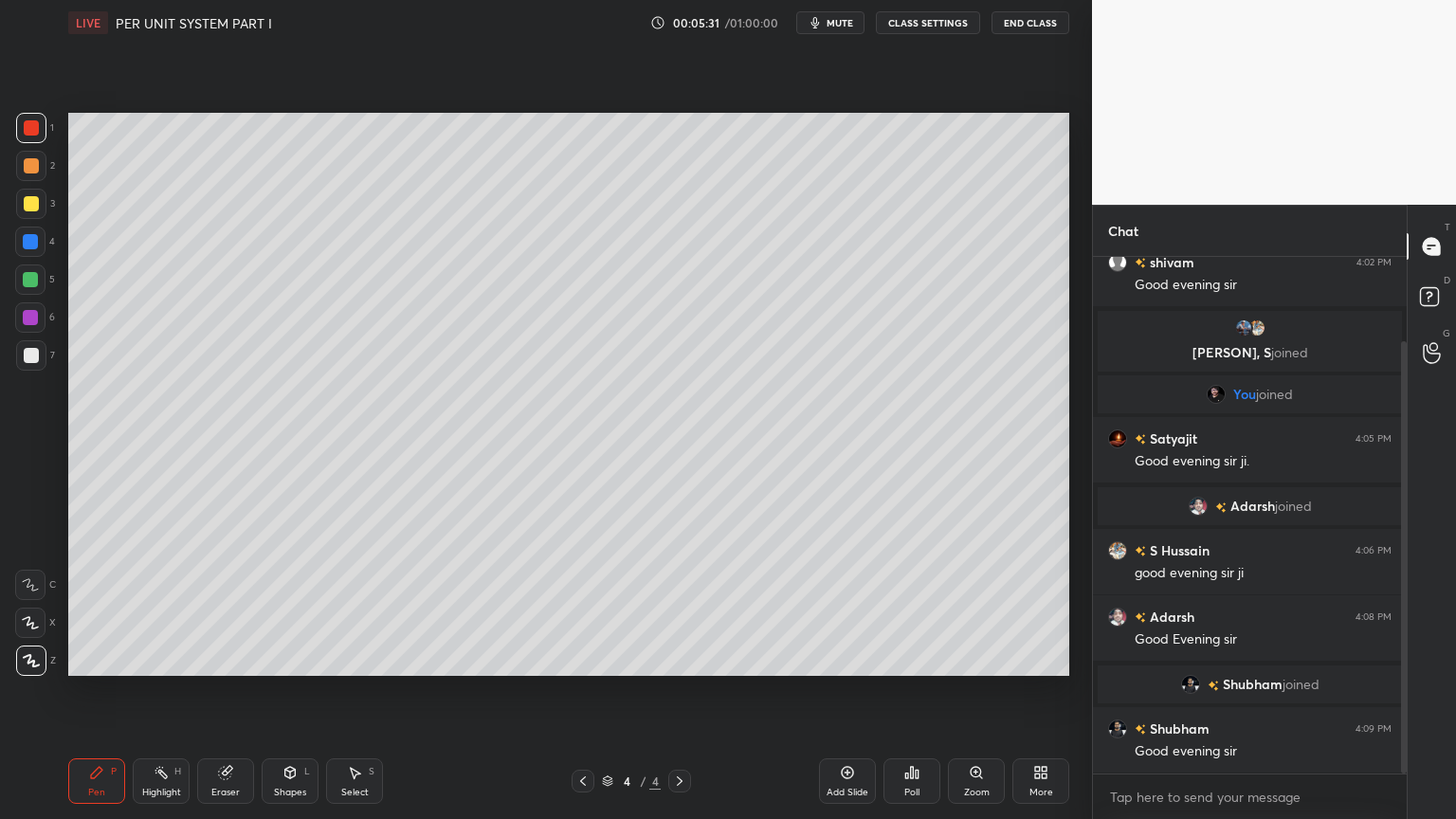 click at bounding box center (31, 355) 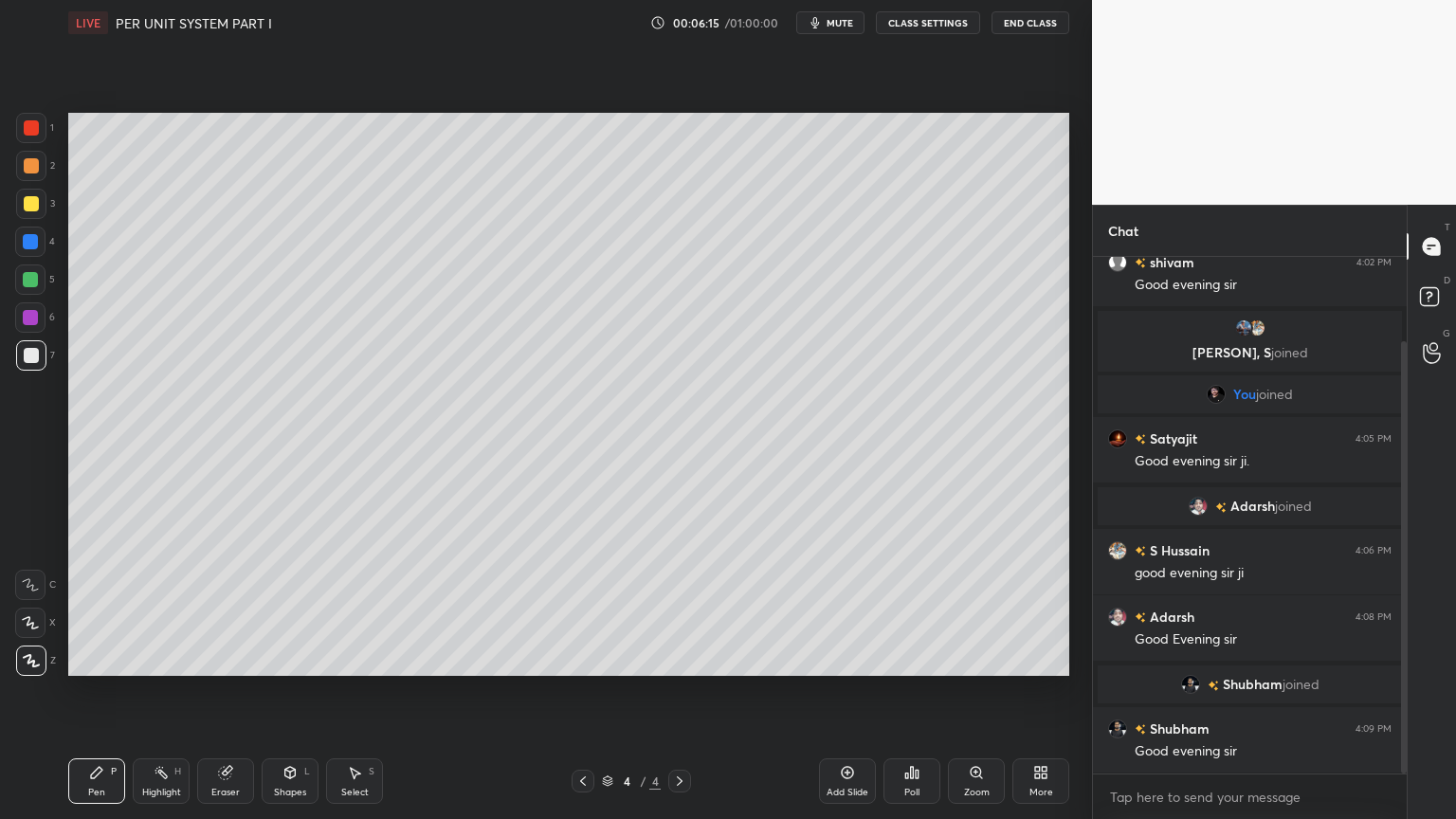 click at bounding box center [31, 166] 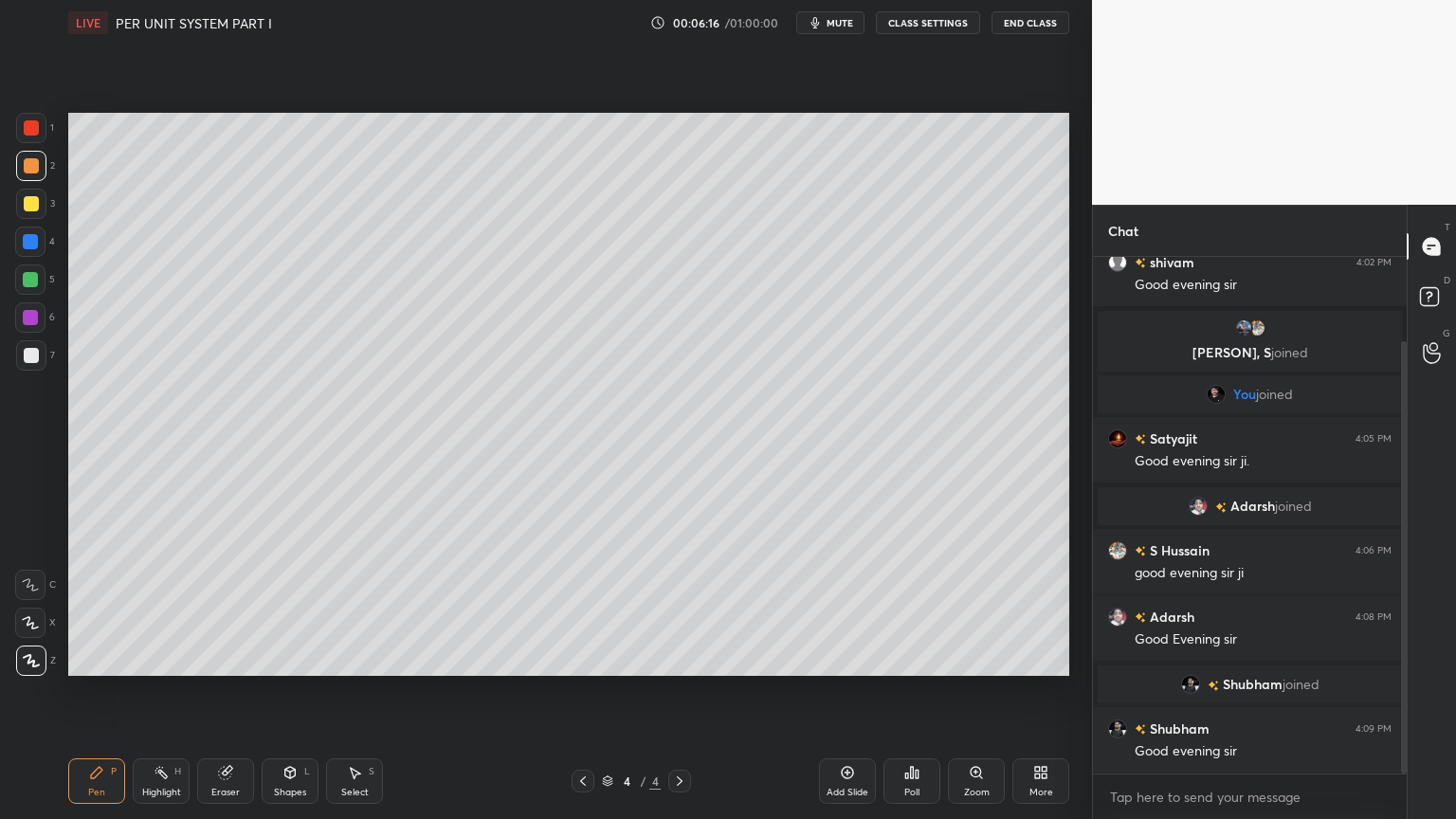 click at bounding box center [31, 204] 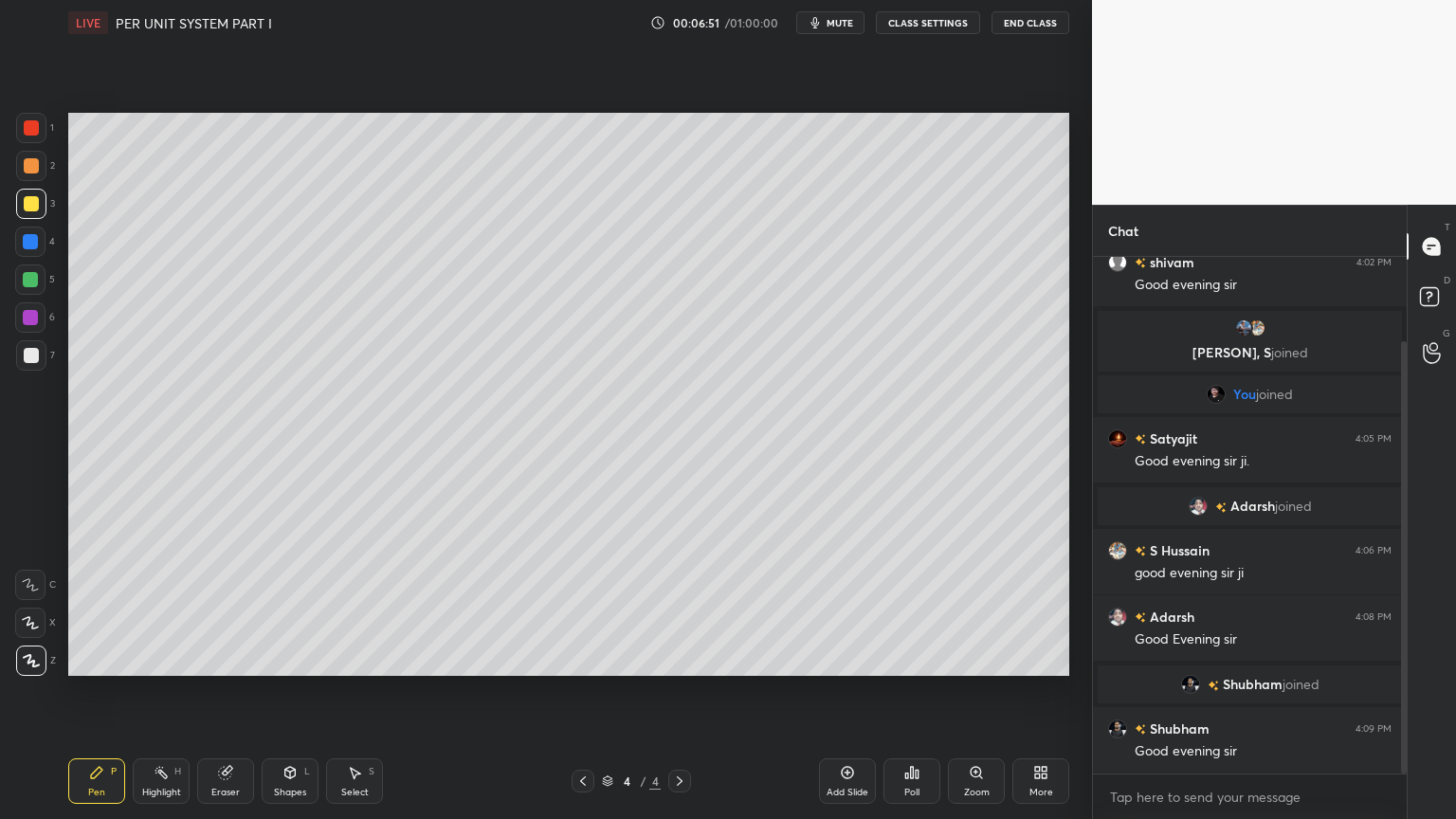 scroll, scrollTop: 473, scrollLeft: 308, axis: both 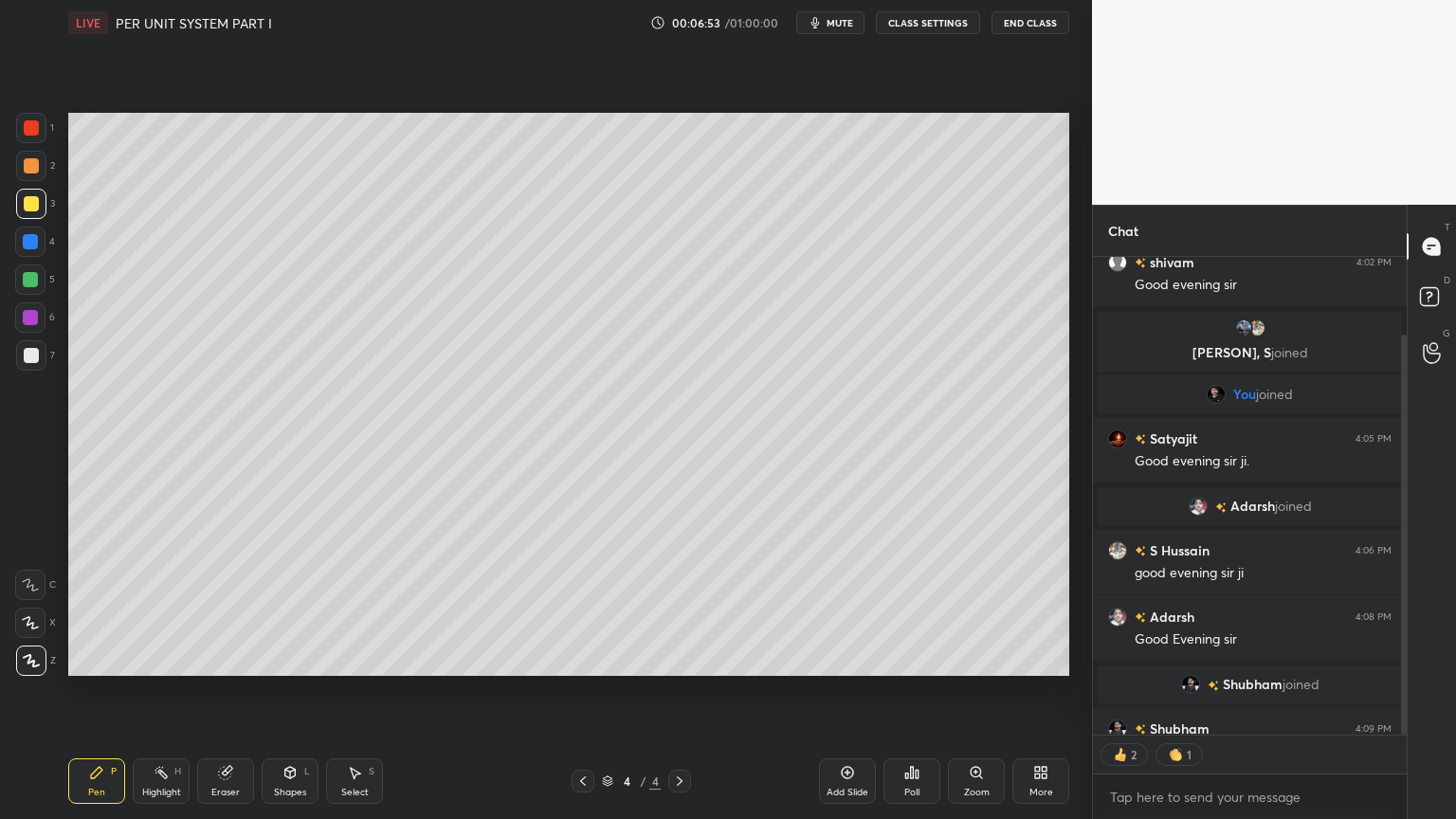 click on "Shapes L" at bounding box center [290, 781] 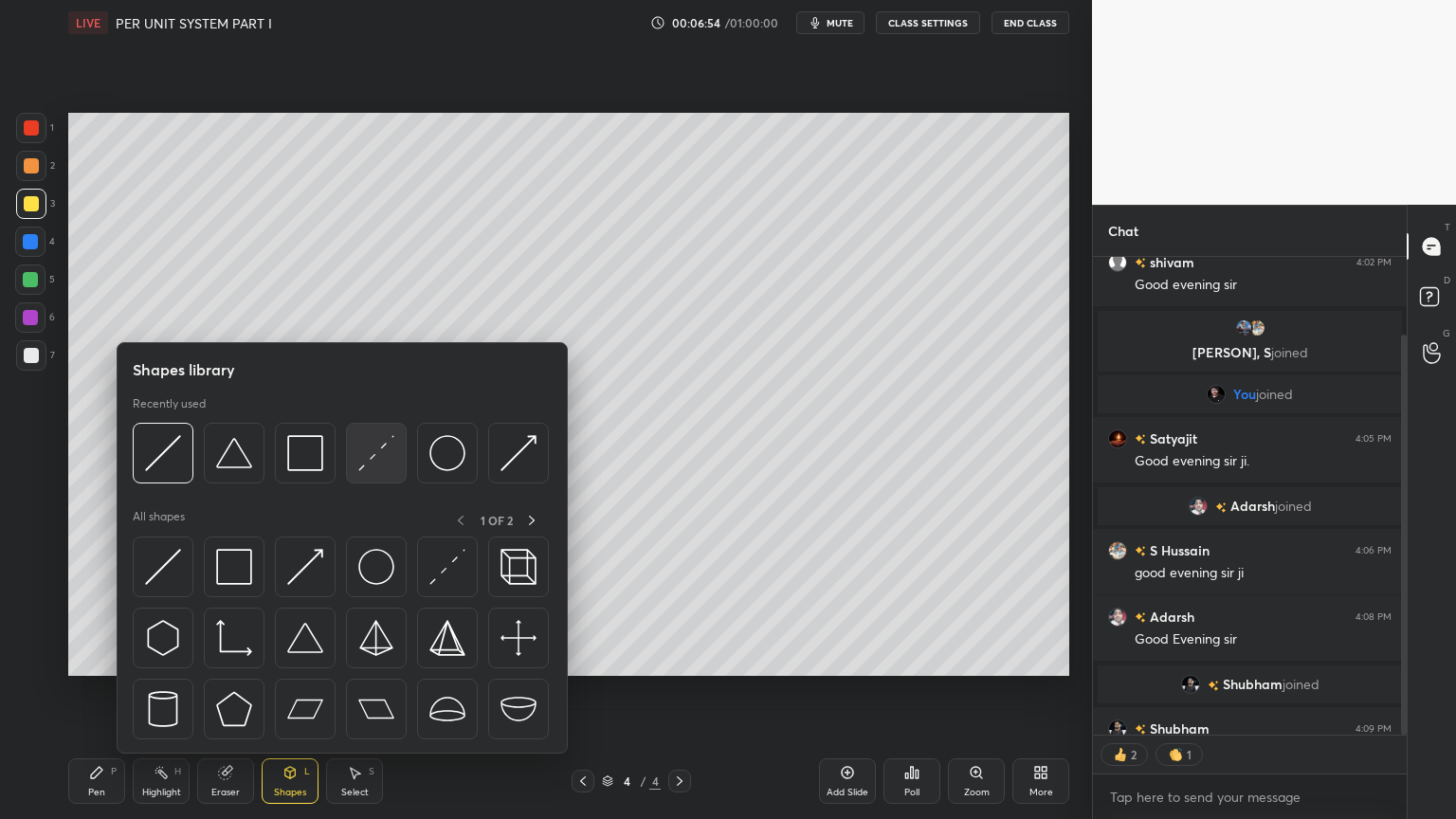 click at bounding box center [376, 453] 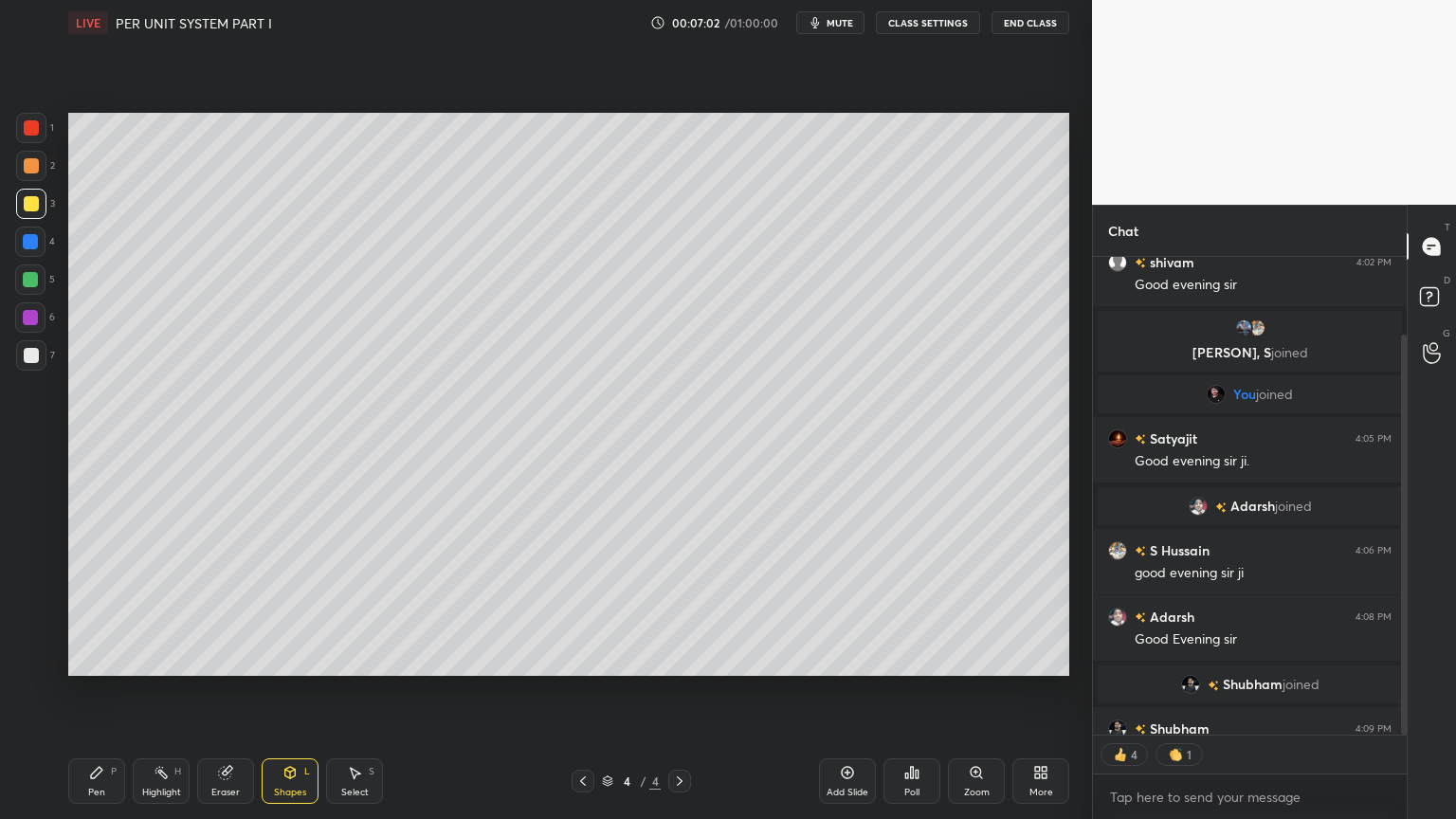 click at bounding box center [30, 318] 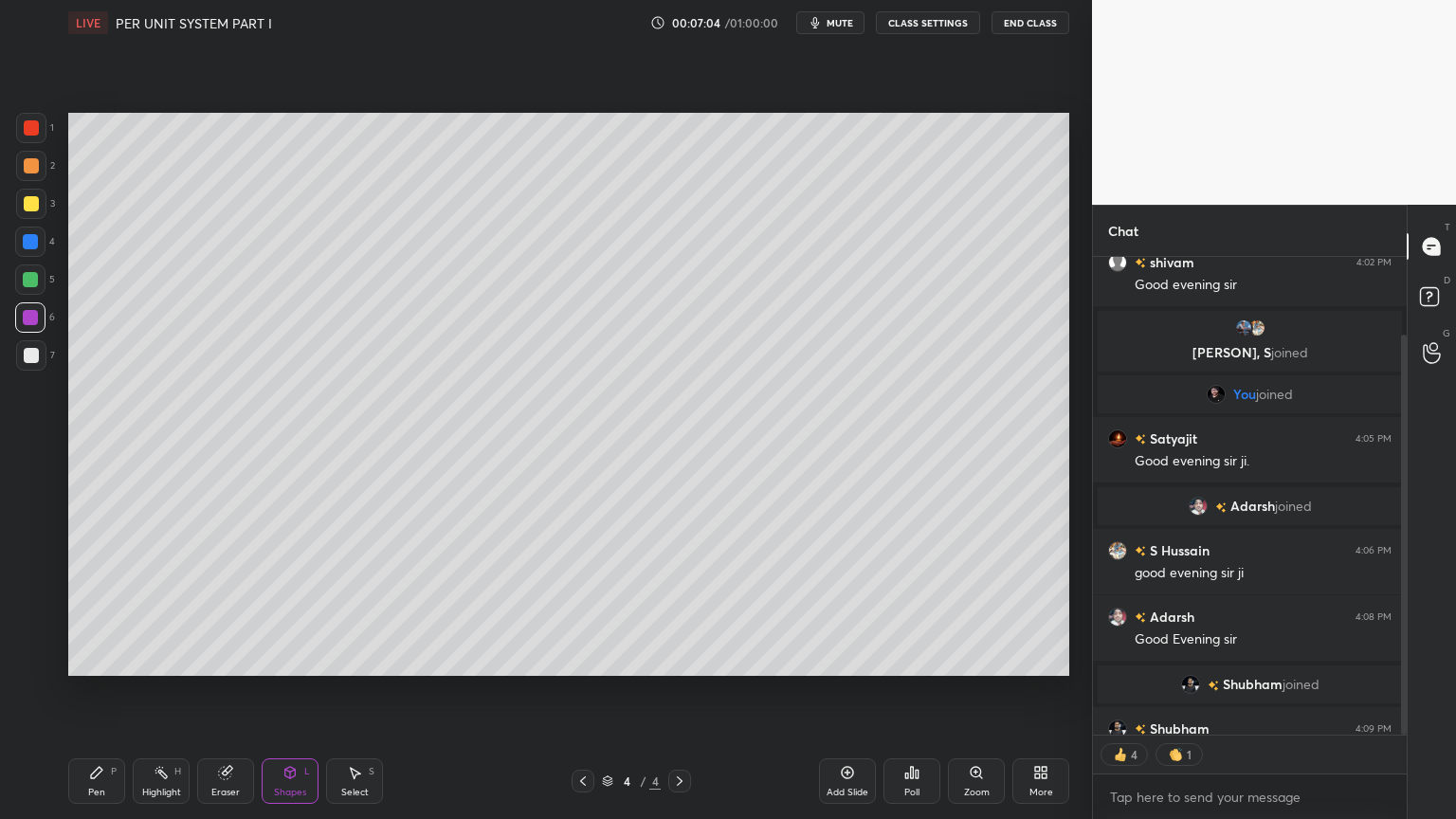 click at bounding box center (31, 128) 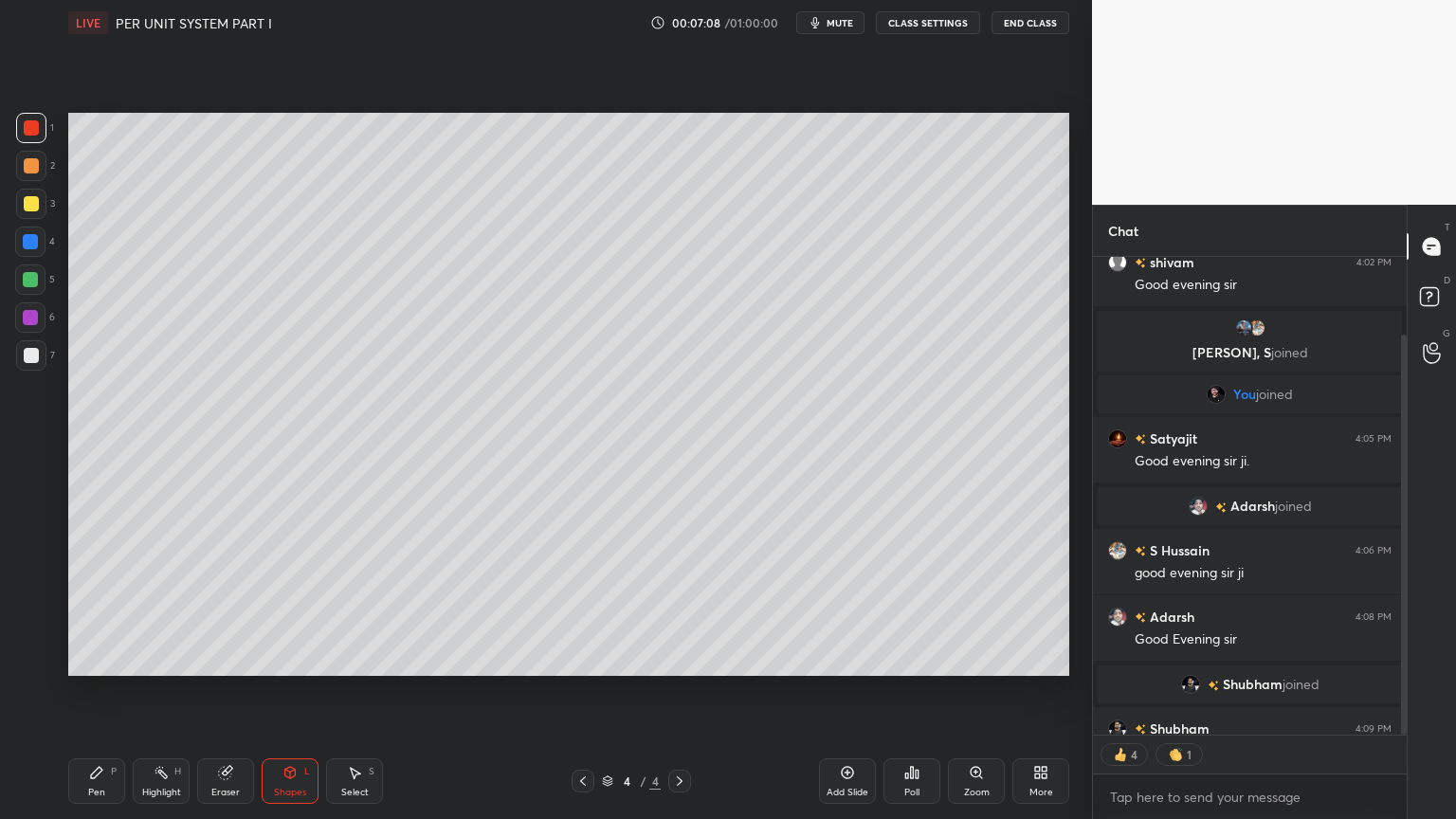 click on "Pen P" at bounding box center (97, 781) 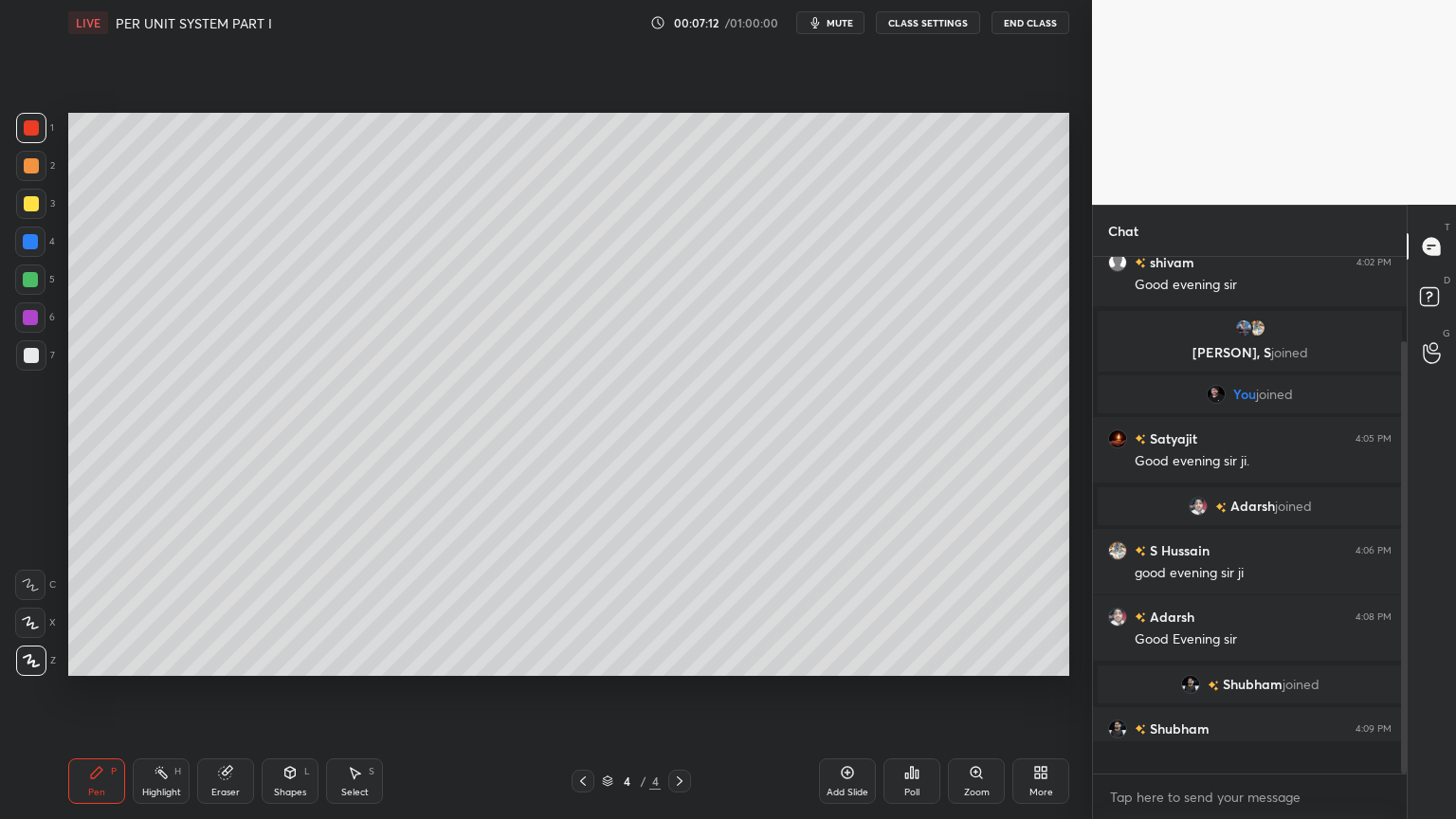 scroll, scrollTop: 6, scrollLeft: 6, axis: both 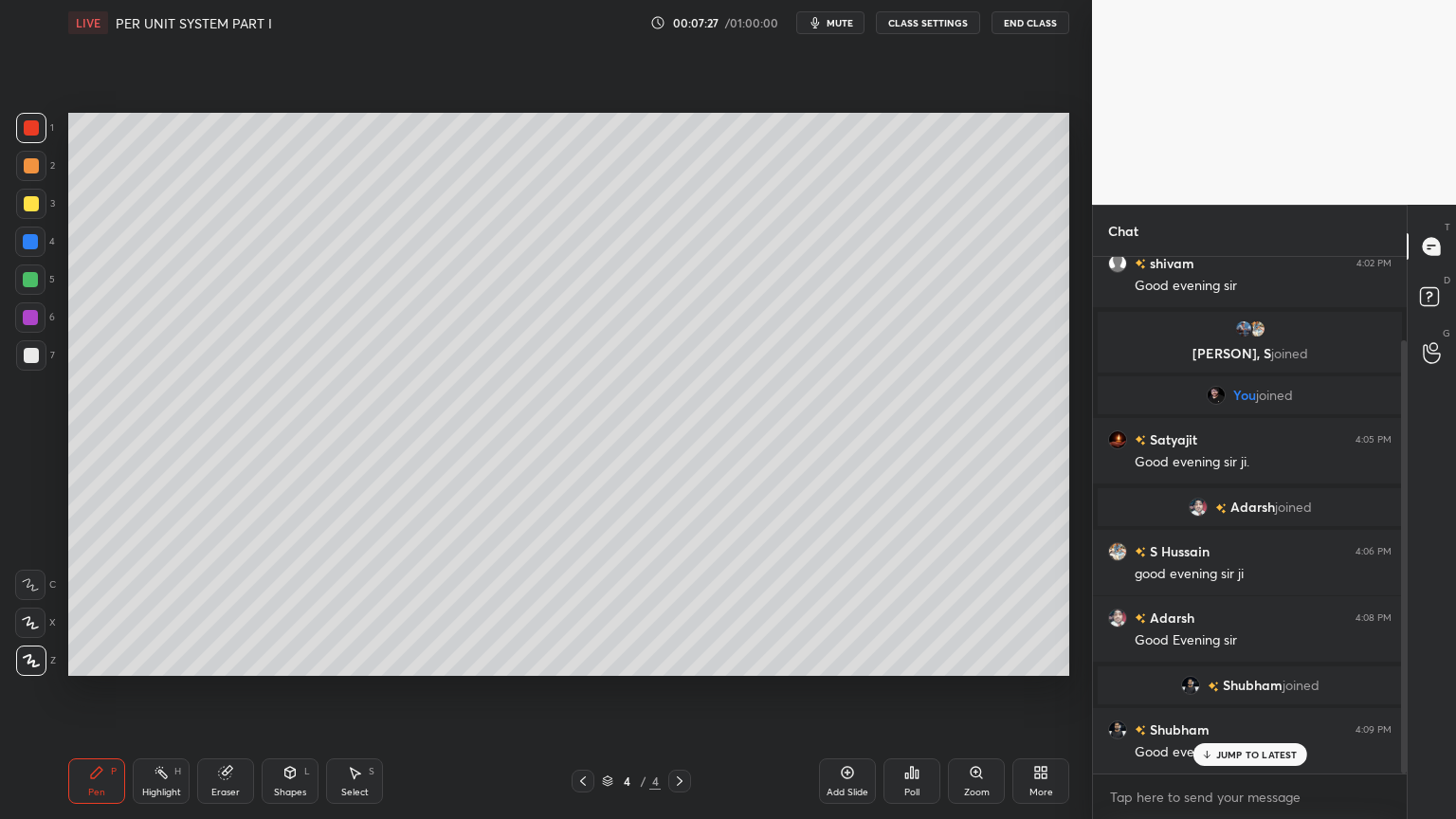 click at bounding box center [31, 355] 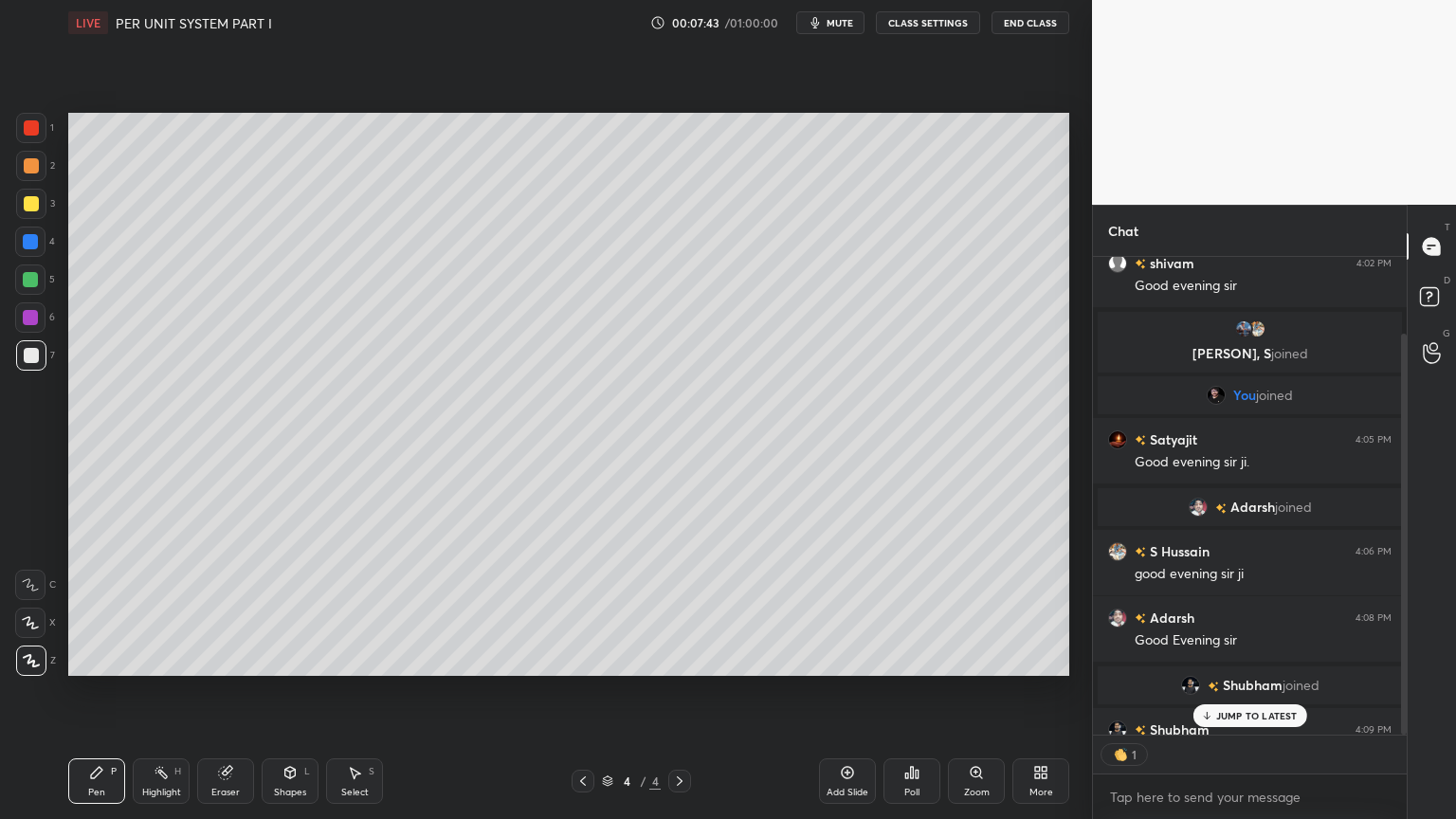 scroll, scrollTop: 473, scrollLeft: 308, axis: both 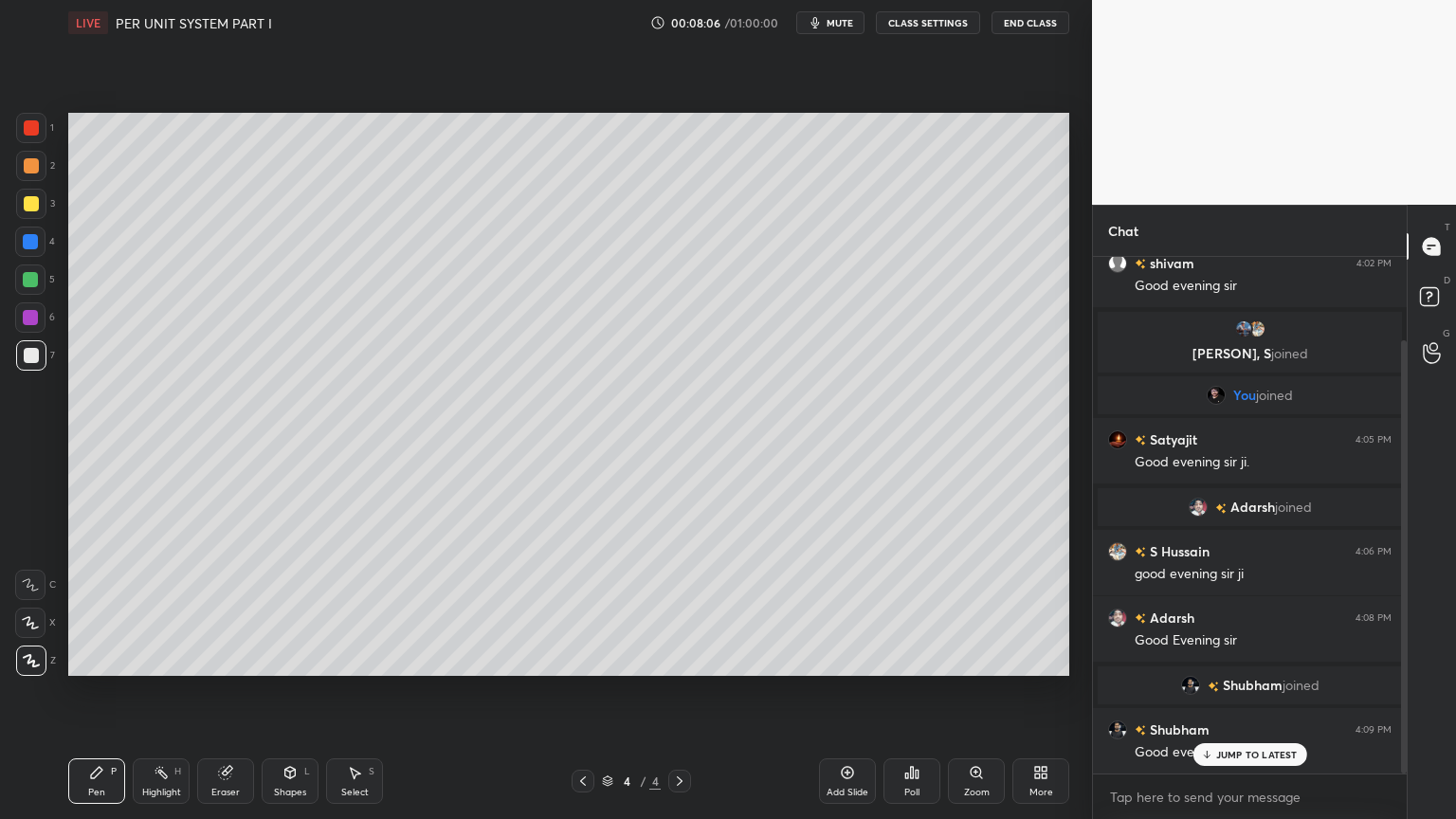 click at bounding box center (30, 280) 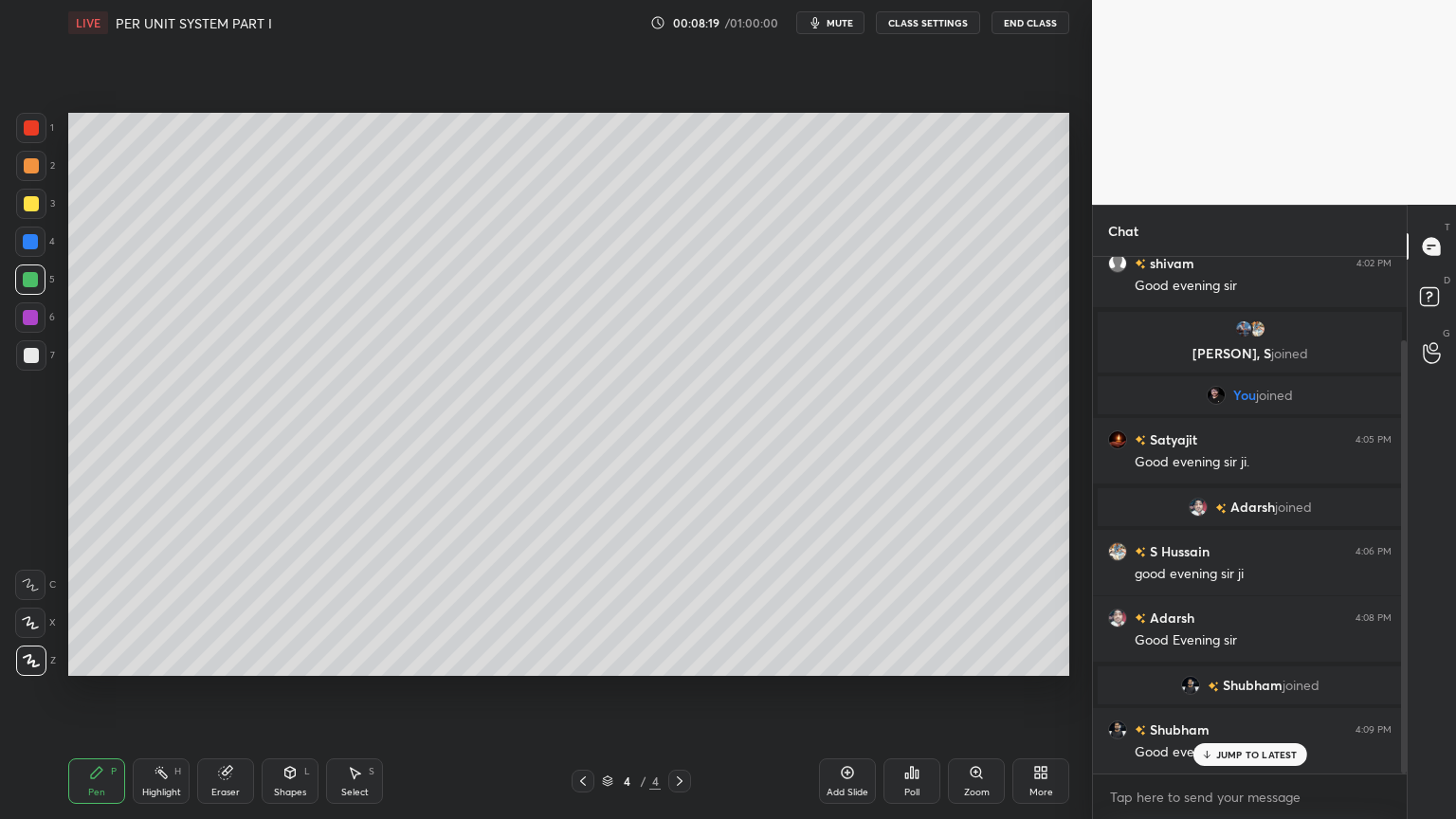 click on "Shapes L" at bounding box center (290, 781) 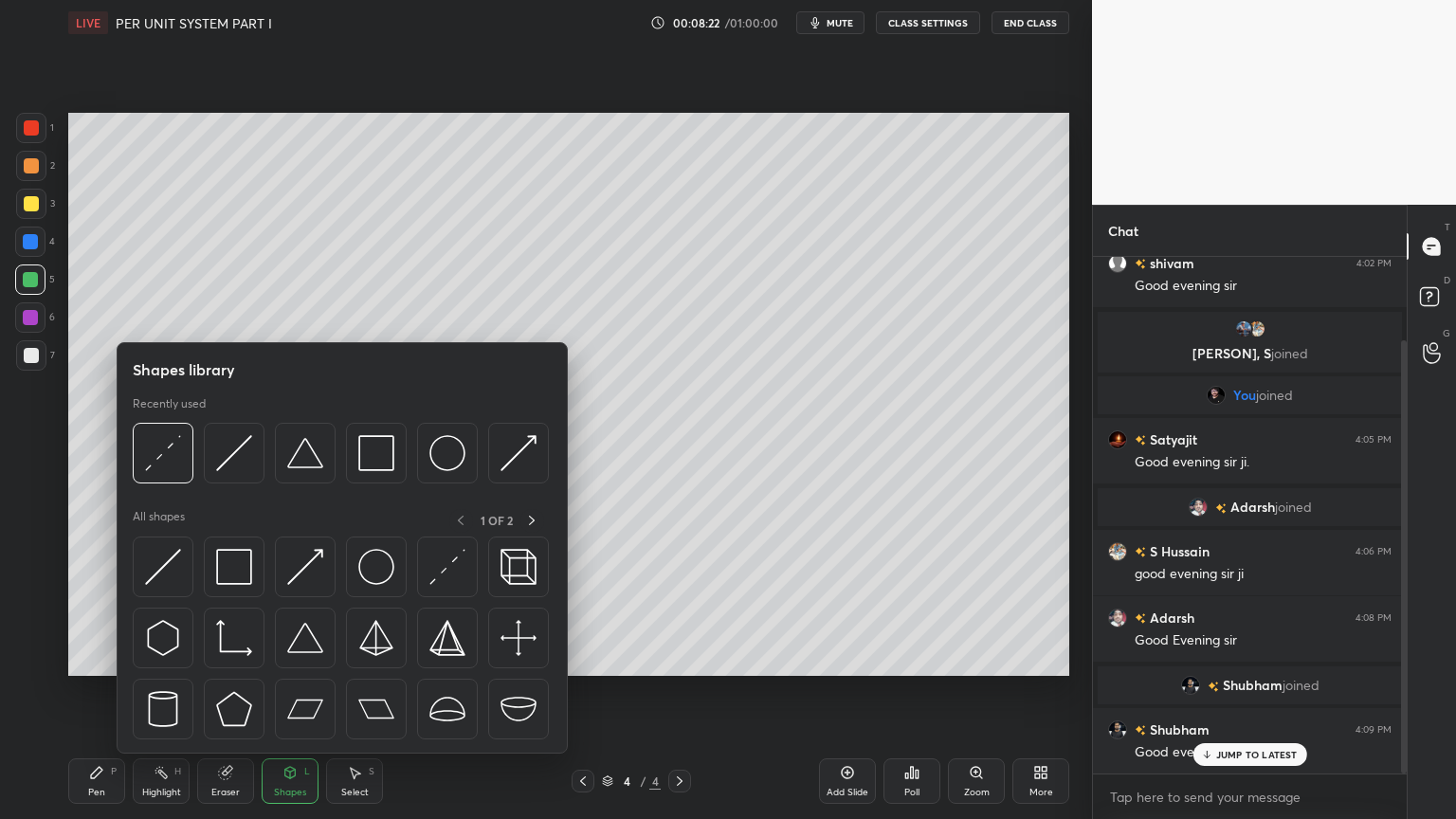 click on "Pen P" at bounding box center [97, 781] 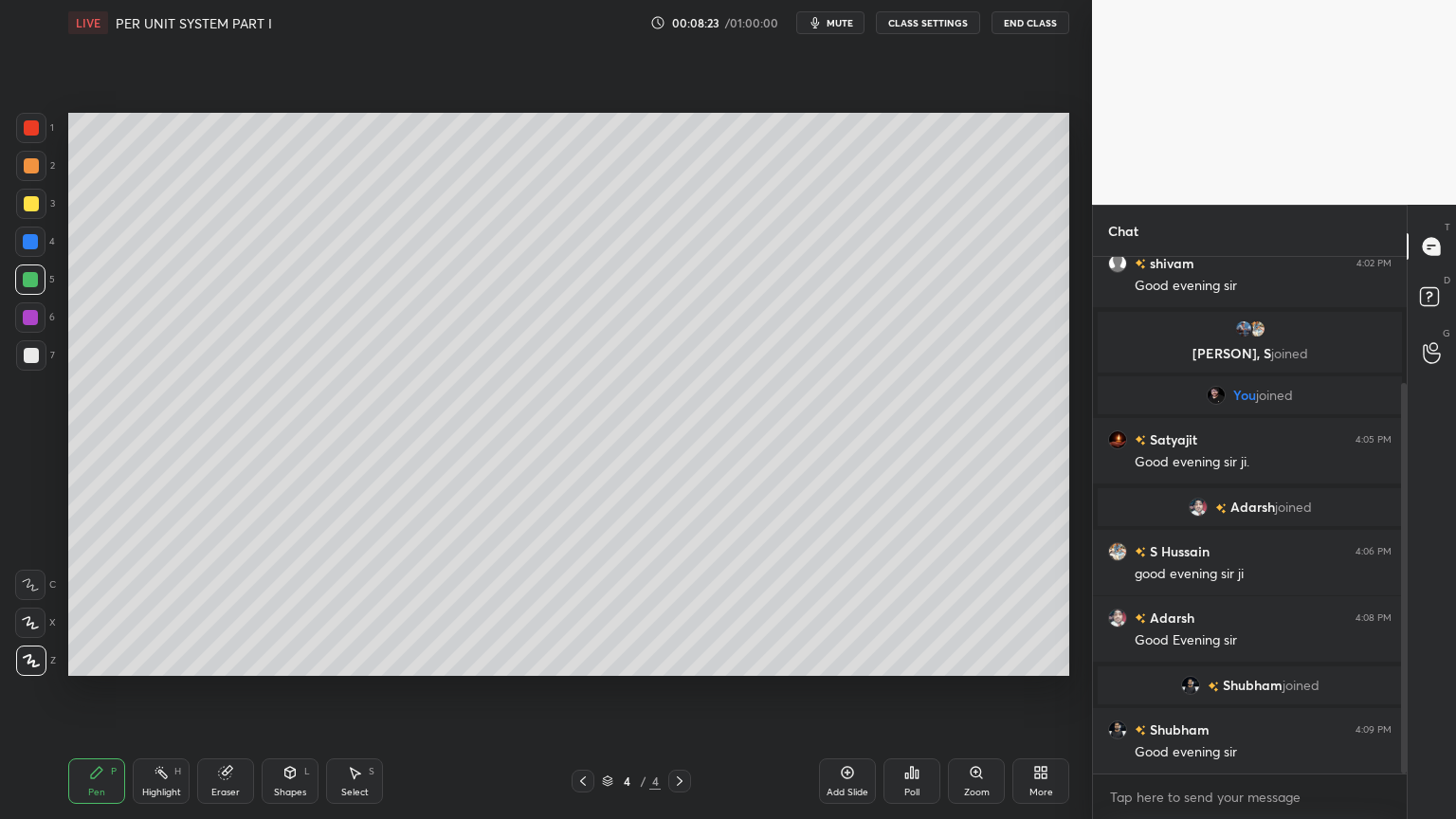 scroll, scrollTop: 166, scrollLeft: 0, axis: vertical 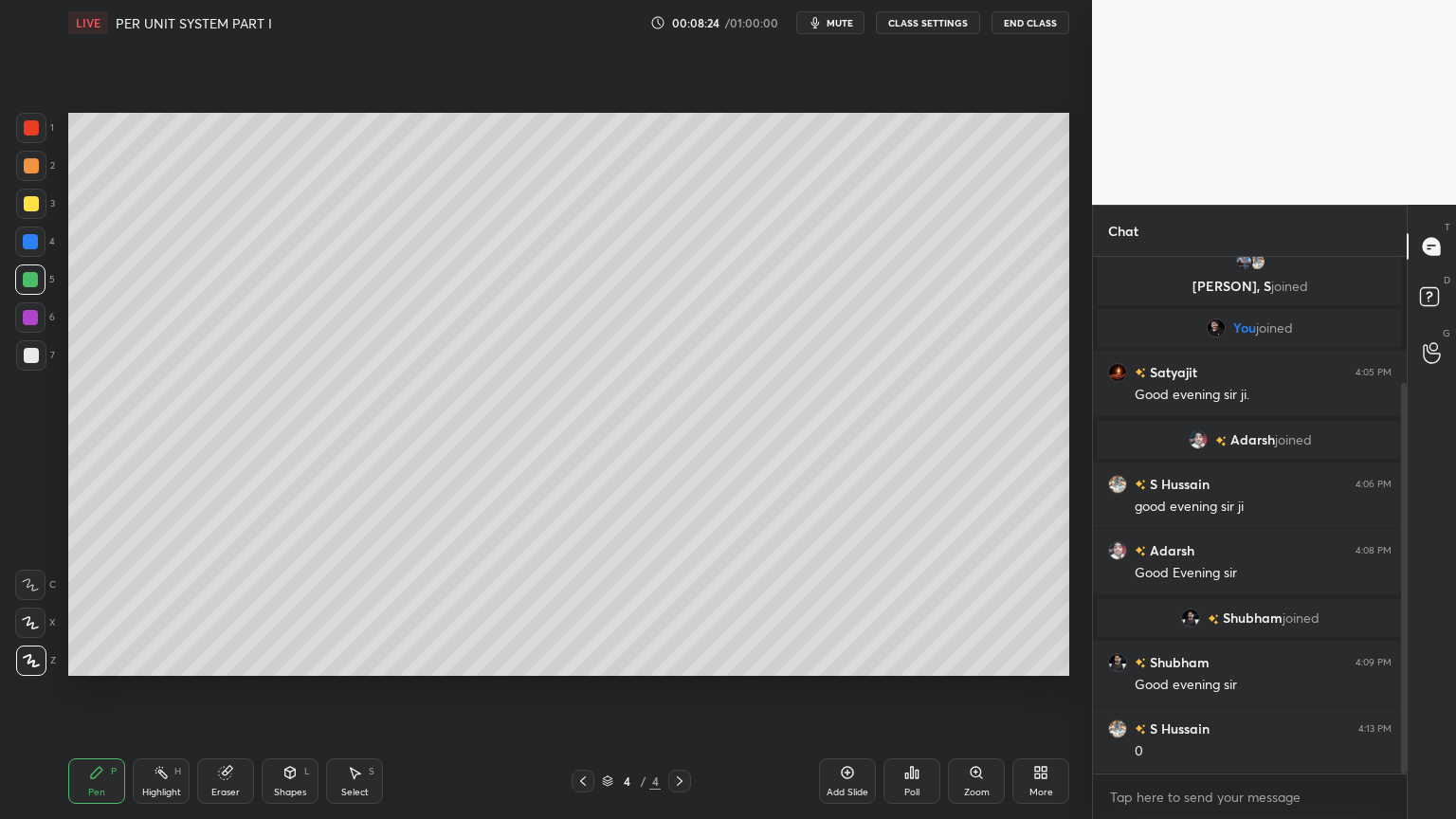 click on "Eraser" at bounding box center (226, 781) 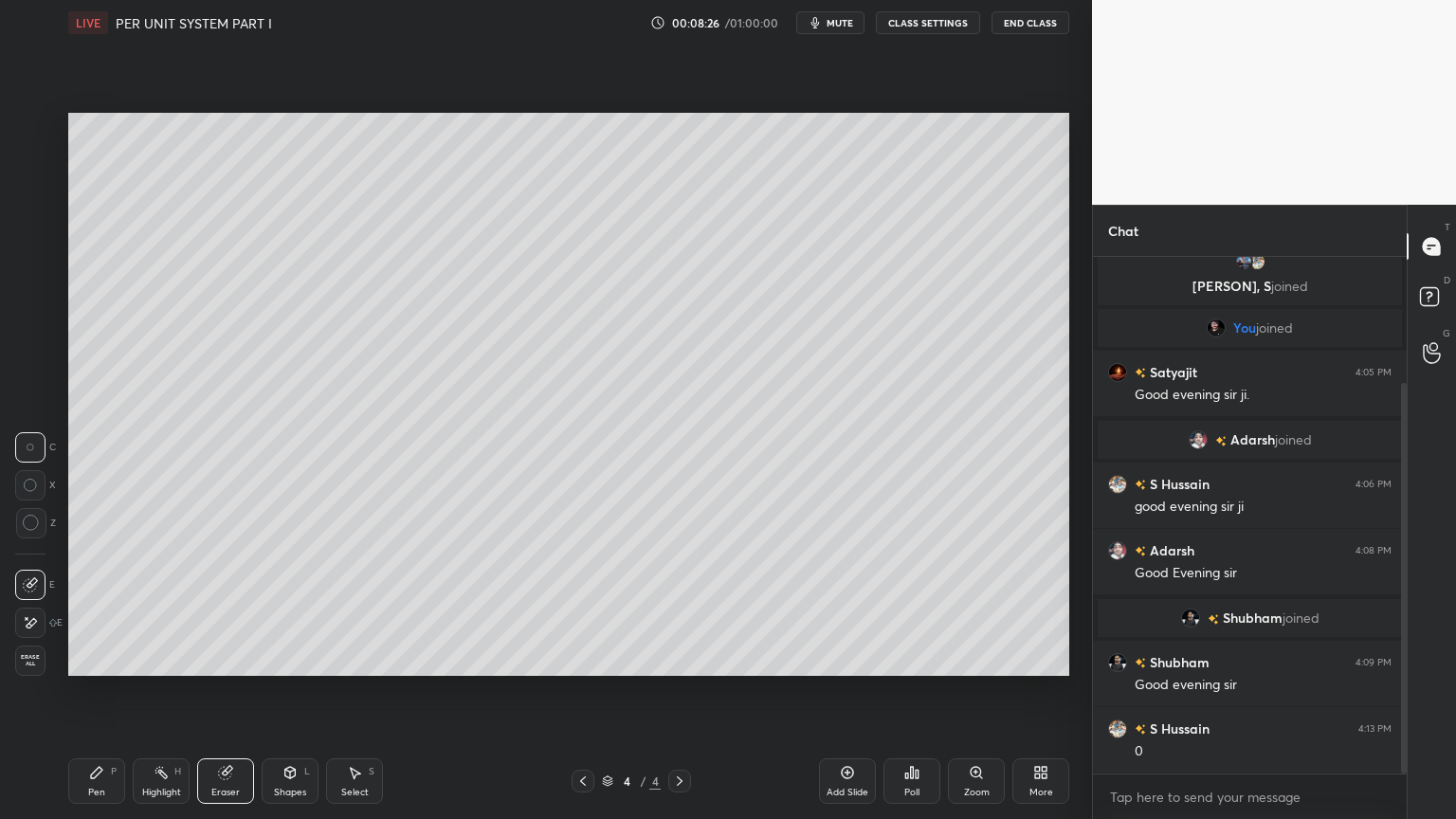 drag, startPoint x: 107, startPoint y: 783, endPoint x: 103, endPoint y: 773, distance: 10.7703296 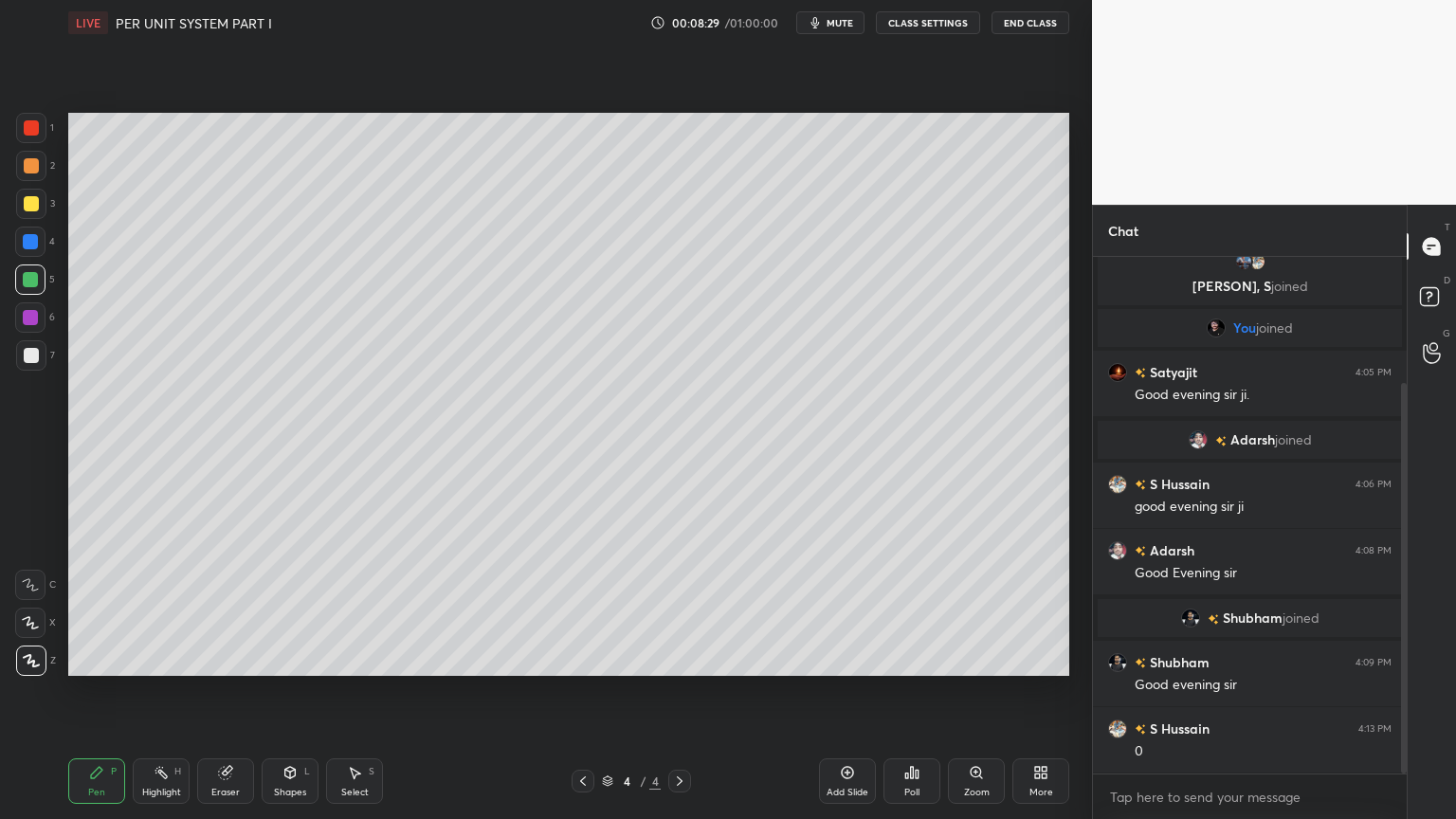click on "Shapes L" at bounding box center (290, 781) 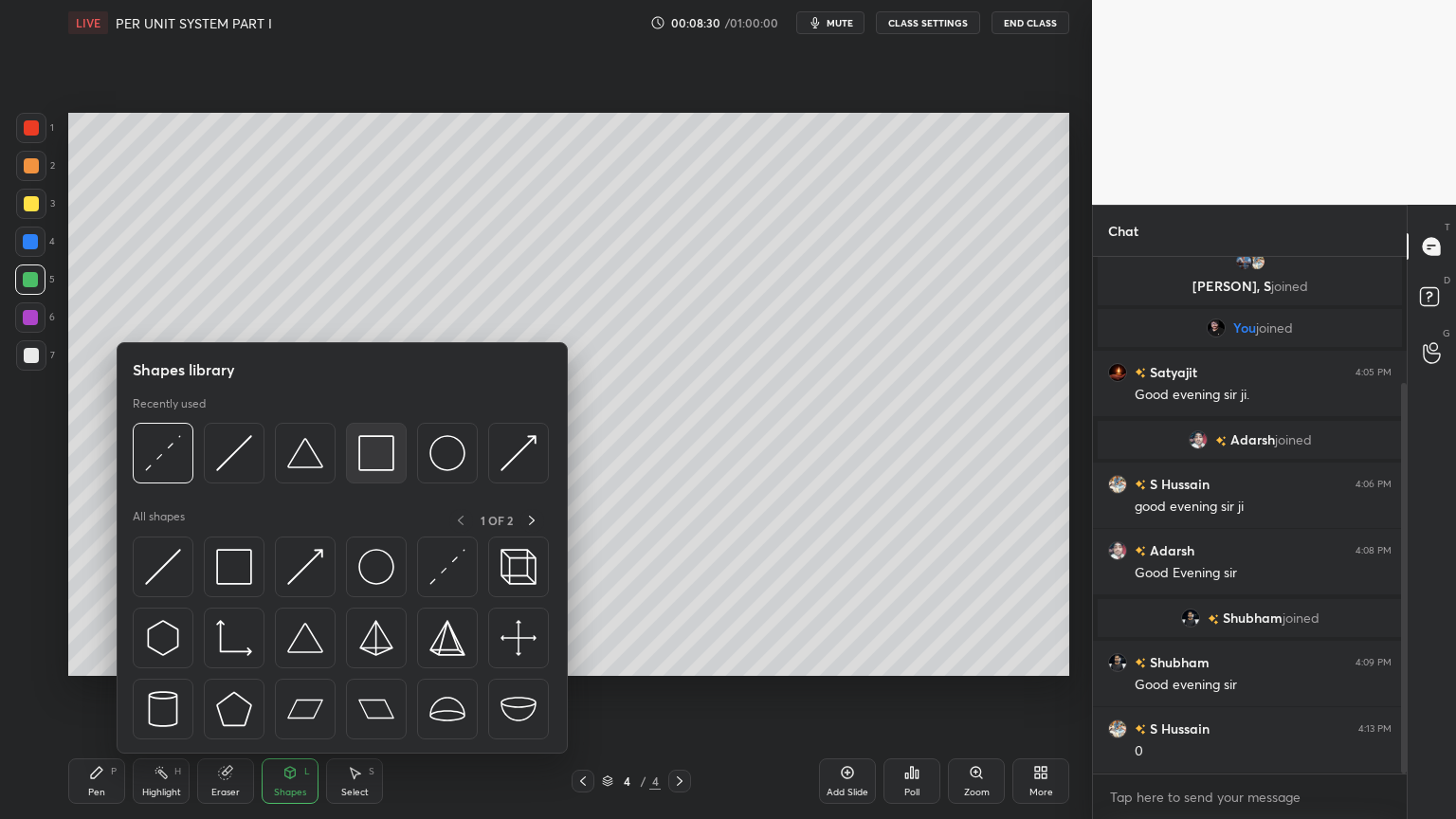 click at bounding box center (376, 453) 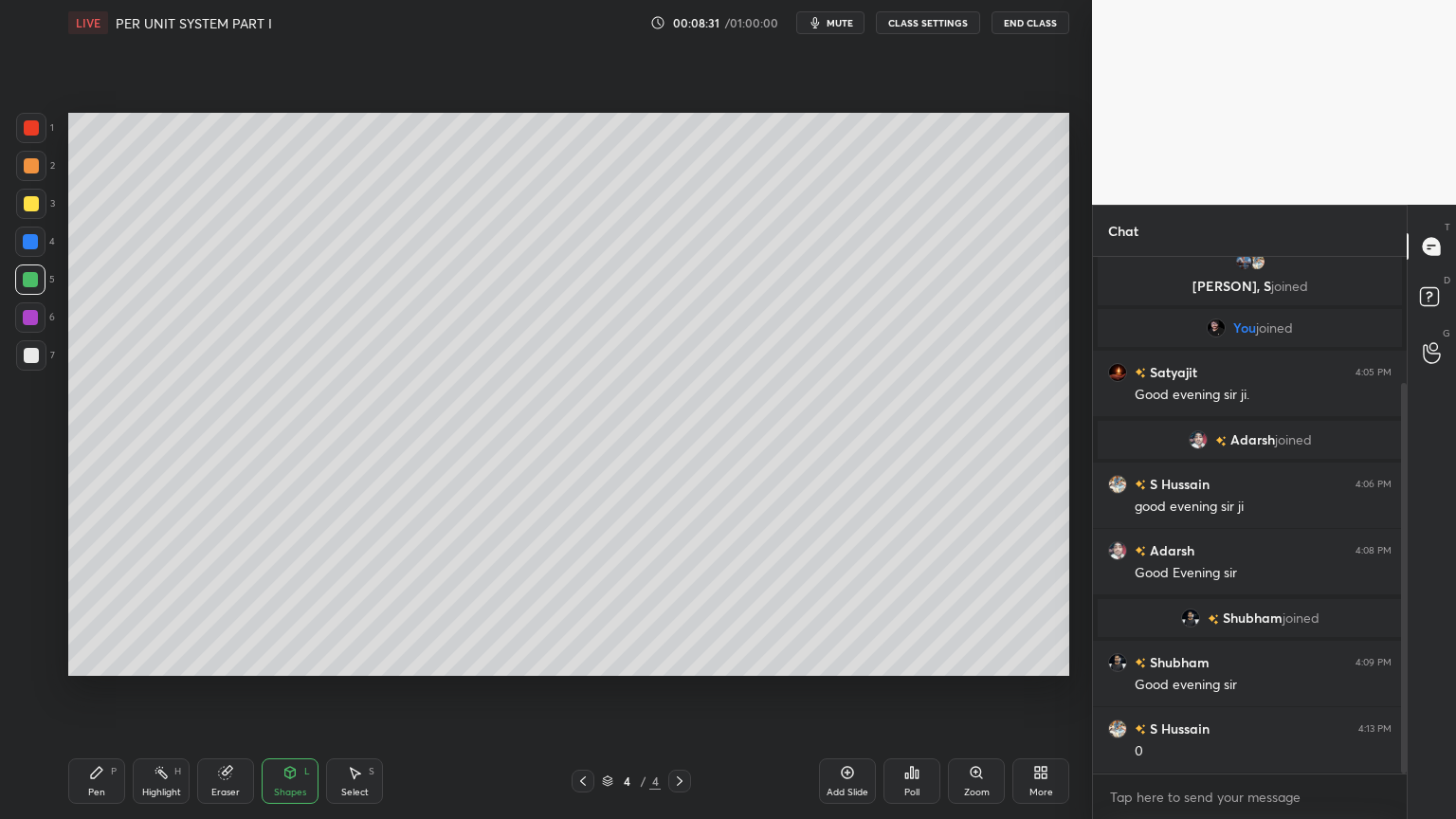 scroll, scrollTop: 185, scrollLeft: 0, axis: vertical 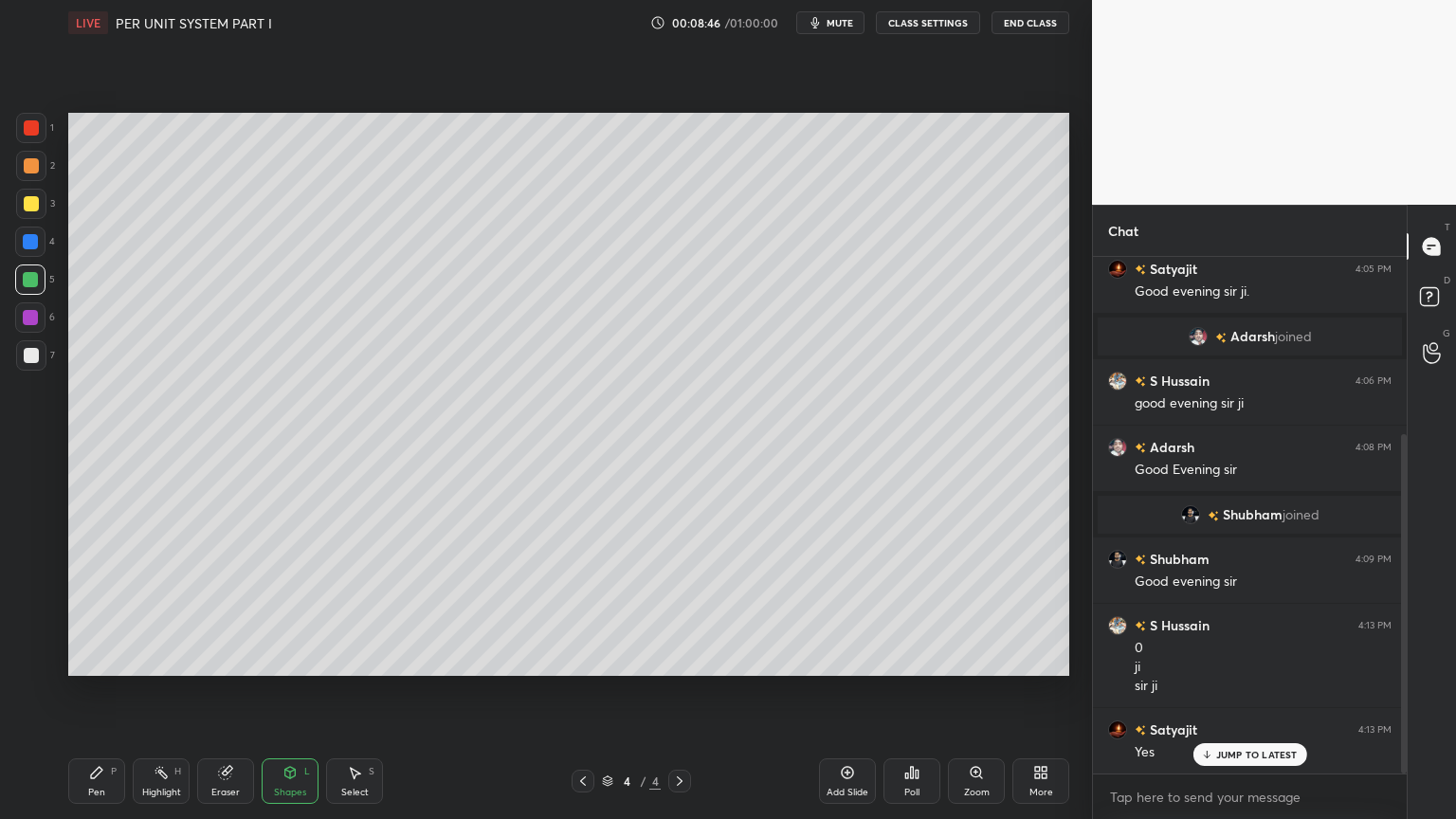 click on "Pen P" at bounding box center [97, 781] 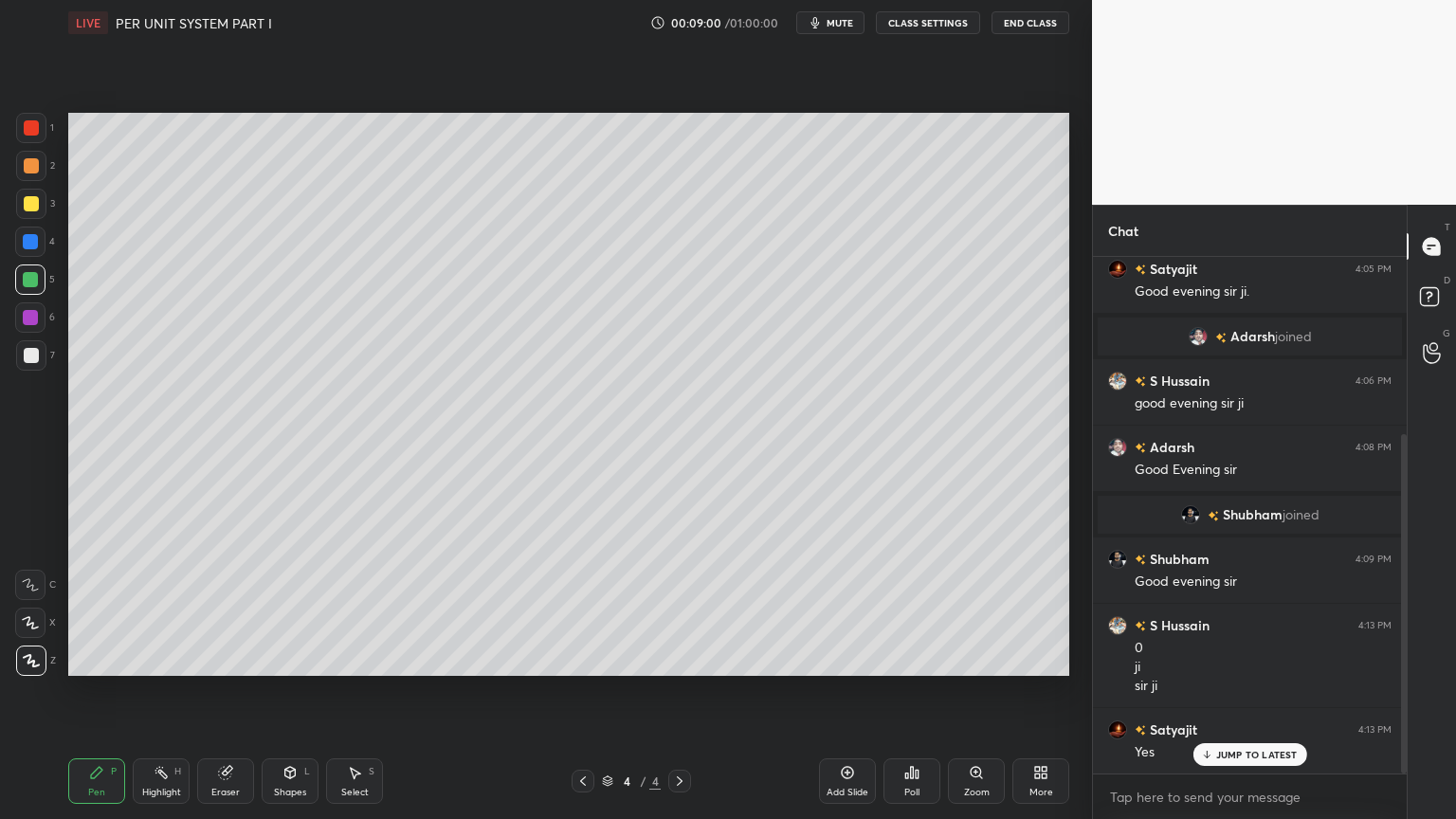 click 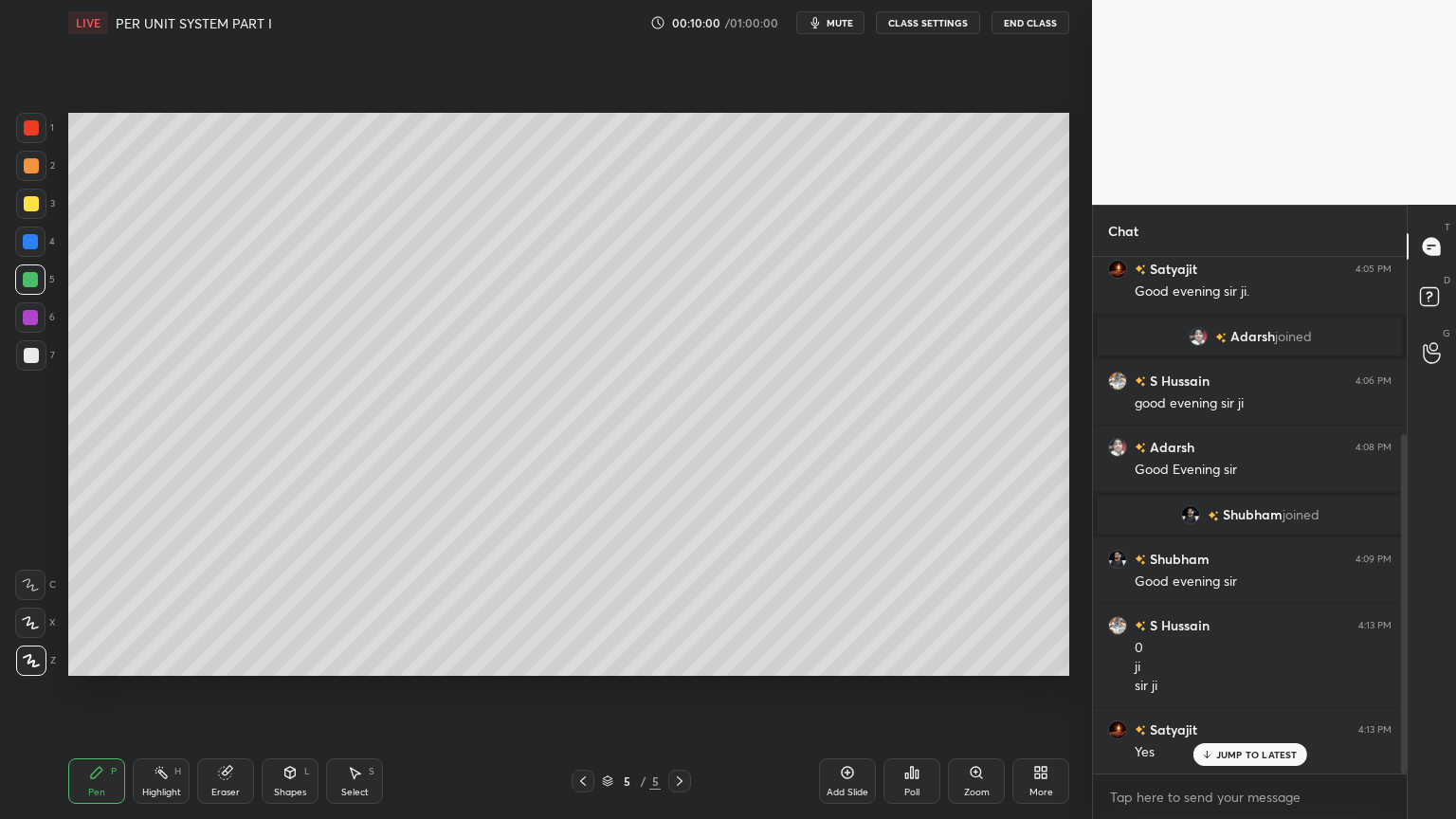 drag, startPoint x: 291, startPoint y: 788, endPoint x: 289, endPoint y: 778, distance: 10.198039 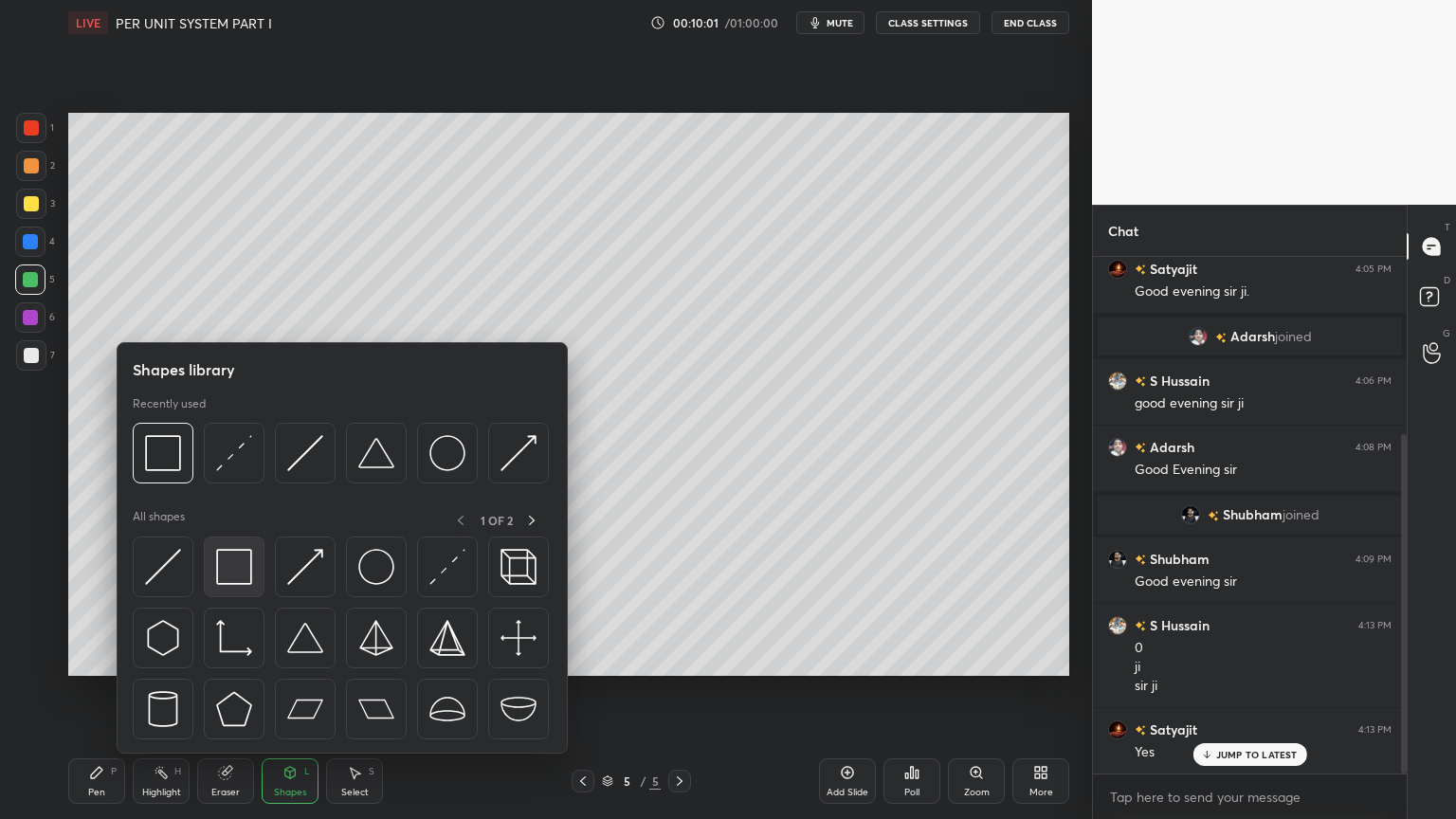 click at bounding box center [234, 567] 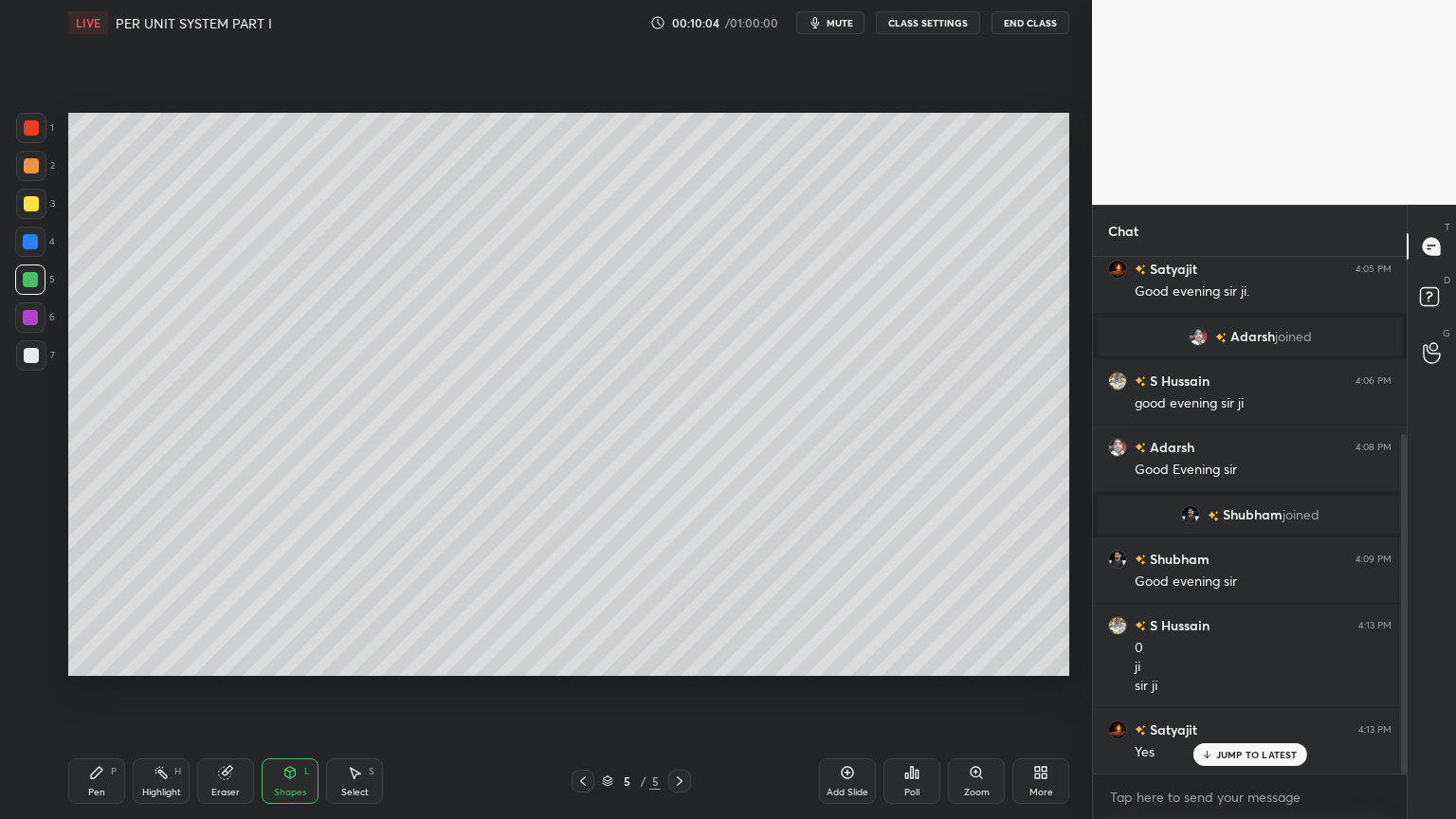 click at bounding box center (31, 128) 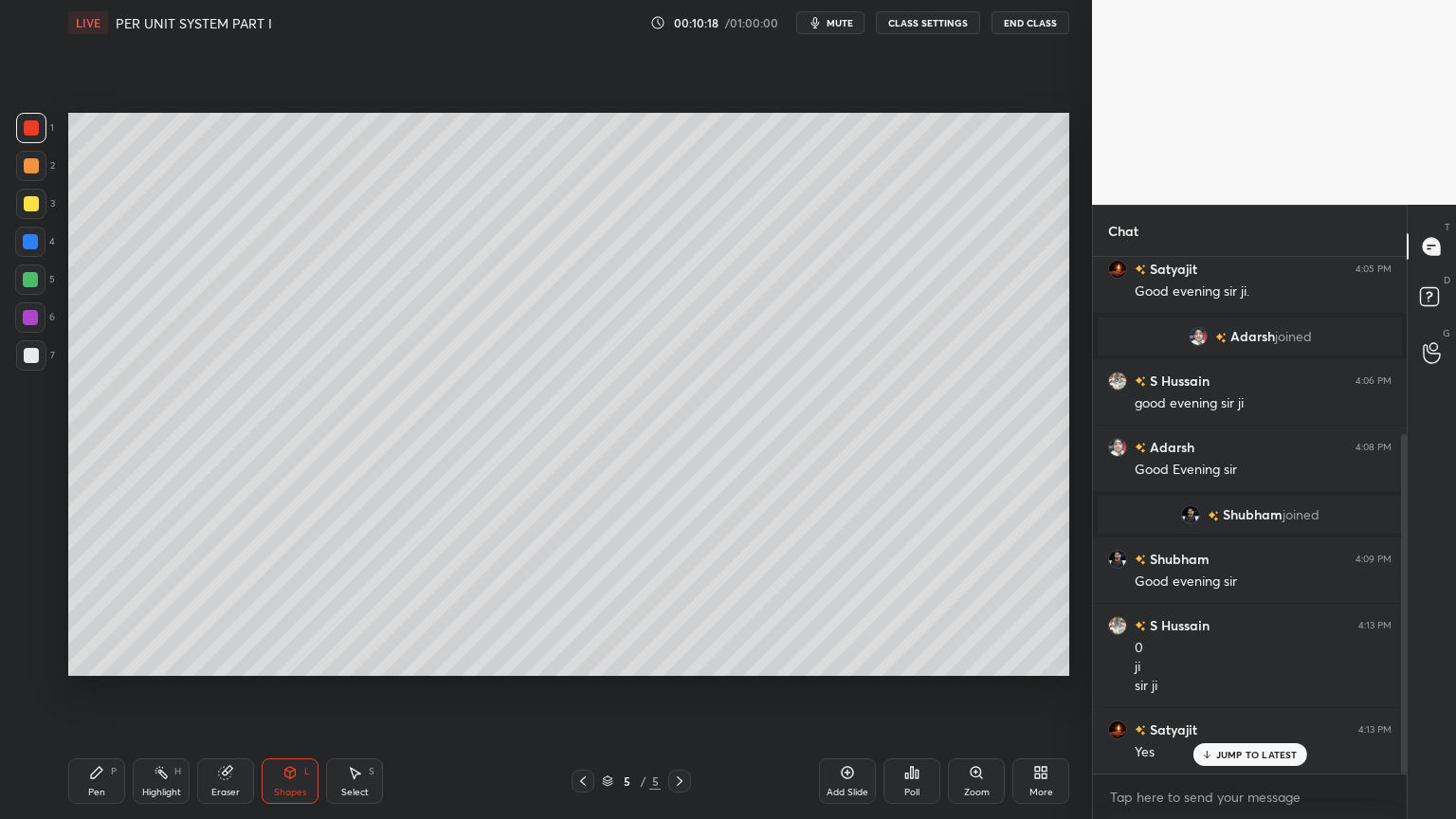 click 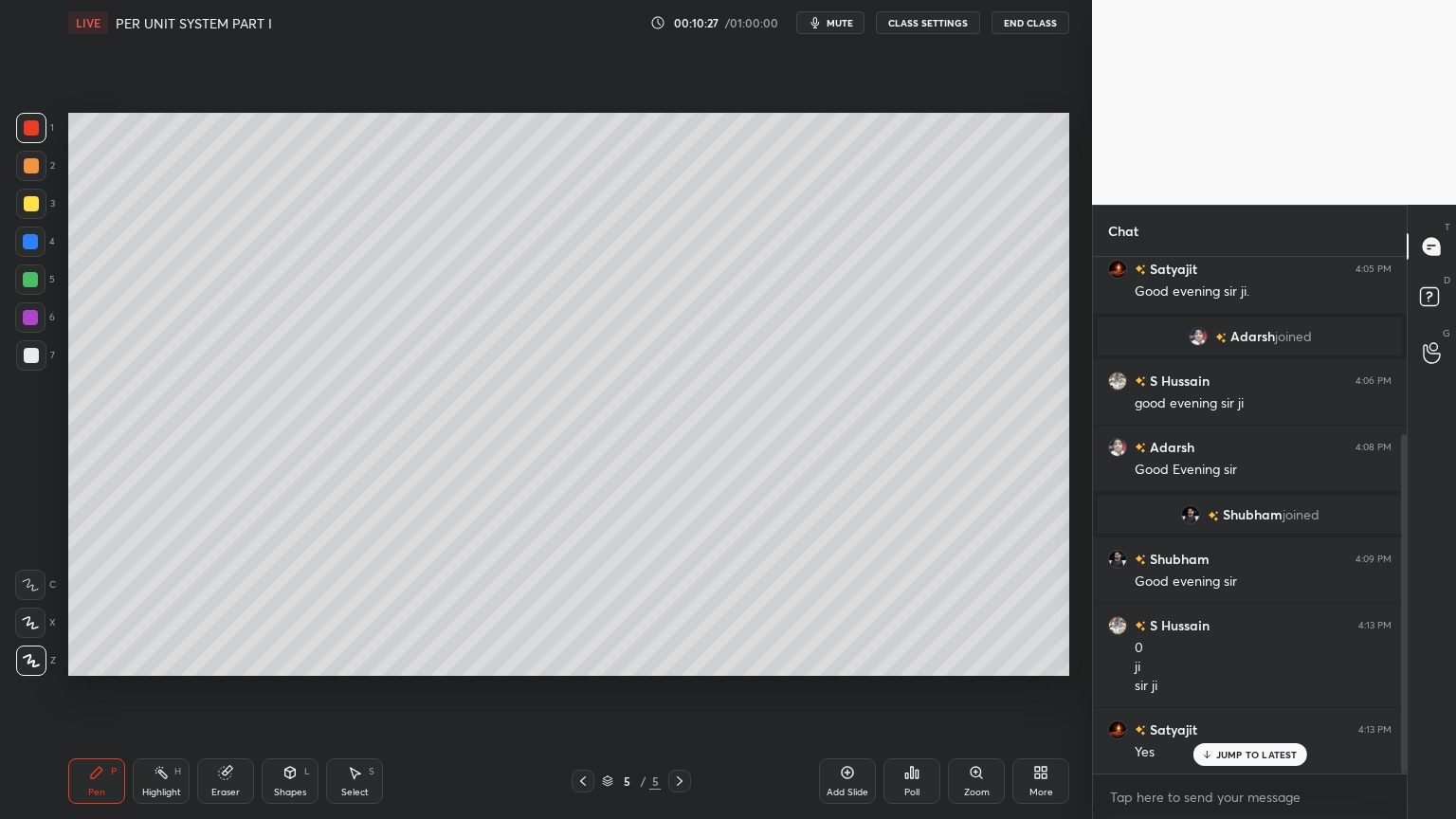 click 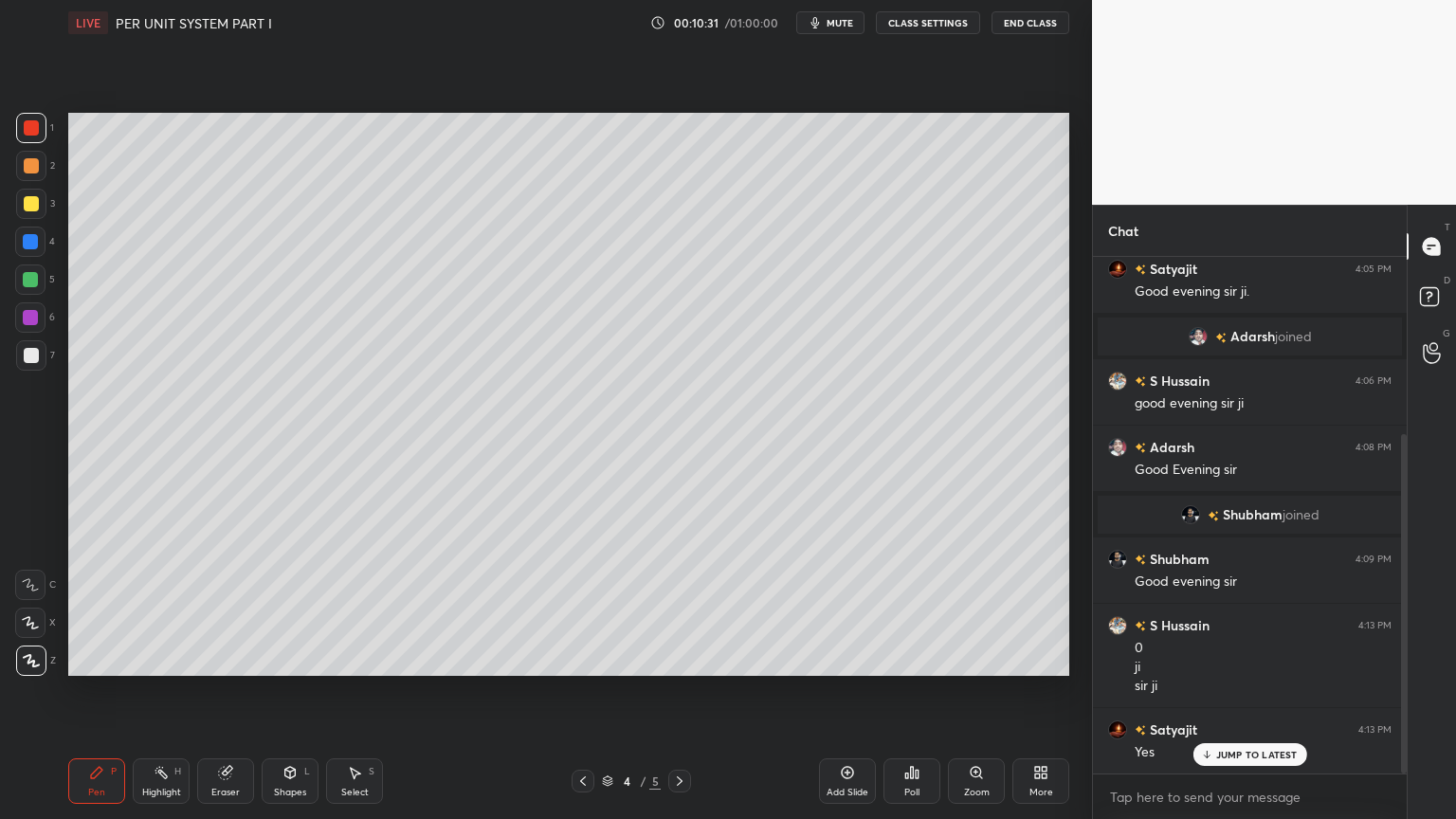 click on "Select S" at bounding box center (355, 781) 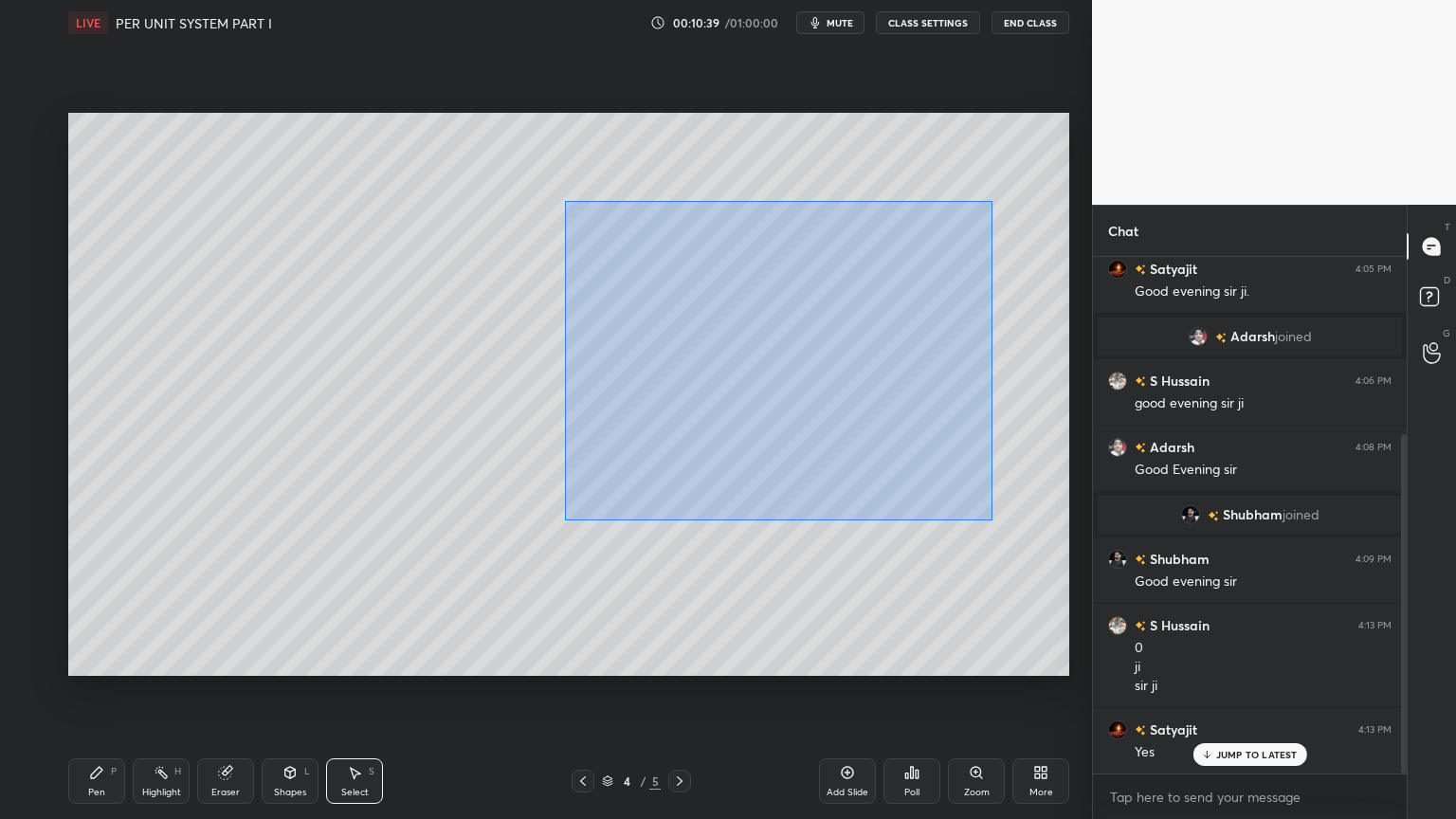 drag, startPoint x: 565, startPoint y: 201, endPoint x: 989, endPoint y: 517, distance: 528.8024 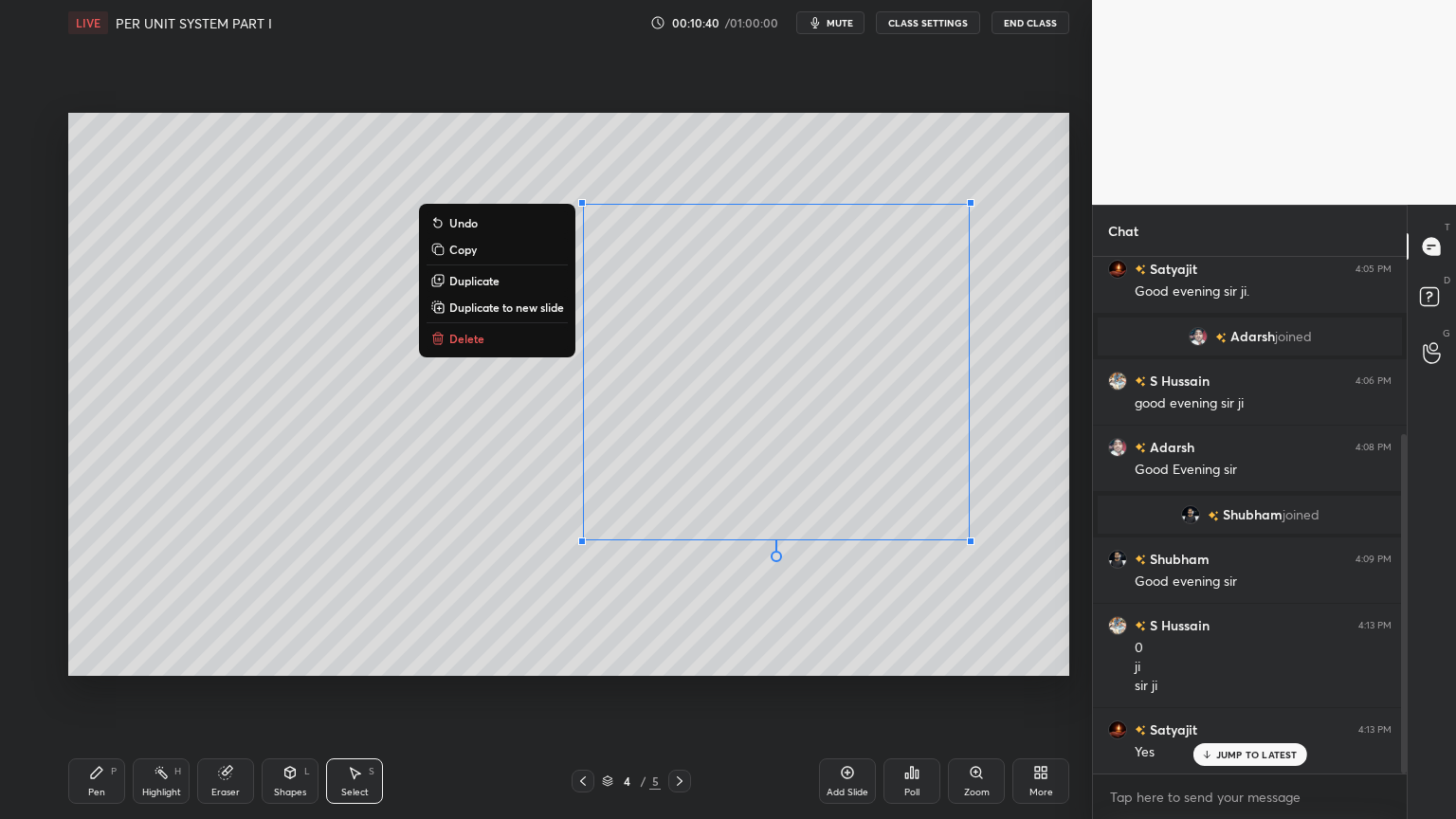 click on "Duplicate to new slide" at bounding box center [497, 307] 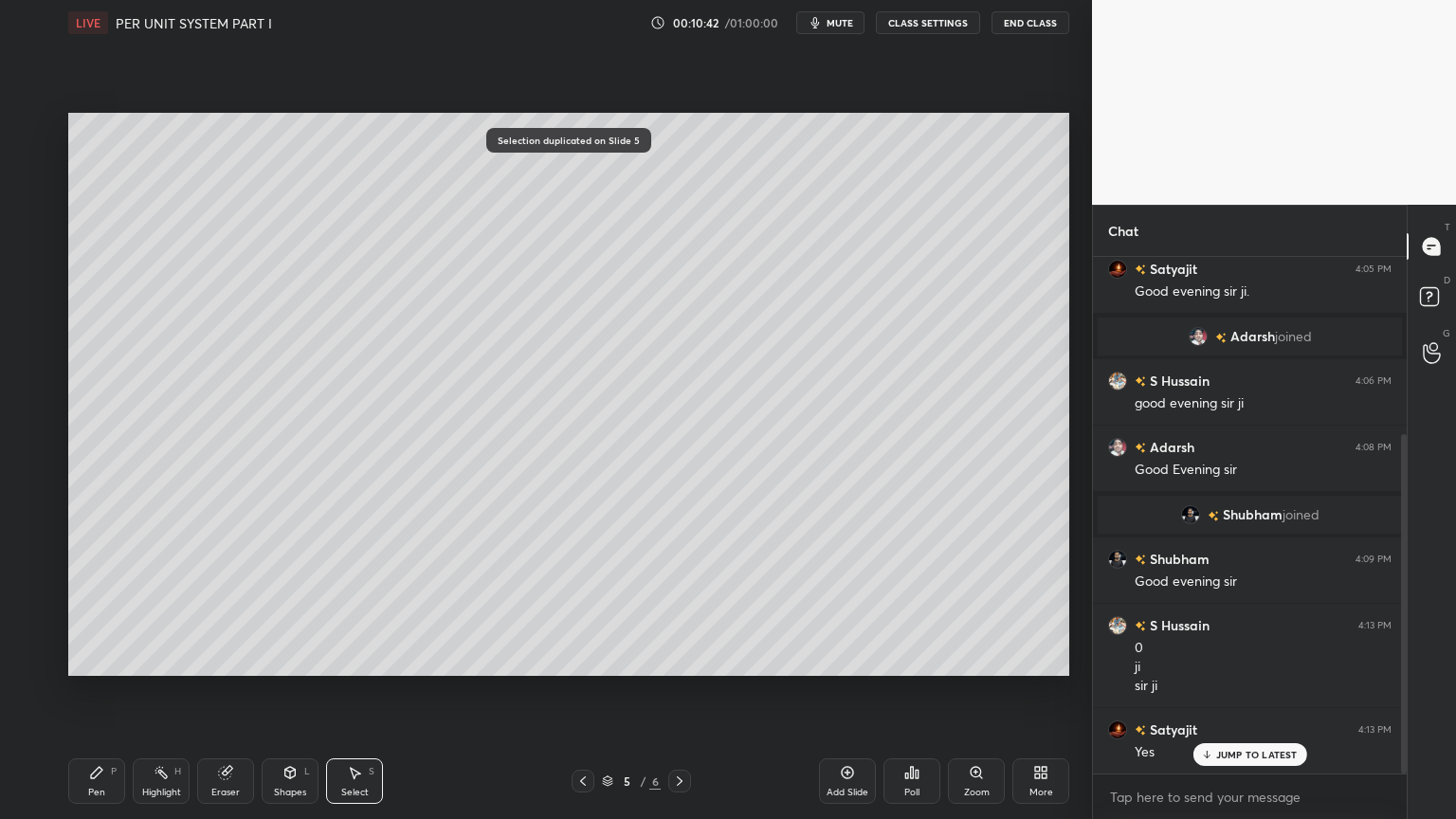 click on "Pen P" at bounding box center (97, 781) 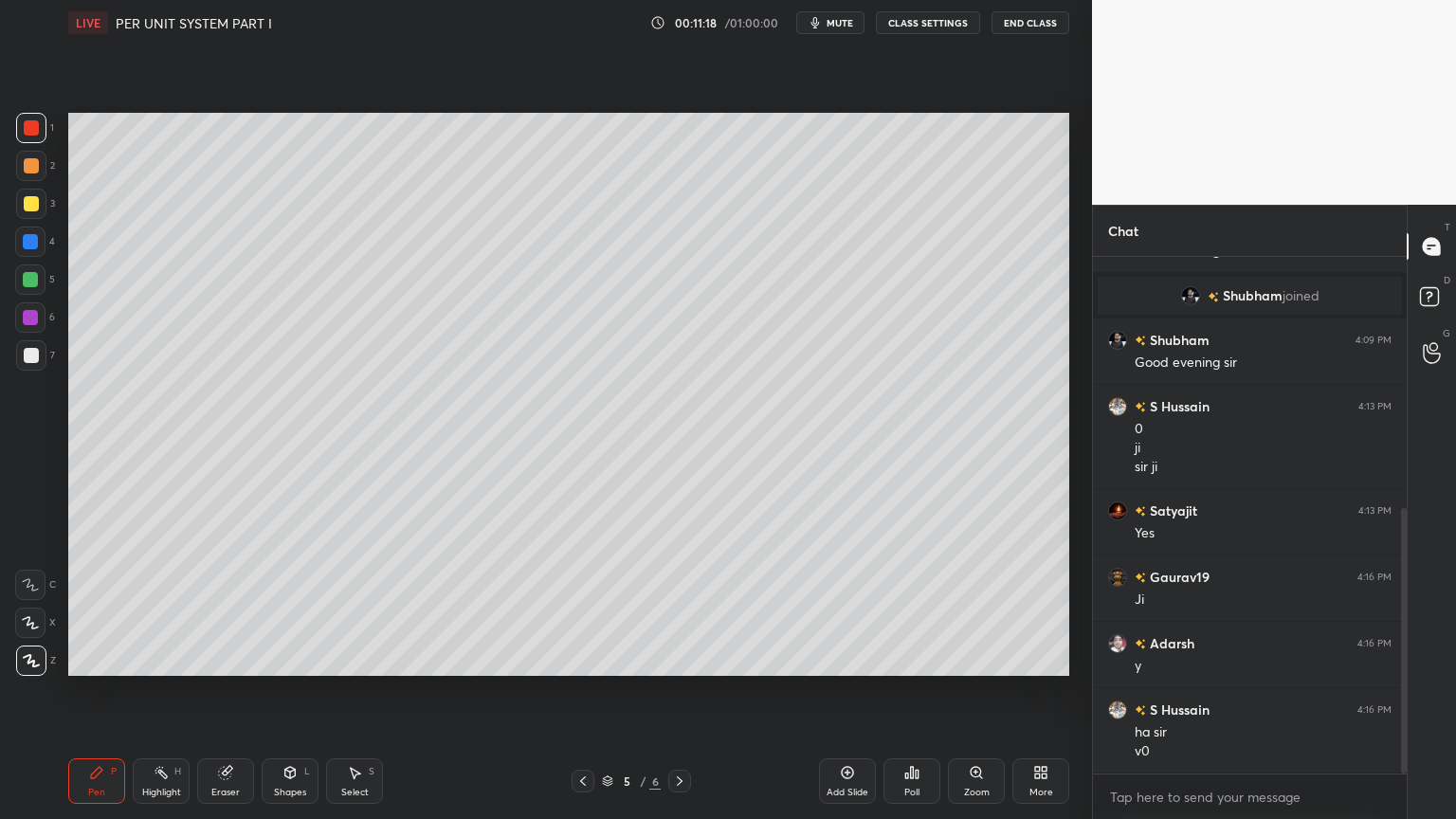 scroll, scrollTop: 554, scrollLeft: 0, axis: vertical 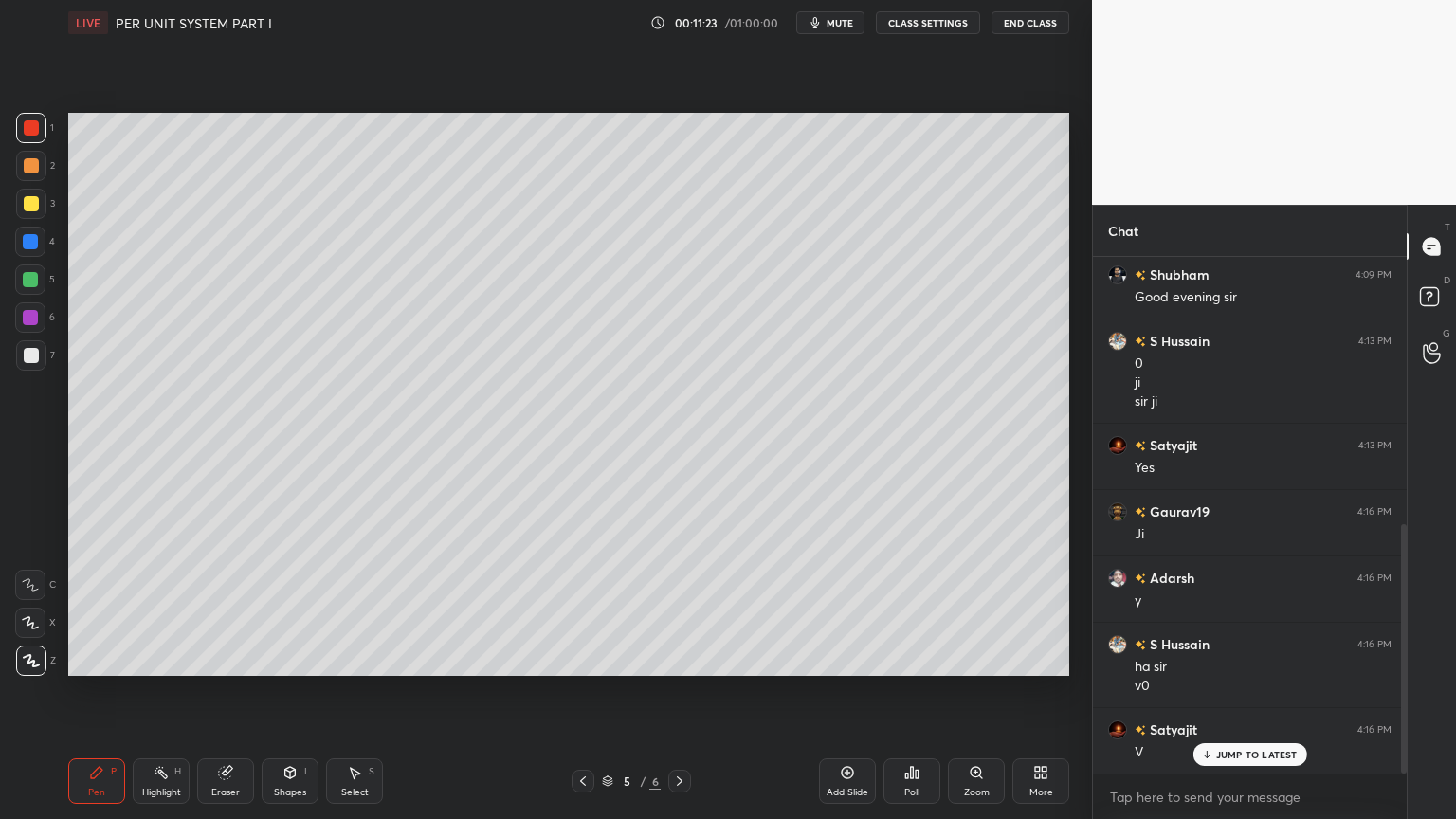 drag, startPoint x: 234, startPoint y: 776, endPoint x: 224, endPoint y: 781, distance: 11.18034 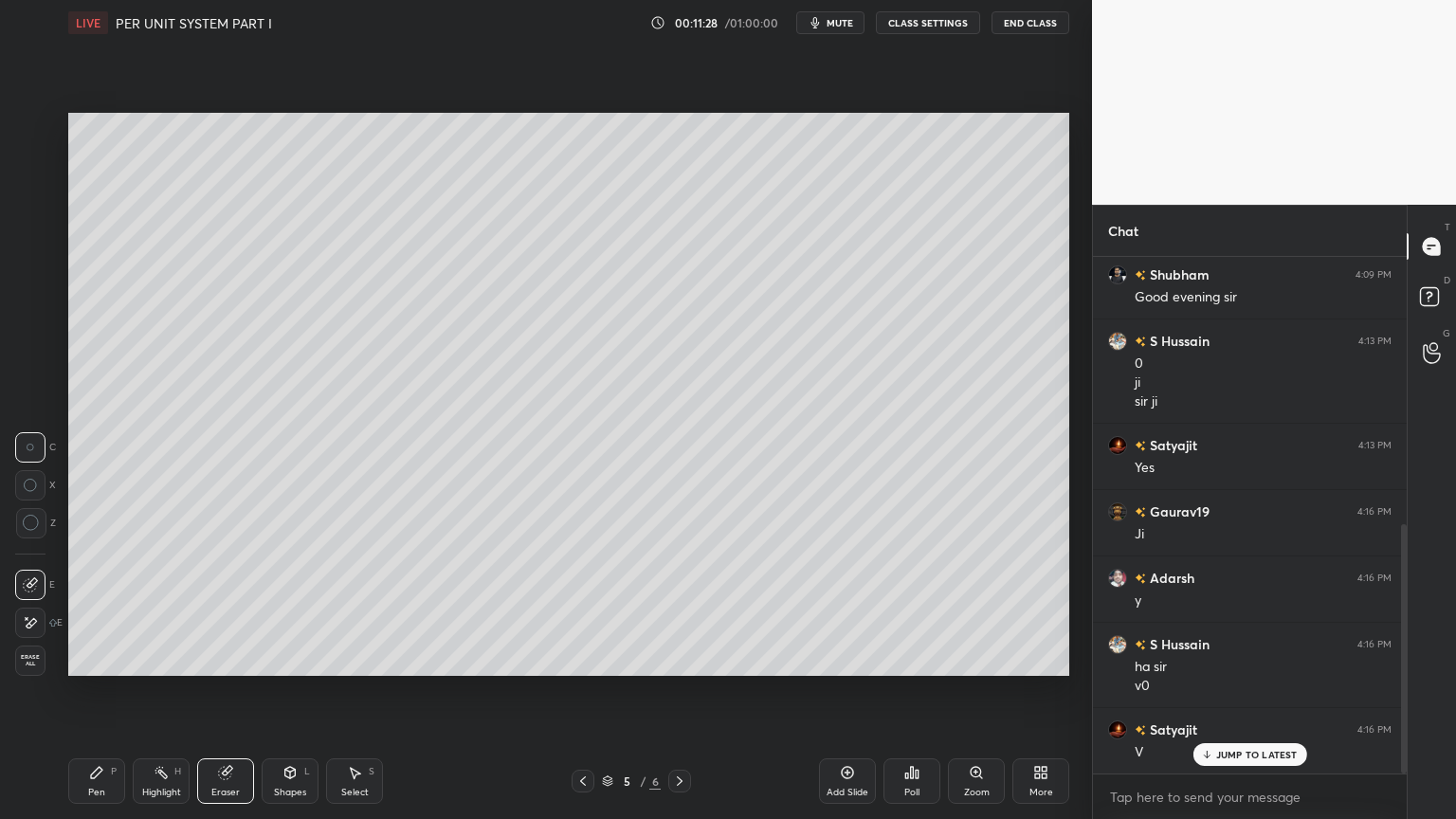click on "Pen P" at bounding box center [97, 781] 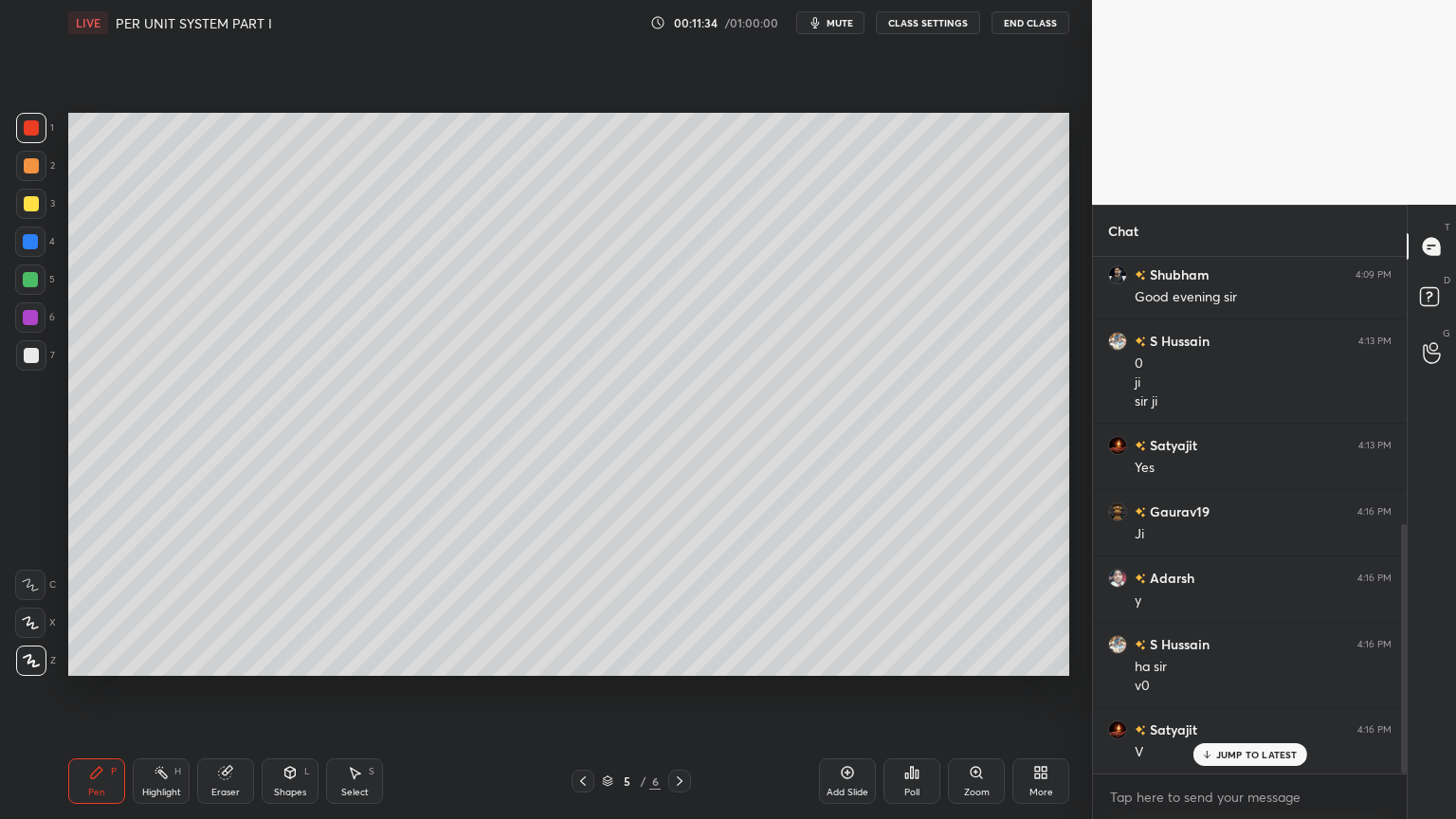click on "Shapes L" at bounding box center (290, 781) 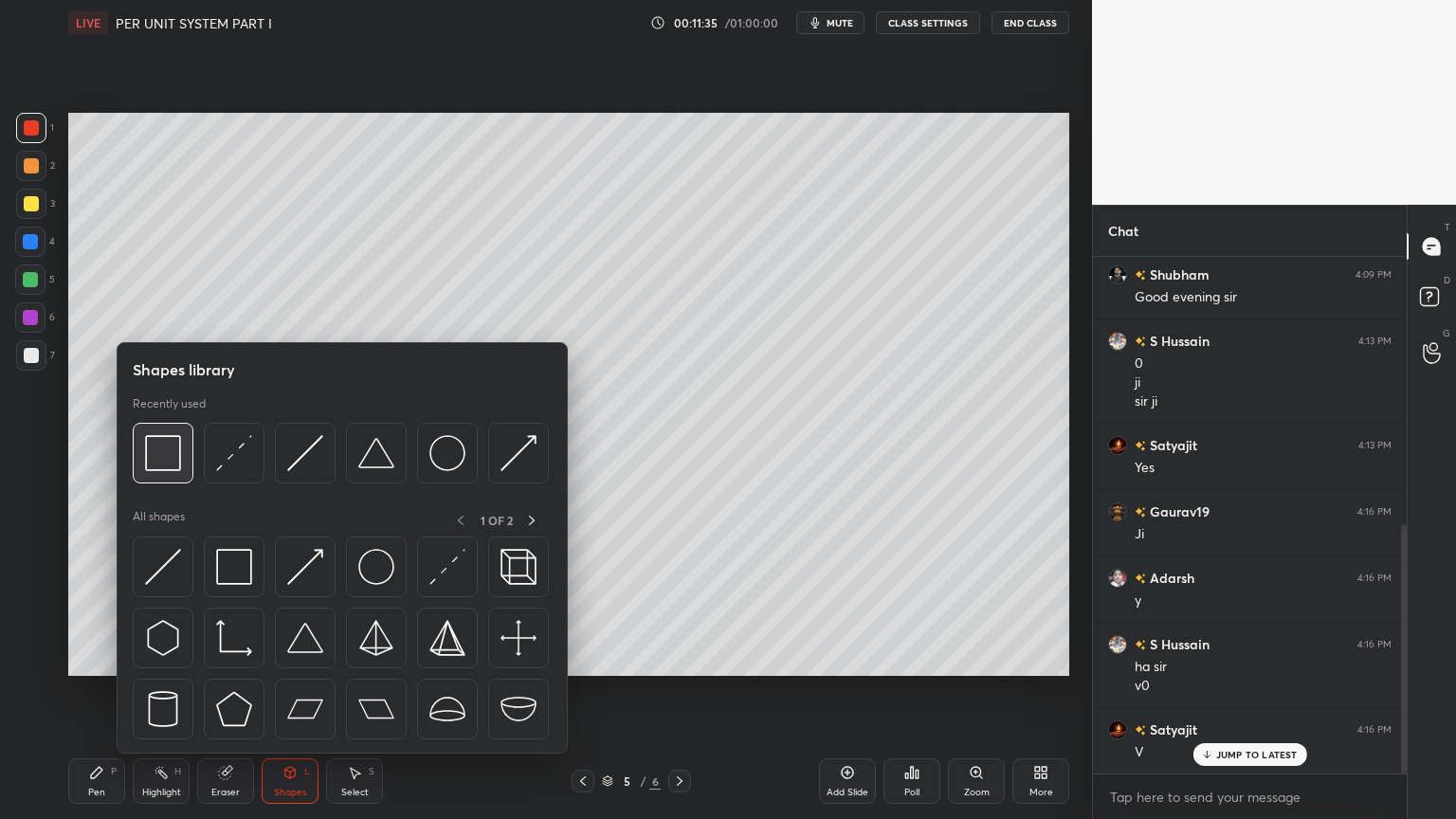 click at bounding box center (163, 453) 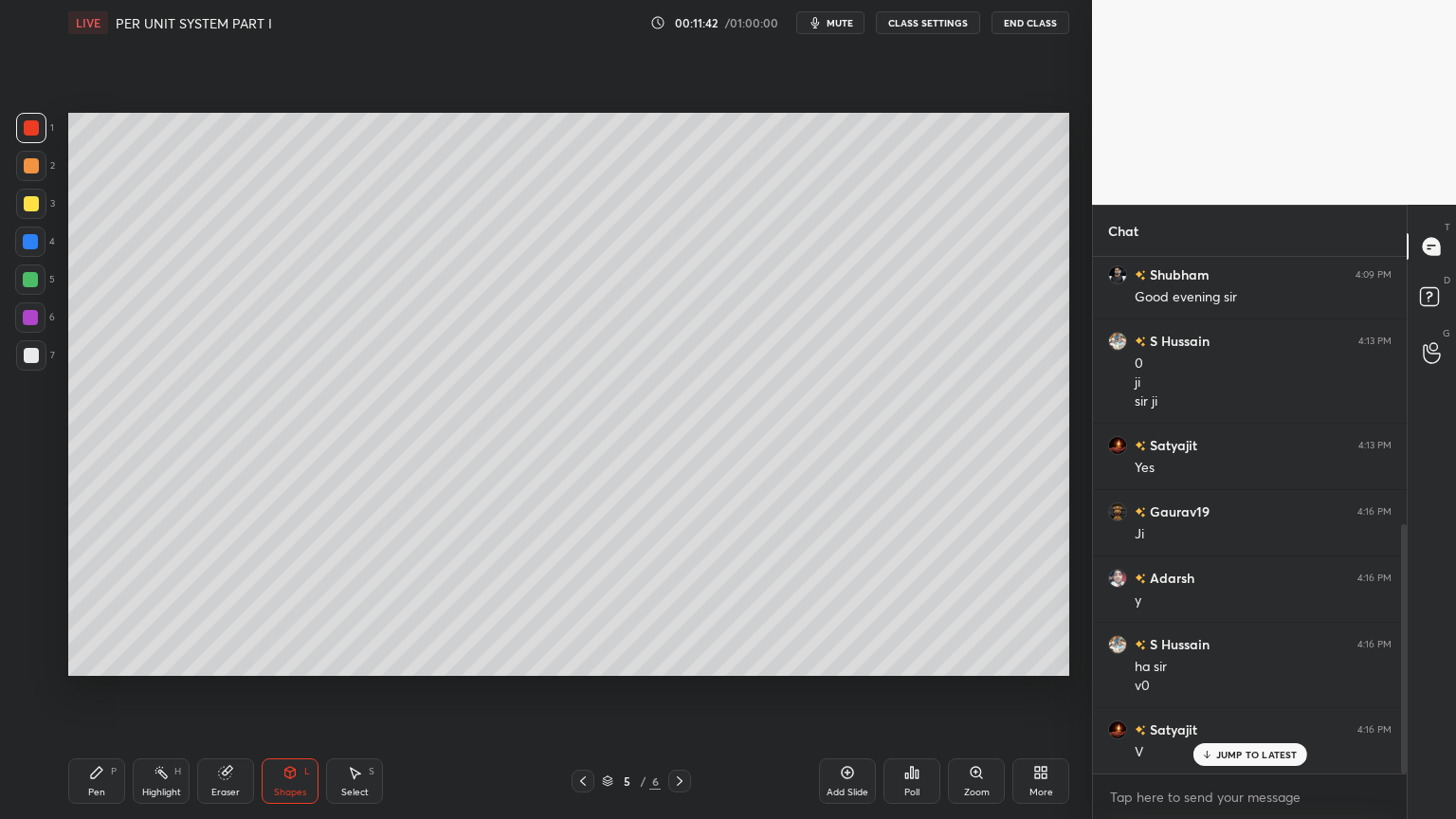 click on "Pen P" at bounding box center [97, 781] 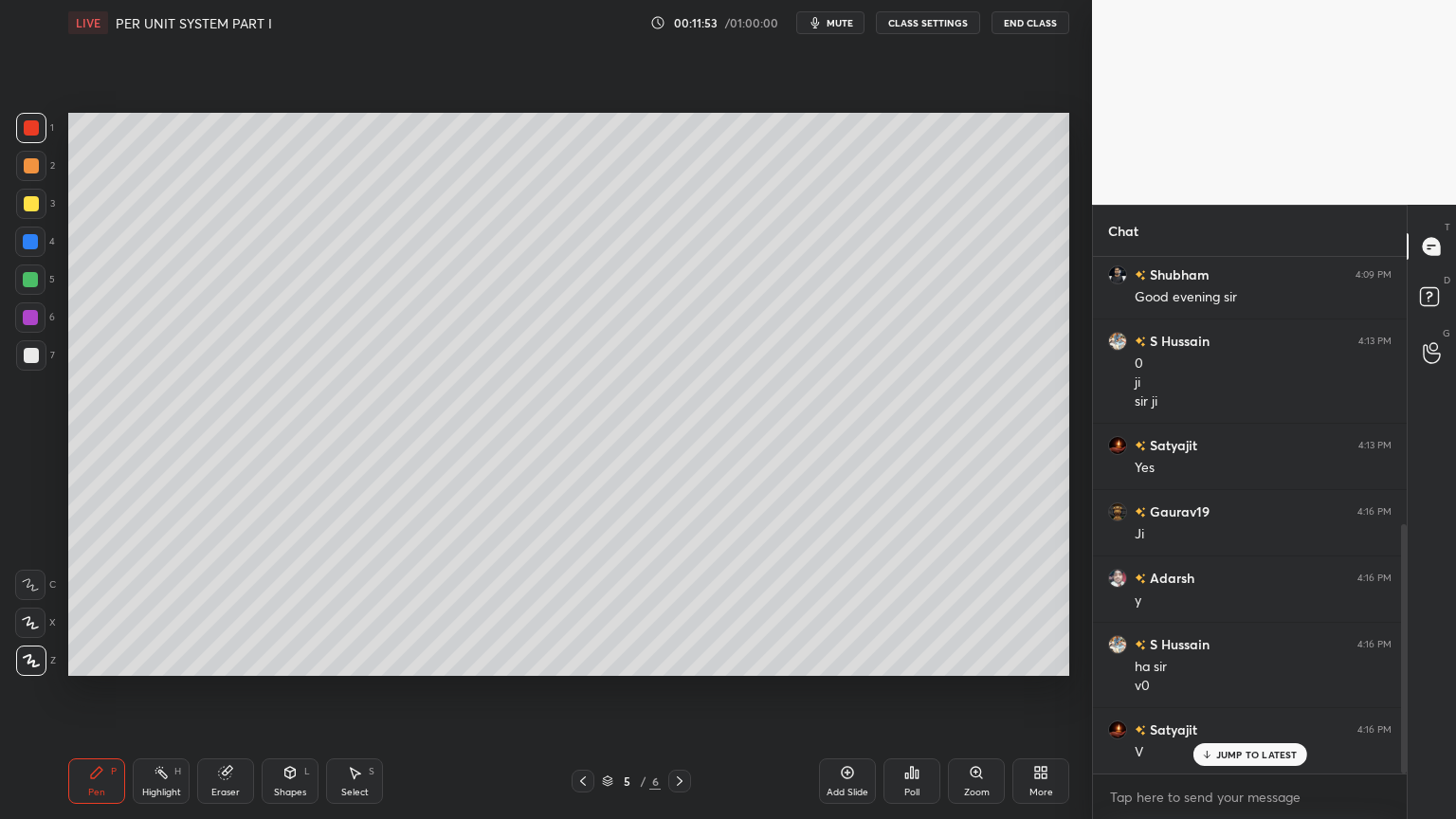 click at bounding box center (31, 204) 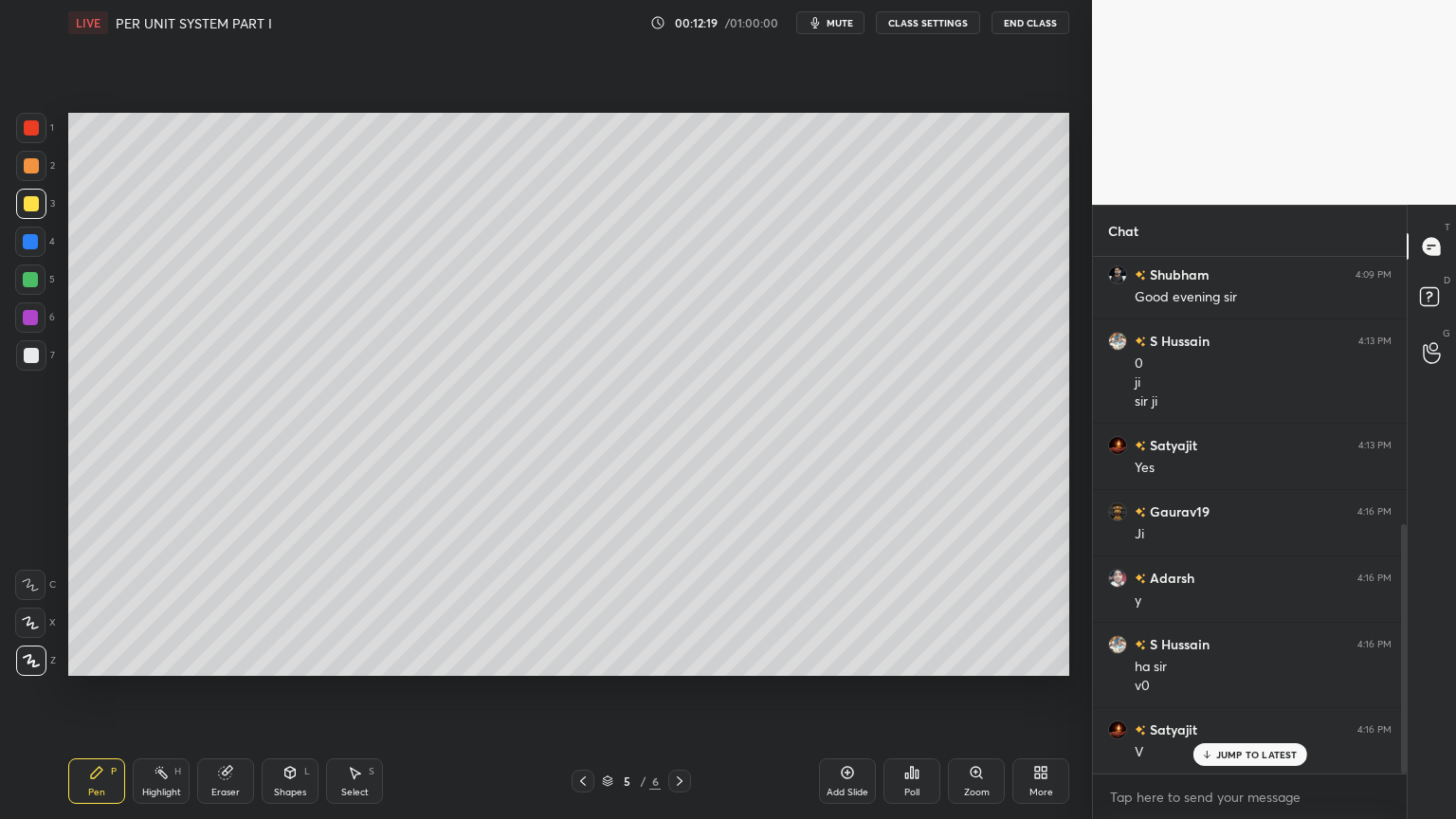 drag, startPoint x: 288, startPoint y: 787, endPoint x: 273, endPoint y: 785, distance: 15.132746 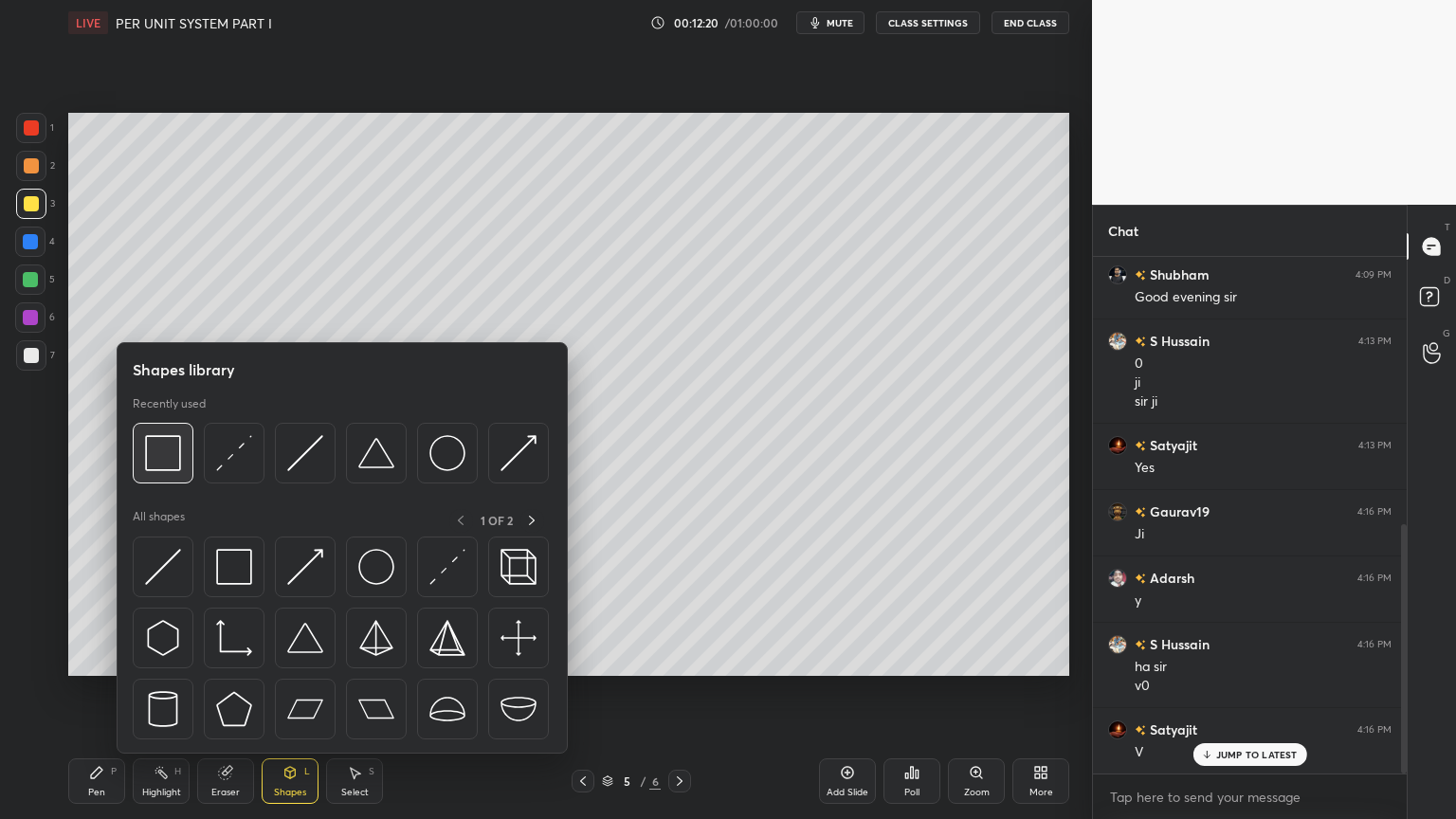 click at bounding box center (163, 453) 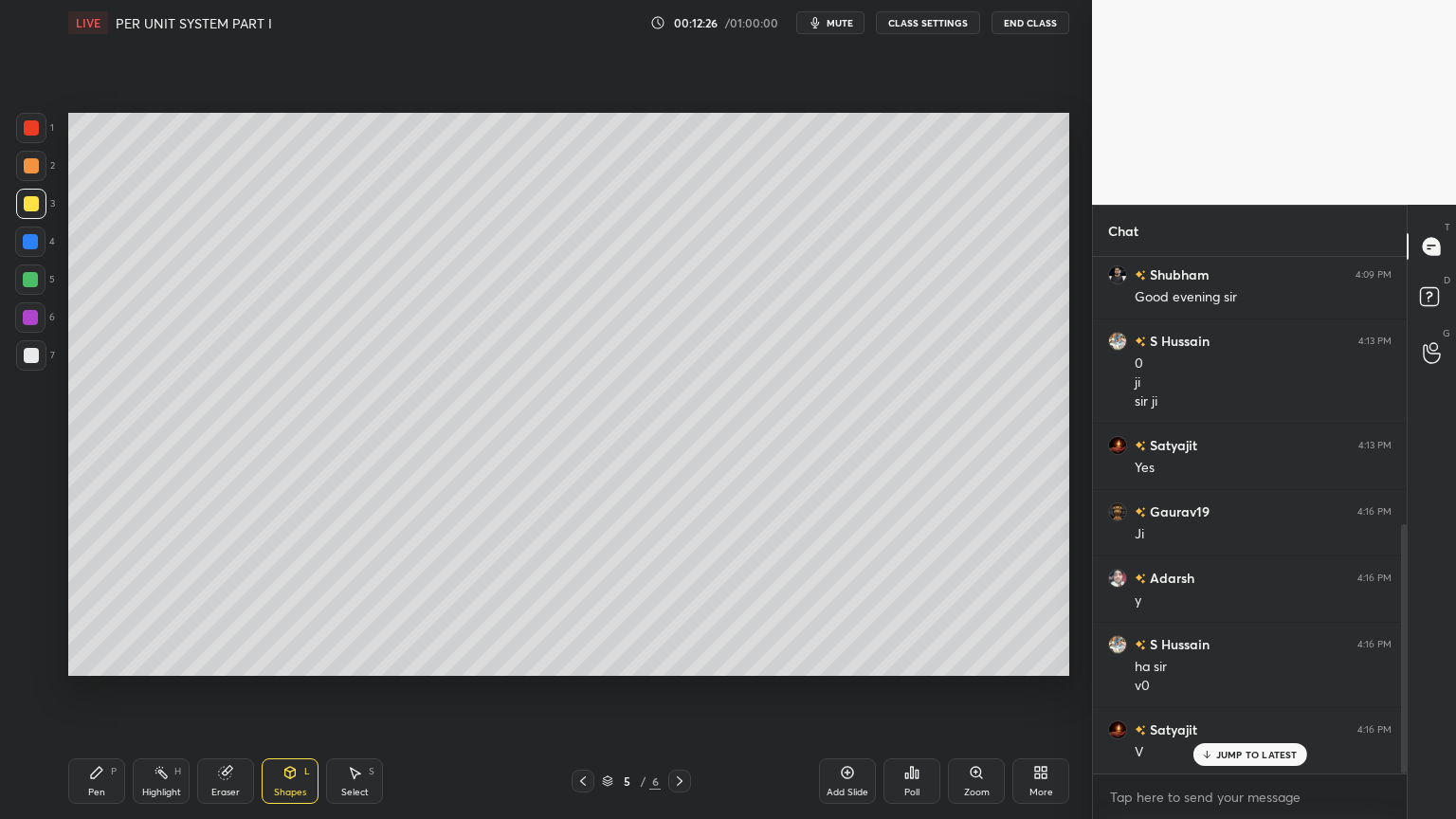 click 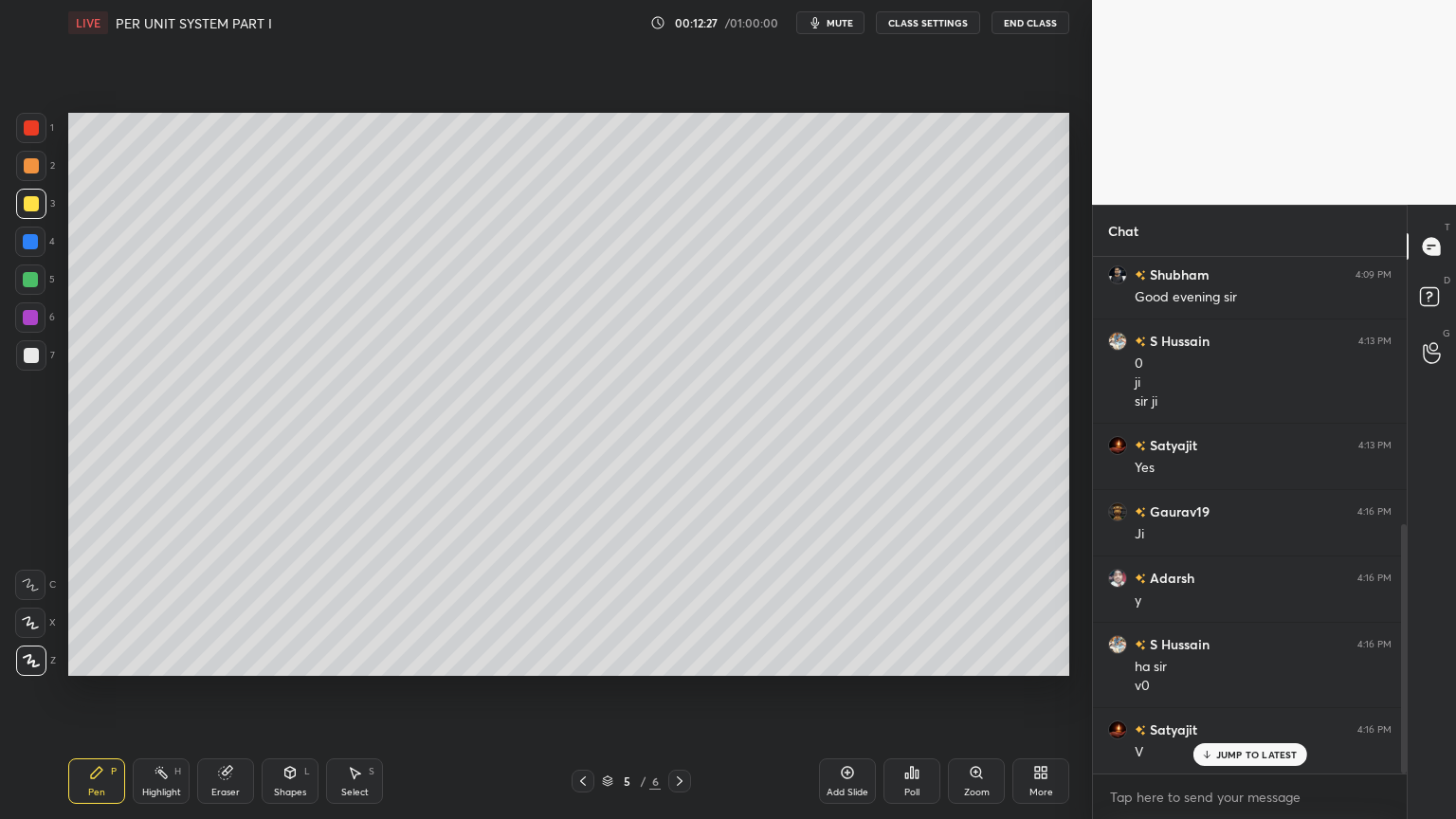 click at bounding box center [31, 355] 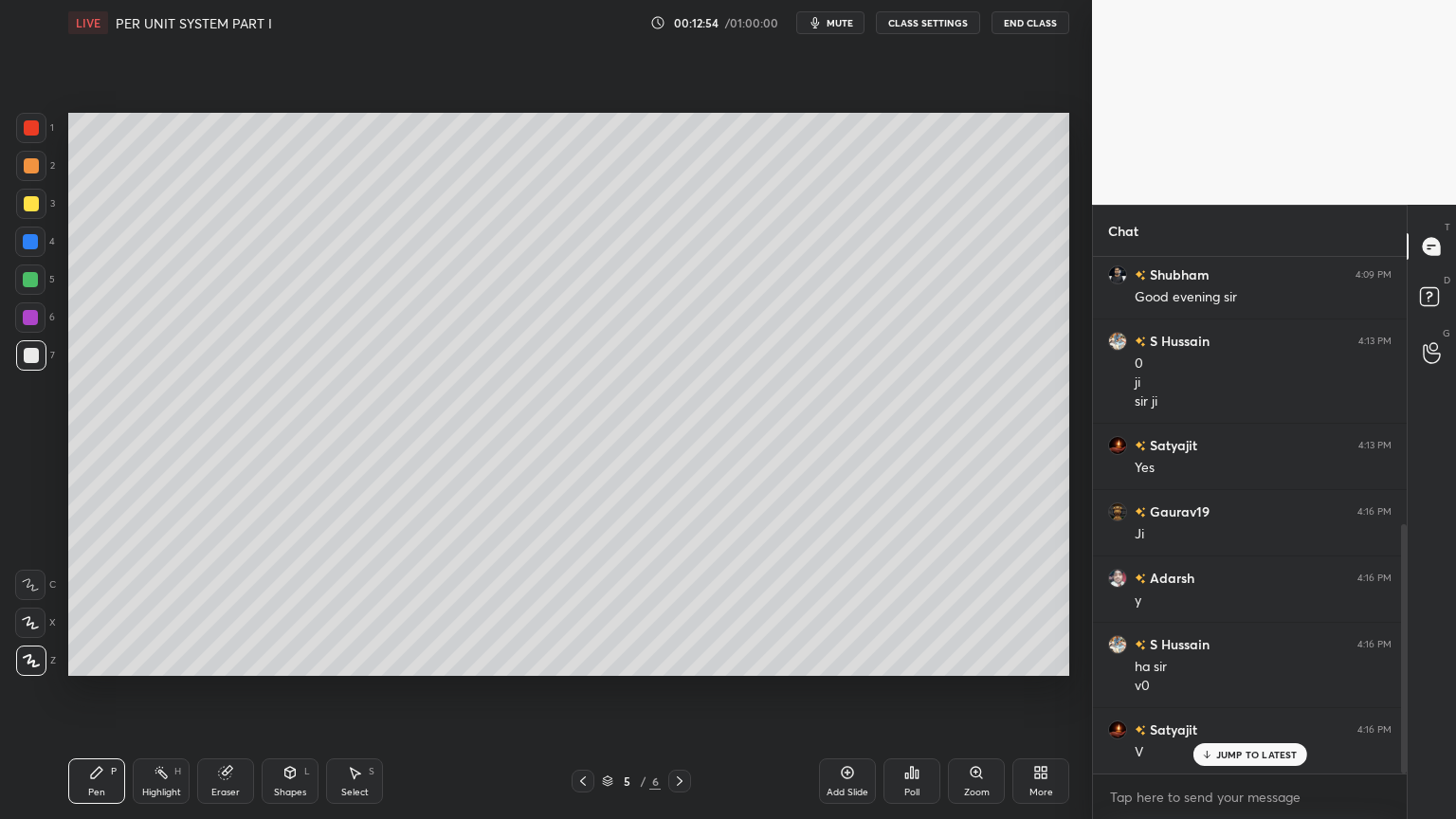 scroll, scrollTop: 599, scrollLeft: 0, axis: vertical 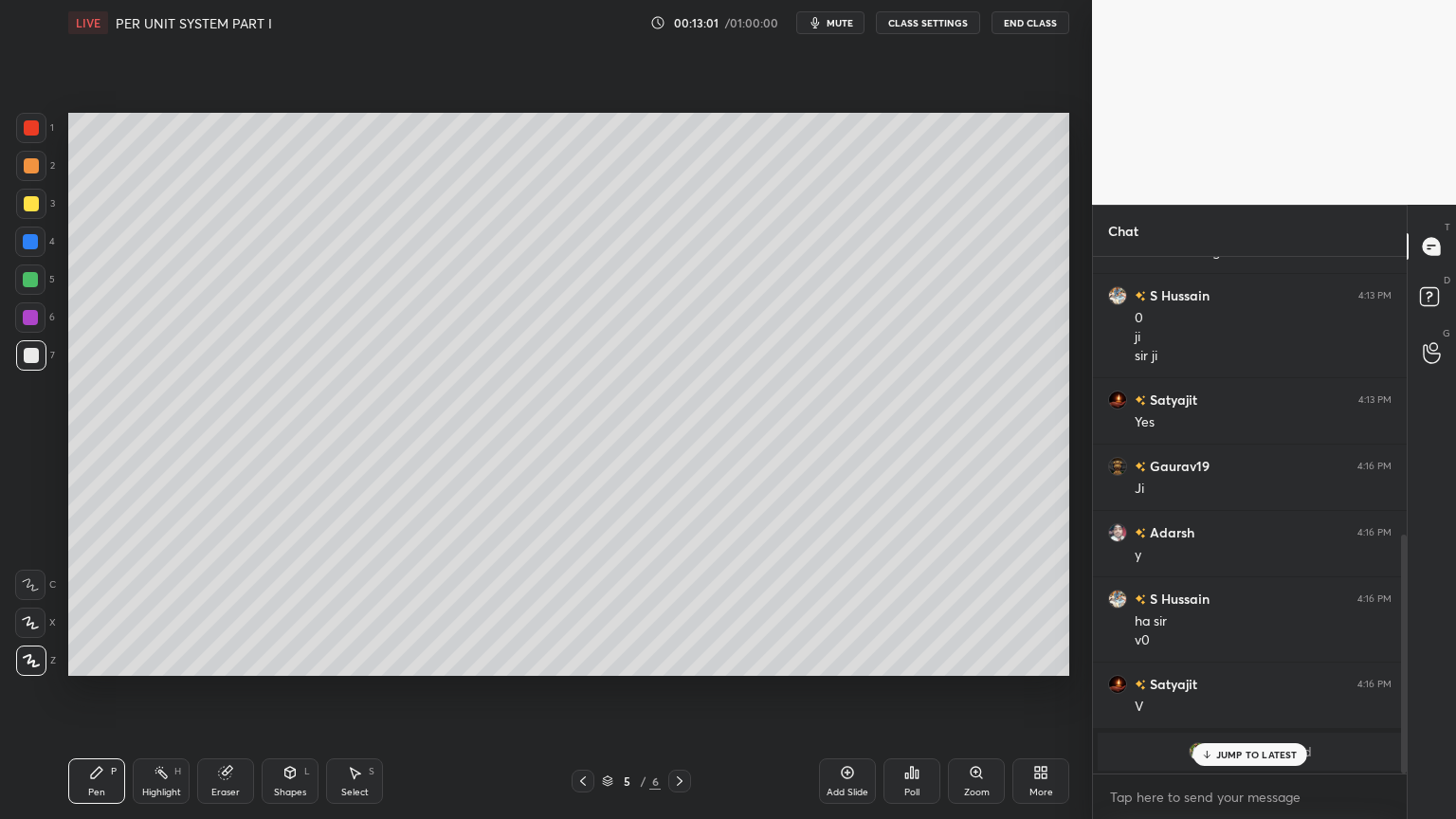 click on "JUMP TO LATEST" at bounding box center (1257, 755) 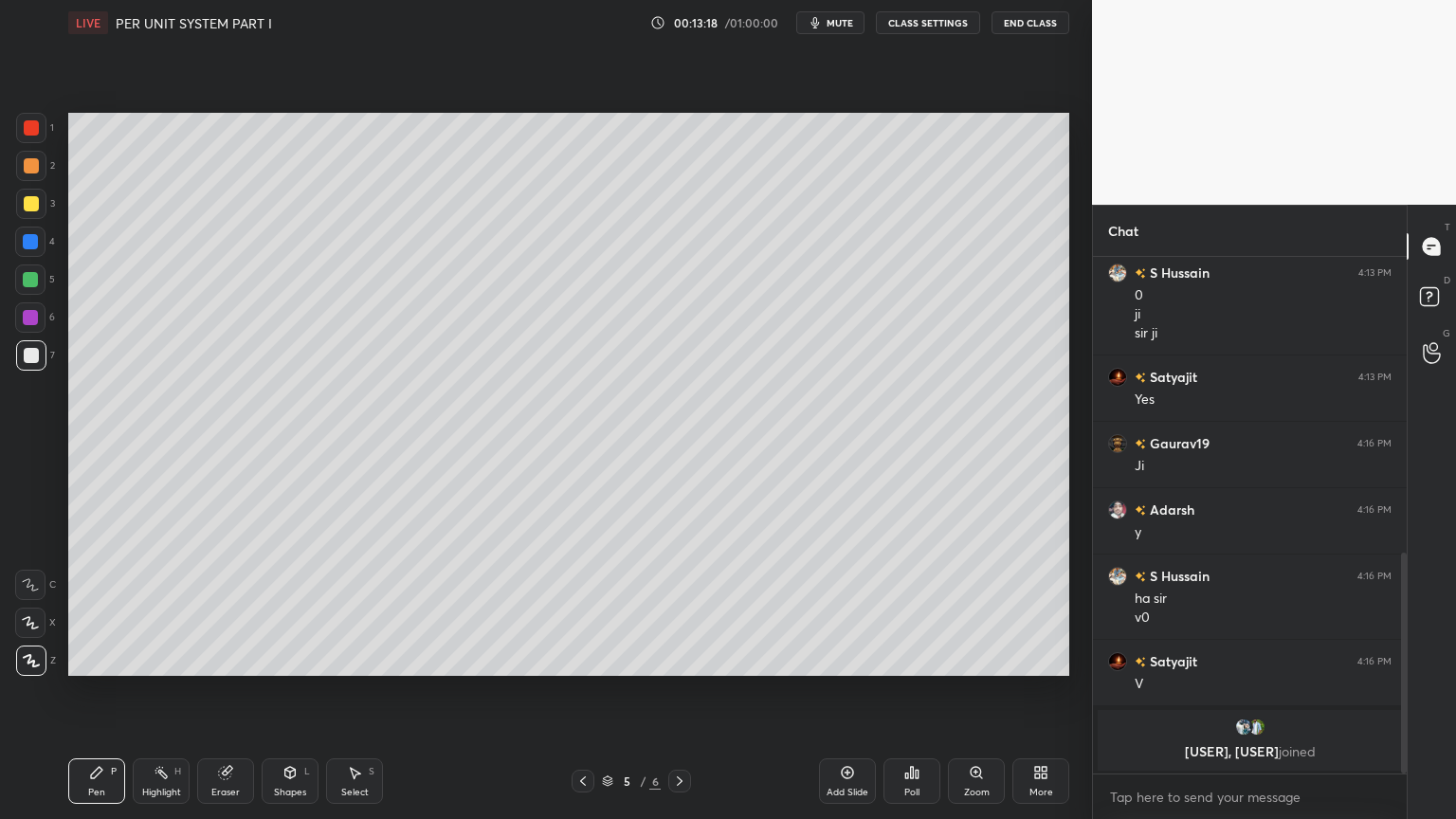 scroll, scrollTop: 689, scrollLeft: 0, axis: vertical 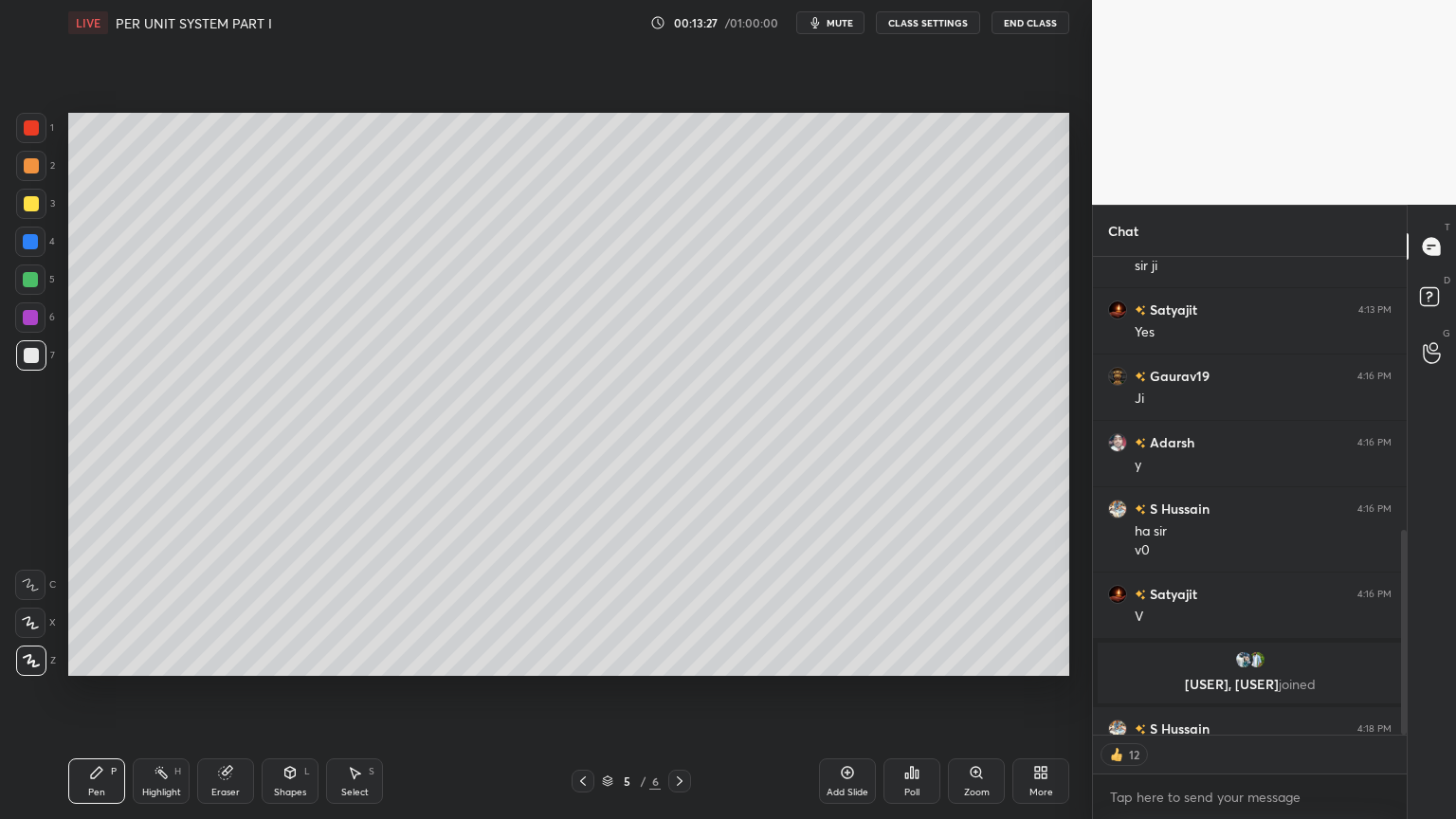click at bounding box center (31, 204) 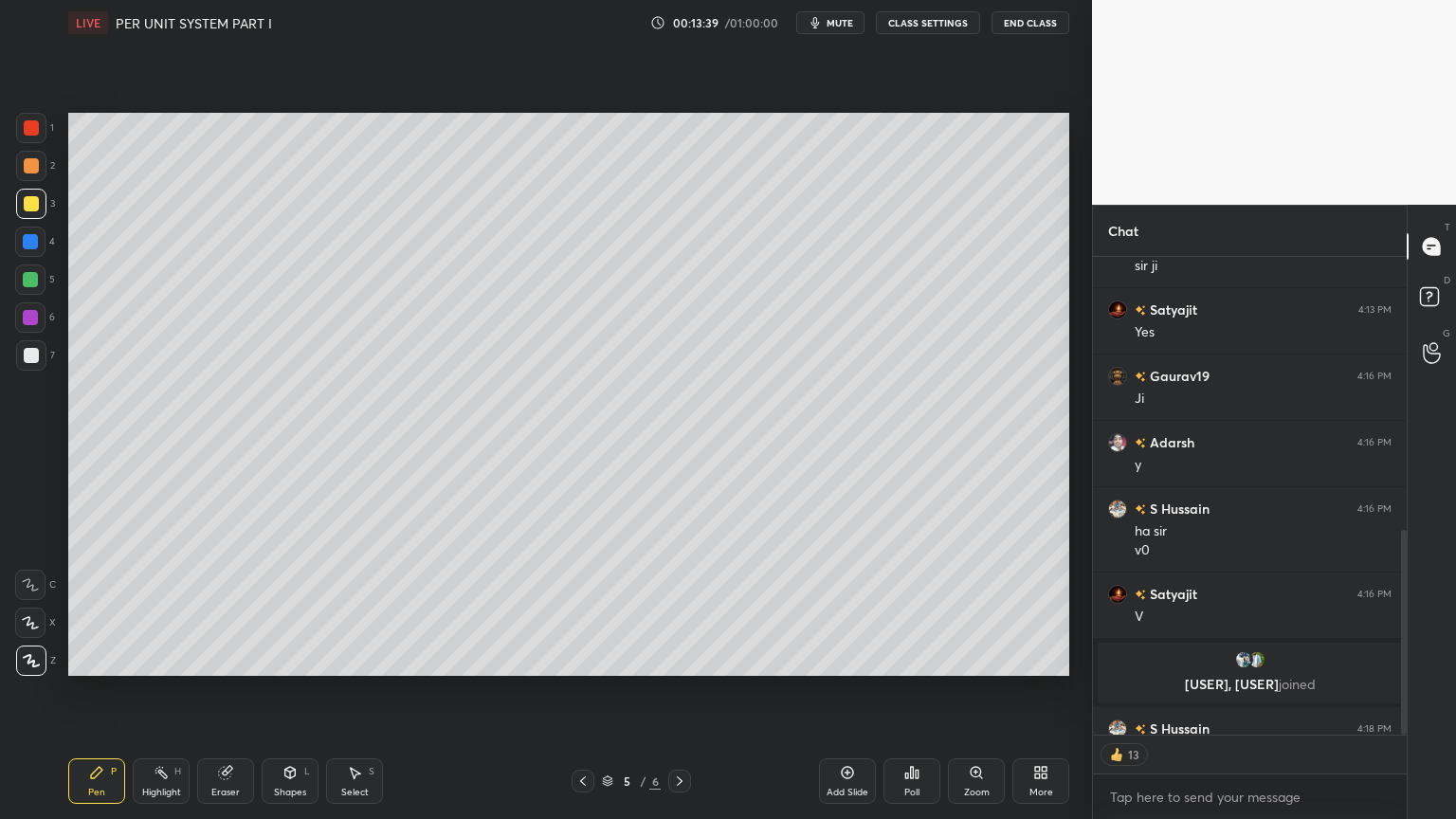click 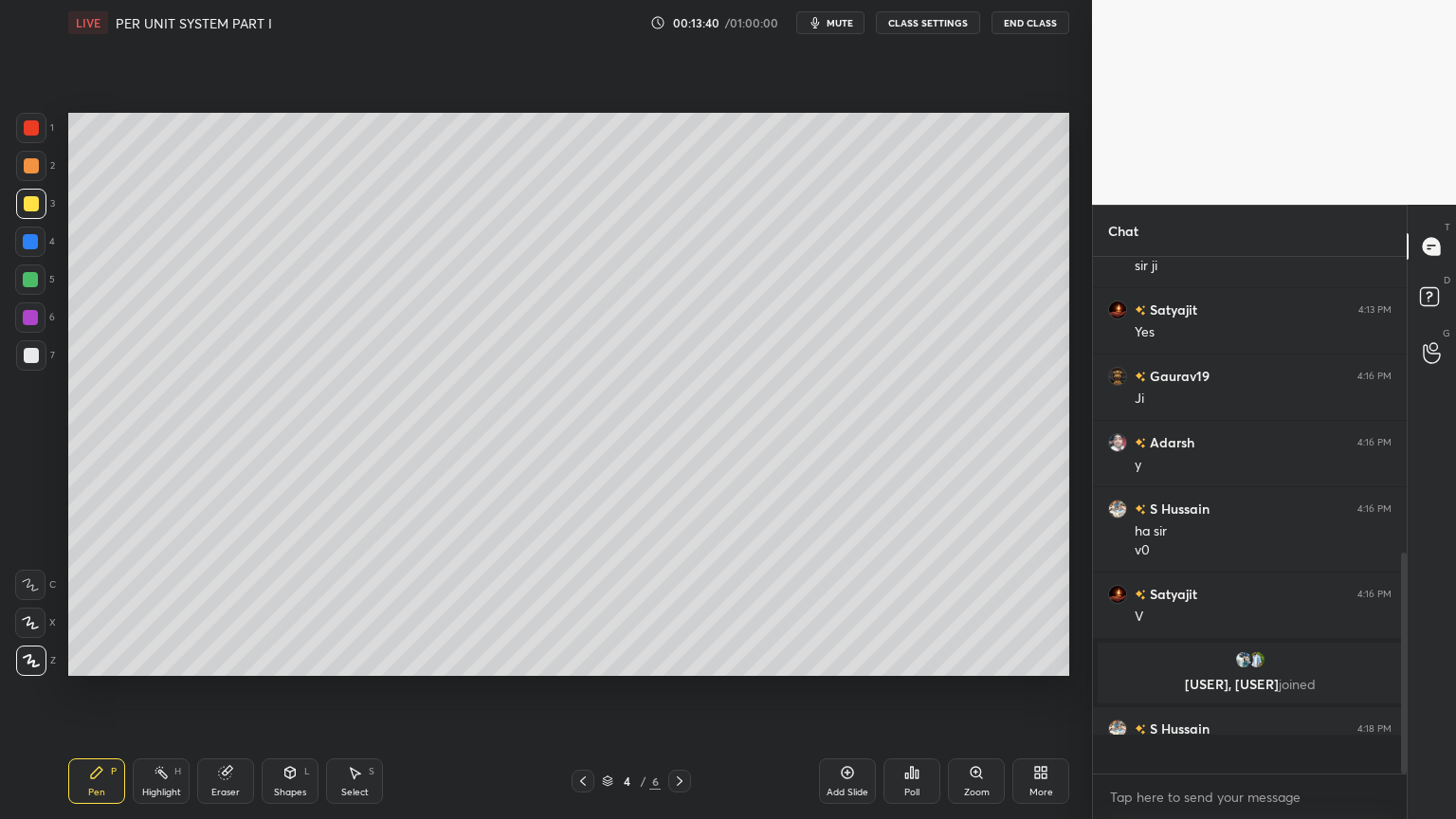 scroll, scrollTop: 6, scrollLeft: 6, axis: both 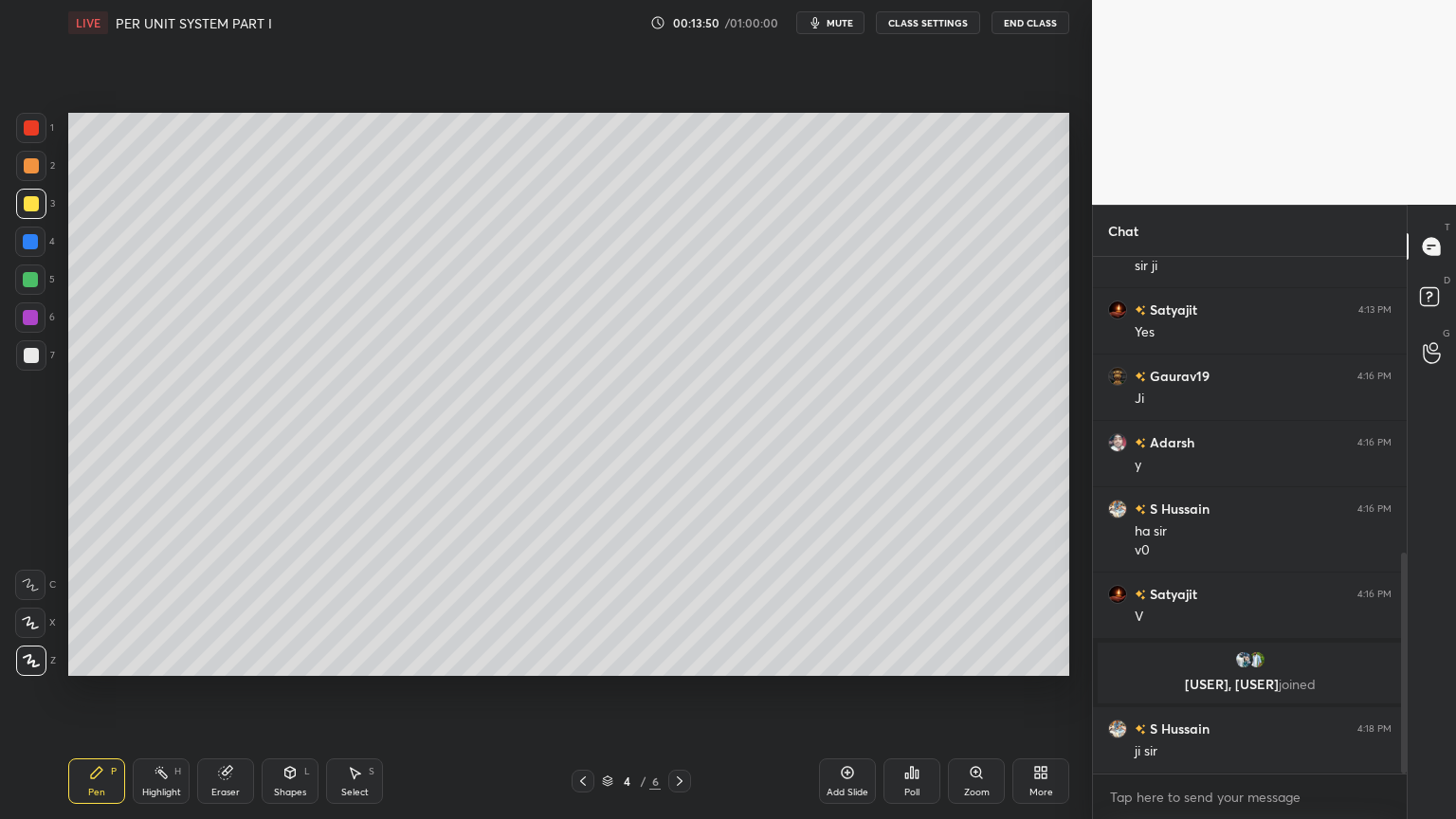 click at bounding box center (680, 781) 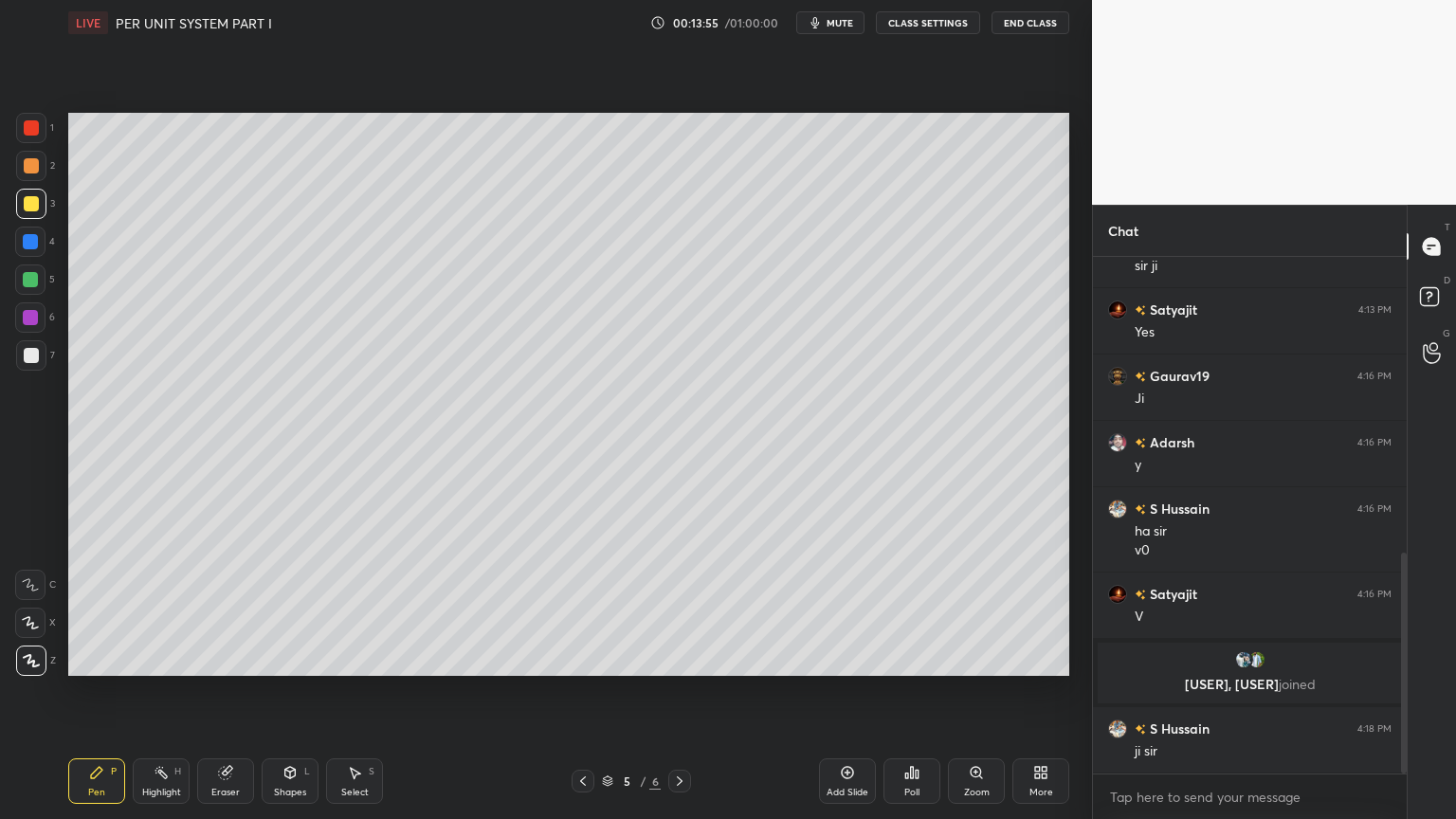 click at bounding box center [30, 280] 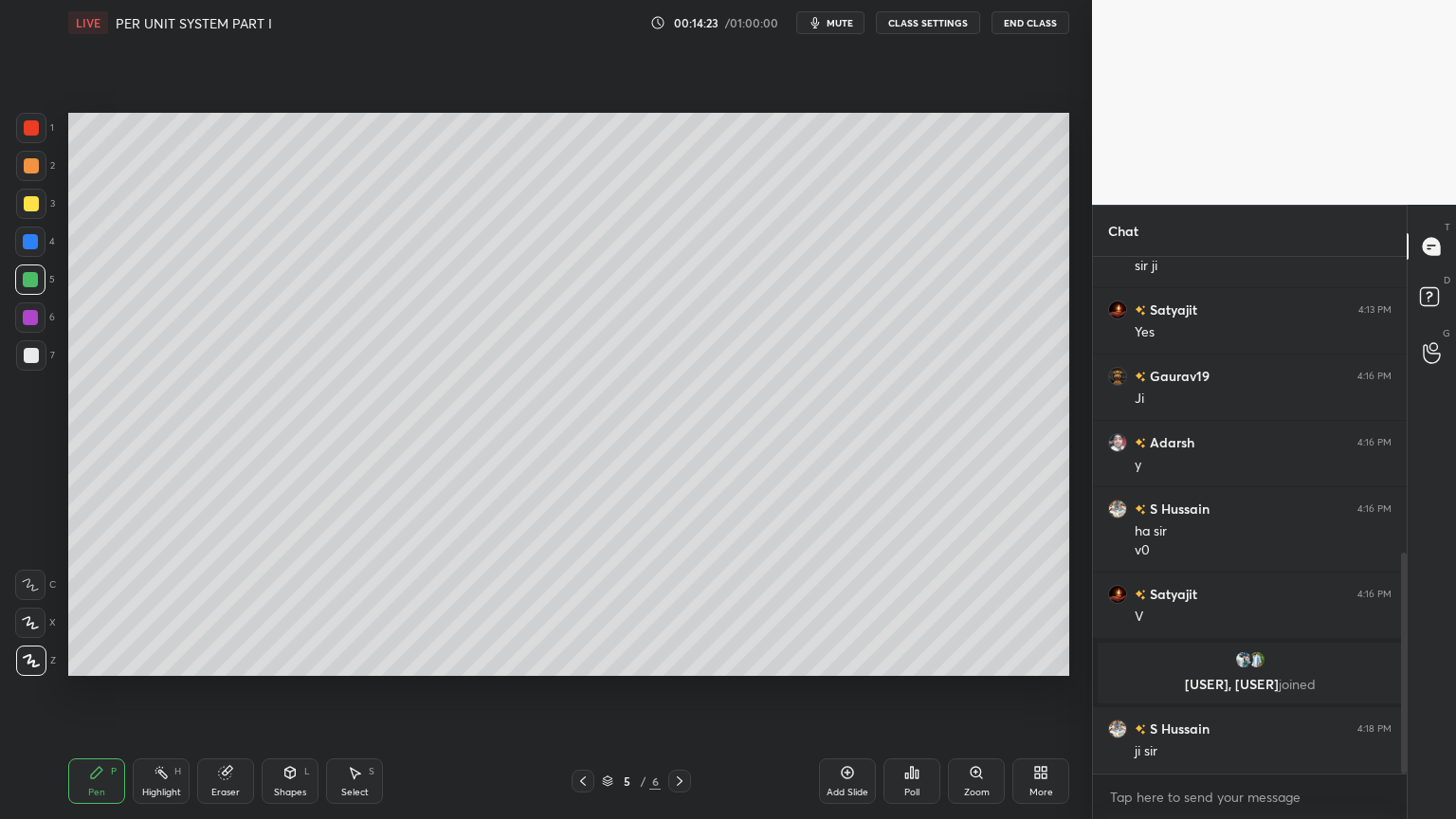 click on "Shapes L" at bounding box center (290, 781) 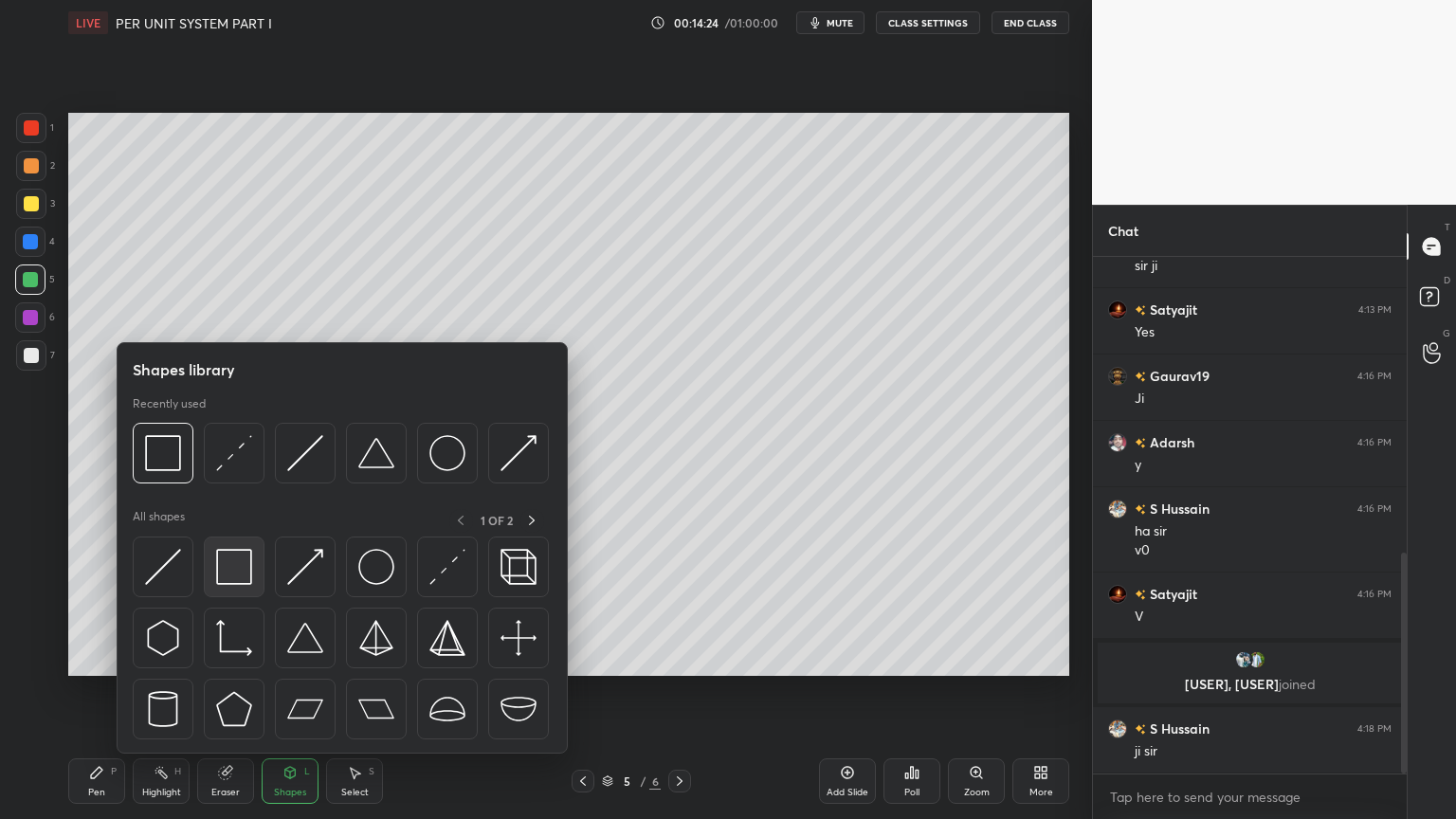 click at bounding box center (234, 567) 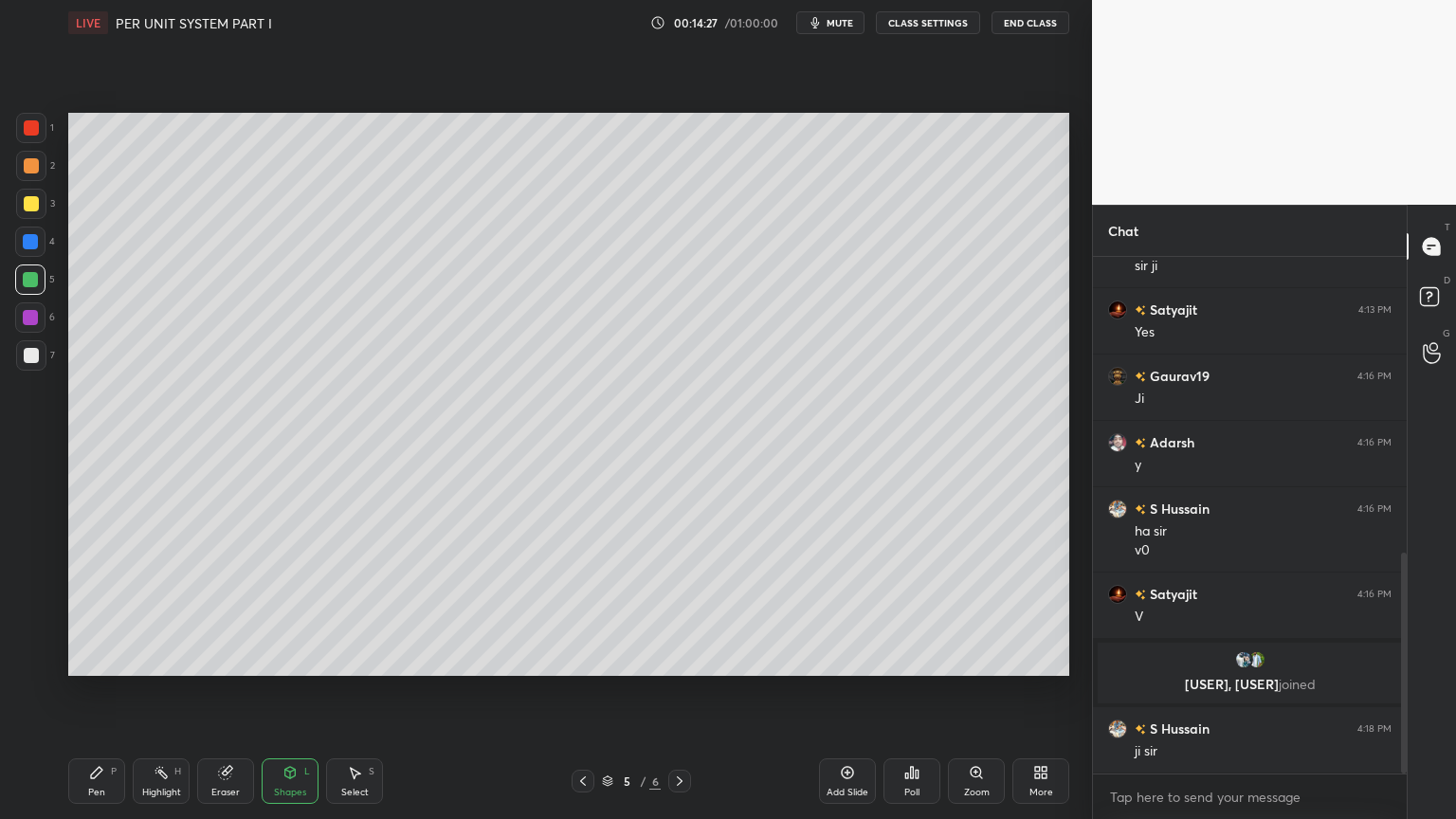 click on "Pen P" at bounding box center (97, 781) 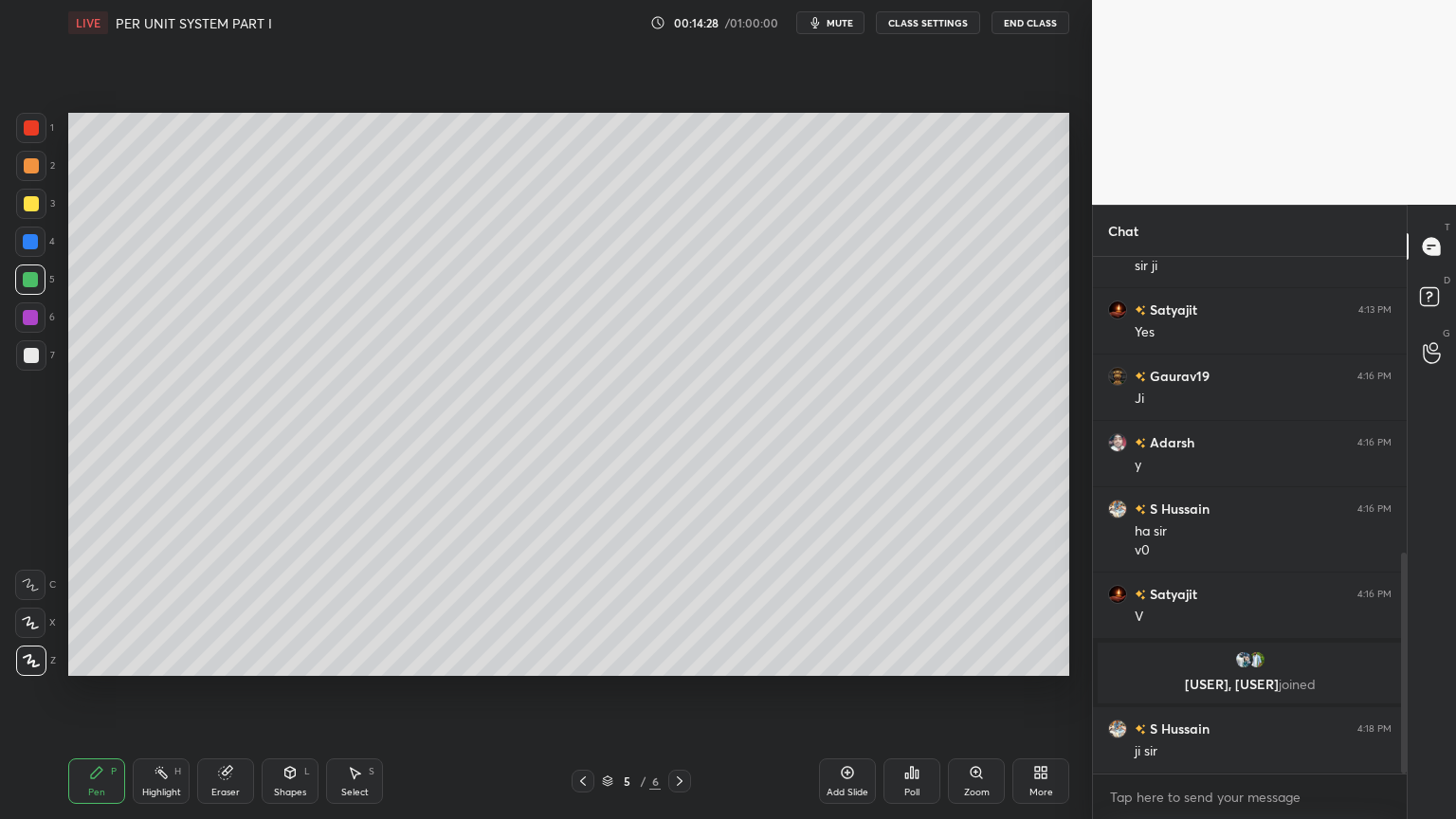 click on "Pen P" at bounding box center [97, 781] 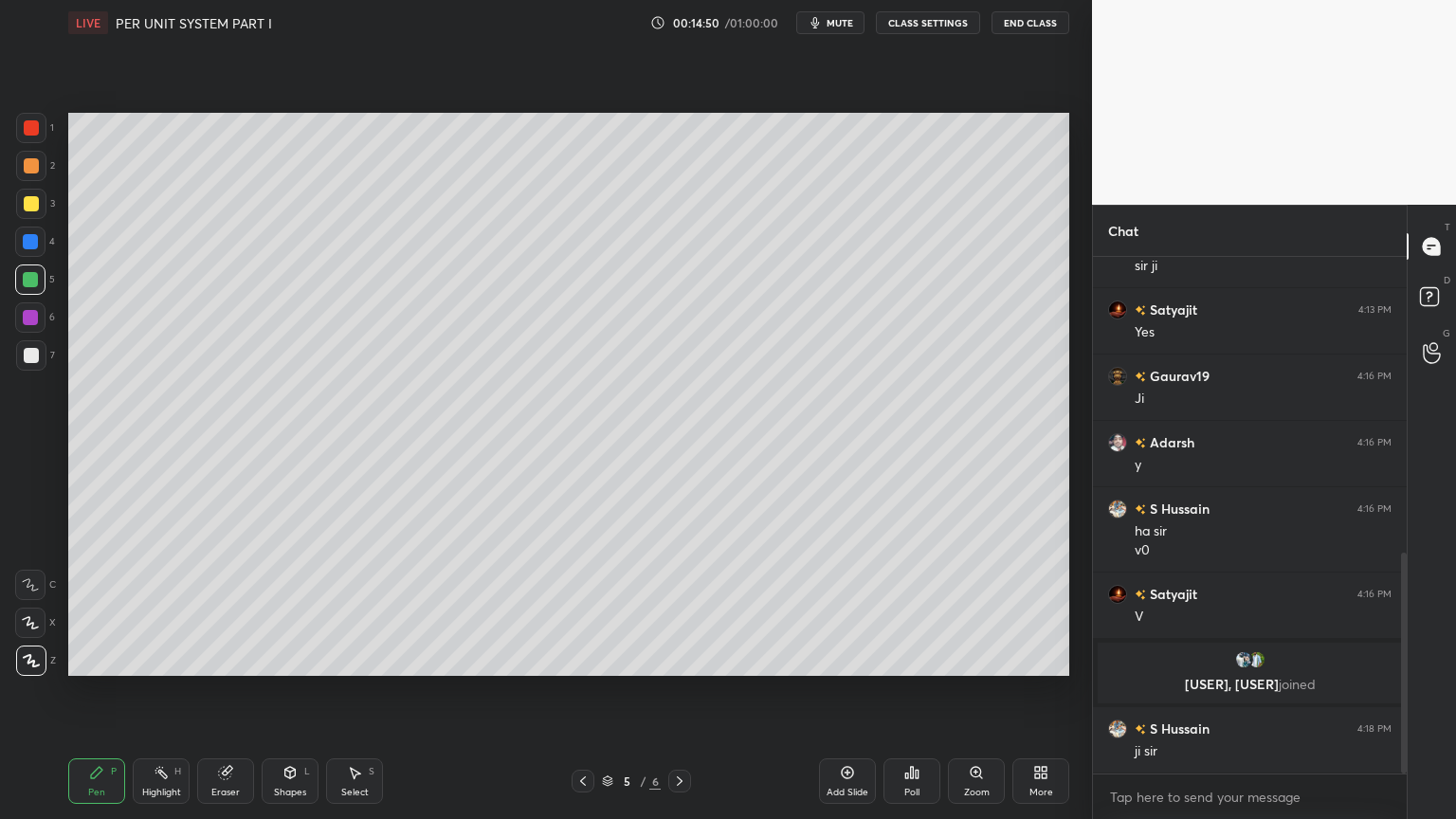 scroll, scrollTop: 473, scrollLeft: 308, axis: both 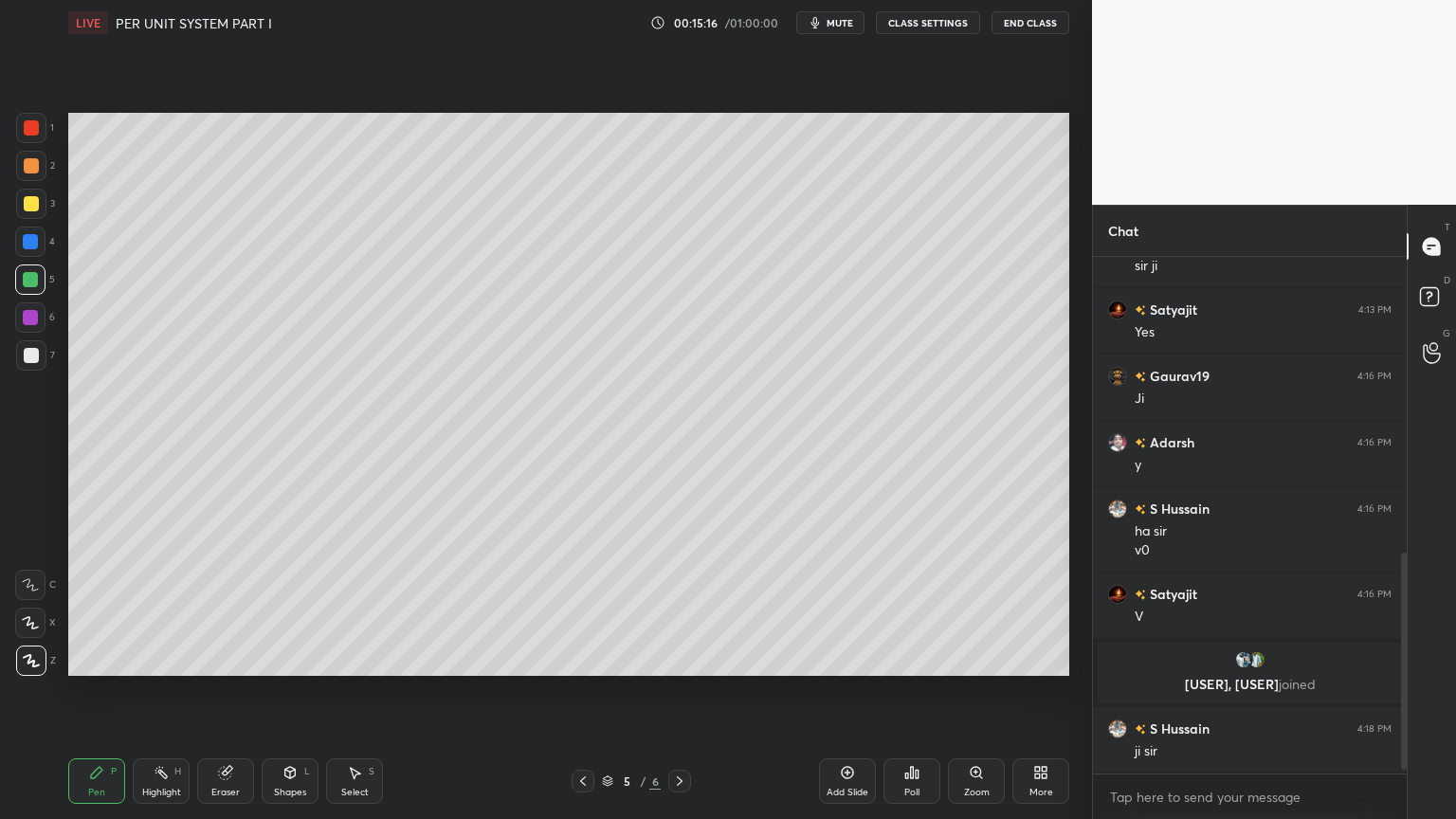 click 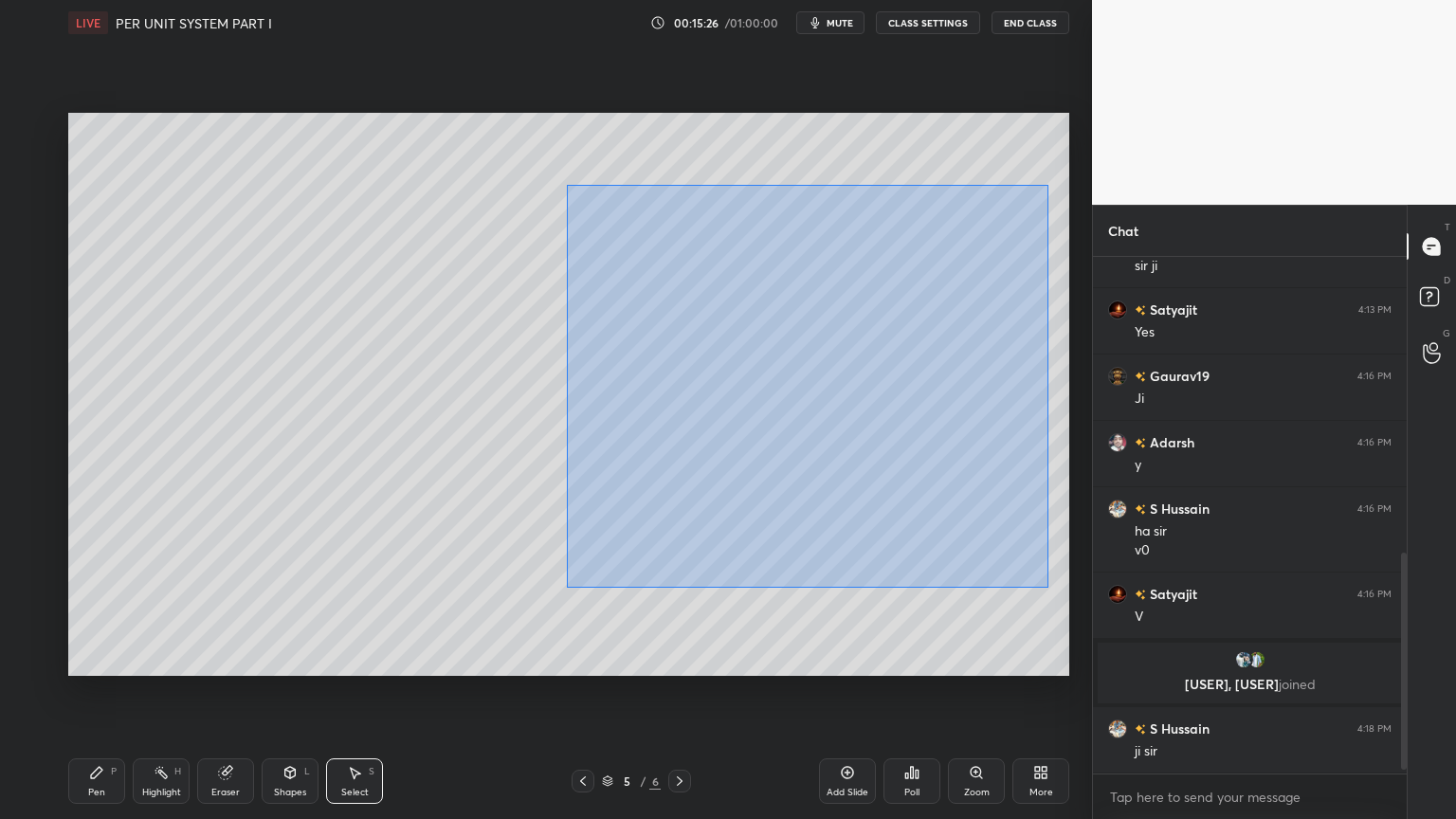 drag, startPoint x: 566, startPoint y: 185, endPoint x: 1039, endPoint y: 581, distance: 616.8833 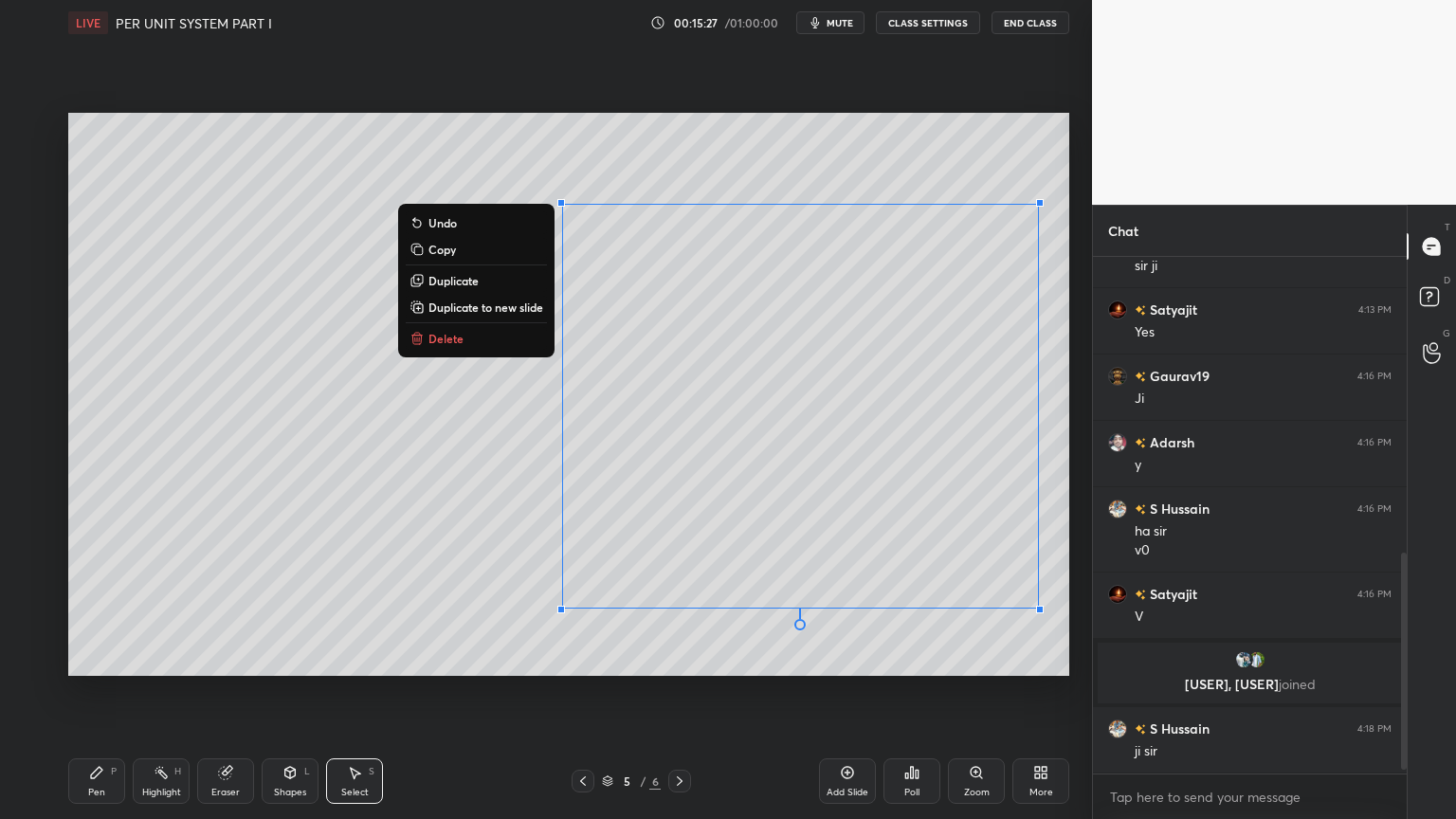 click on "Duplicate to new slide" at bounding box center [485, 307] 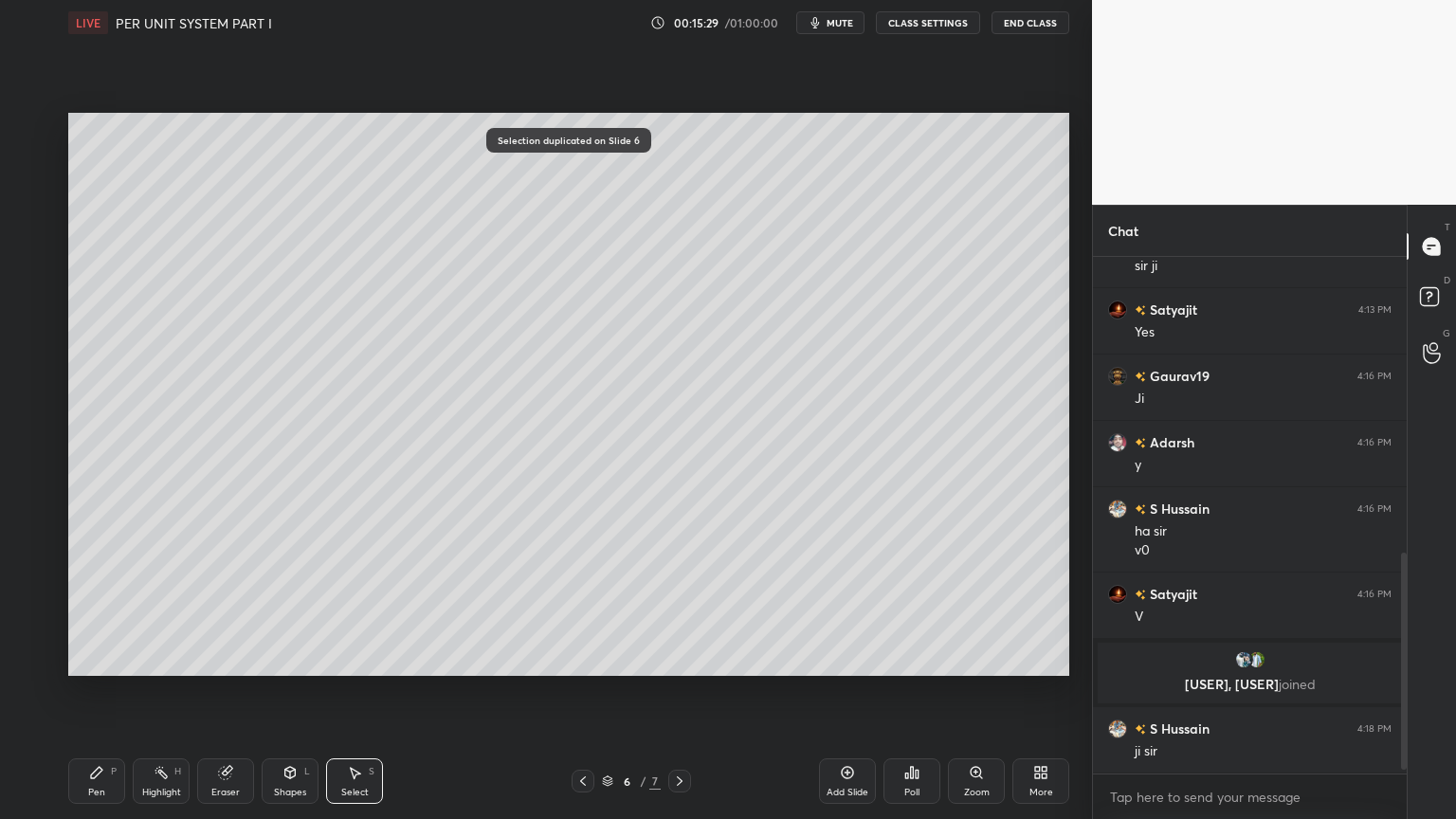 click on "Pen P" at bounding box center [97, 781] 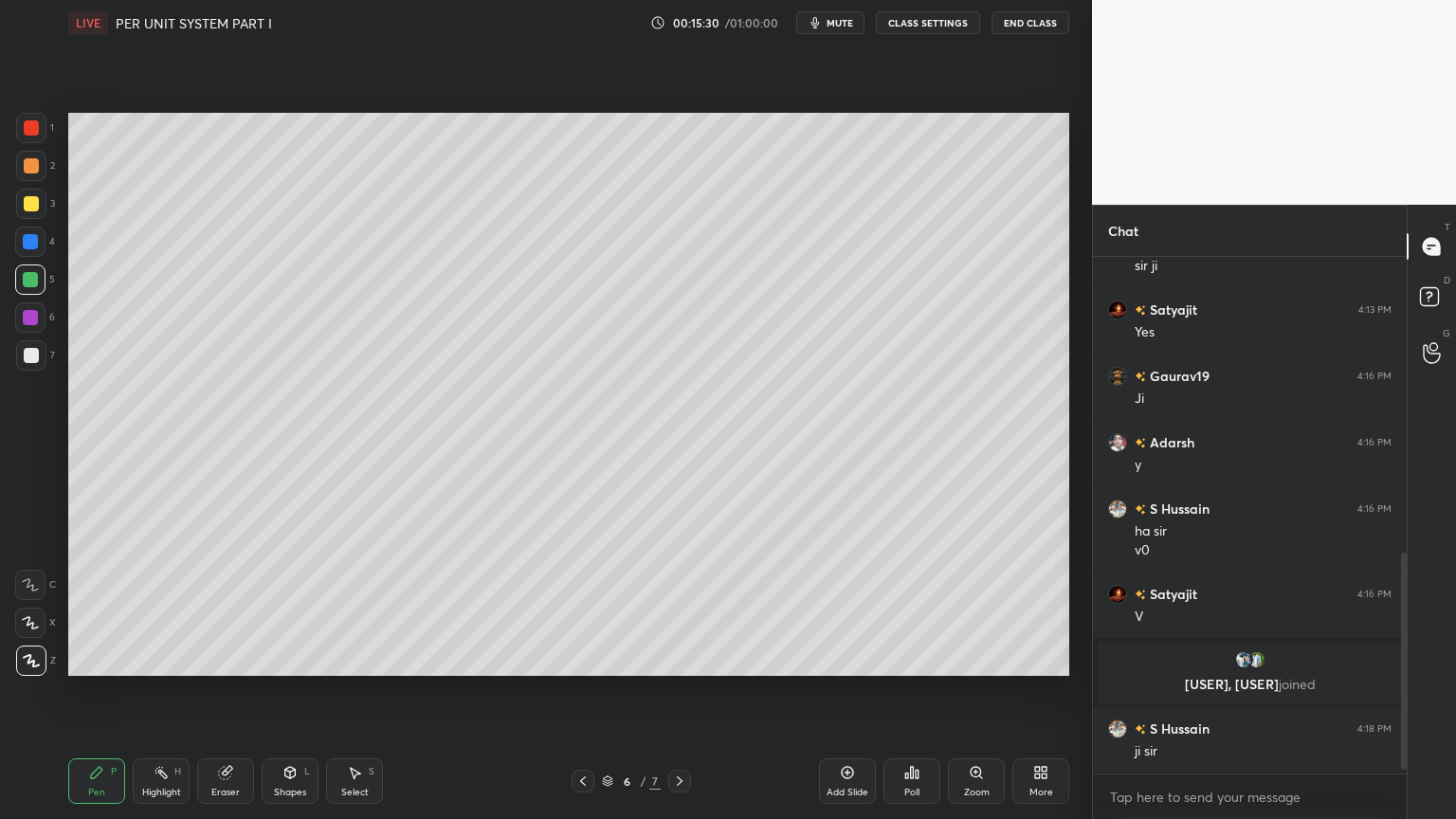 click on "Eraser" at bounding box center [226, 781] 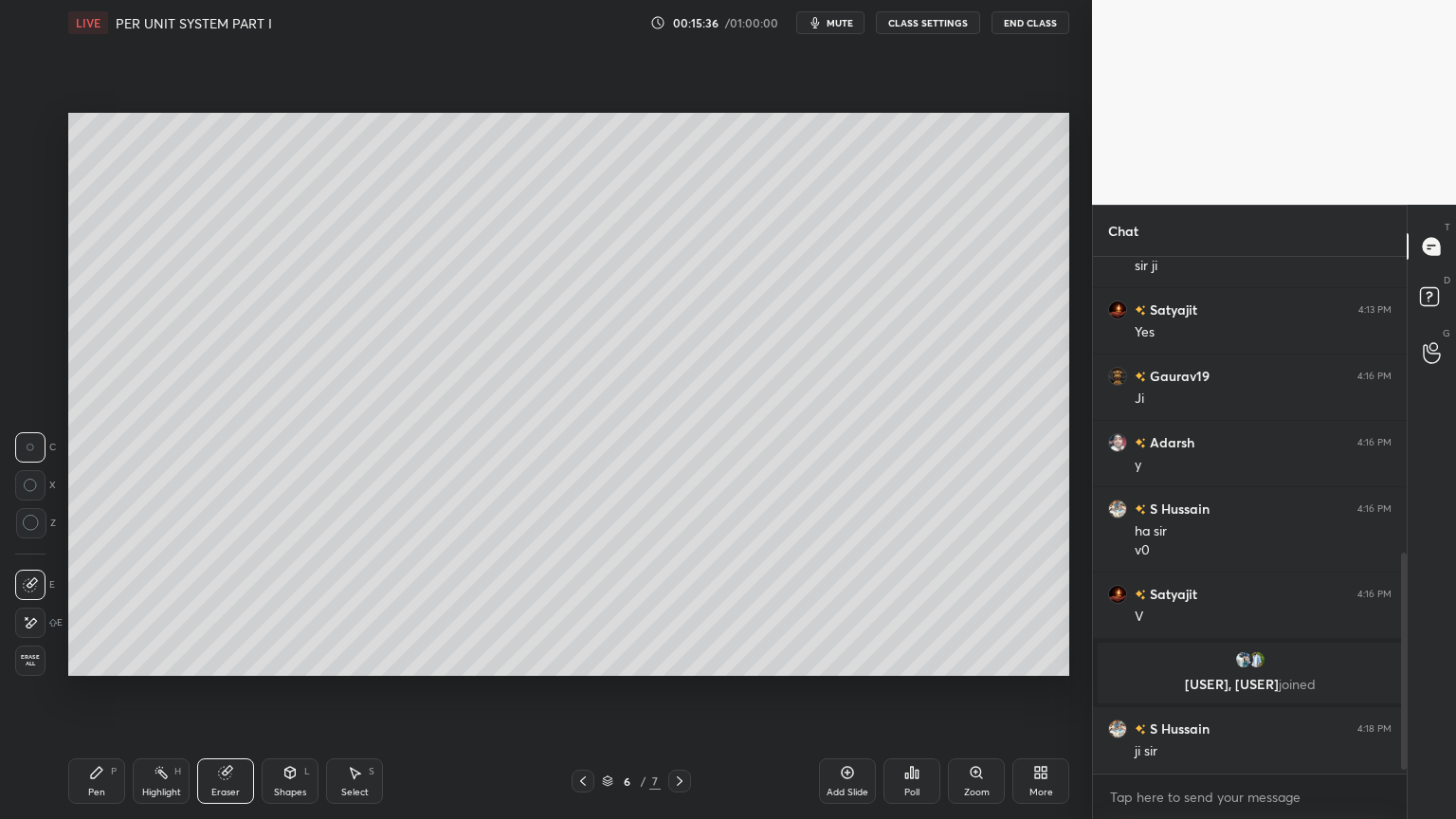 click on "Pen P" at bounding box center (97, 781) 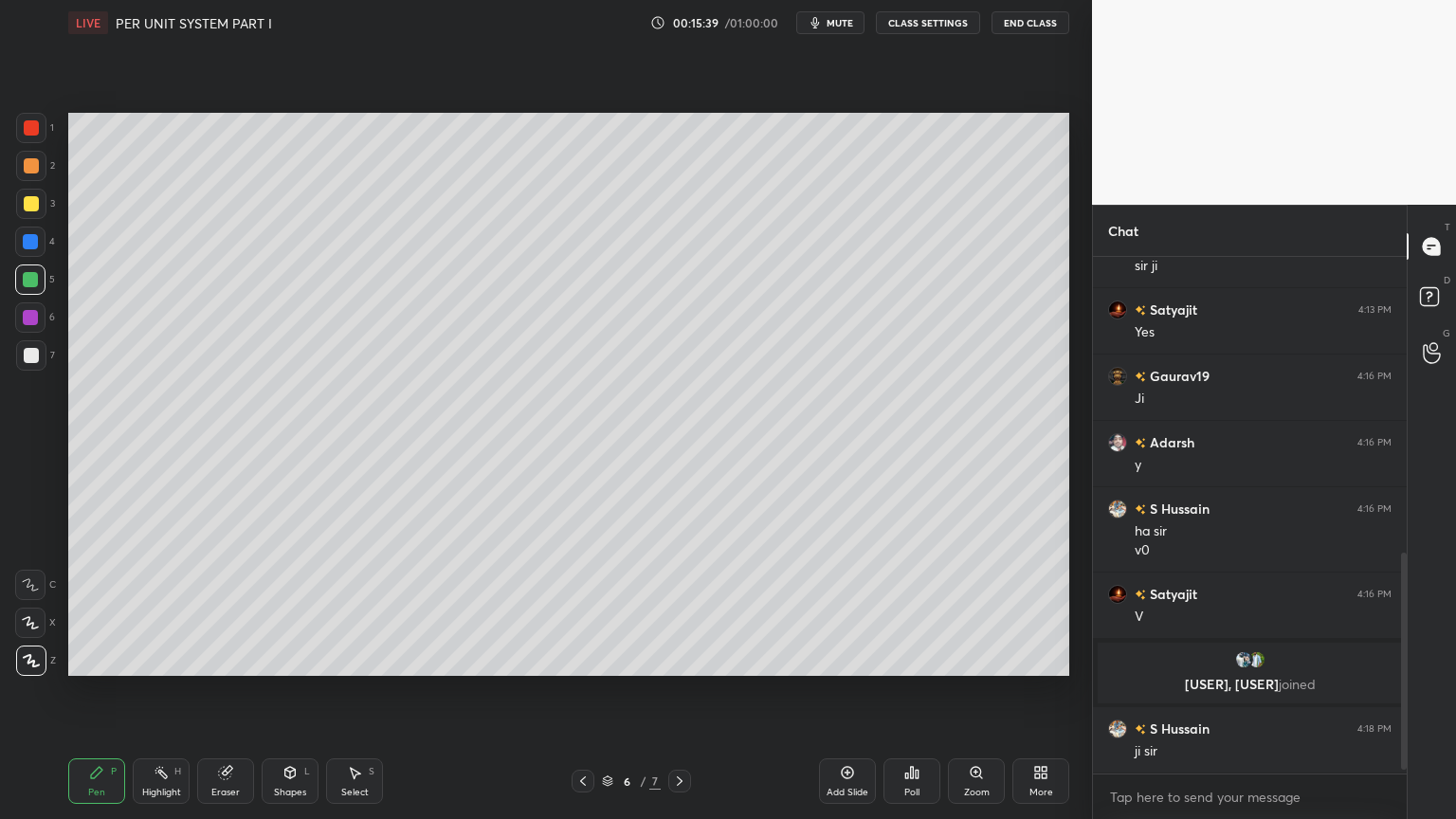 click at bounding box center [31, 128] 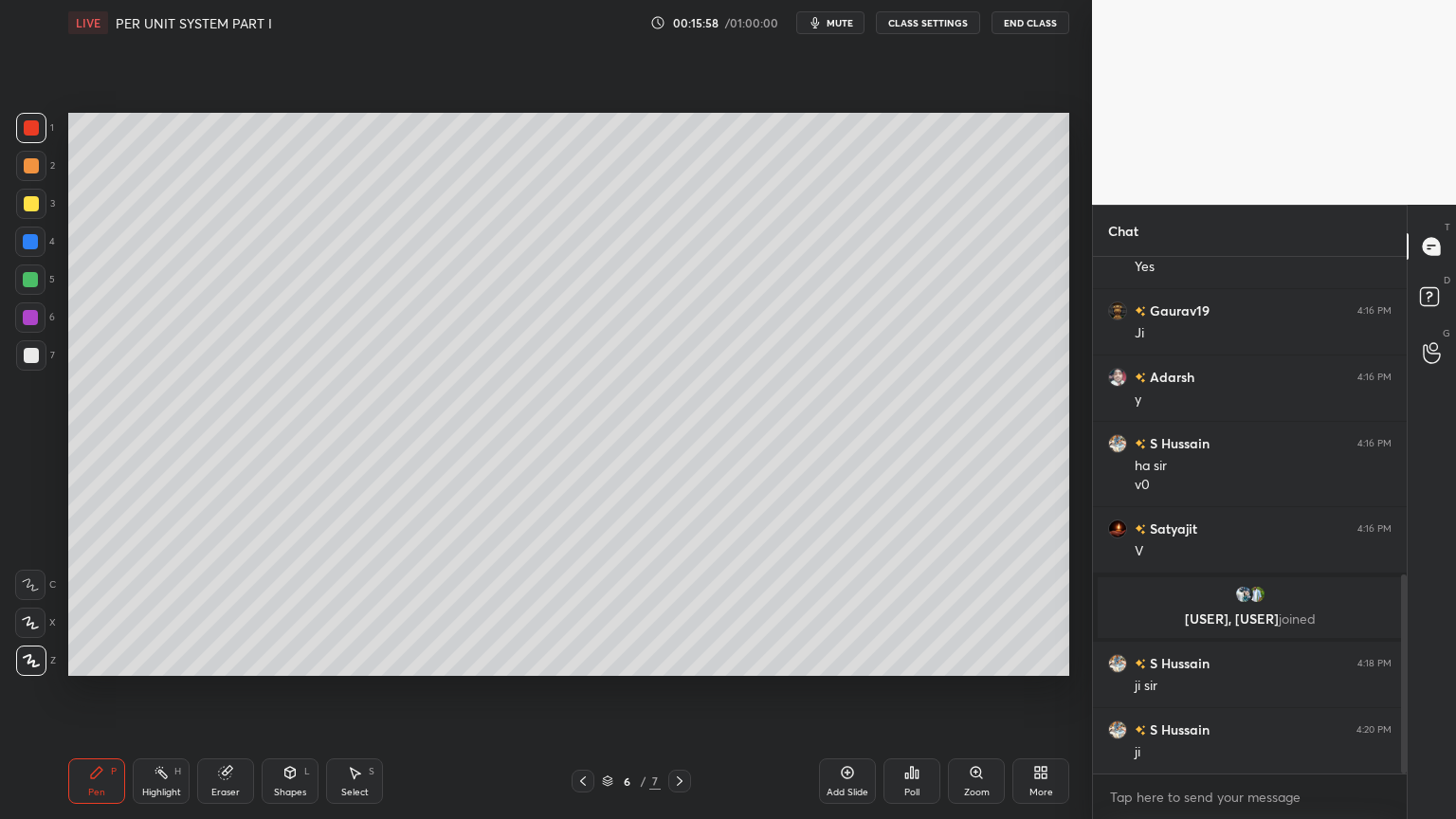 scroll, scrollTop: 822, scrollLeft: 0, axis: vertical 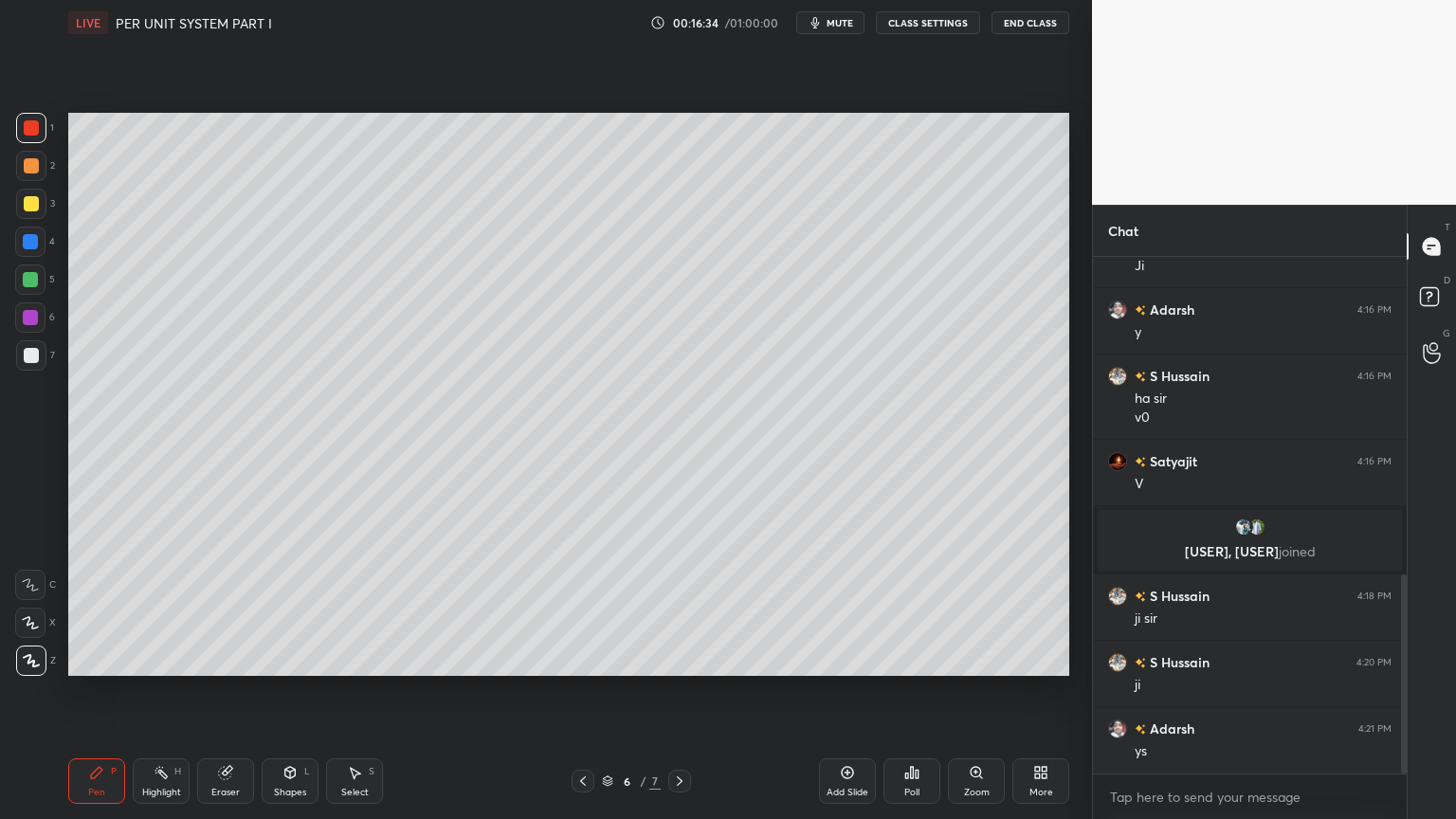 click at bounding box center [30, 280] 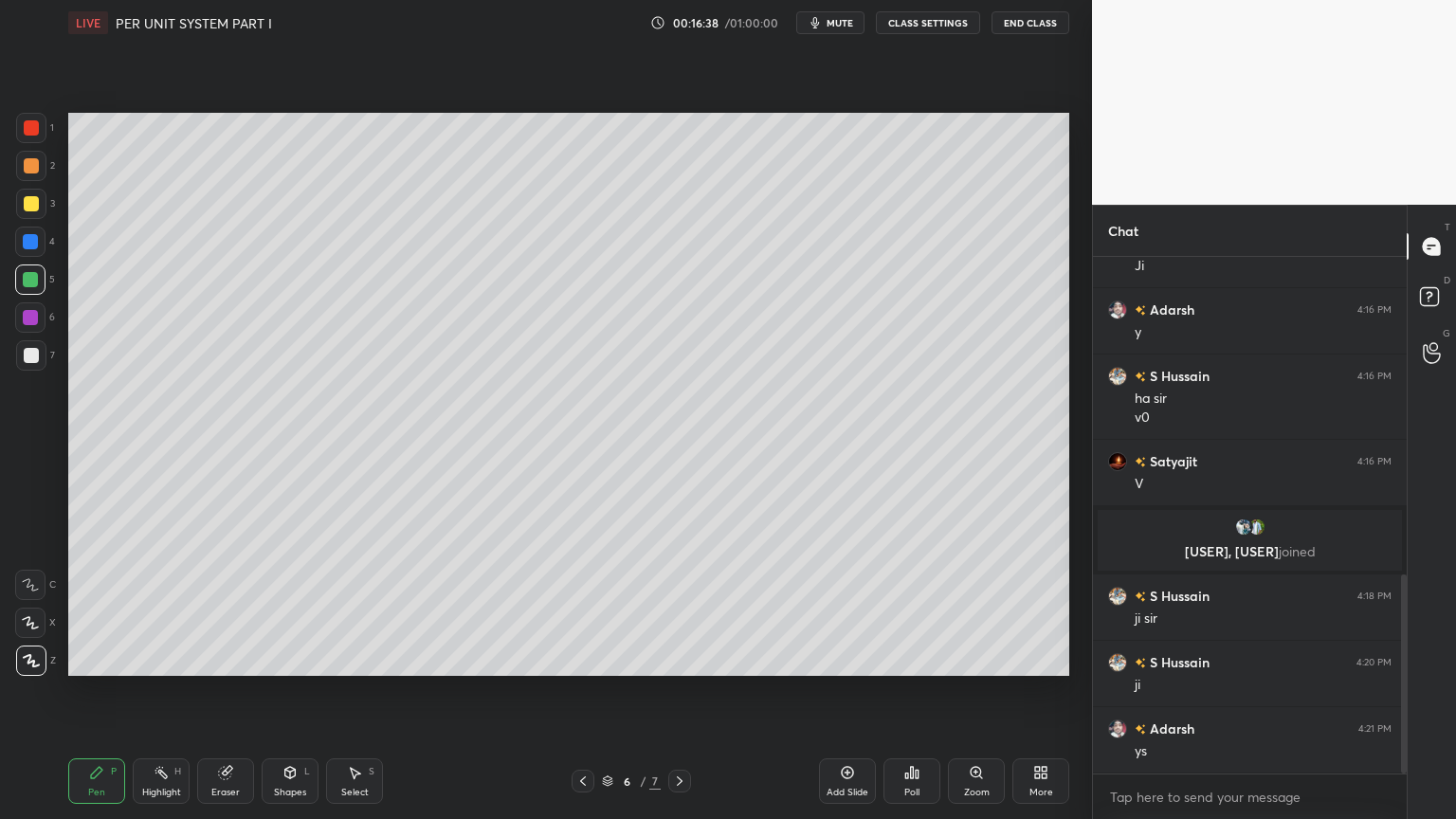 click on "Eraser" at bounding box center [226, 781] 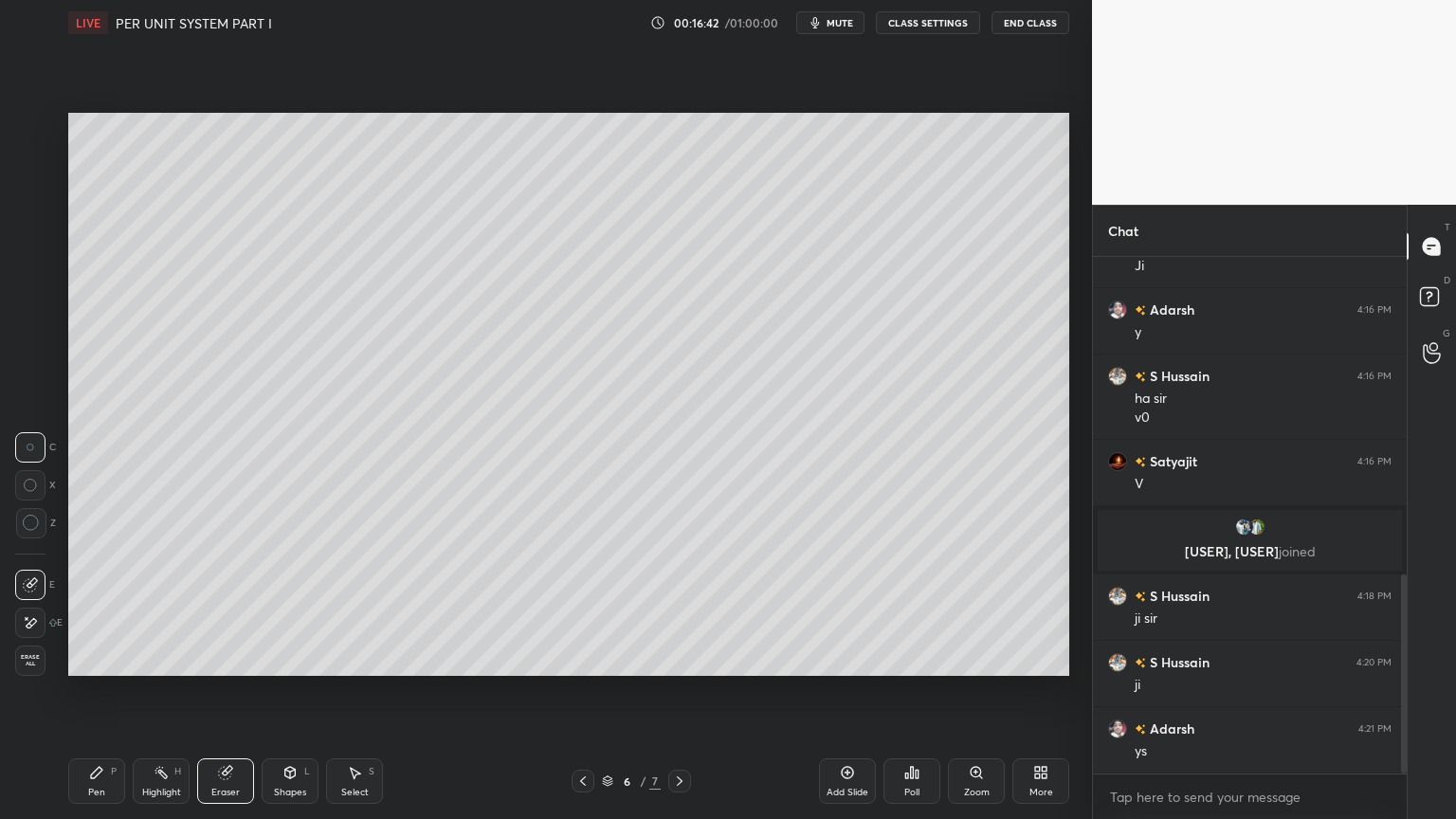 click on "Pen P" at bounding box center [97, 781] 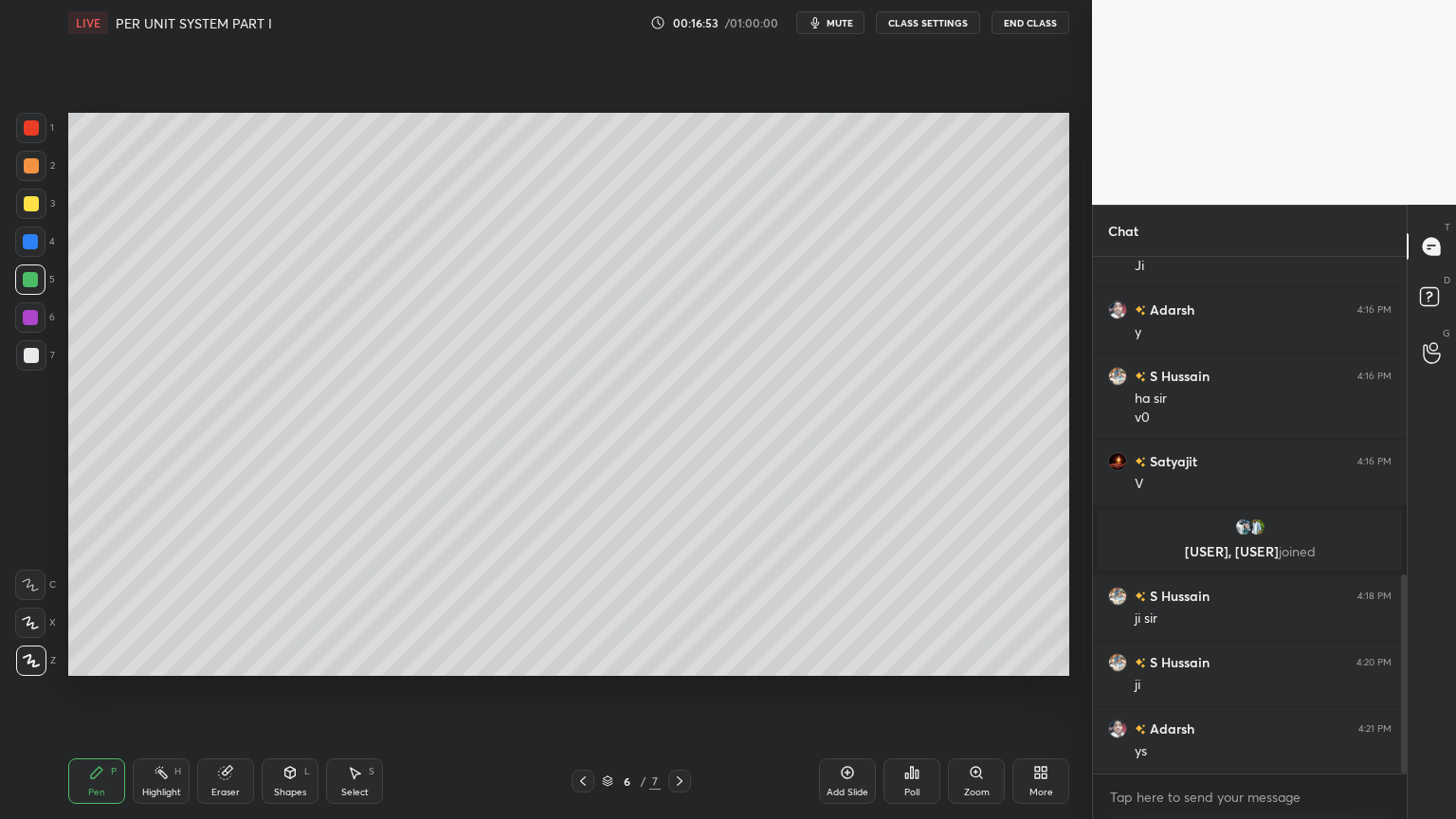 click on "Shapes" at bounding box center (290, 792) 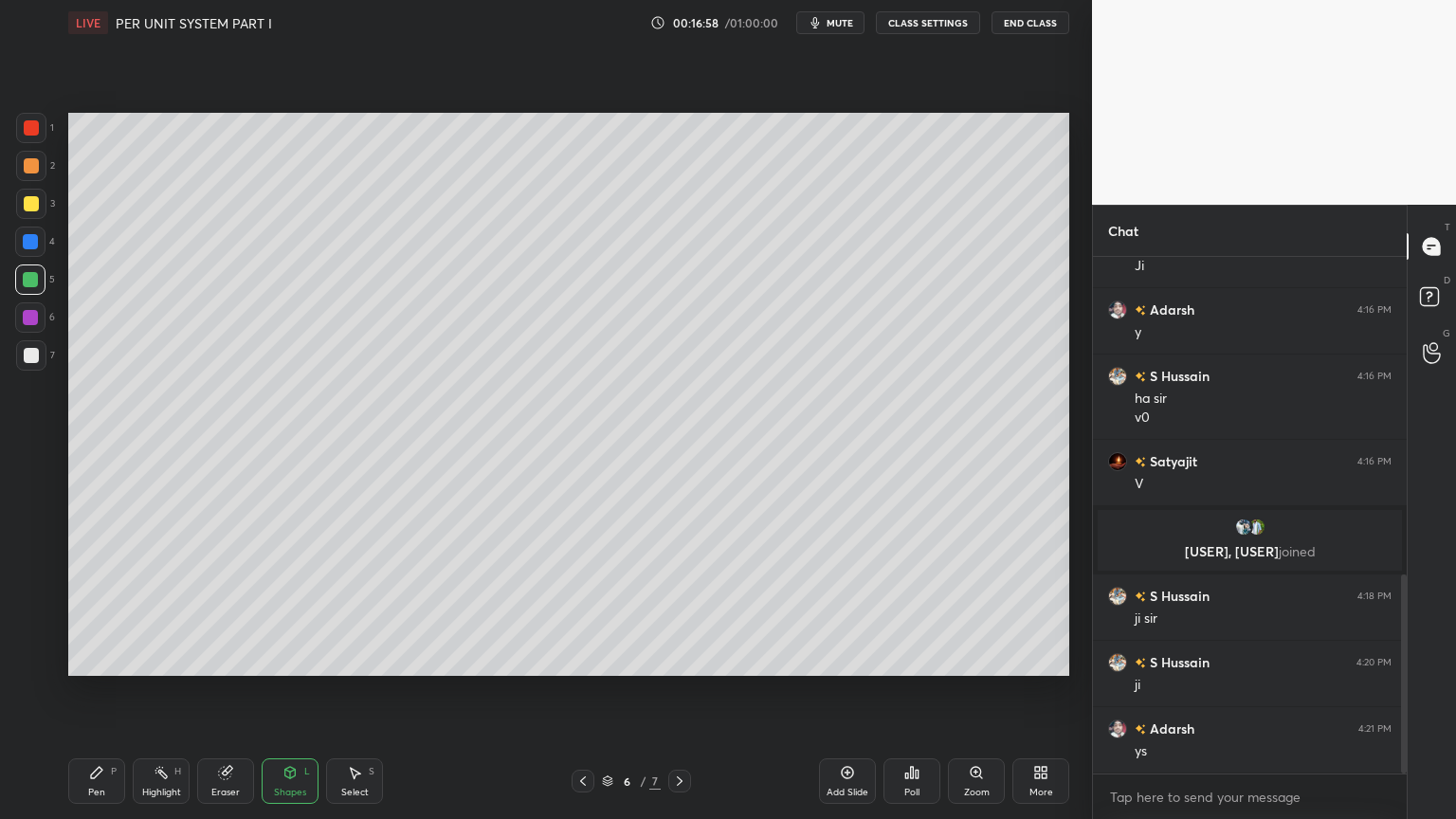 click on "Pen P" at bounding box center [97, 781] 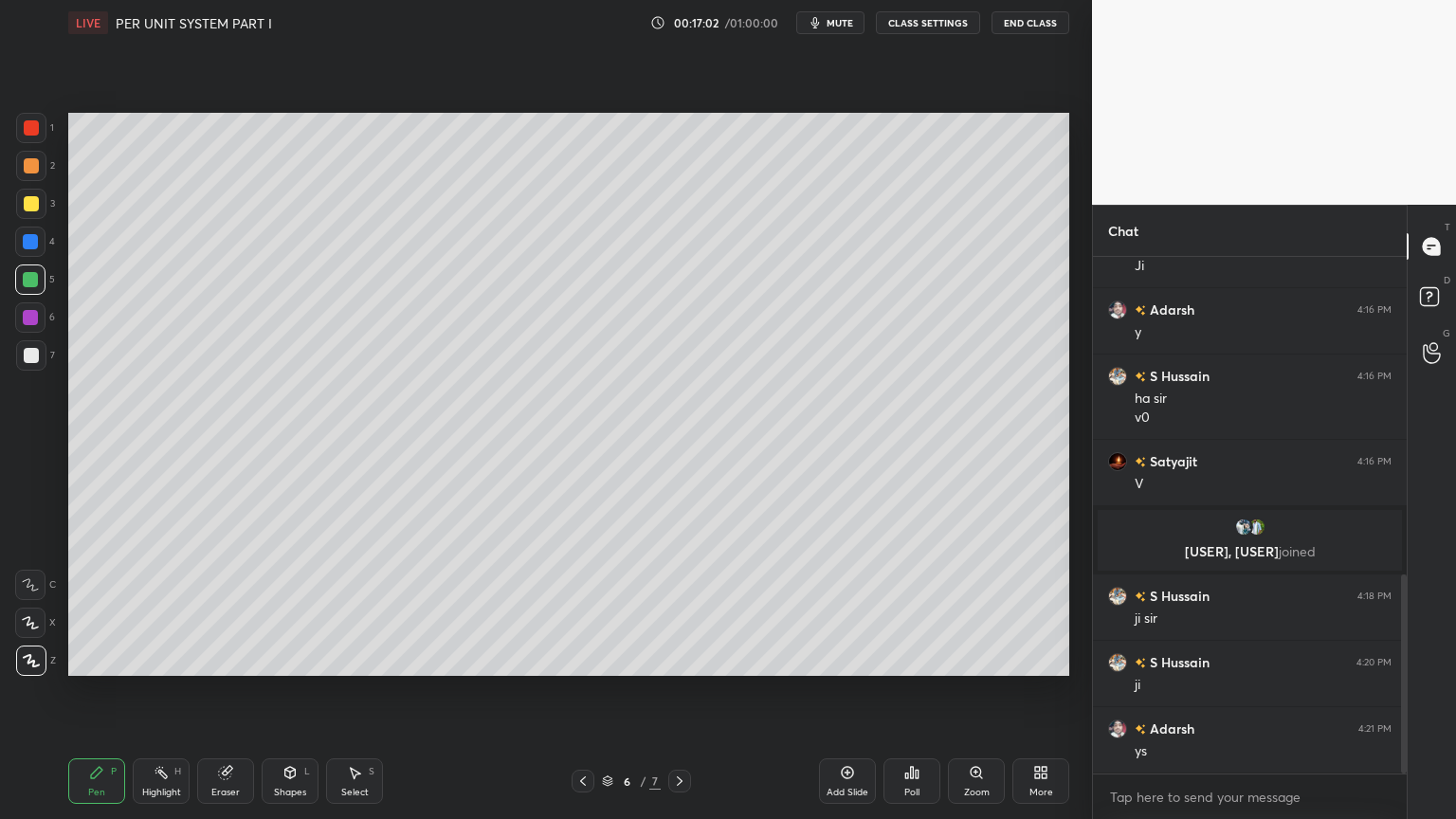click at bounding box center (31, 128) 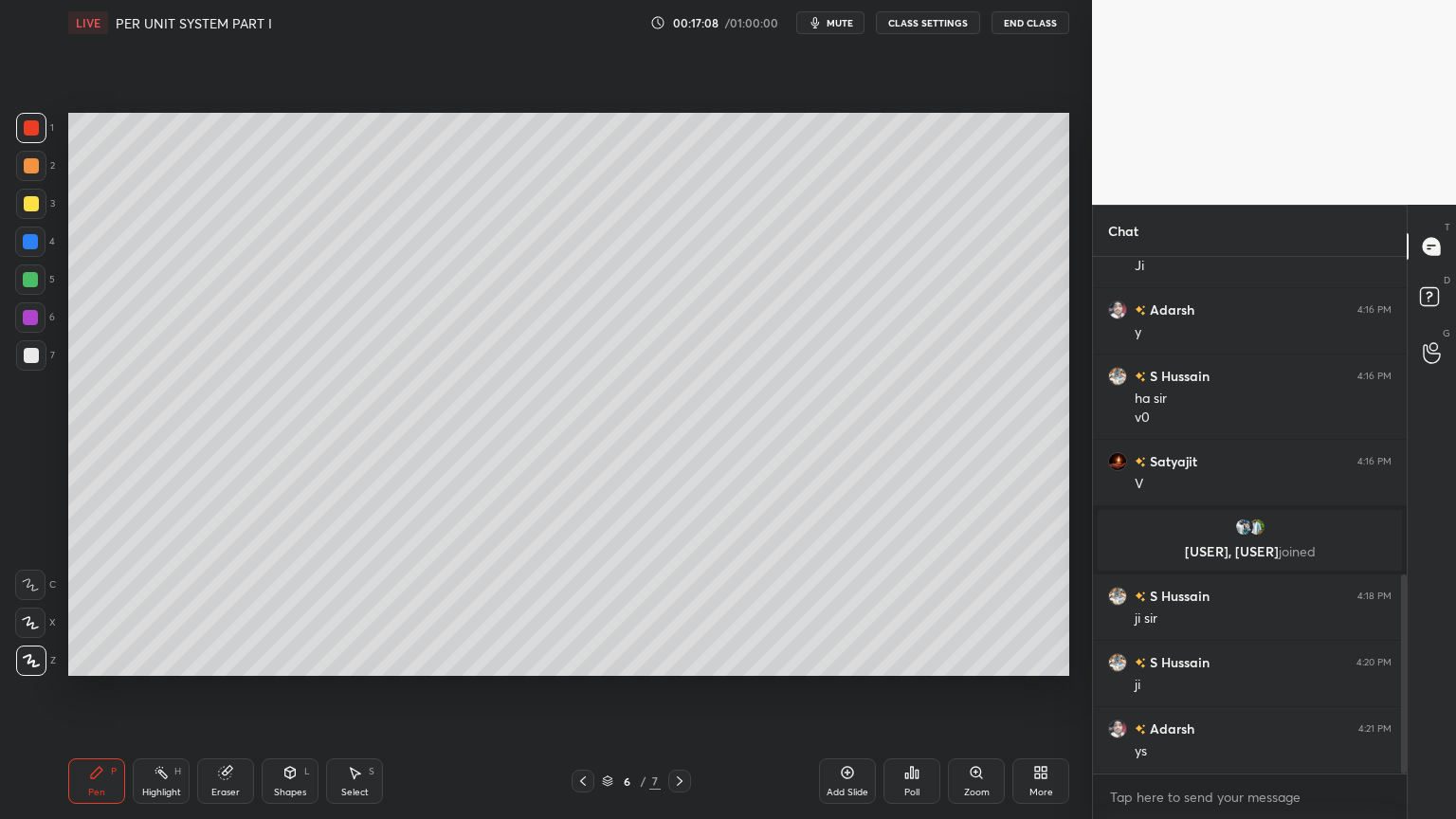 click at bounding box center [30, 242] 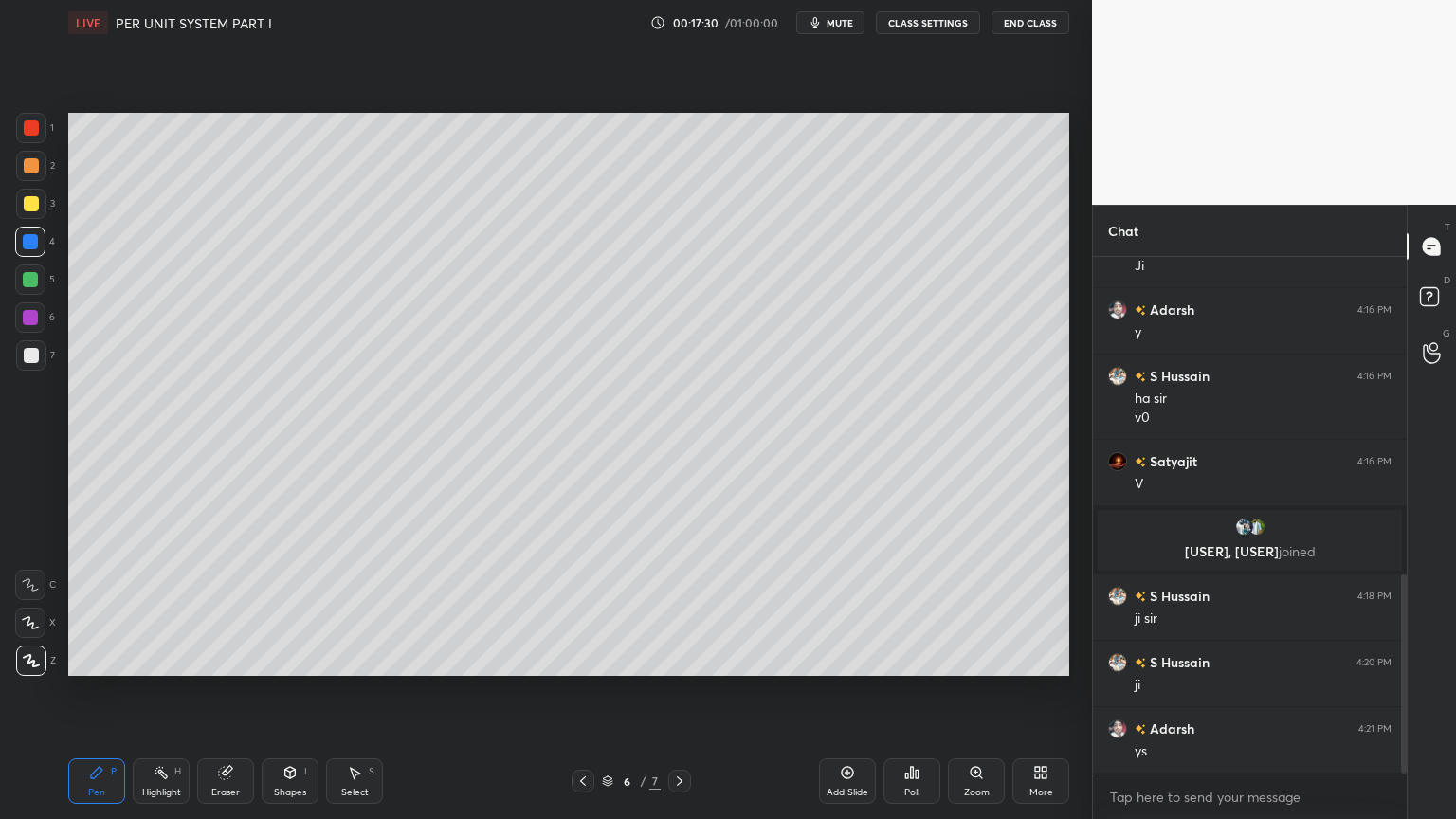 drag, startPoint x: 227, startPoint y: 774, endPoint x: 204, endPoint y: 692, distance: 85.16455 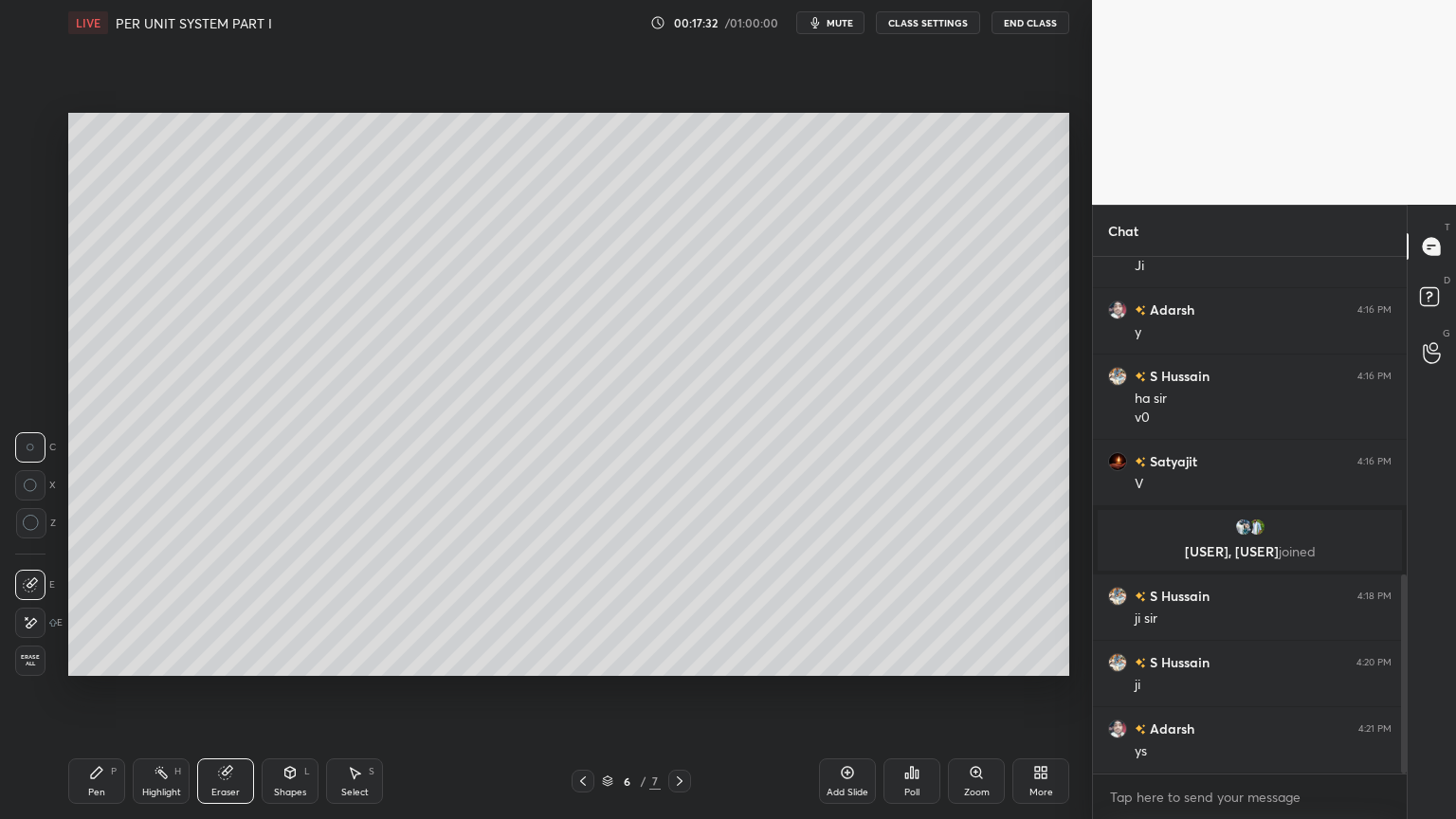 click 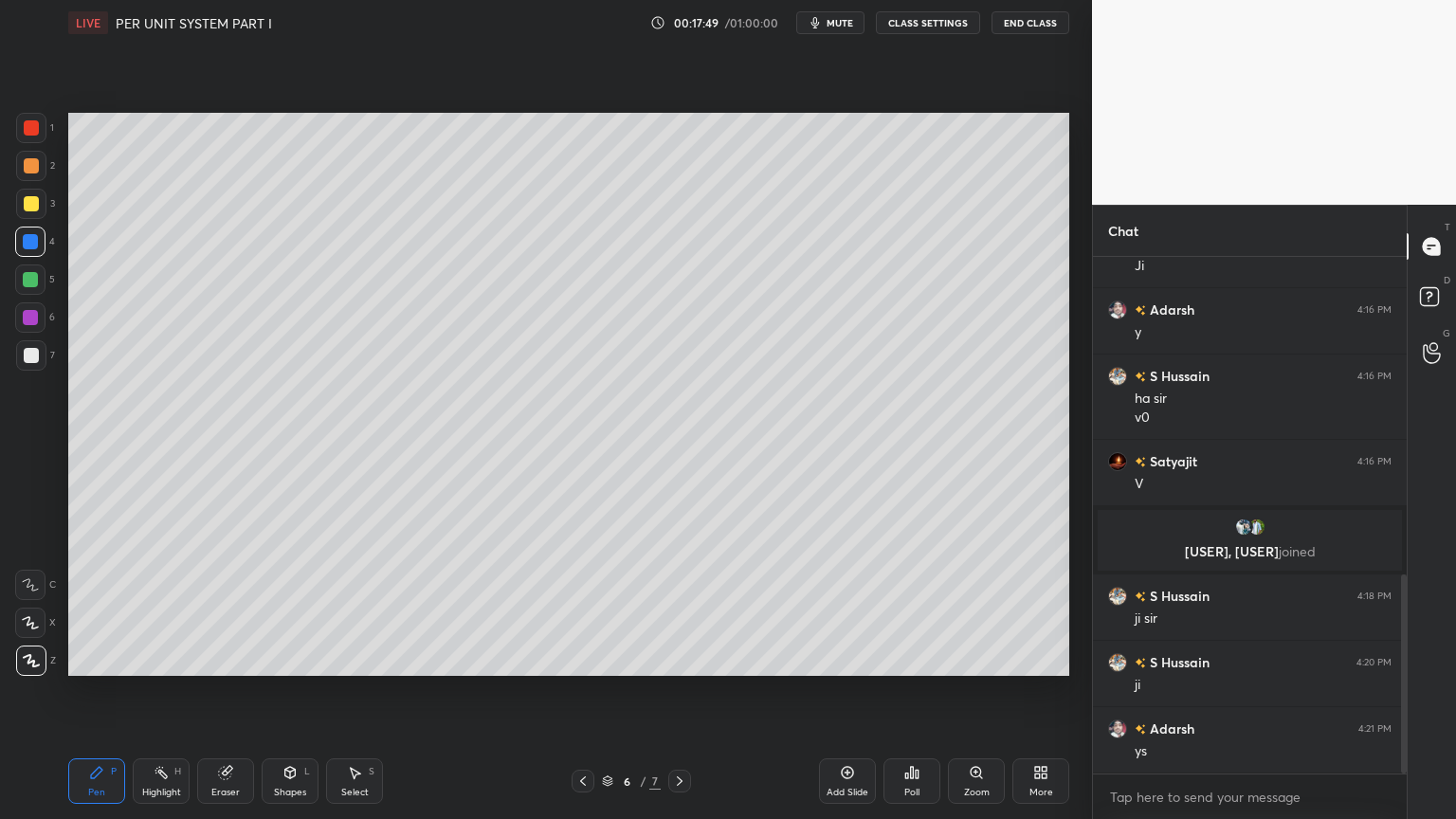 click at bounding box center (31, 355) 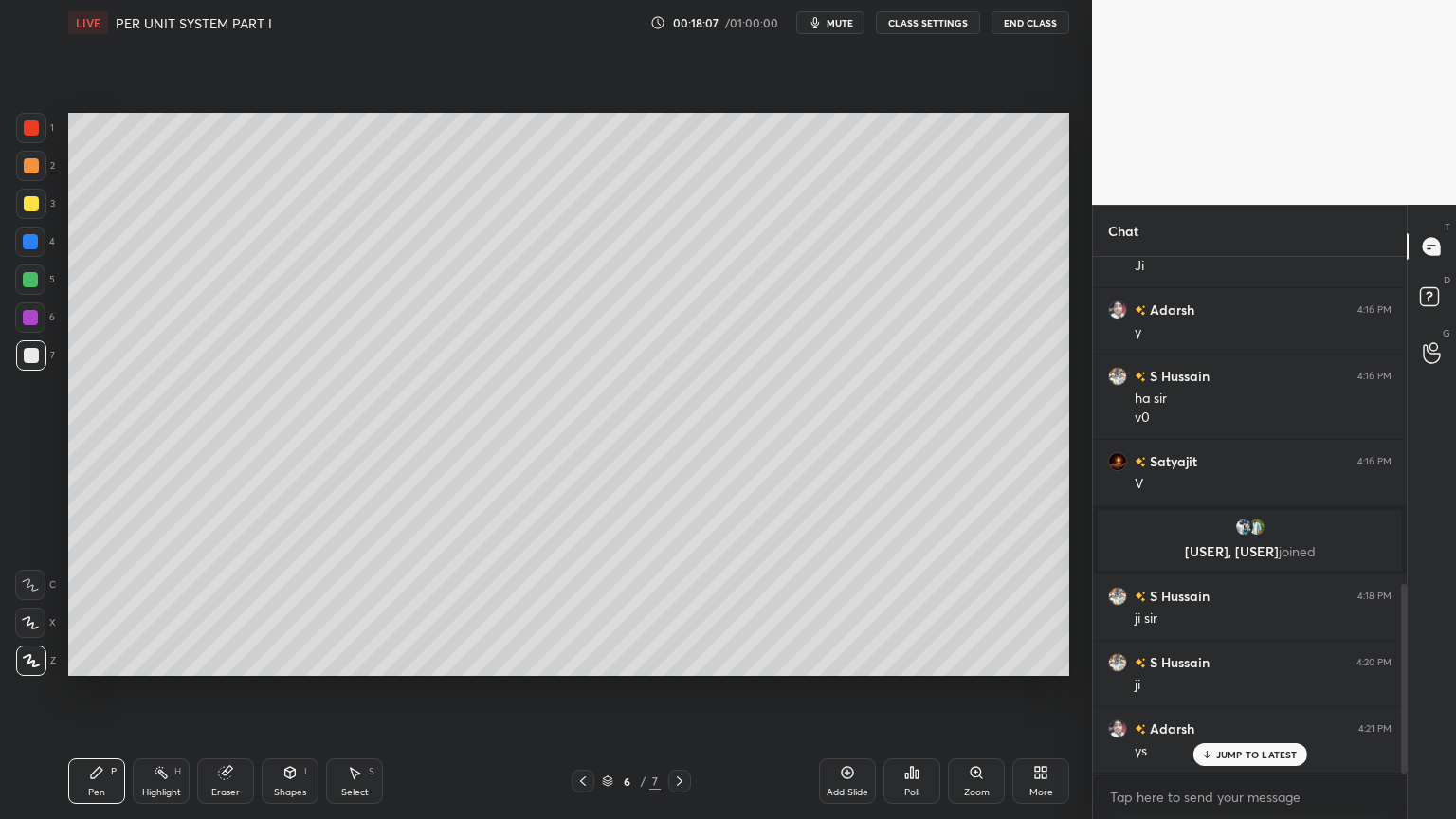 scroll, scrollTop: 887, scrollLeft: 0, axis: vertical 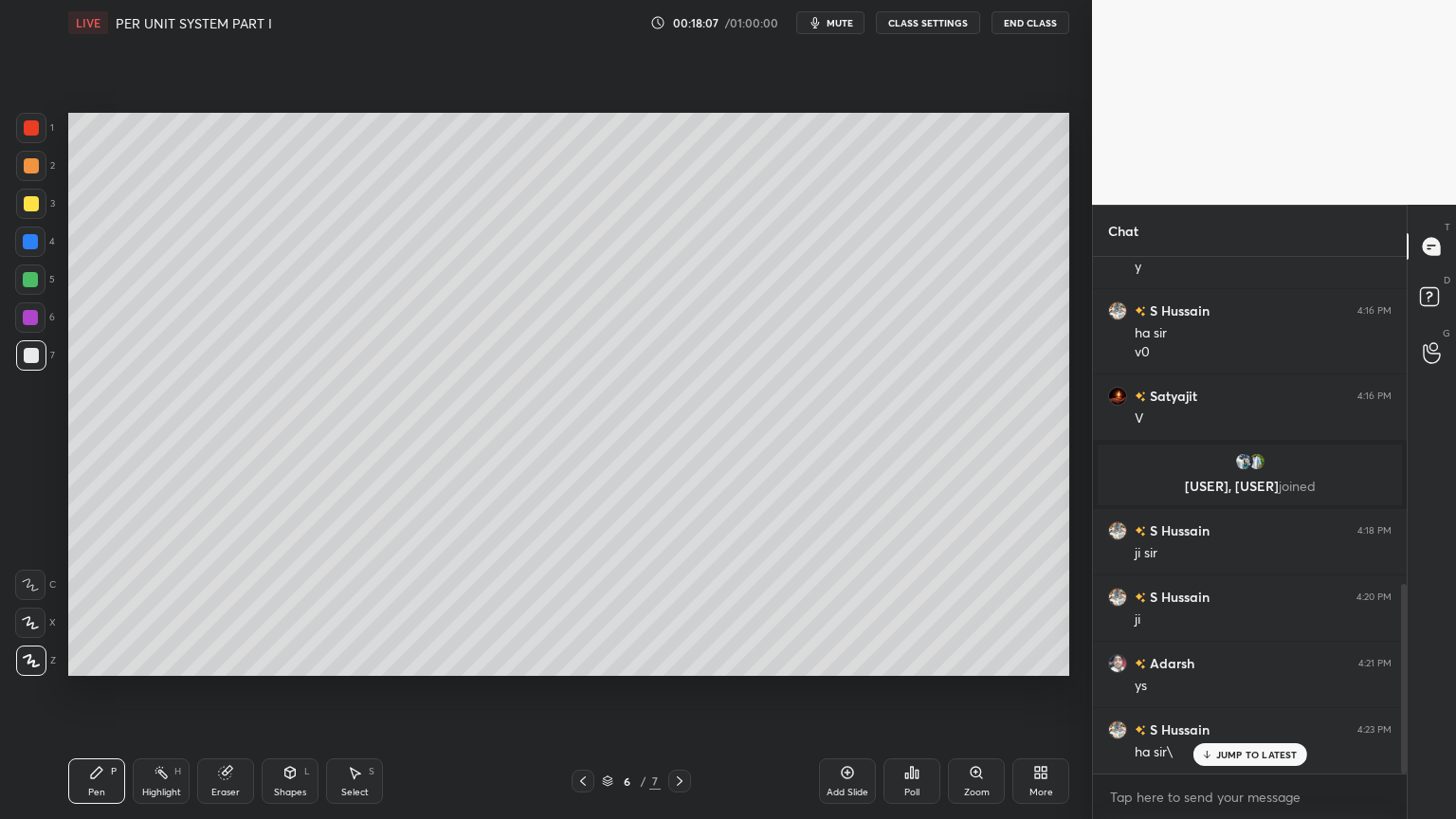click on "Shapes L" at bounding box center [290, 781] 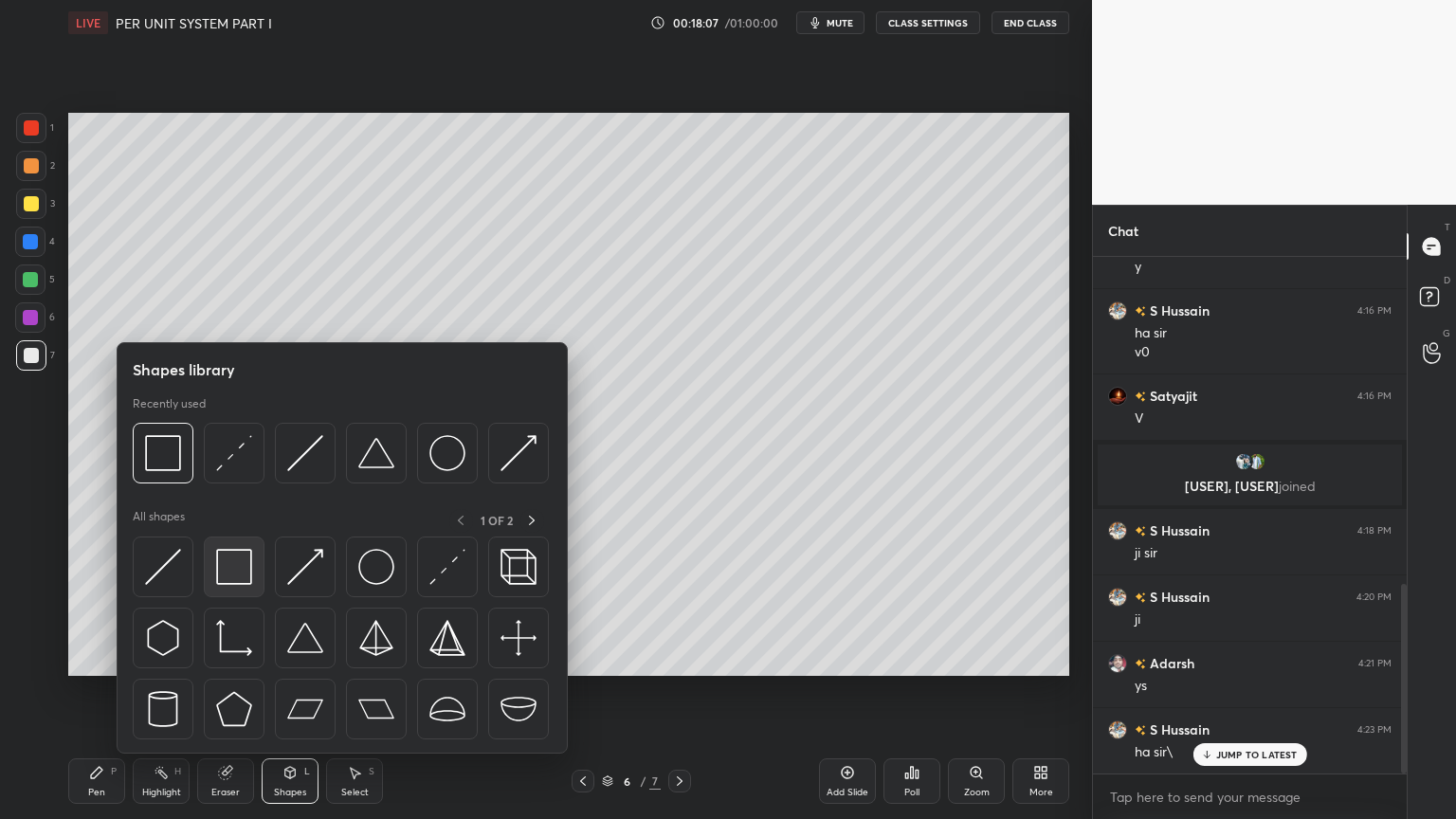 click at bounding box center (234, 567) 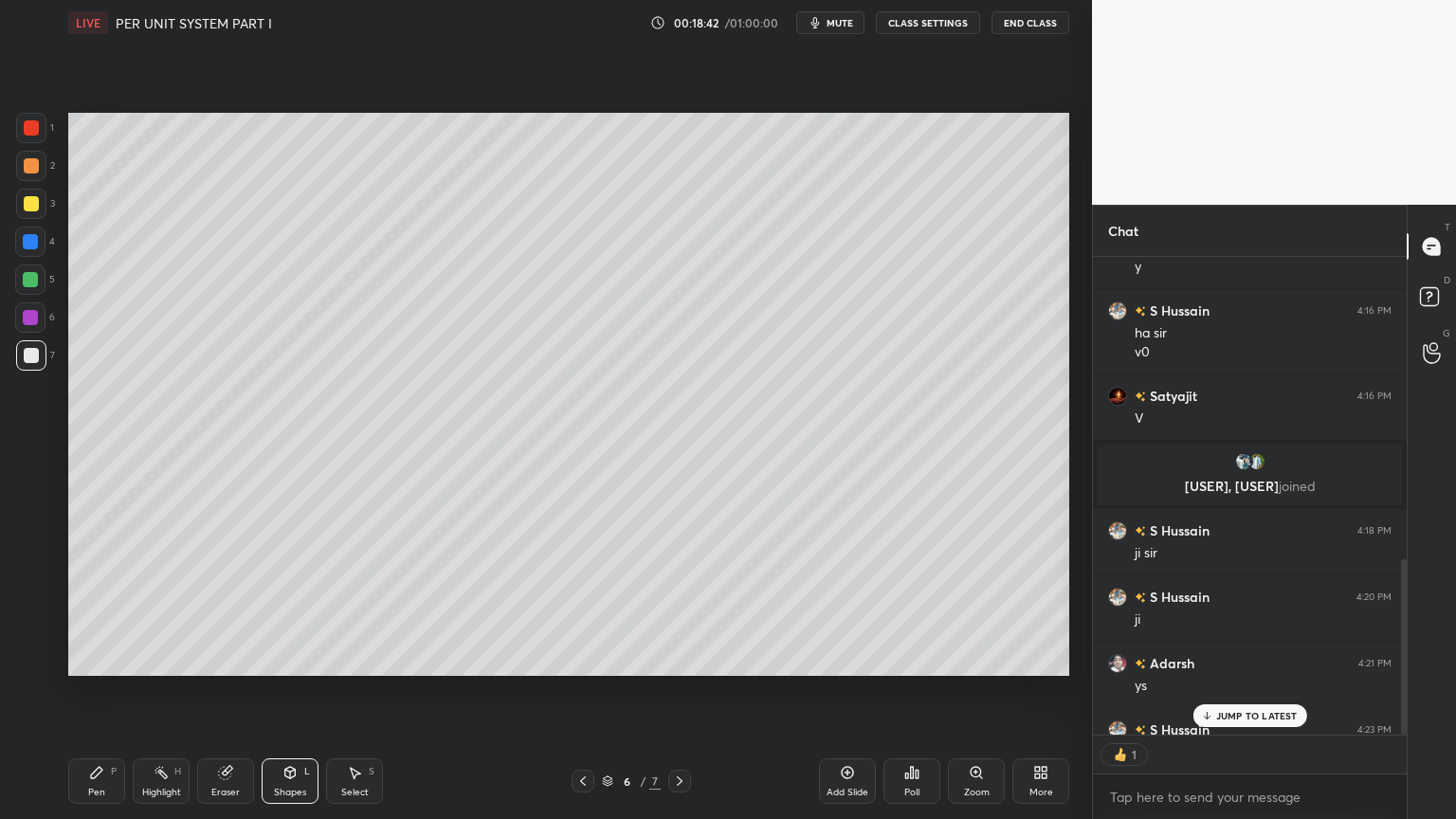 scroll, scrollTop: 473, scrollLeft: 308, axis: both 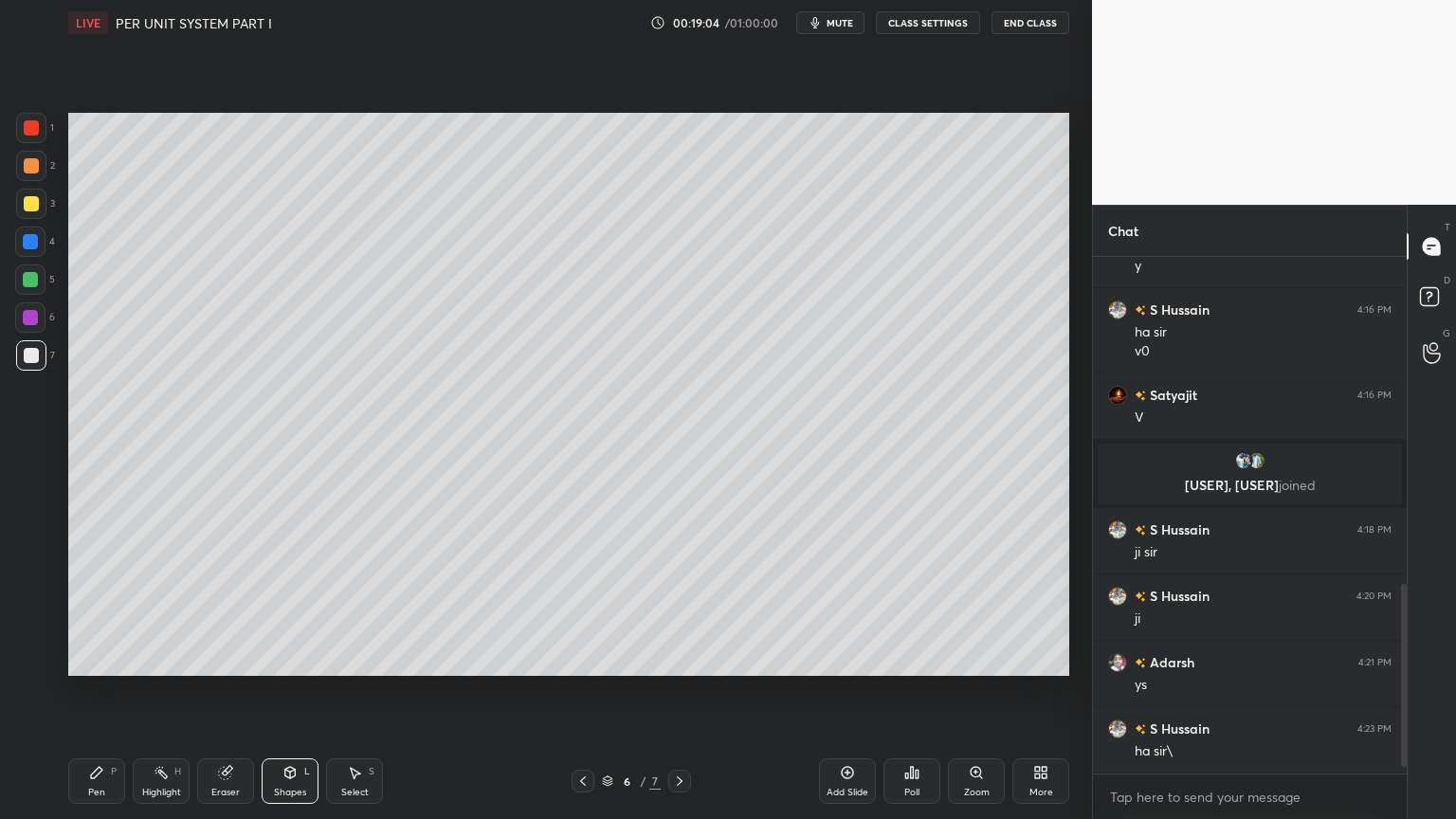 click 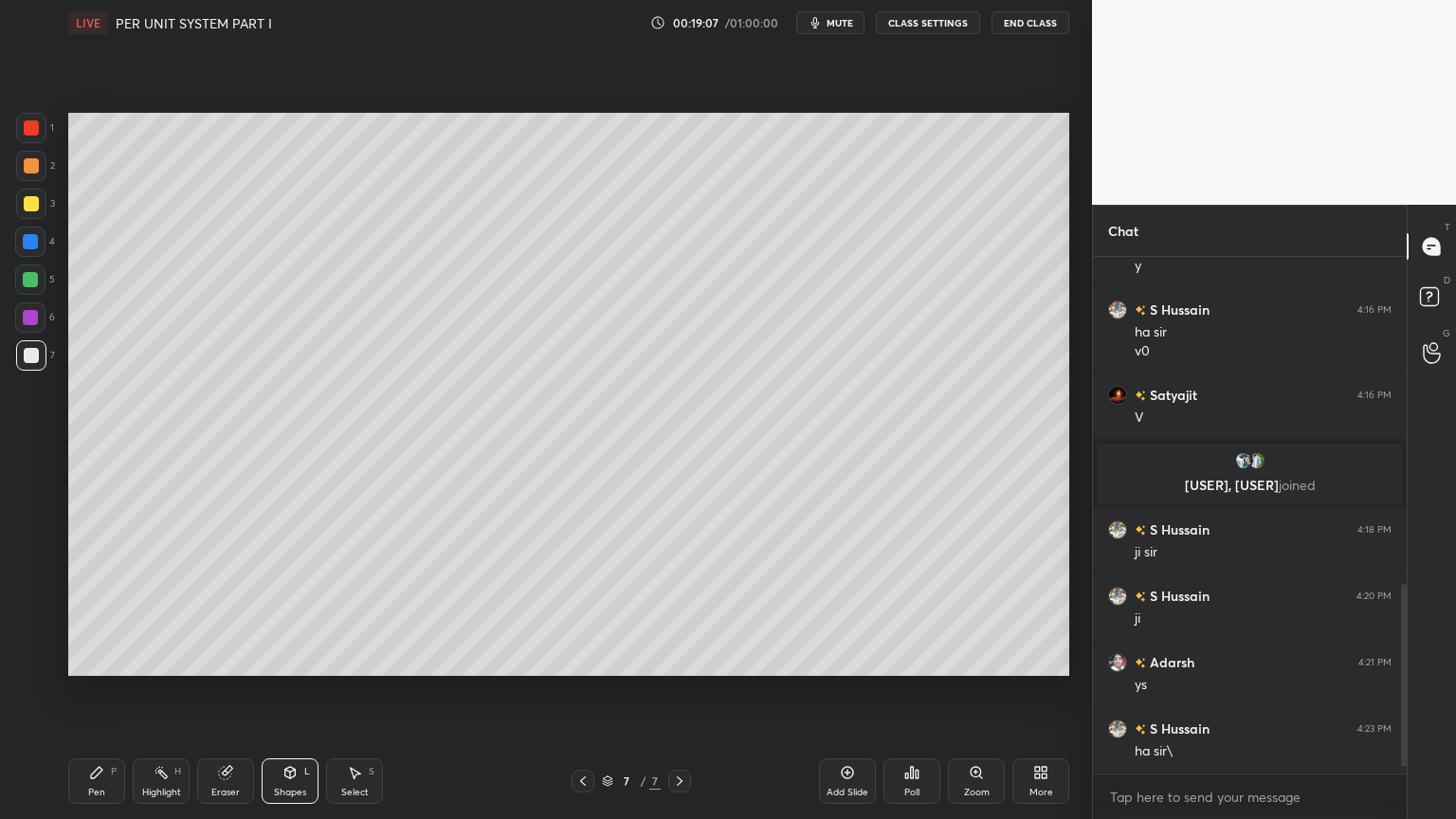 click at bounding box center [31, 204] 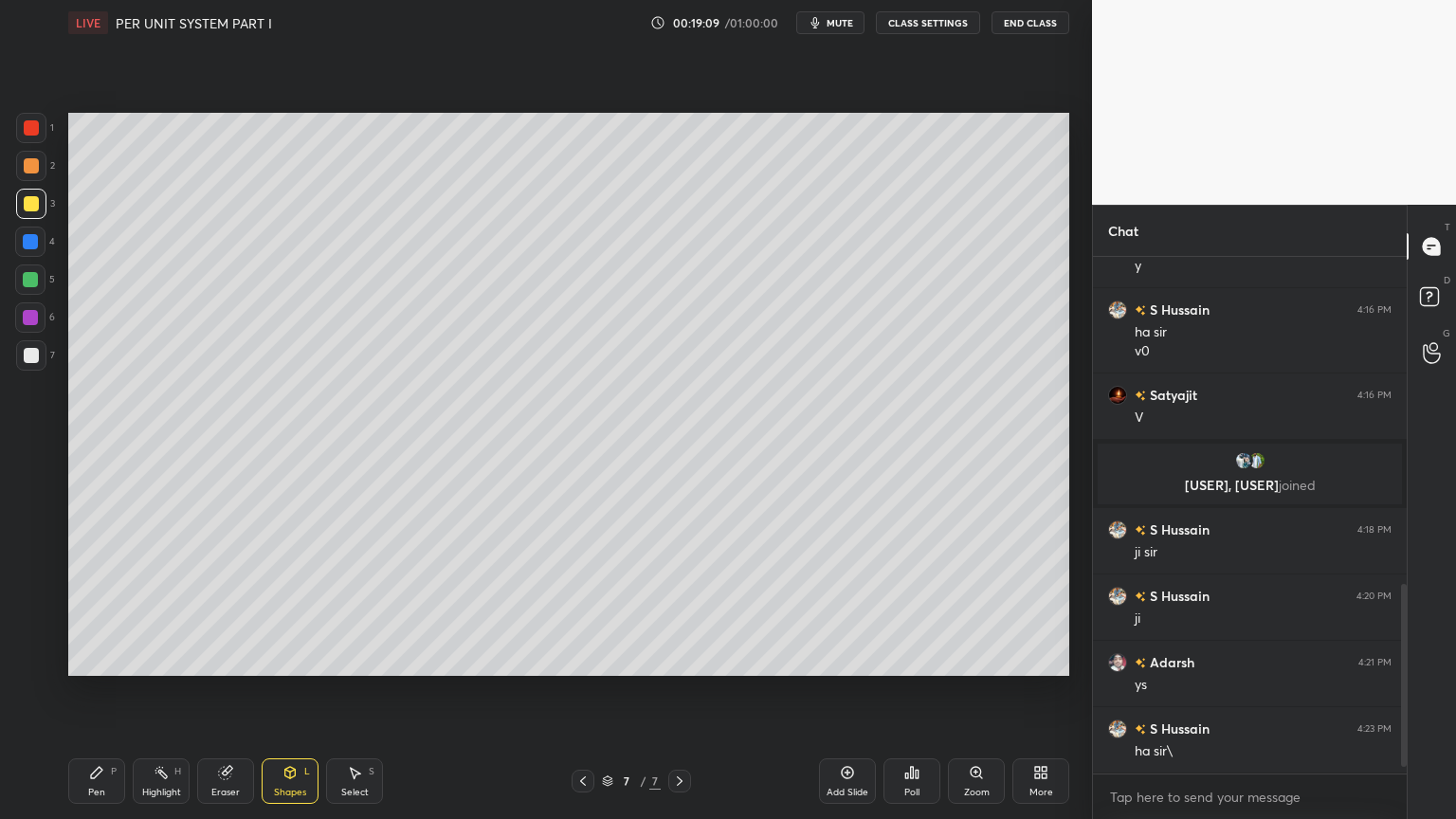 click on "Pen" at bounding box center (97, 792) 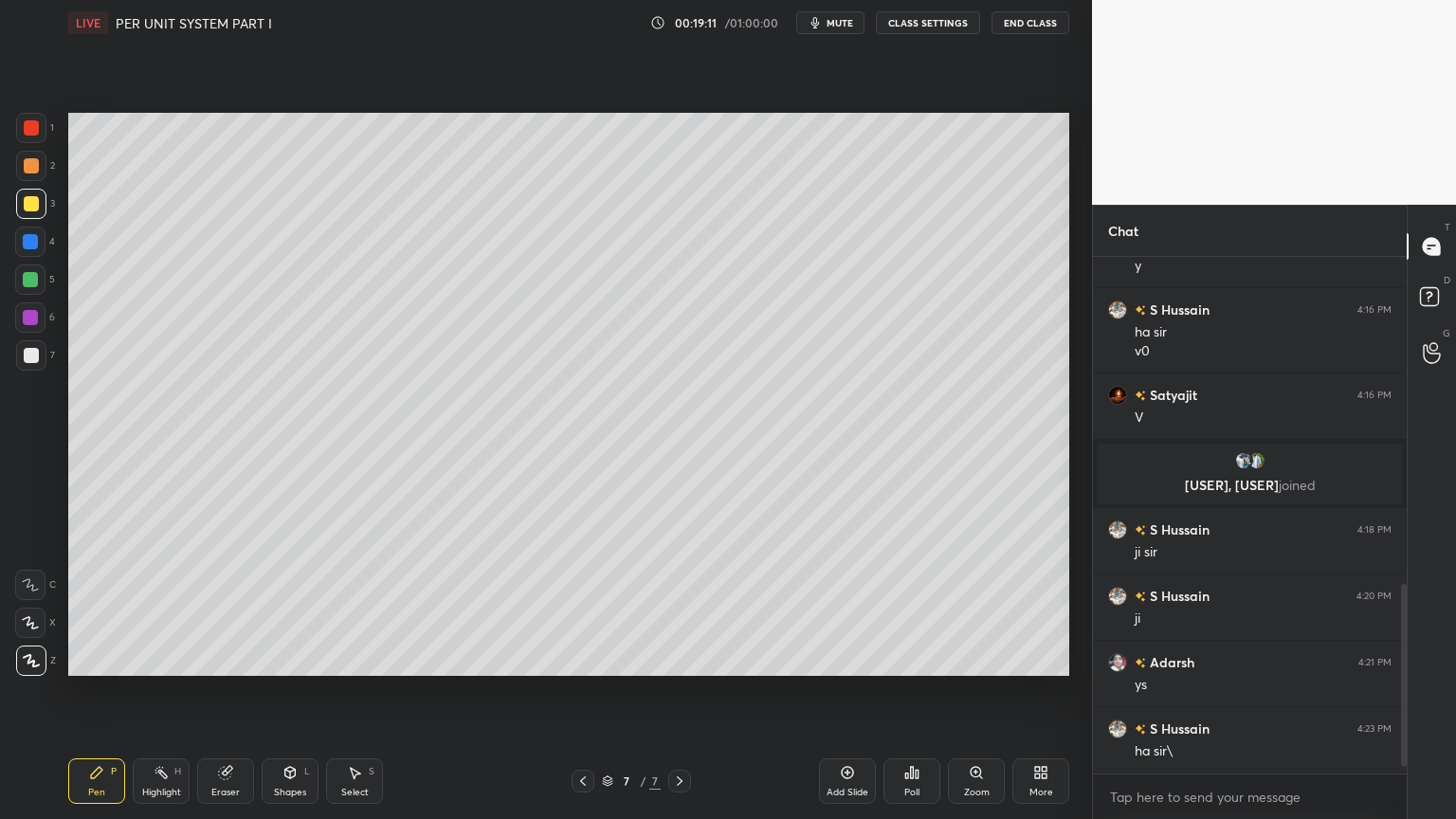 drag, startPoint x: 33, startPoint y: 284, endPoint x: 57, endPoint y: 255, distance: 37.64306 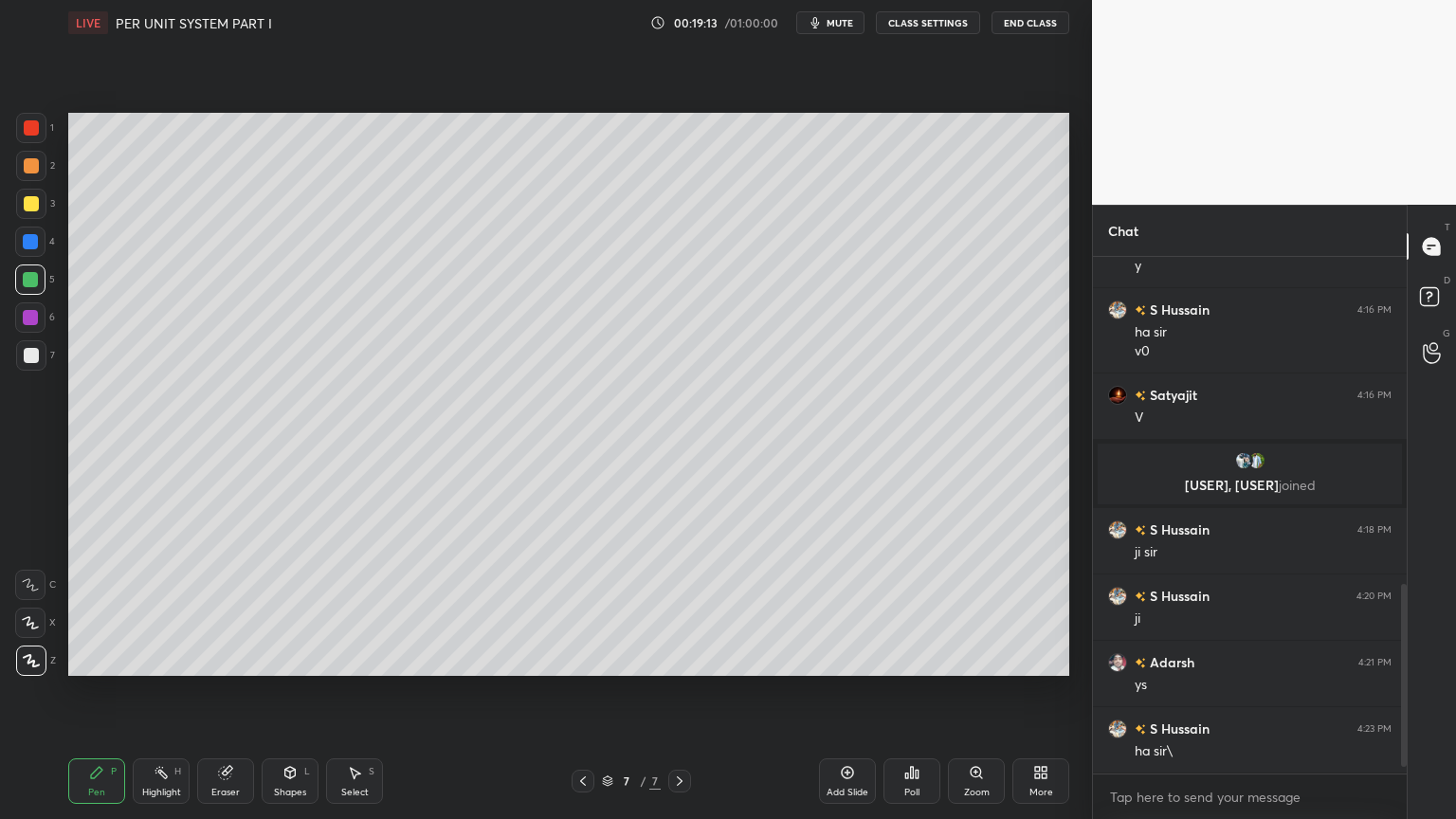 click at bounding box center (31, 204) 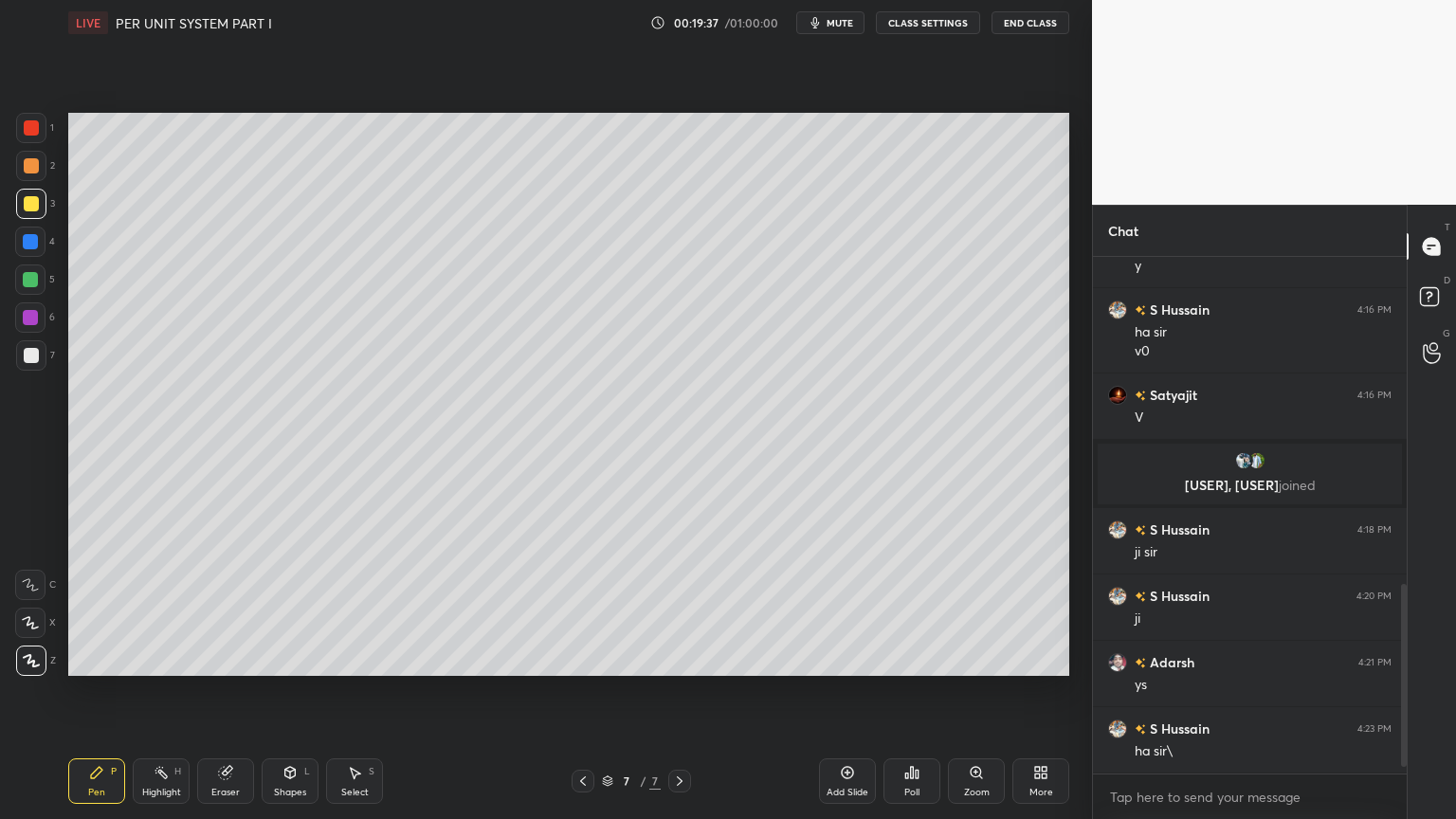 click 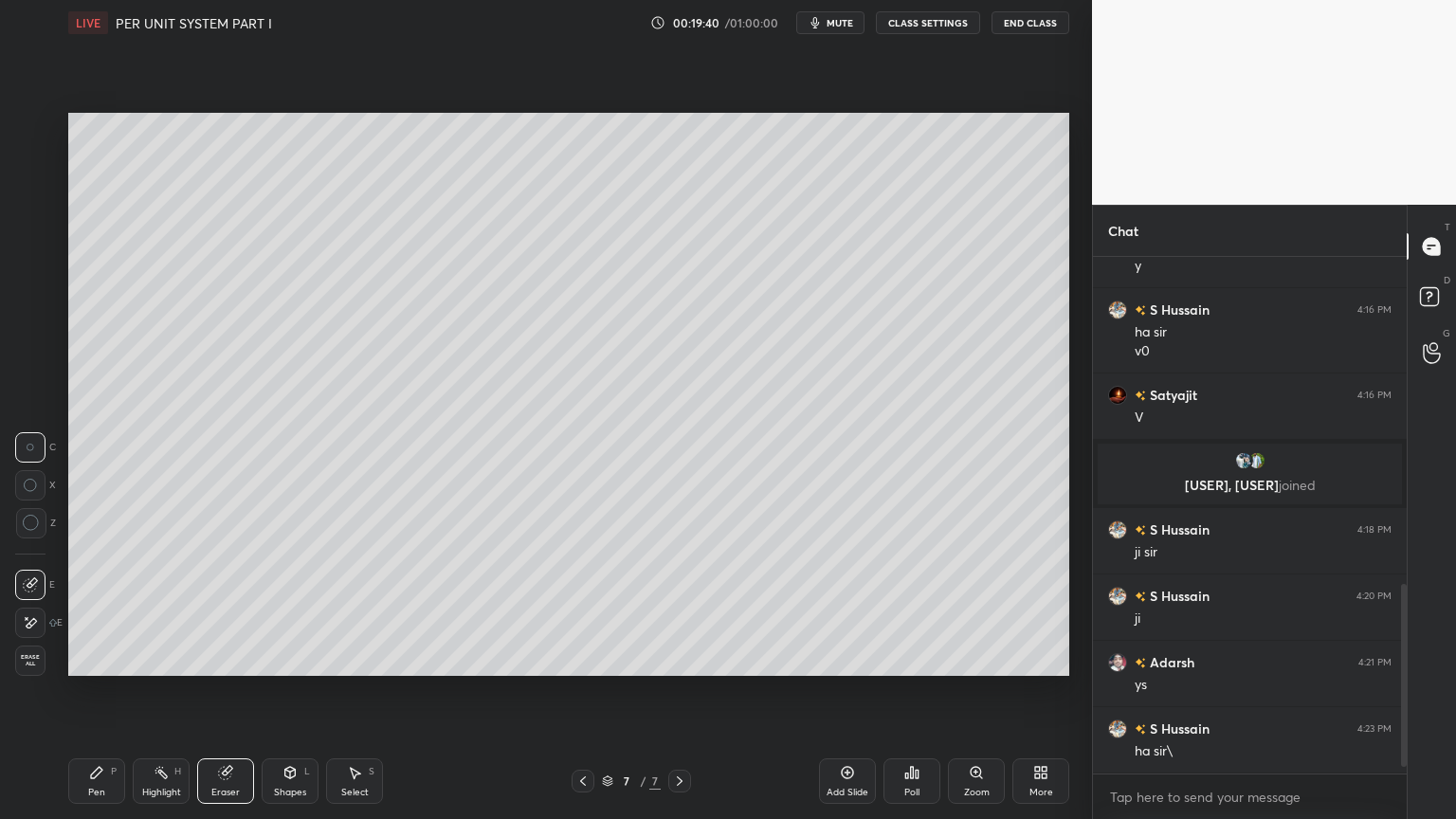 click on "Pen" at bounding box center [97, 792] 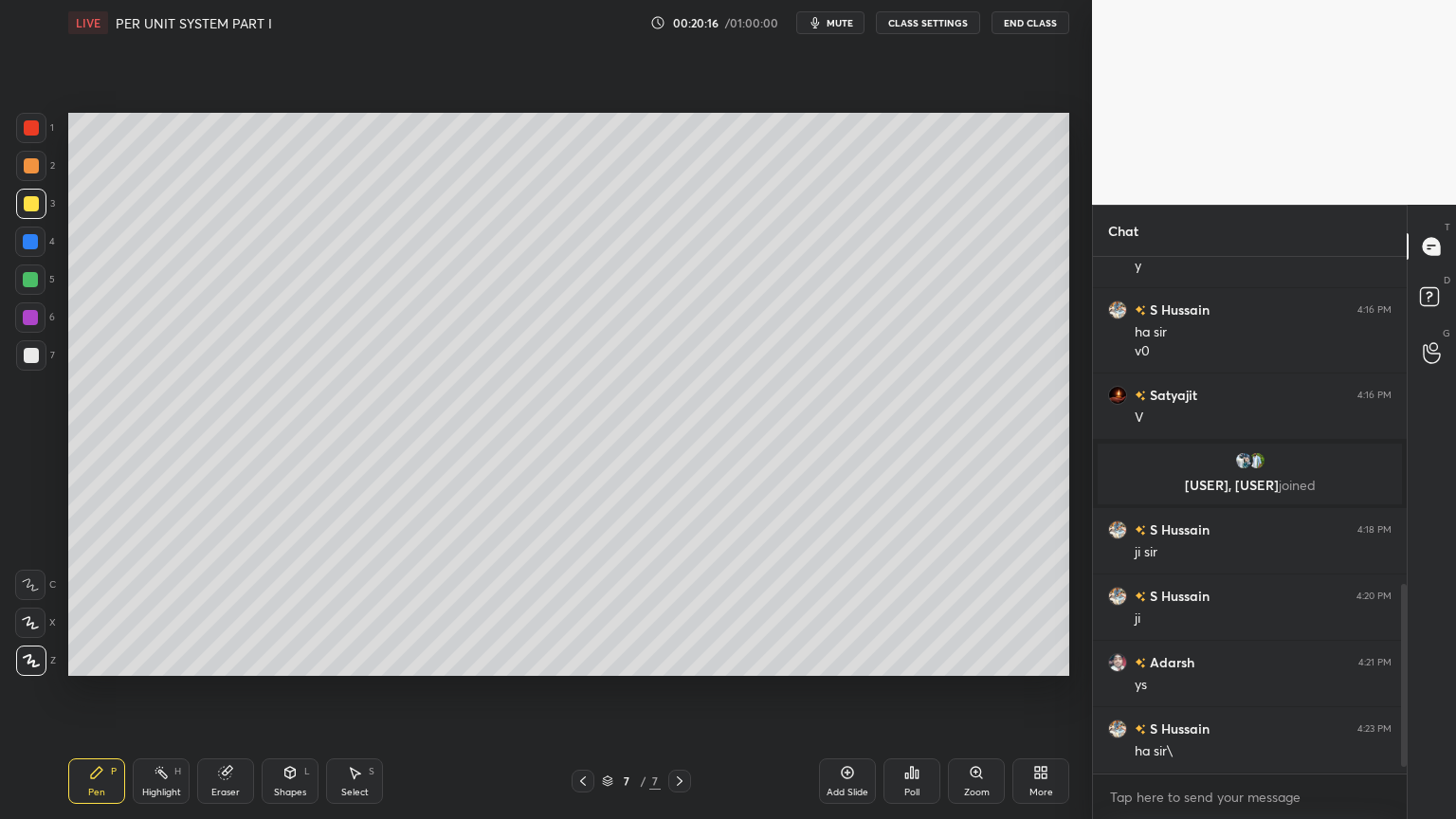 click on "Shapes" at bounding box center (290, 792) 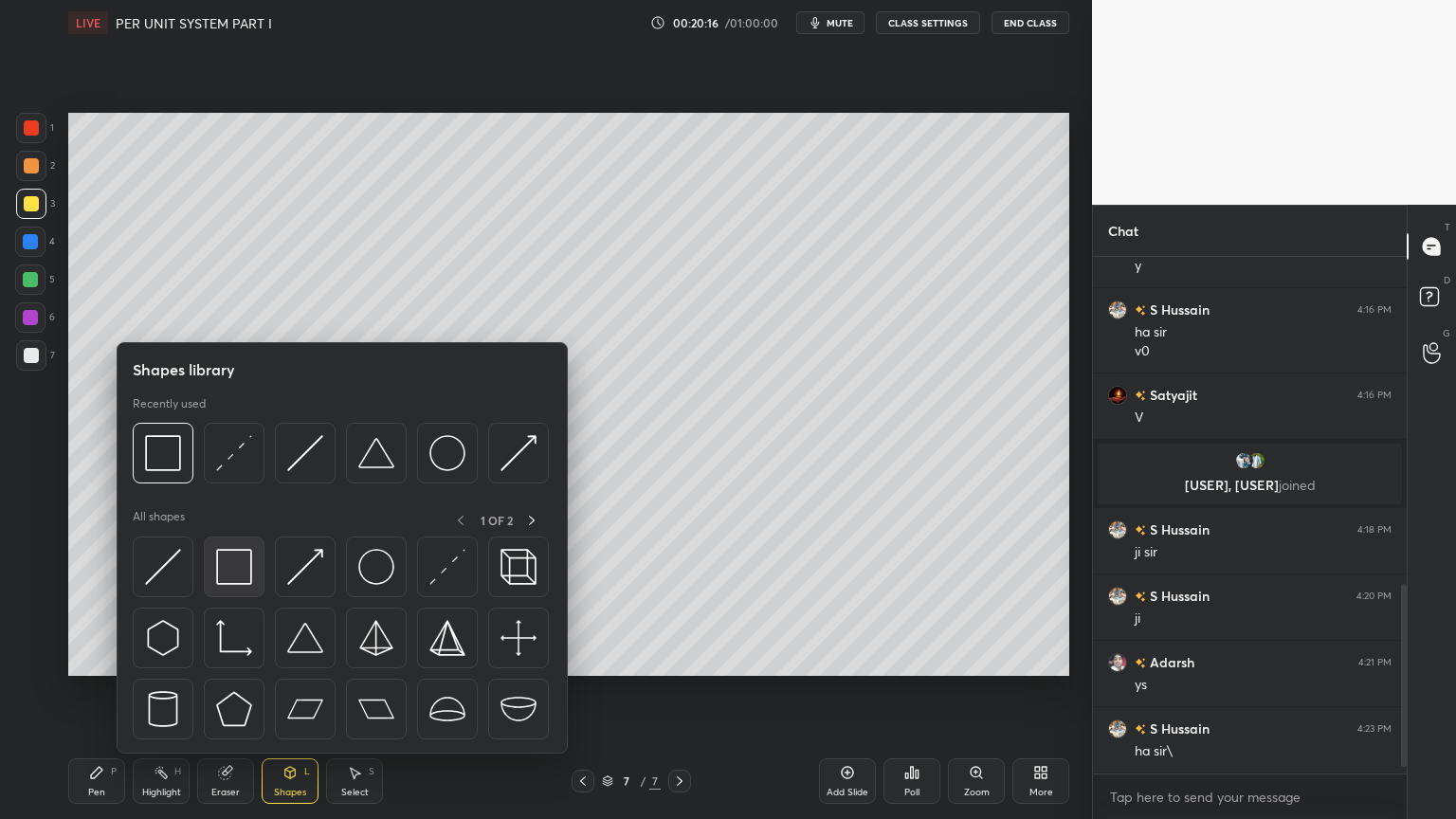 click at bounding box center [234, 567] 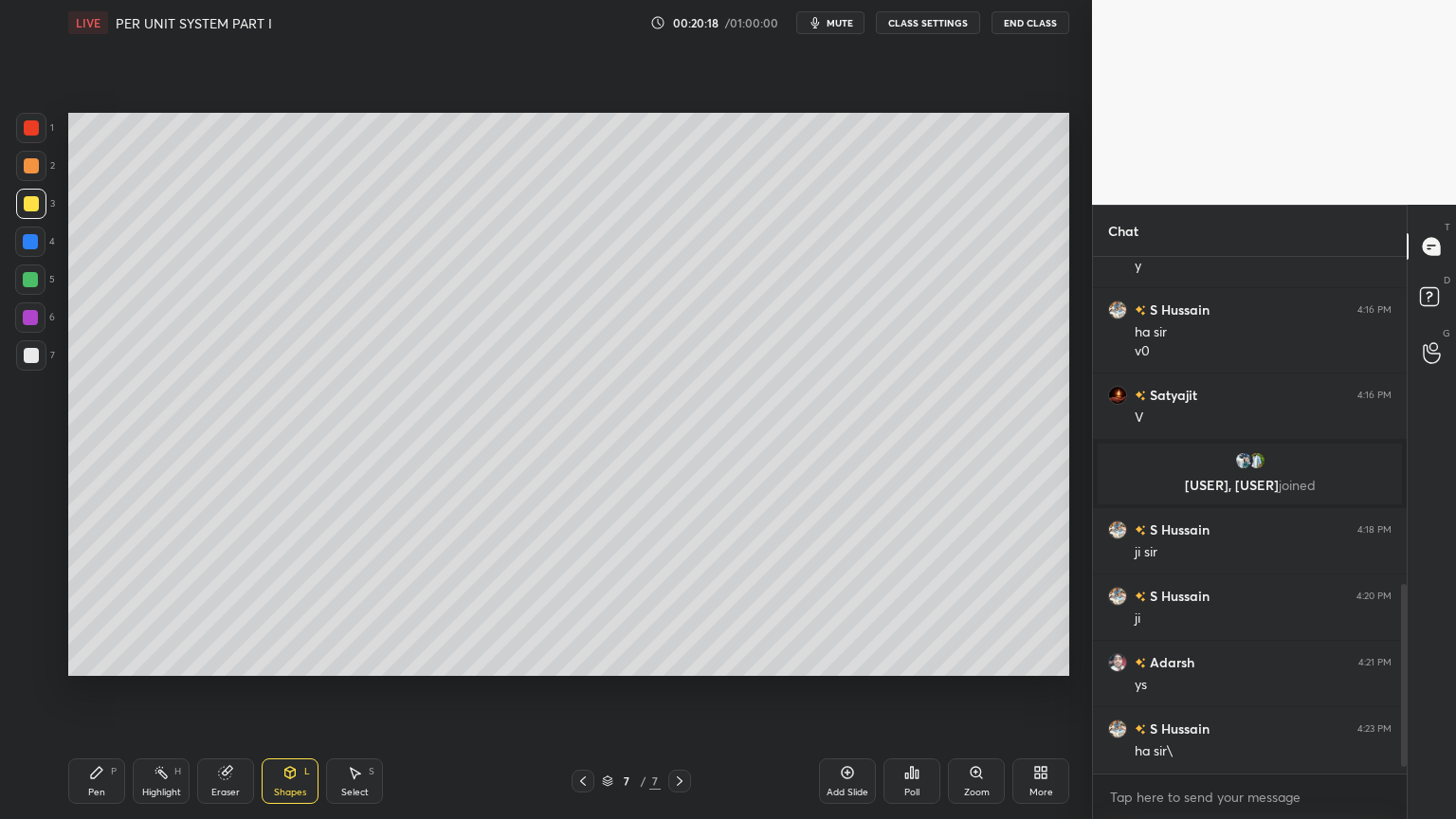 click at bounding box center (31, 128) 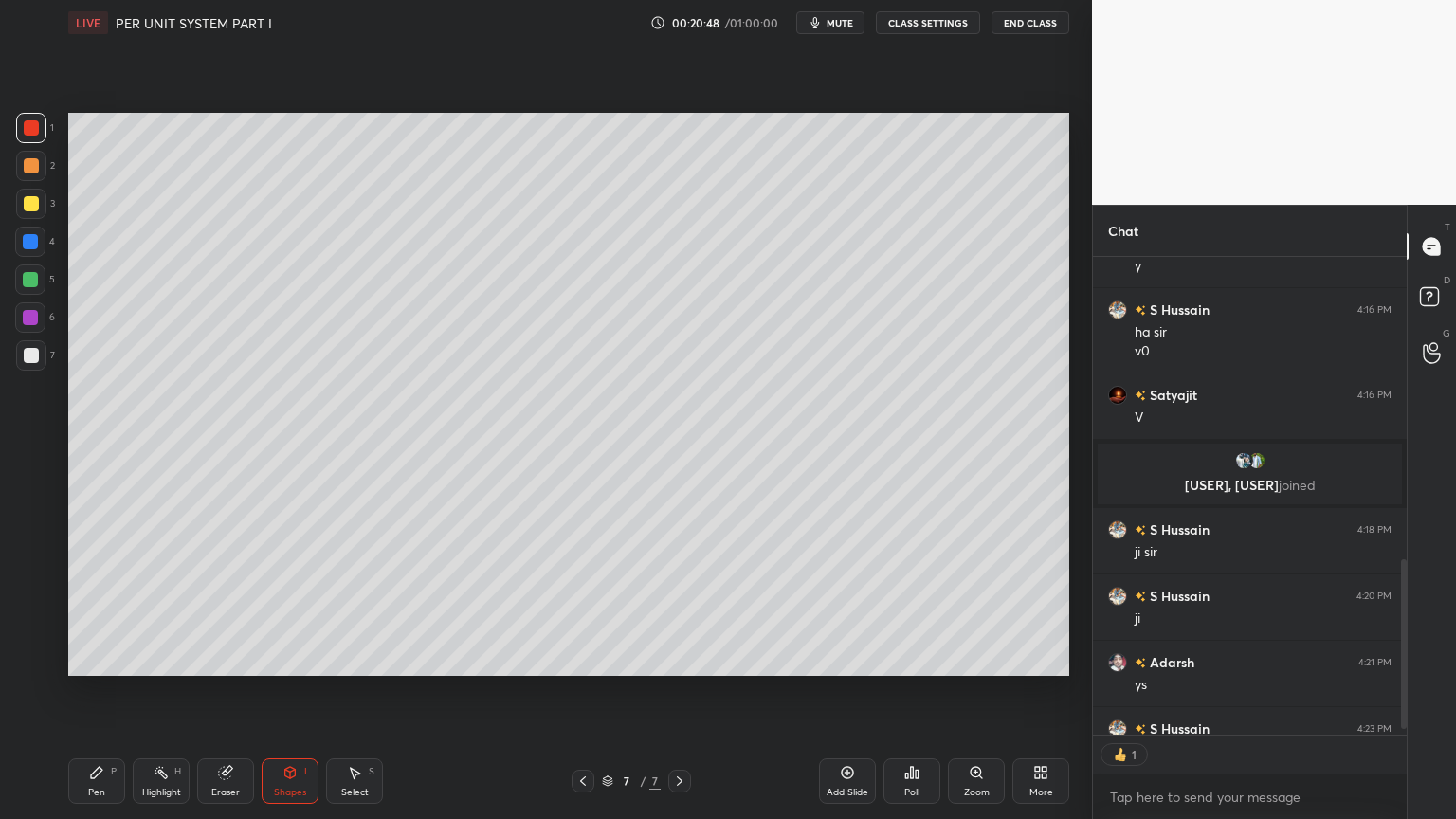 scroll, scrollTop: 473, scrollLeft: 308, axis: both 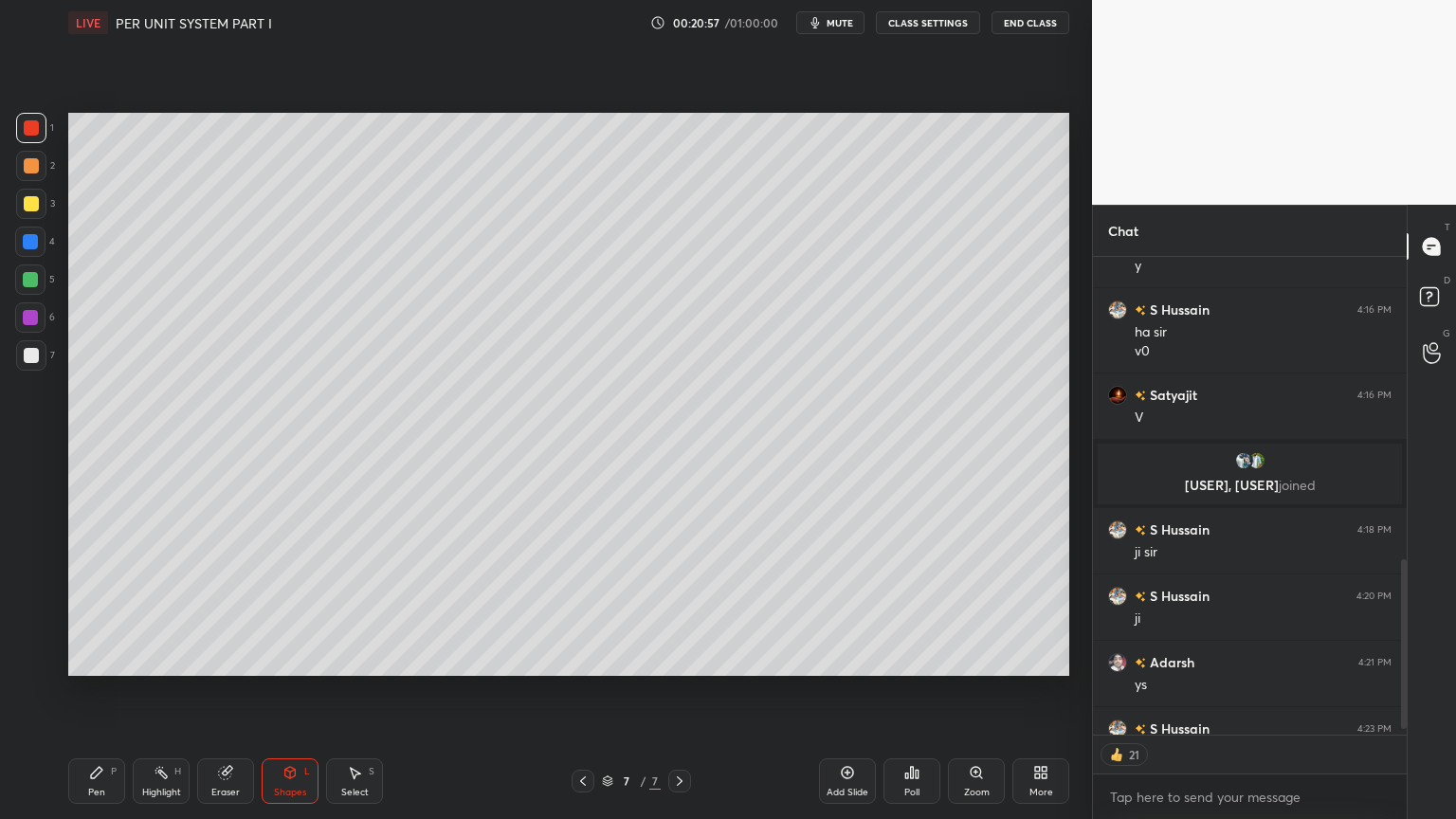 click 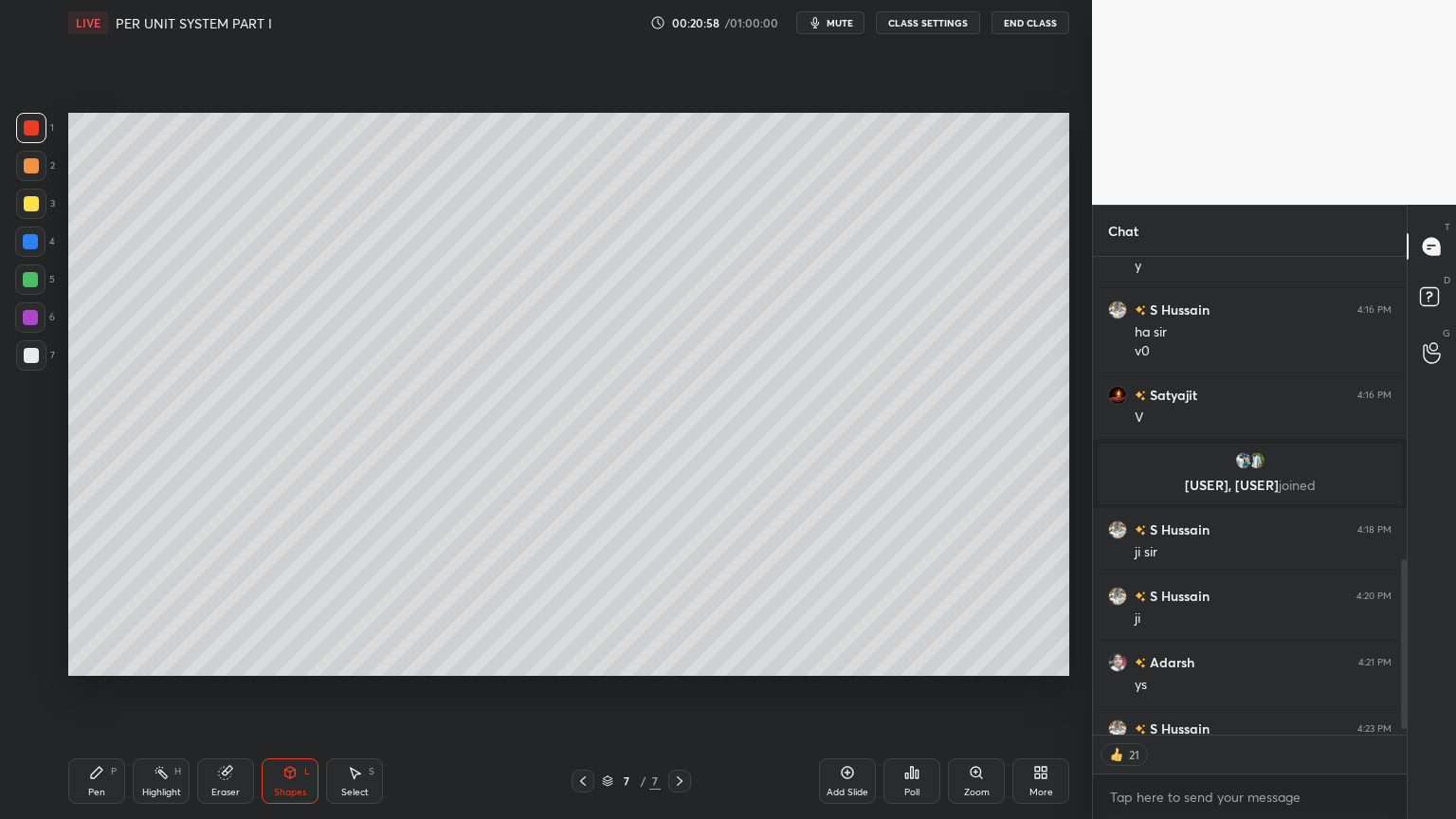 click 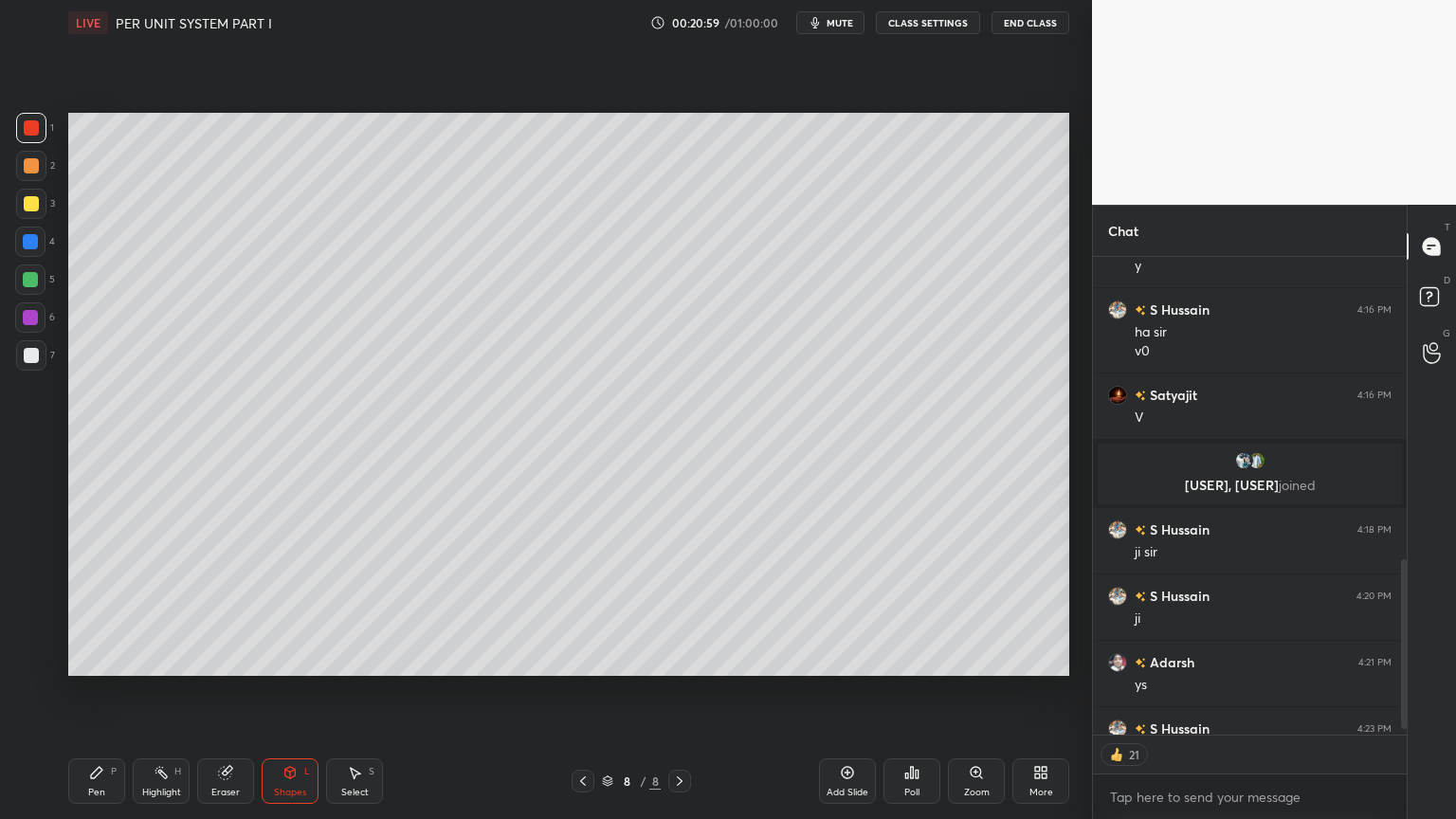 drag, startPoint x: 847, startPoint y: 770, endPoint x: 793, endPoint y: 779, distance: 54.744863 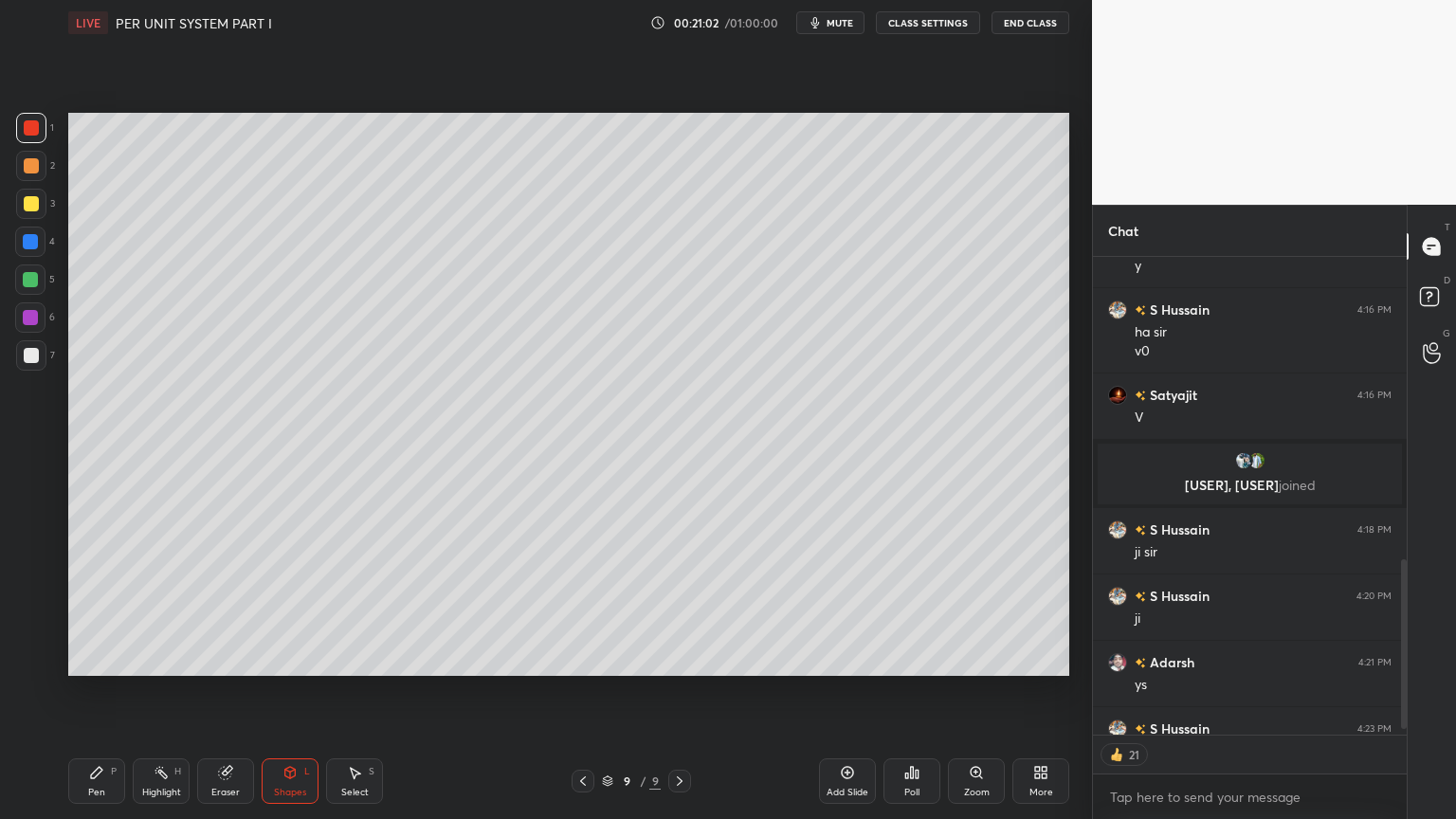 click on "Pen P" at bounding box center (97, 781) 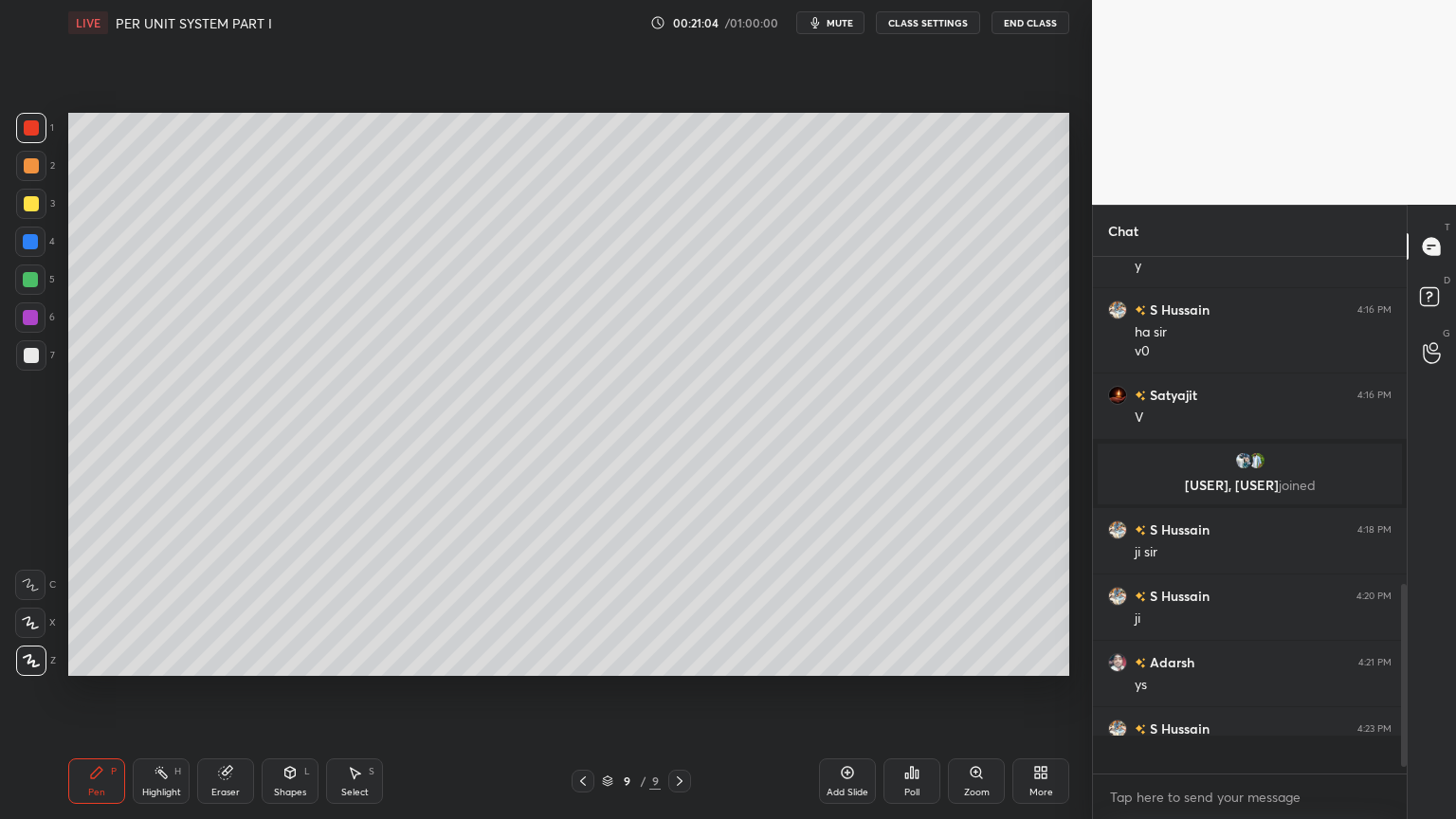 scroll, scrollTop: 6, scrollLeft: 6, axis: both 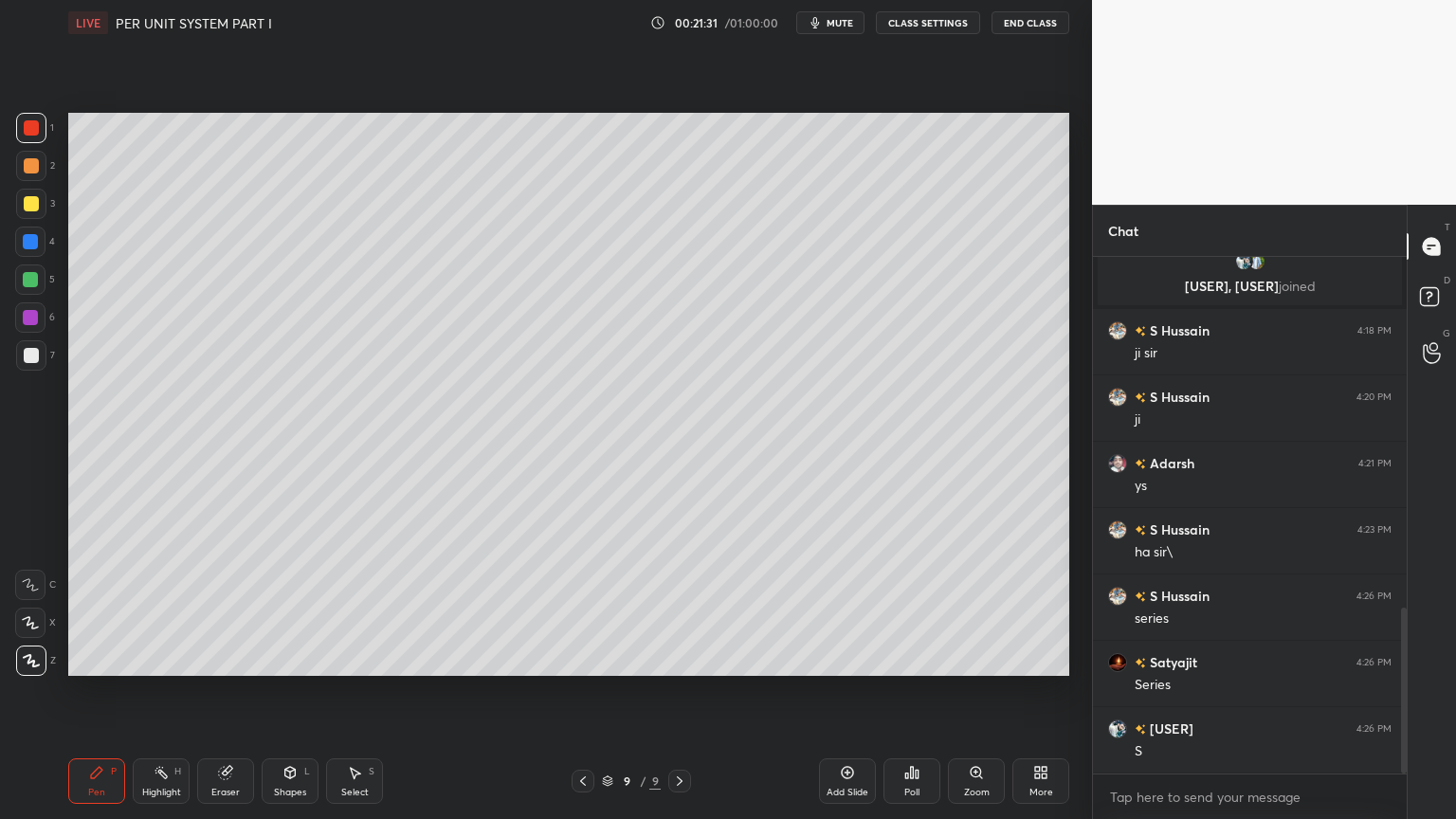 click at bounding box center (31, 128) 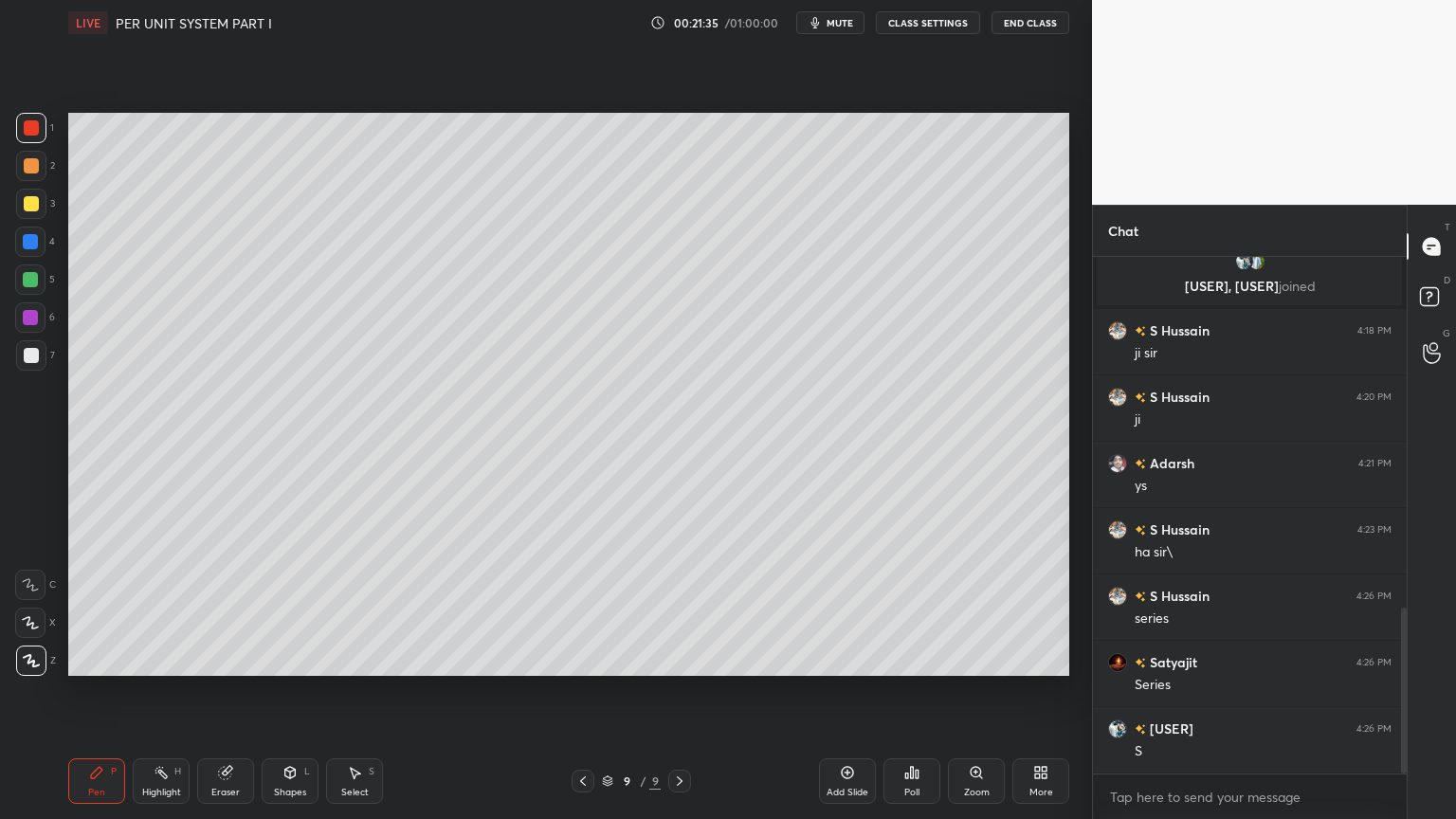 click at bounding box center (30, 280) 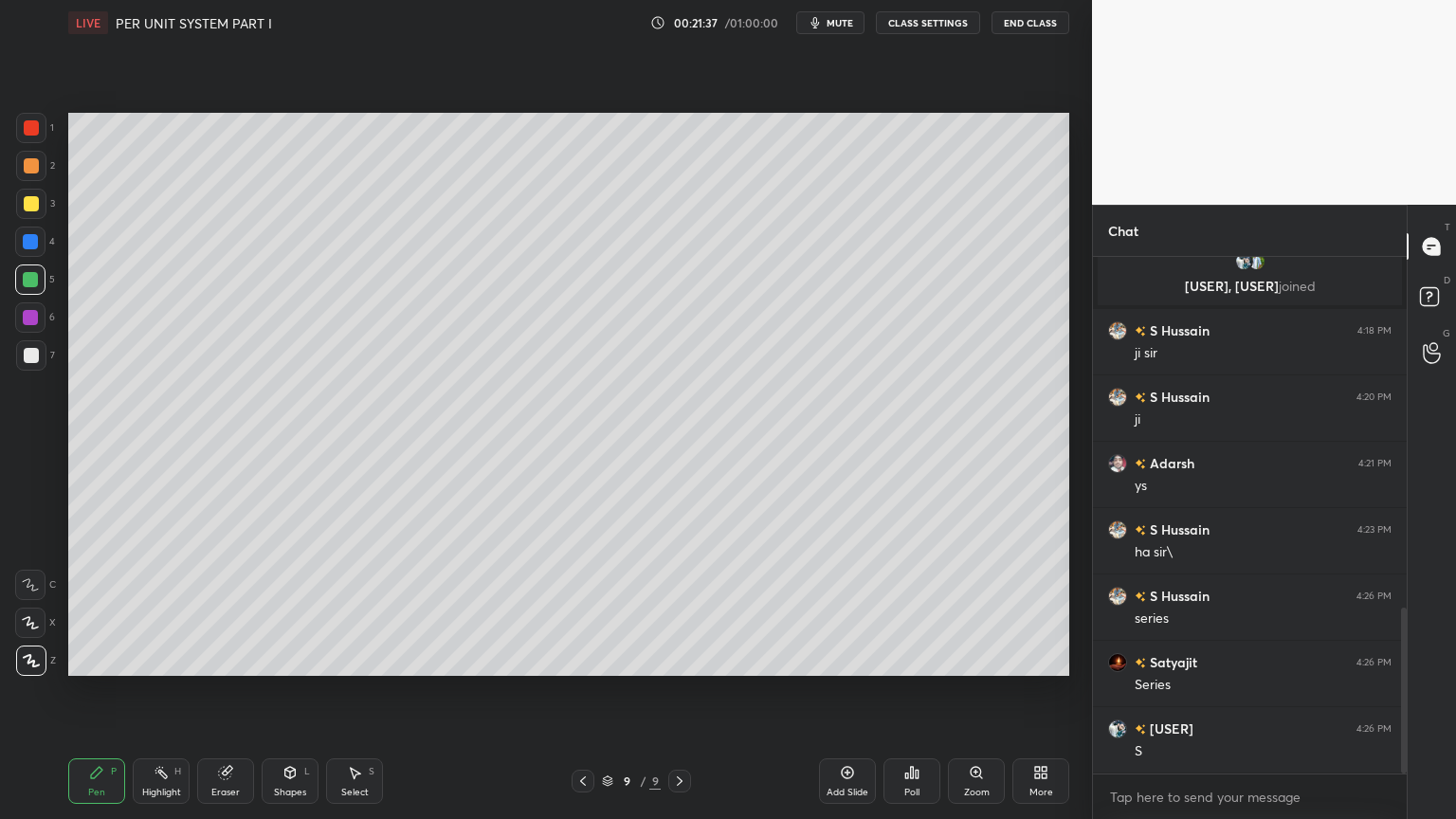 click at bounding box center [31, 355] 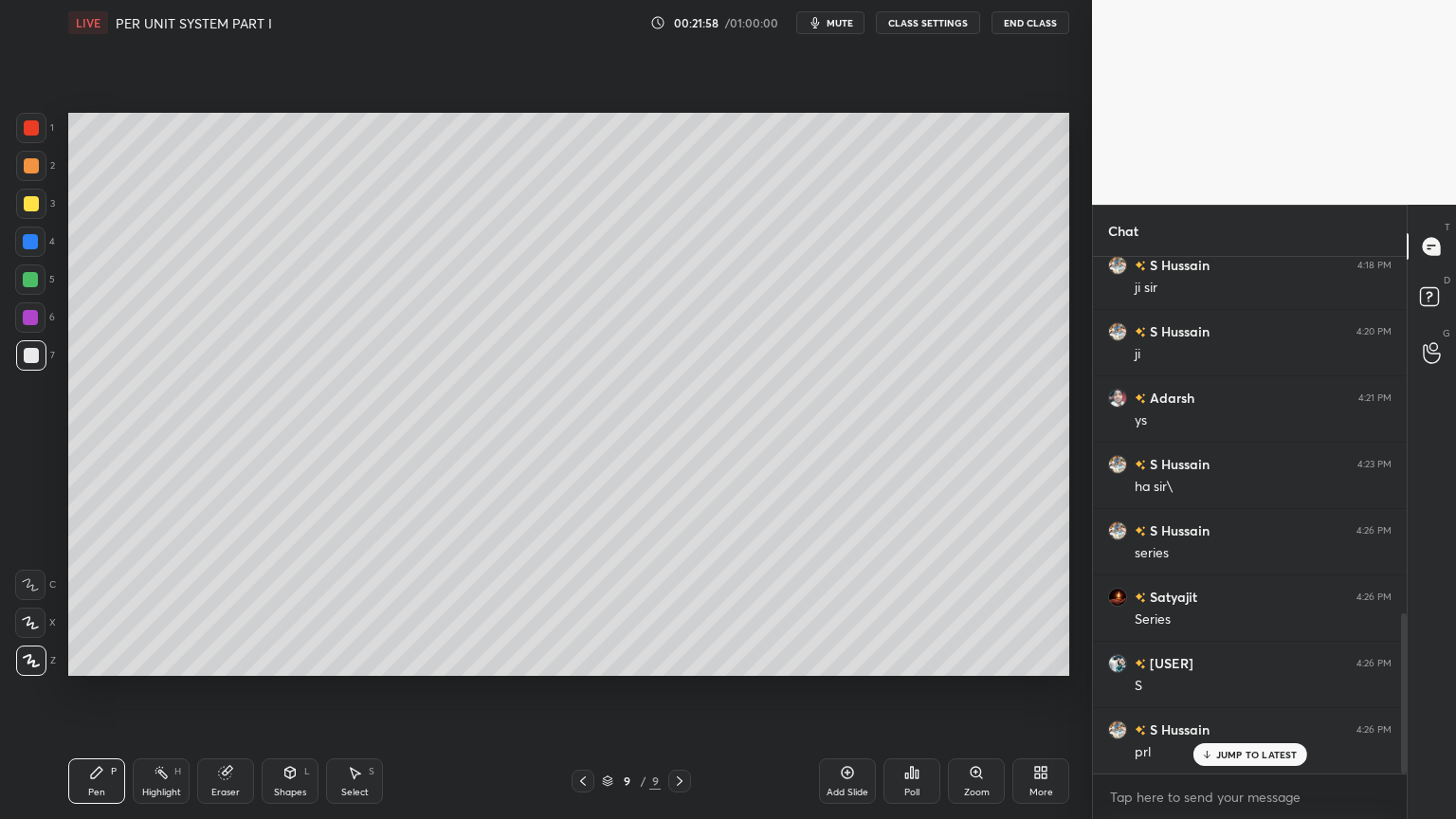 scroll, scrollTop: 1220, scrollLeft: 0, axis: vertical 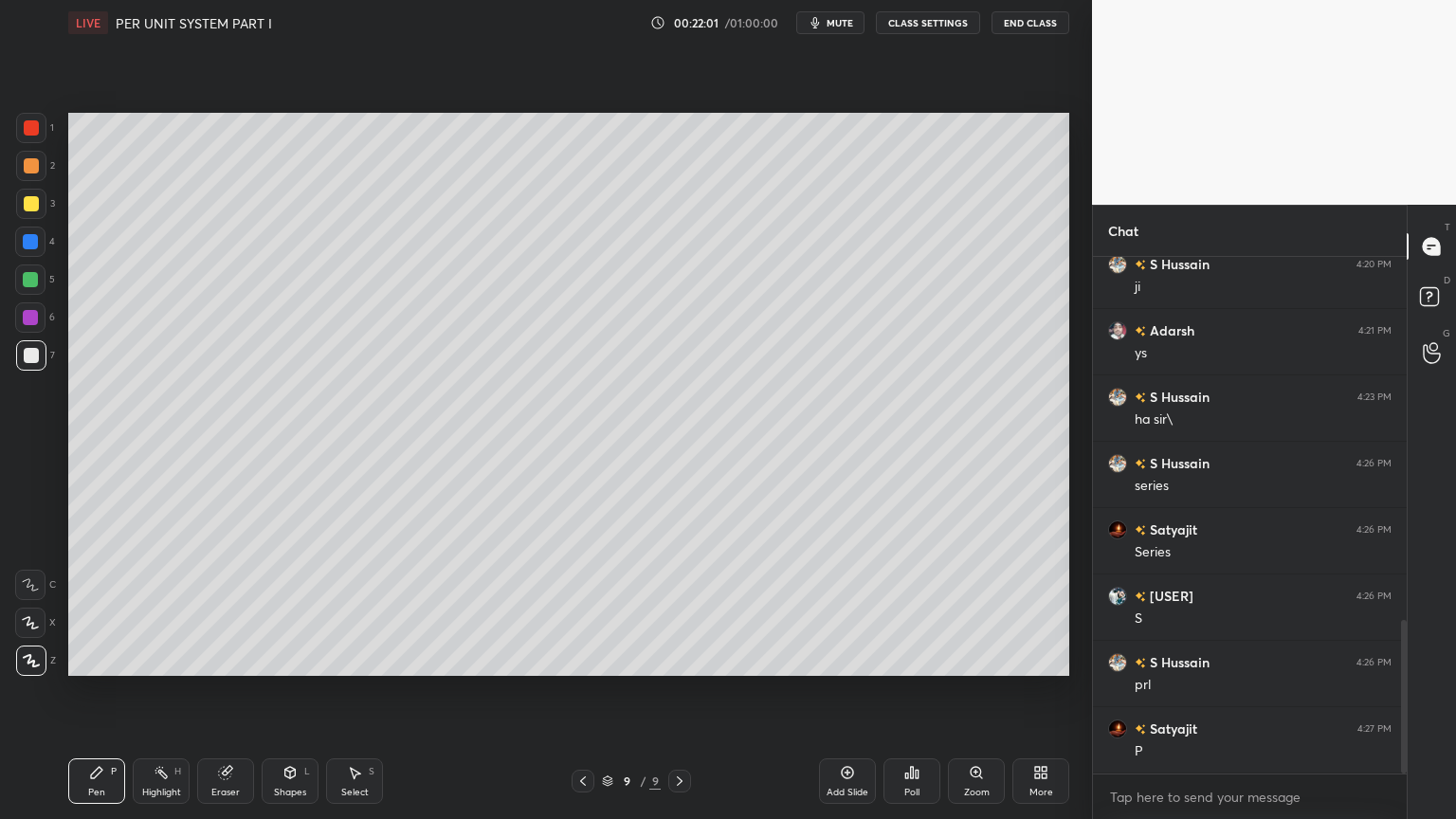 click at bounding box center (30, 280) 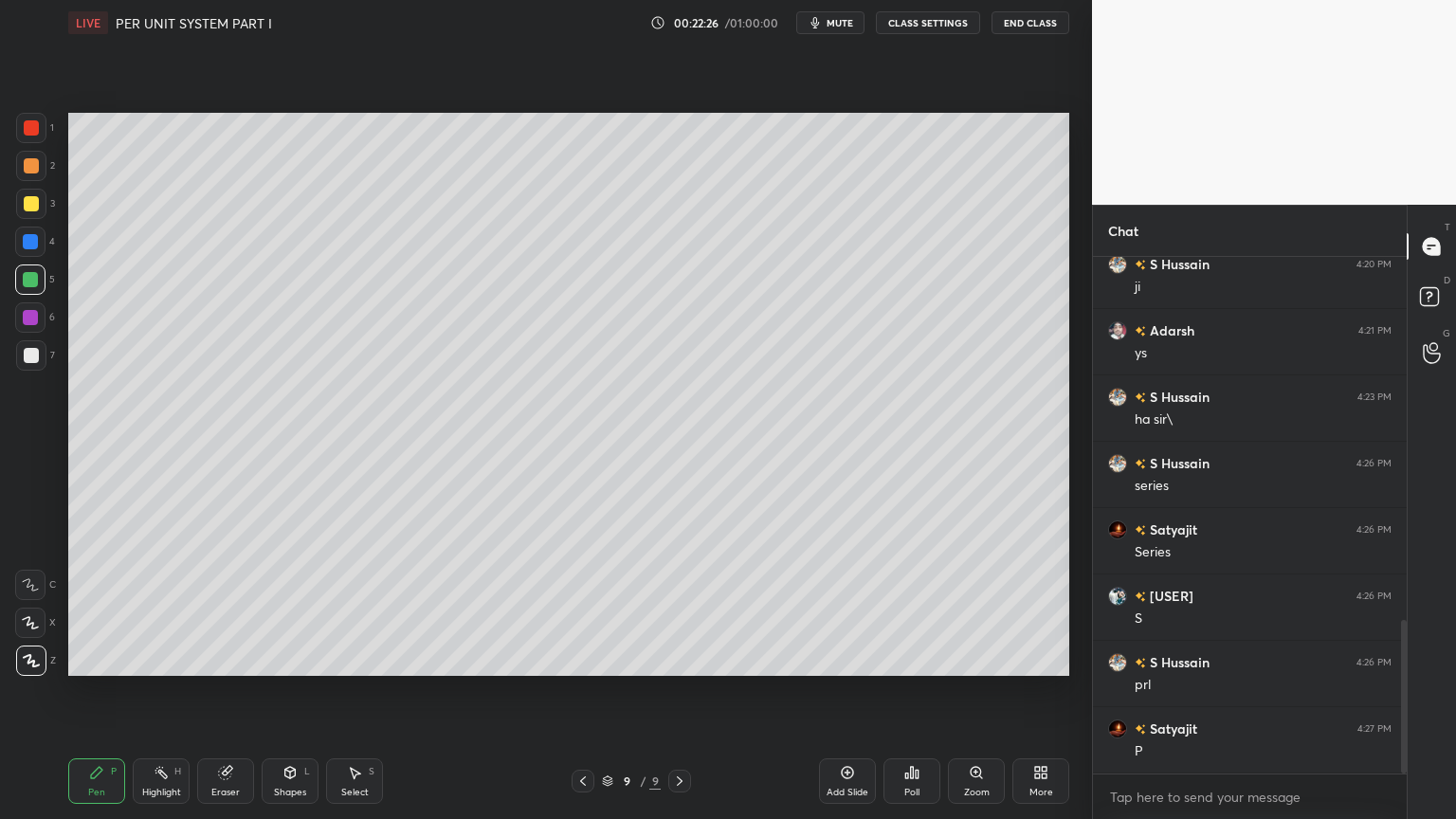 click 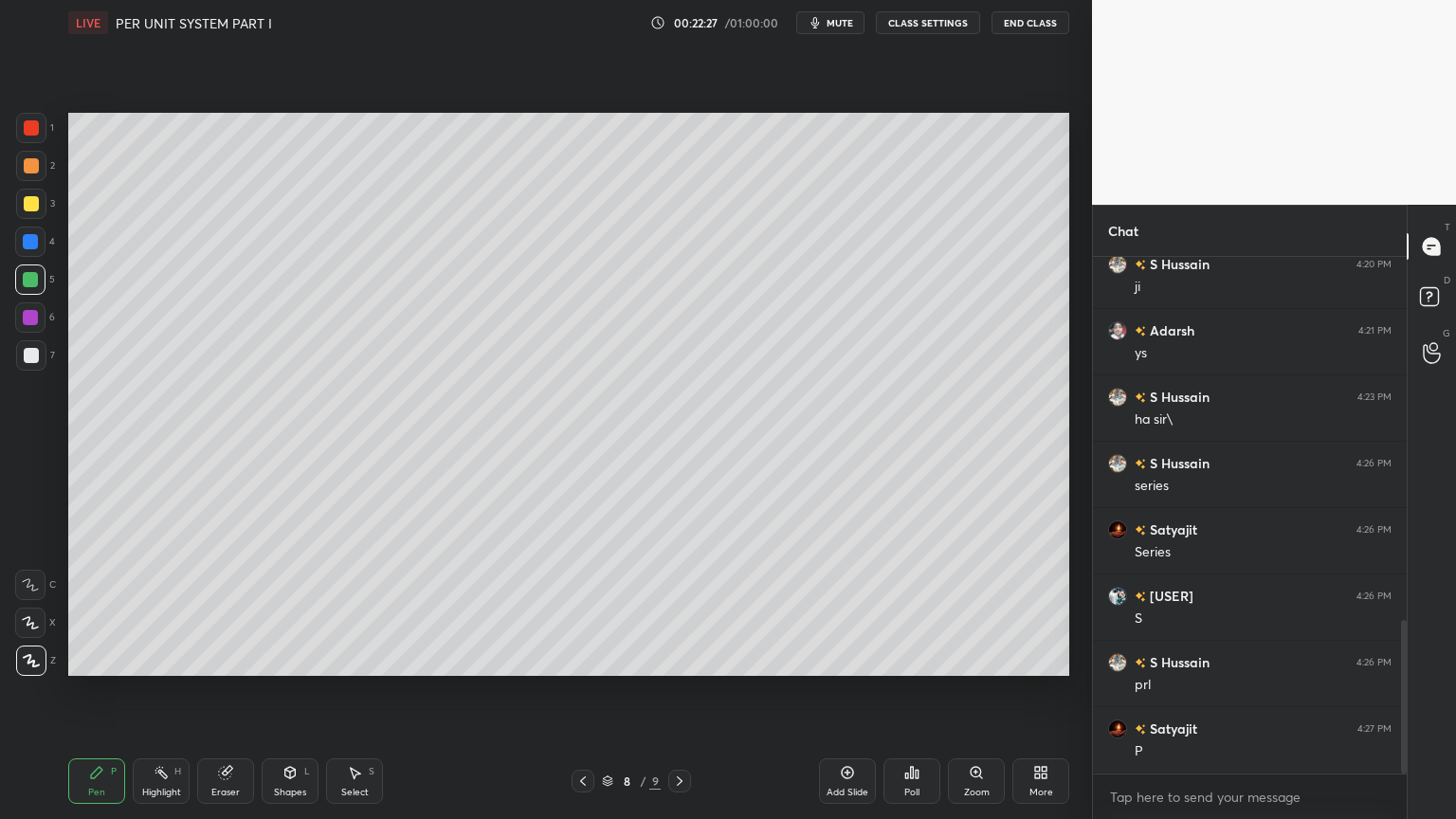 click 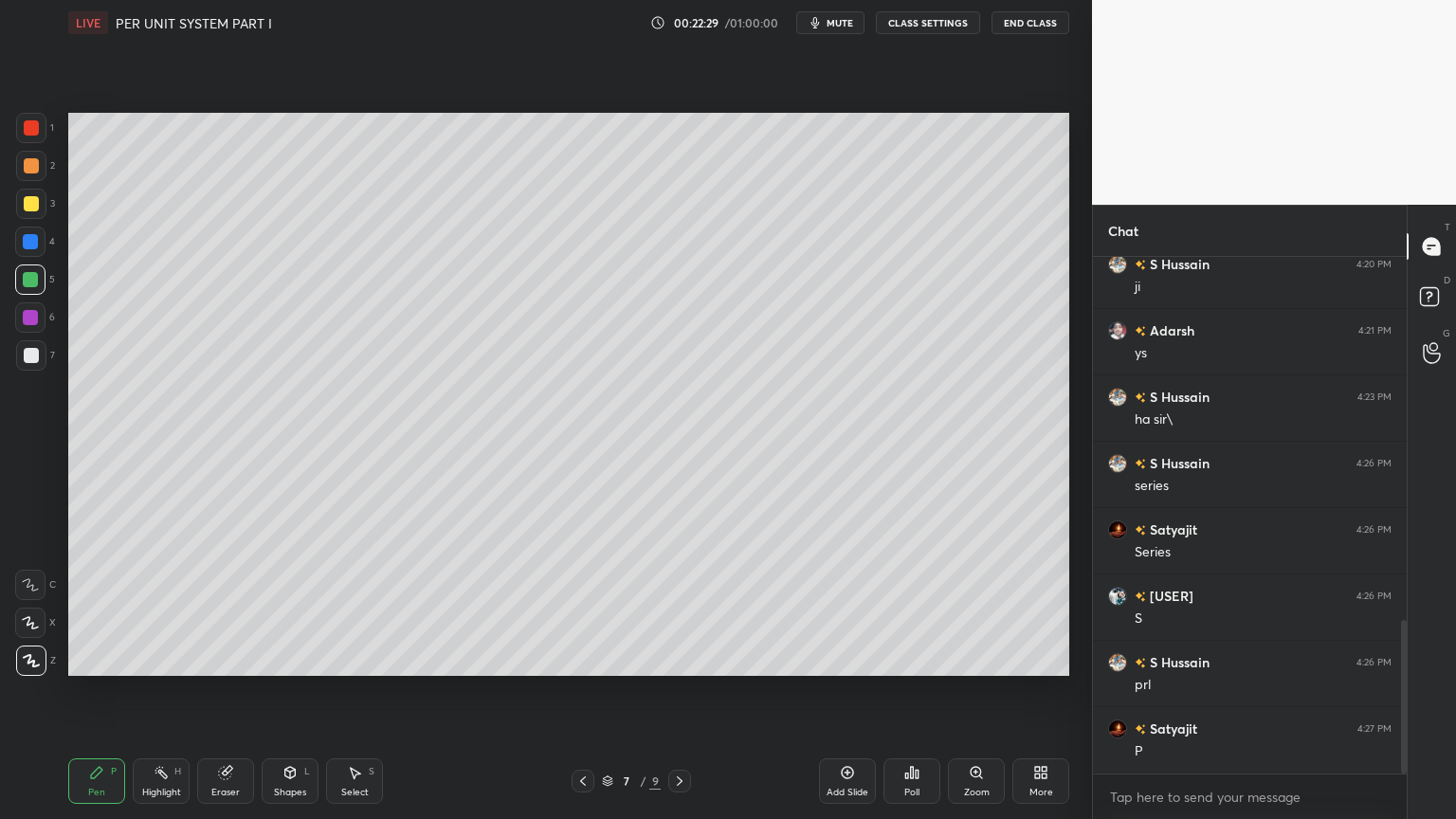 click on "Add Slide" at bounding box center (847, 781) 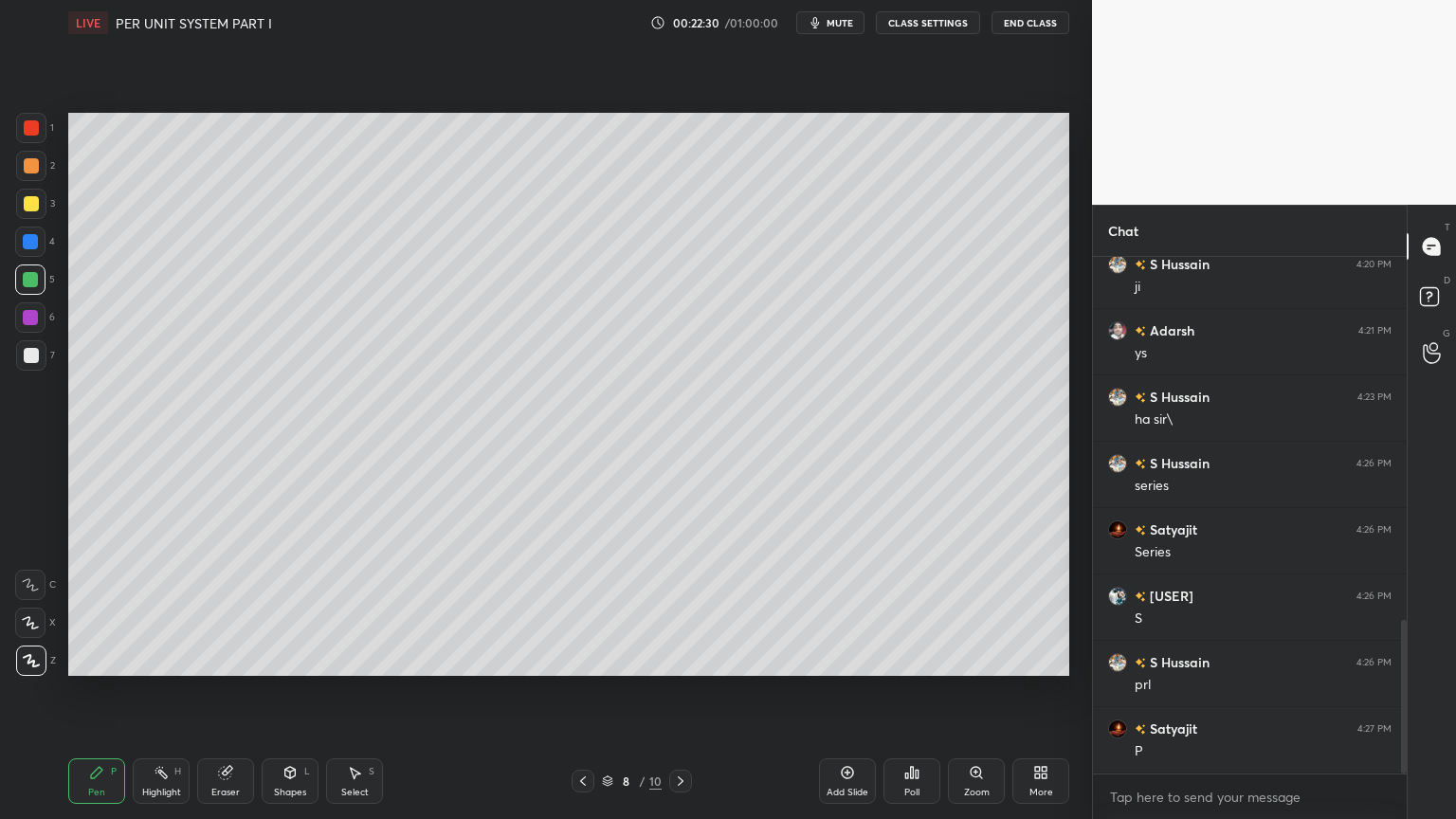 click at bounding box center [30, 242] 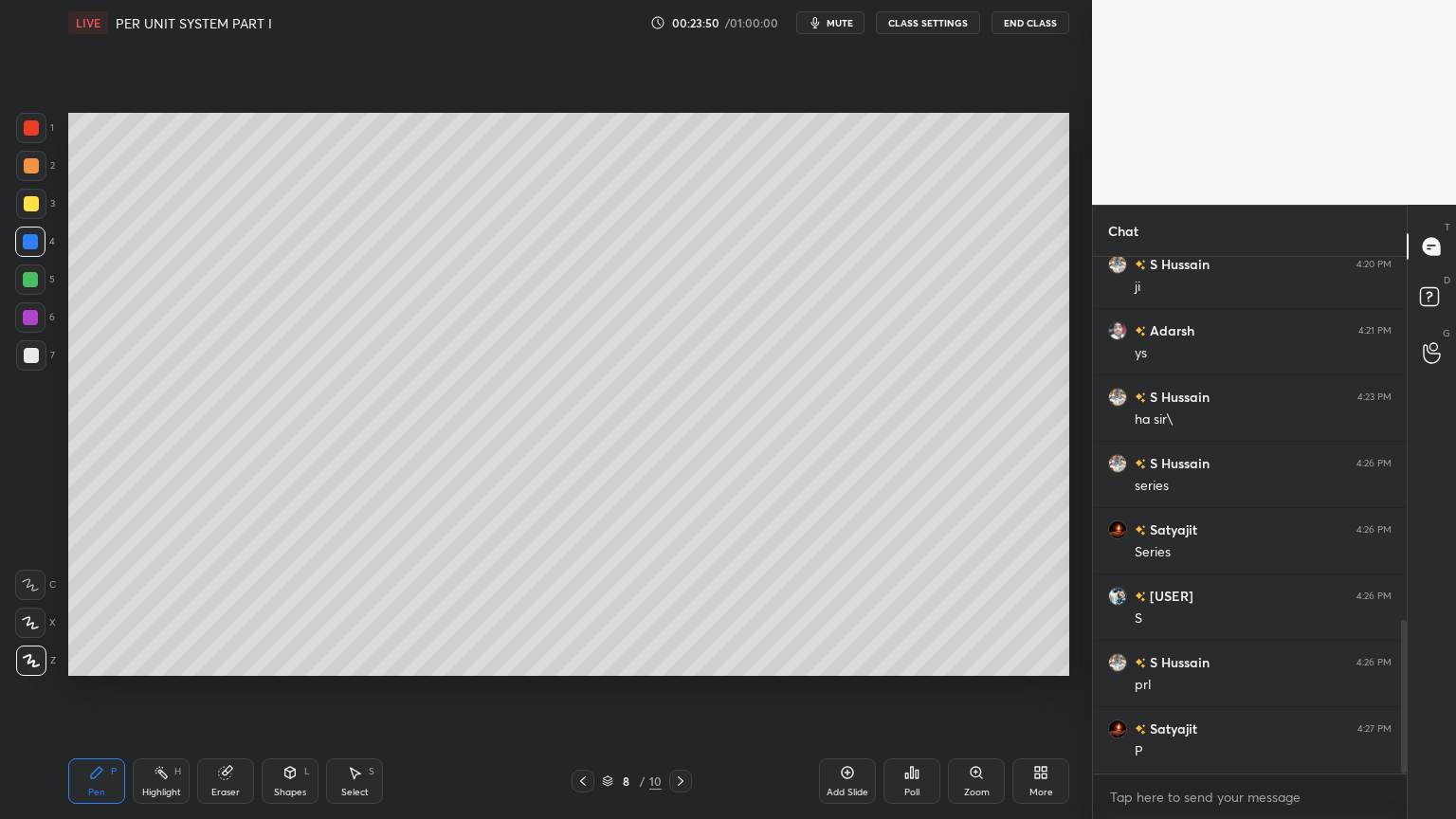 drag, startPoint x: 33, startPoint y: 211, endPoint x: 32, endPoint y: 200, distance: 11.045361 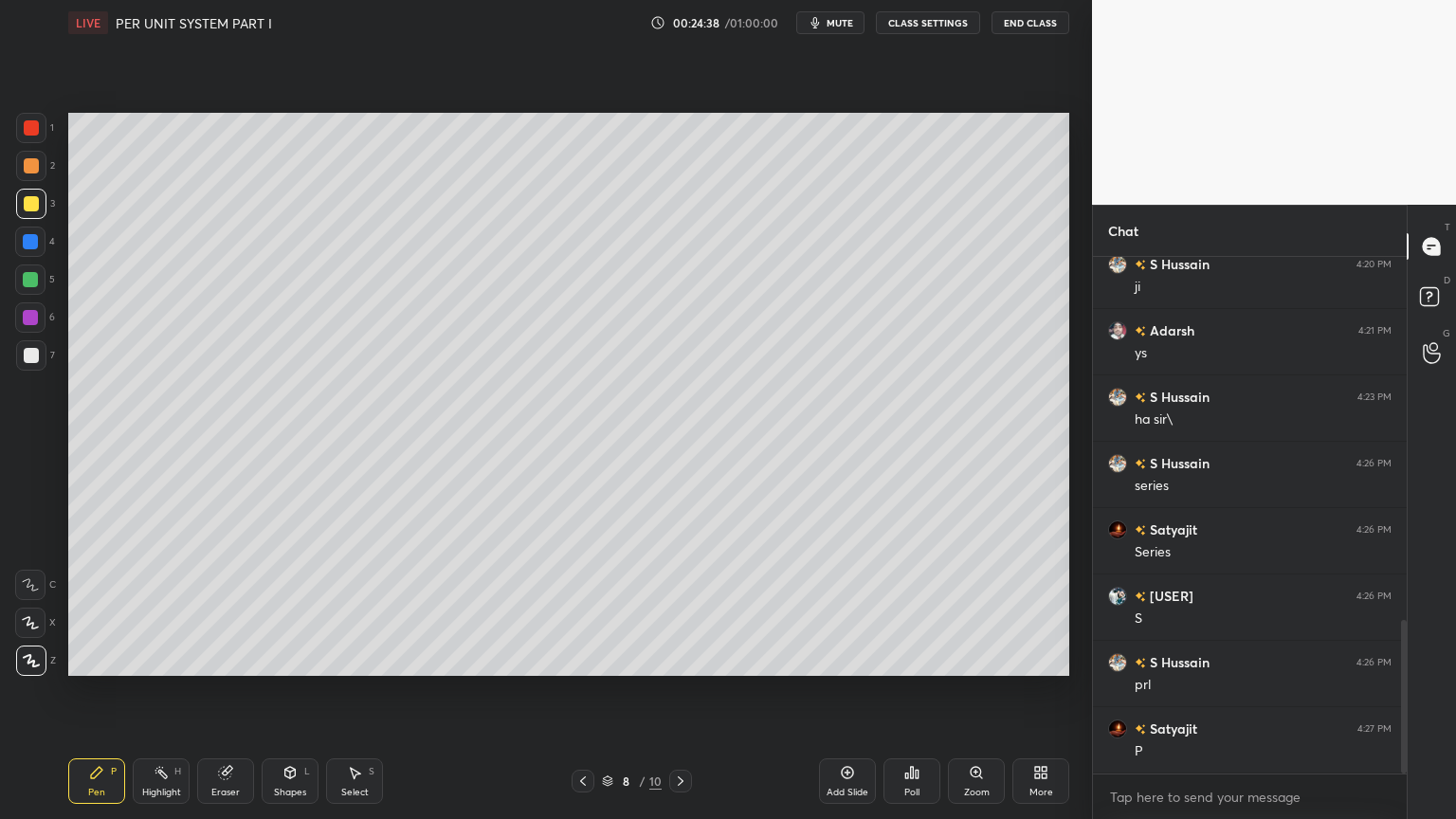 click at bounding box center [31, 128] 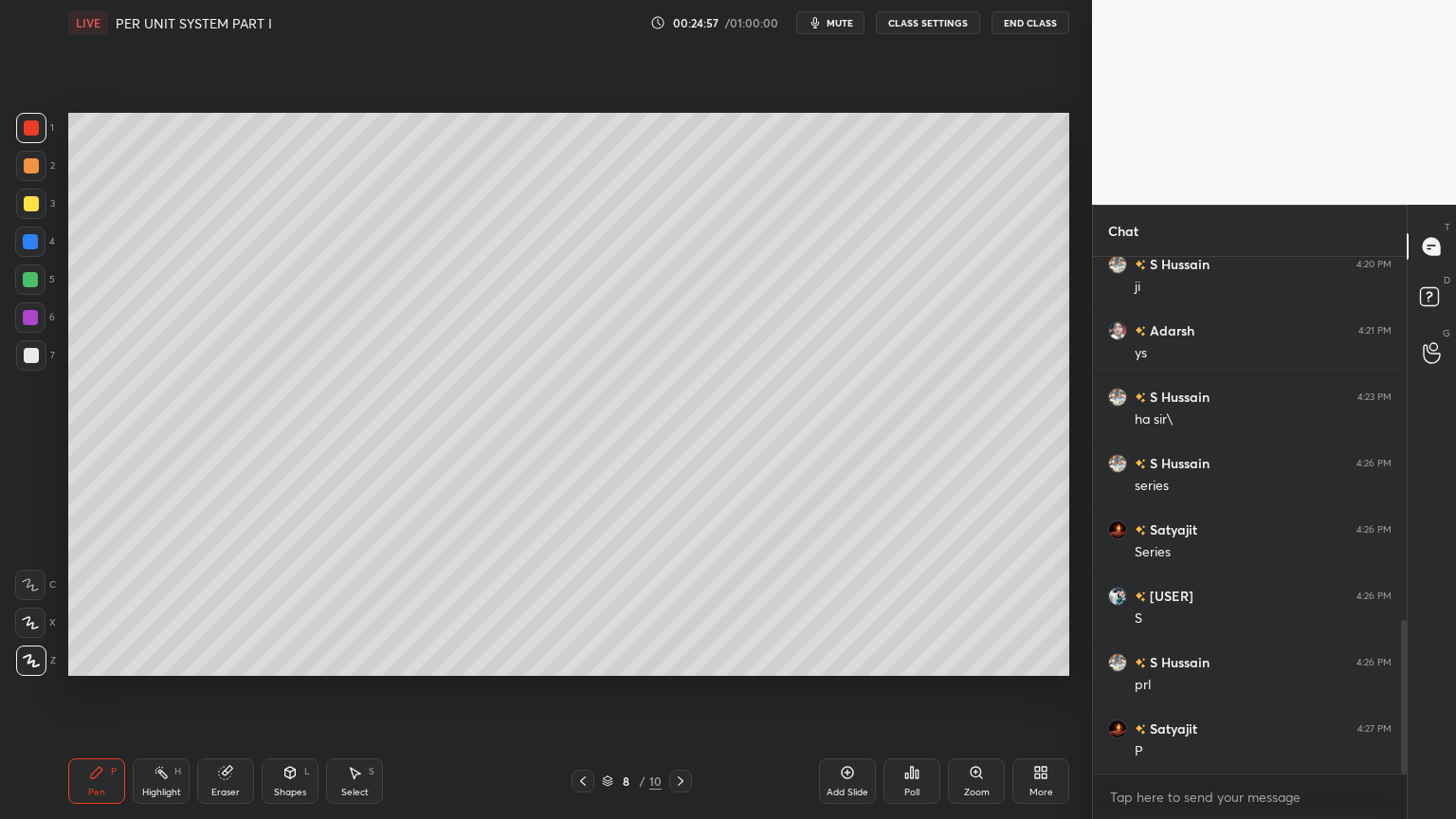 click at bounding box center [31, 355] 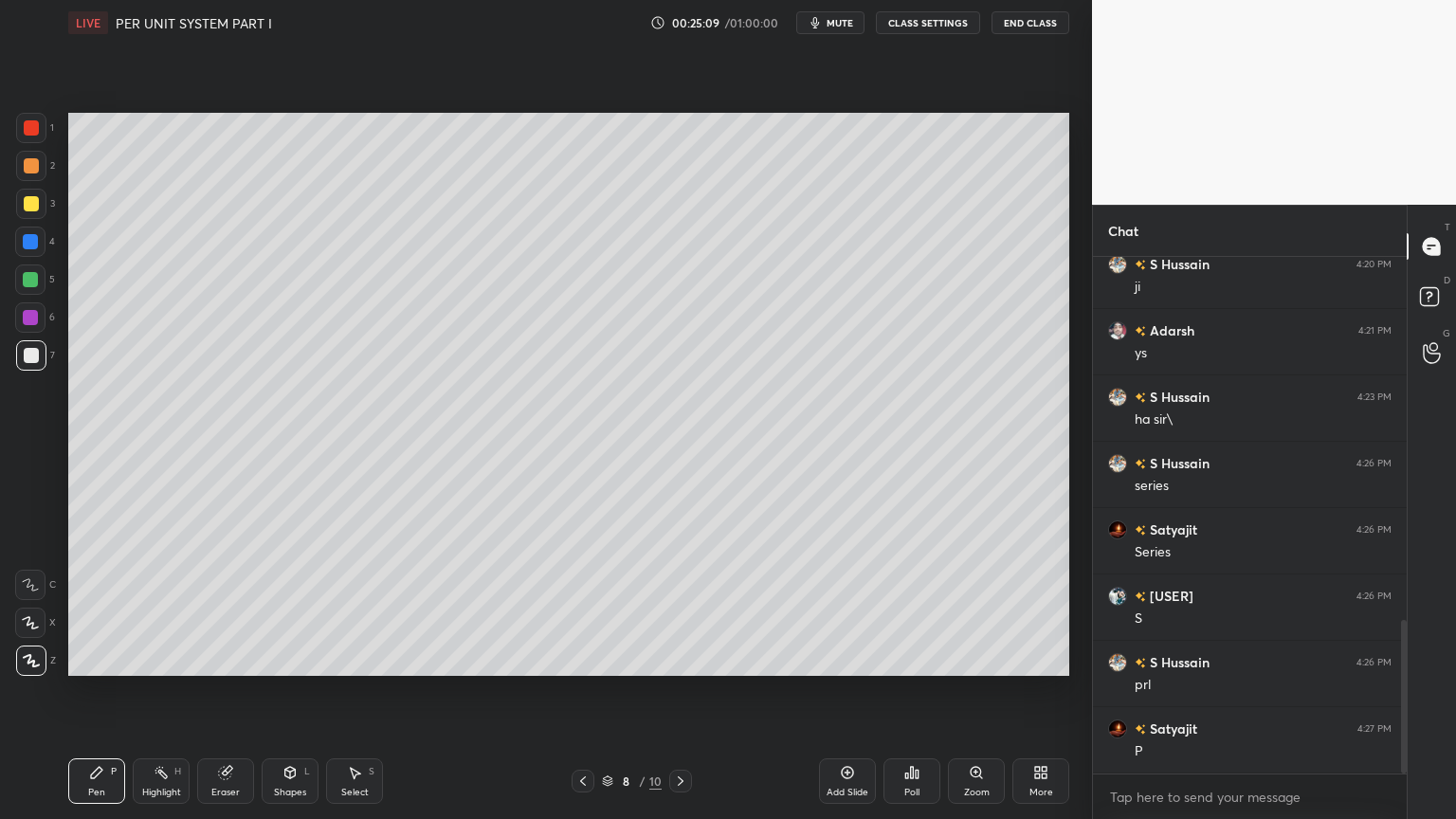 click on "Eraser" at bounding box center (226, 781) 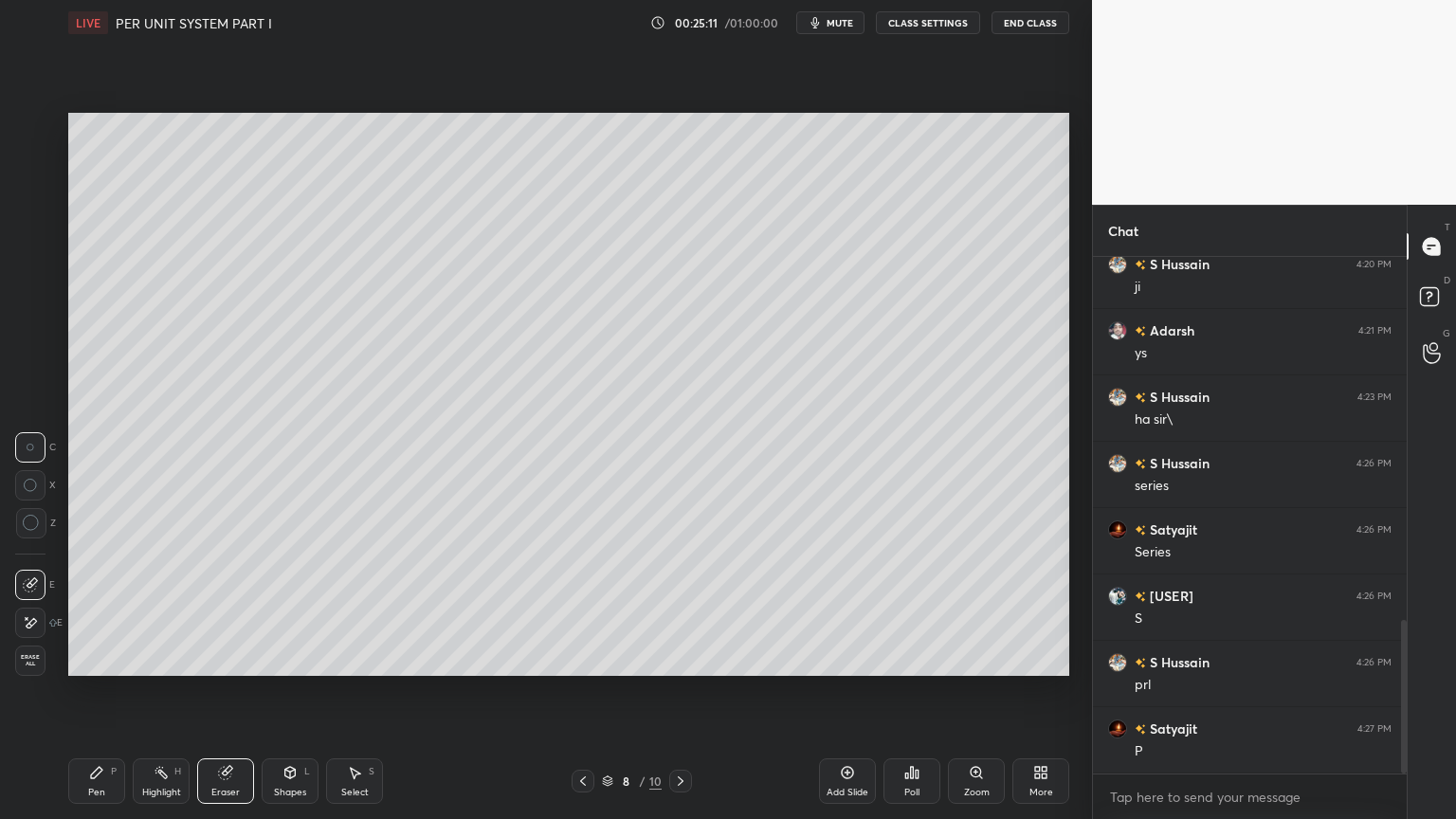 click on "Pen P" at bounding box center (97, 781) 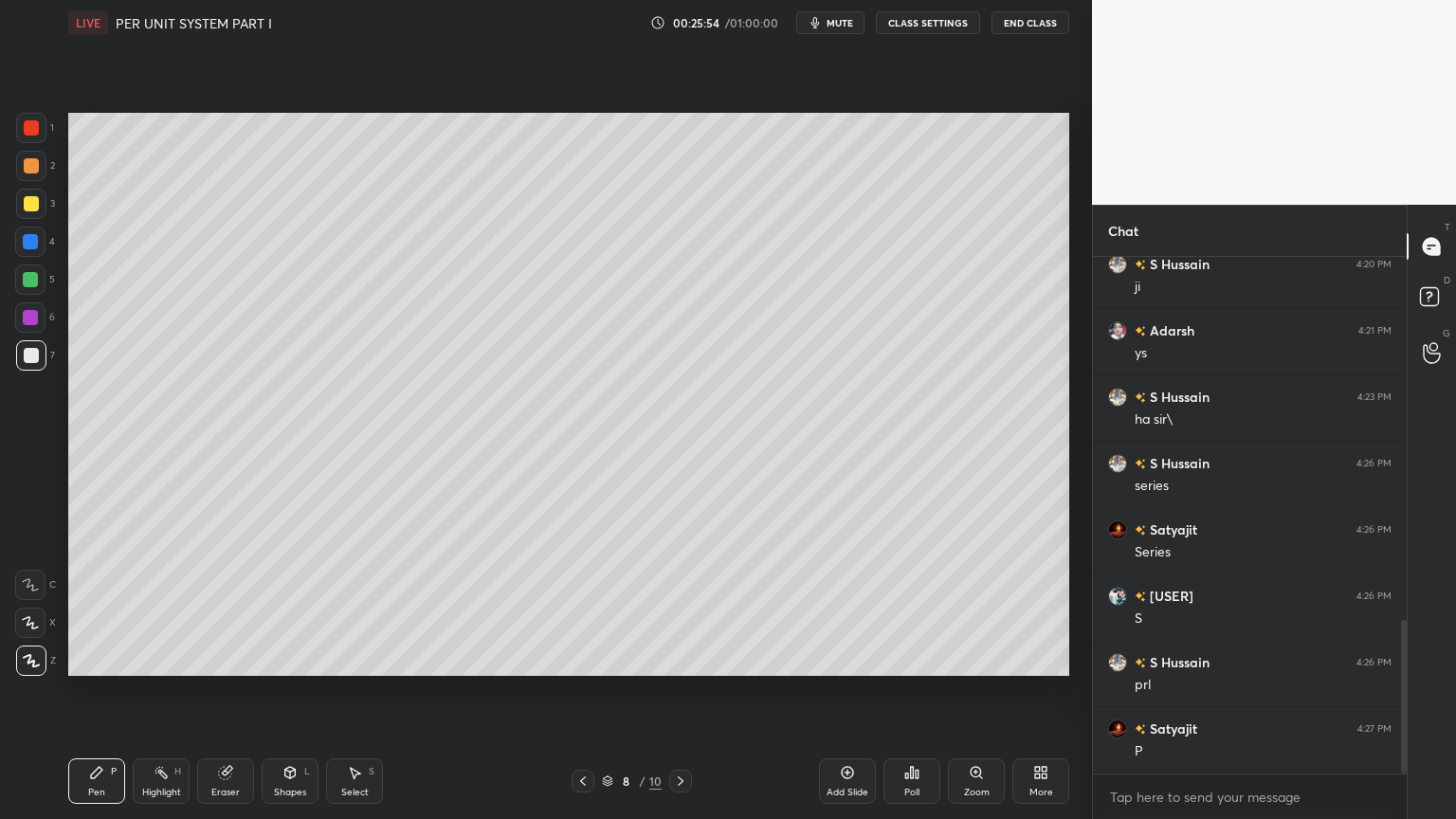 click at bounding box center (30, 280) 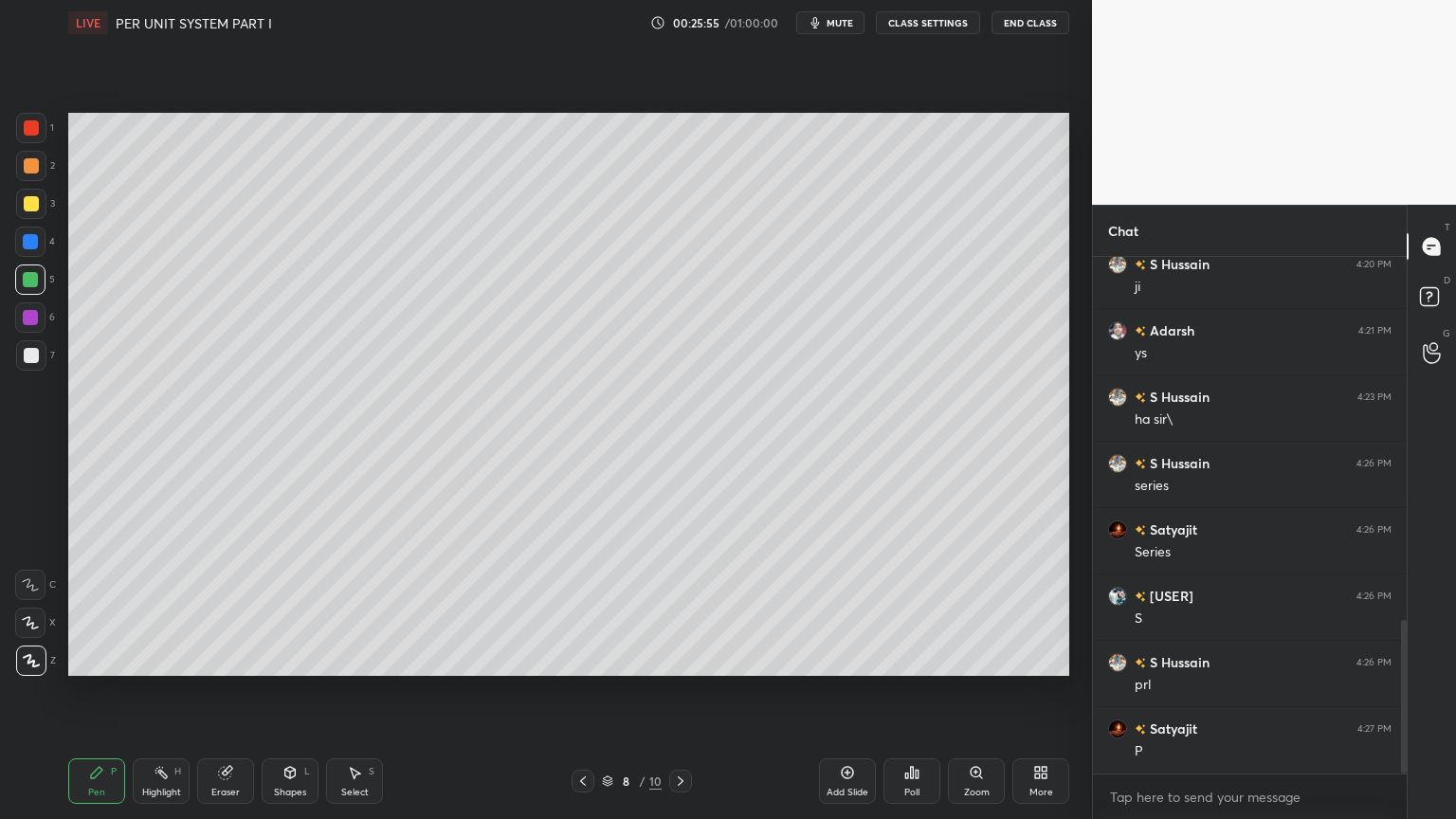 click at bounding box center (31, 128) 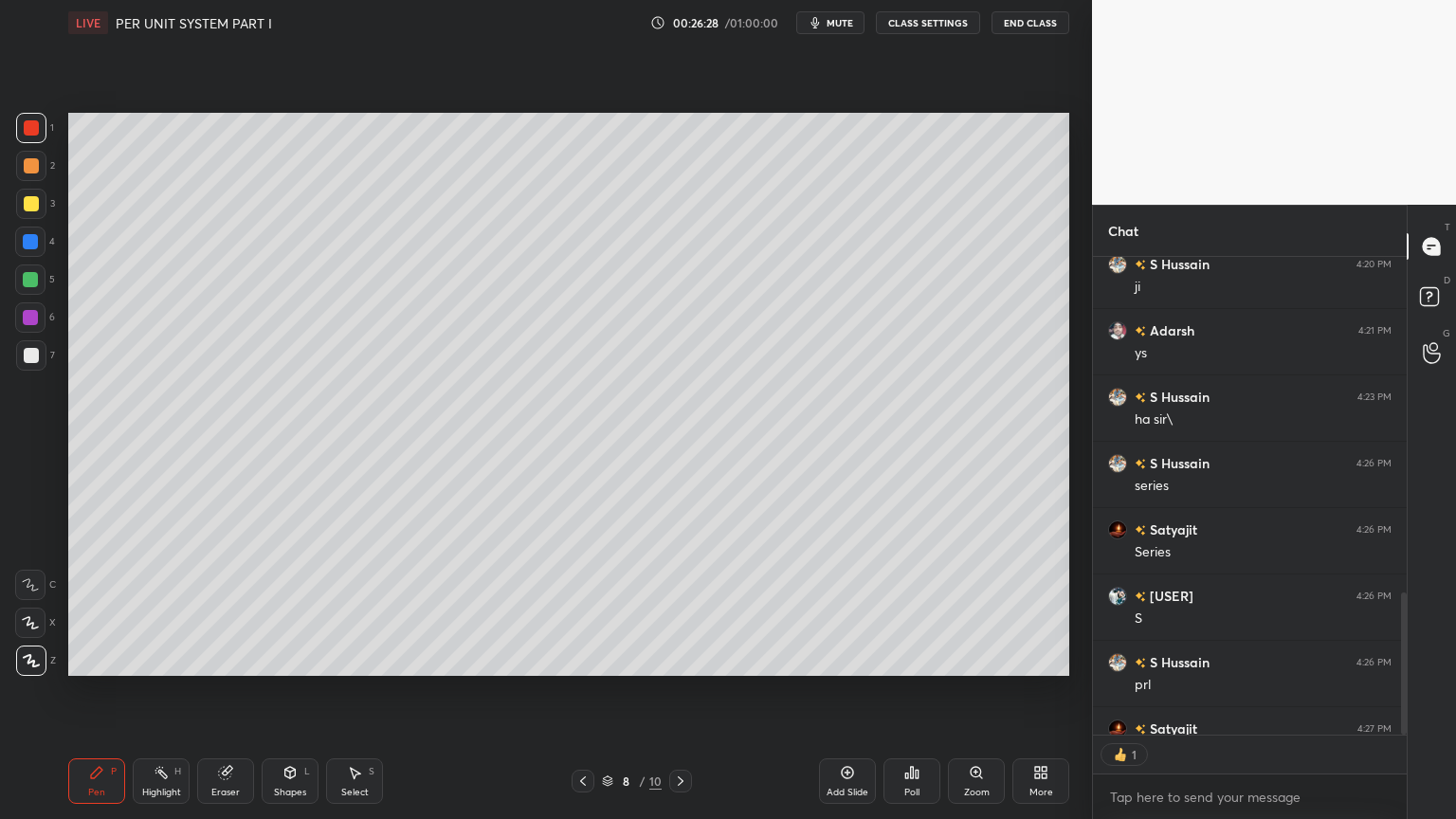scroll, scrollTop: 6, scrollLeft: 6, axis: both 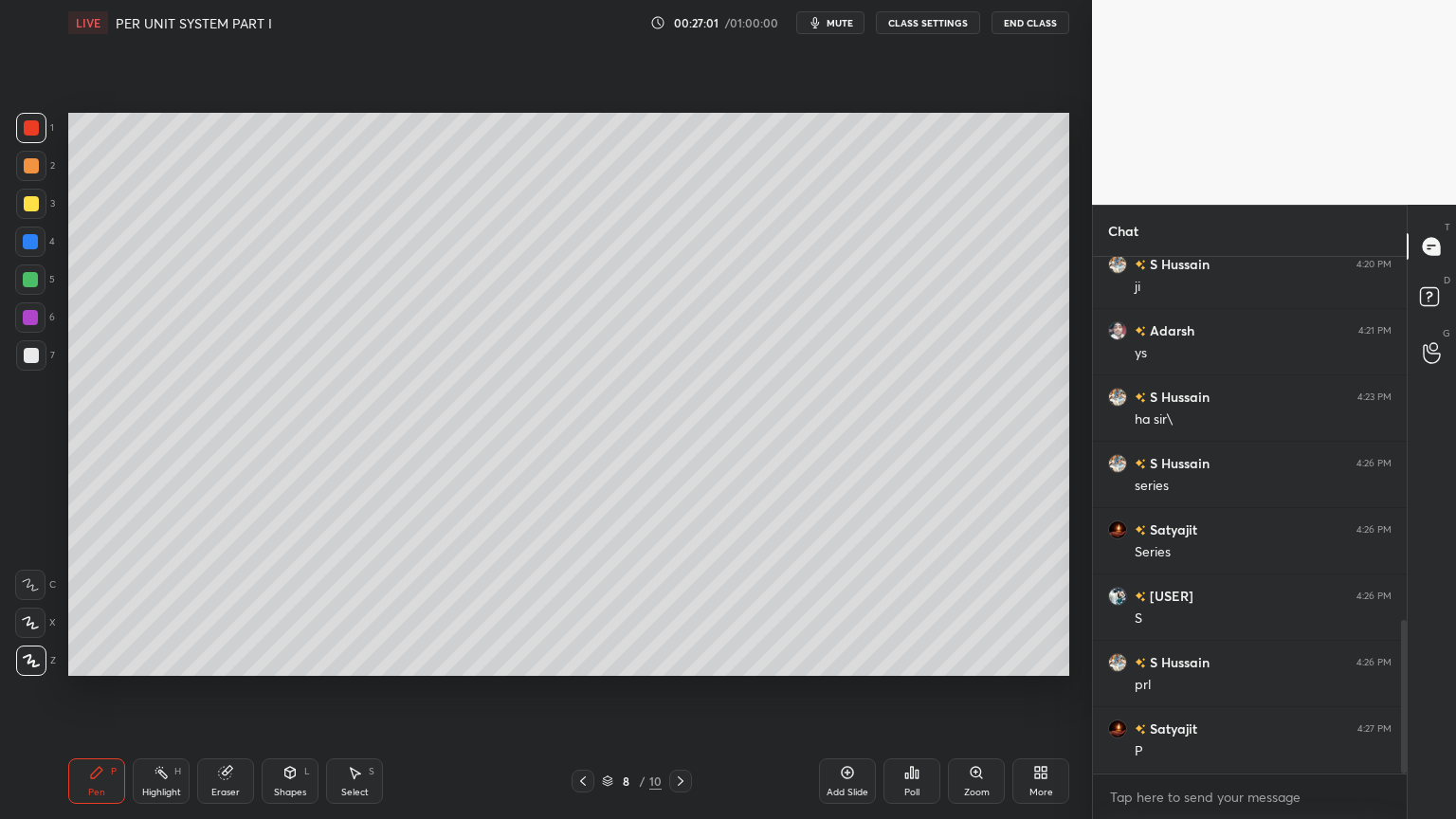click on "Add Slide" at bounding box center (847, 792) 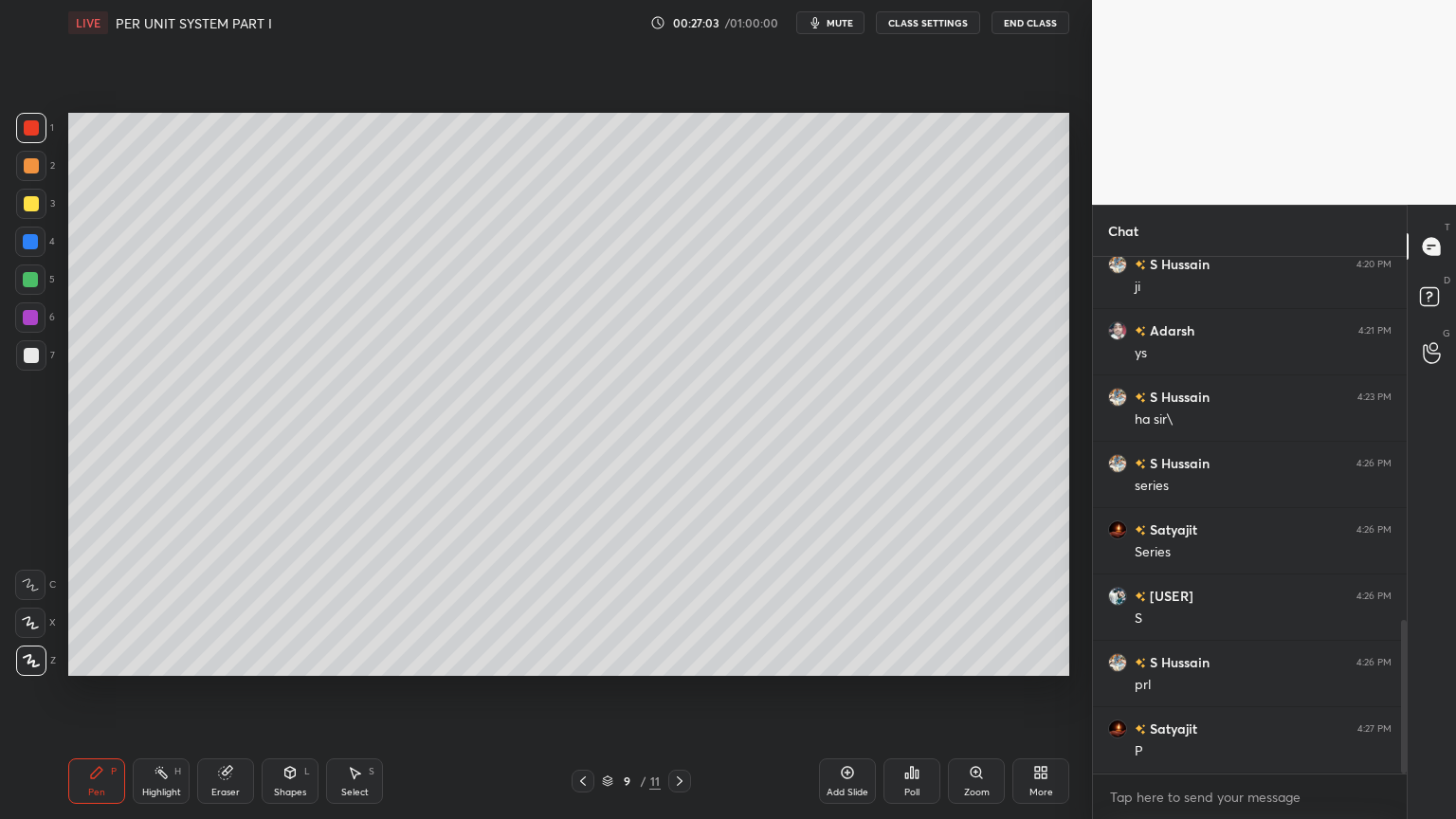 click on "Shapes L" at bounding box center [290, 781] 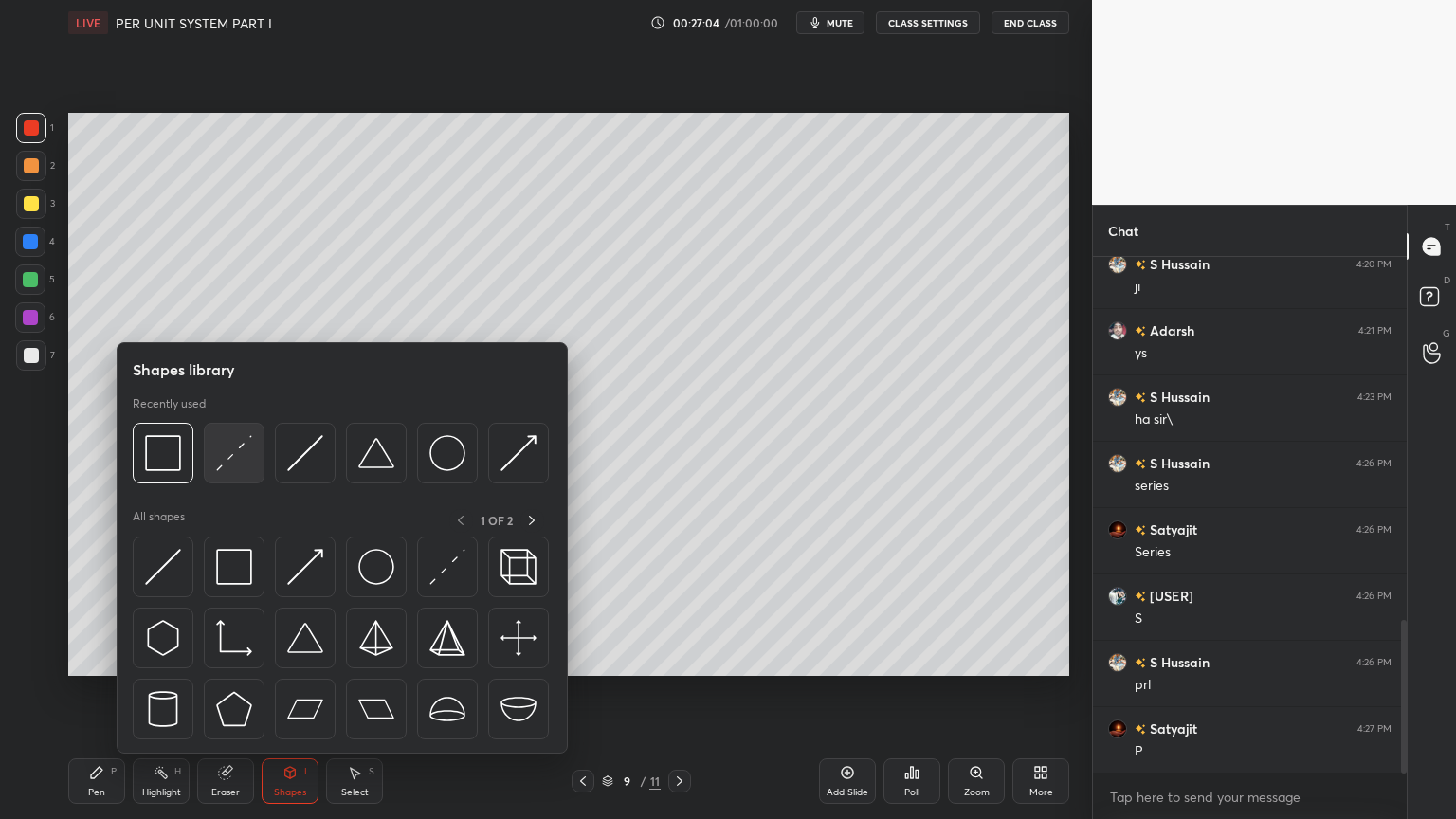 click at bounding box center (234, 453) 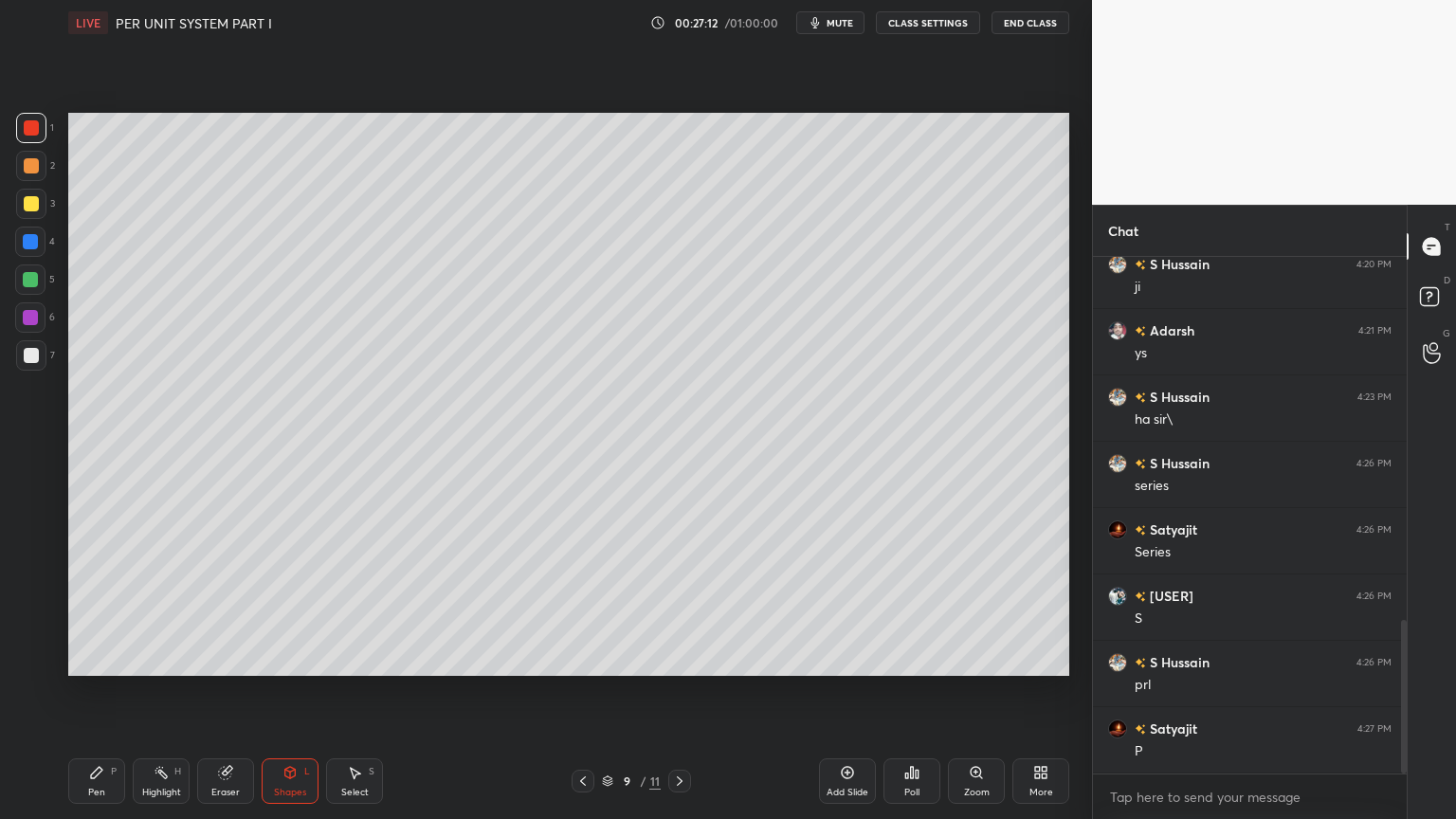 drag, startPoint x: 101, startPoint y: 788, endPoint x: 77, endPoint y: 800, distance: 26.832816 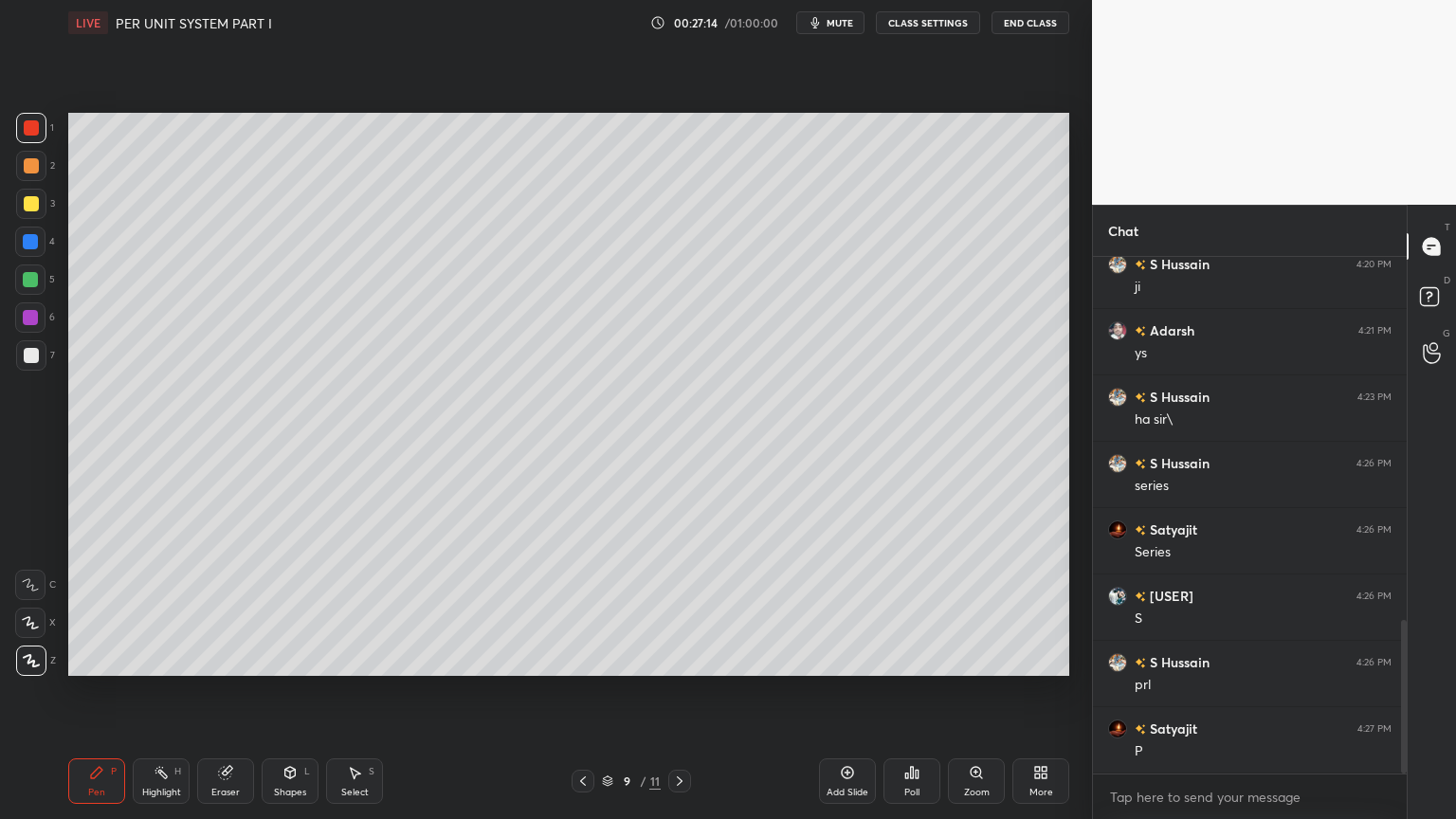 drag, startPoint x: 30, startPoint y: 211, endPoint x: 54, endPoint y: 182, distance: 37.64306 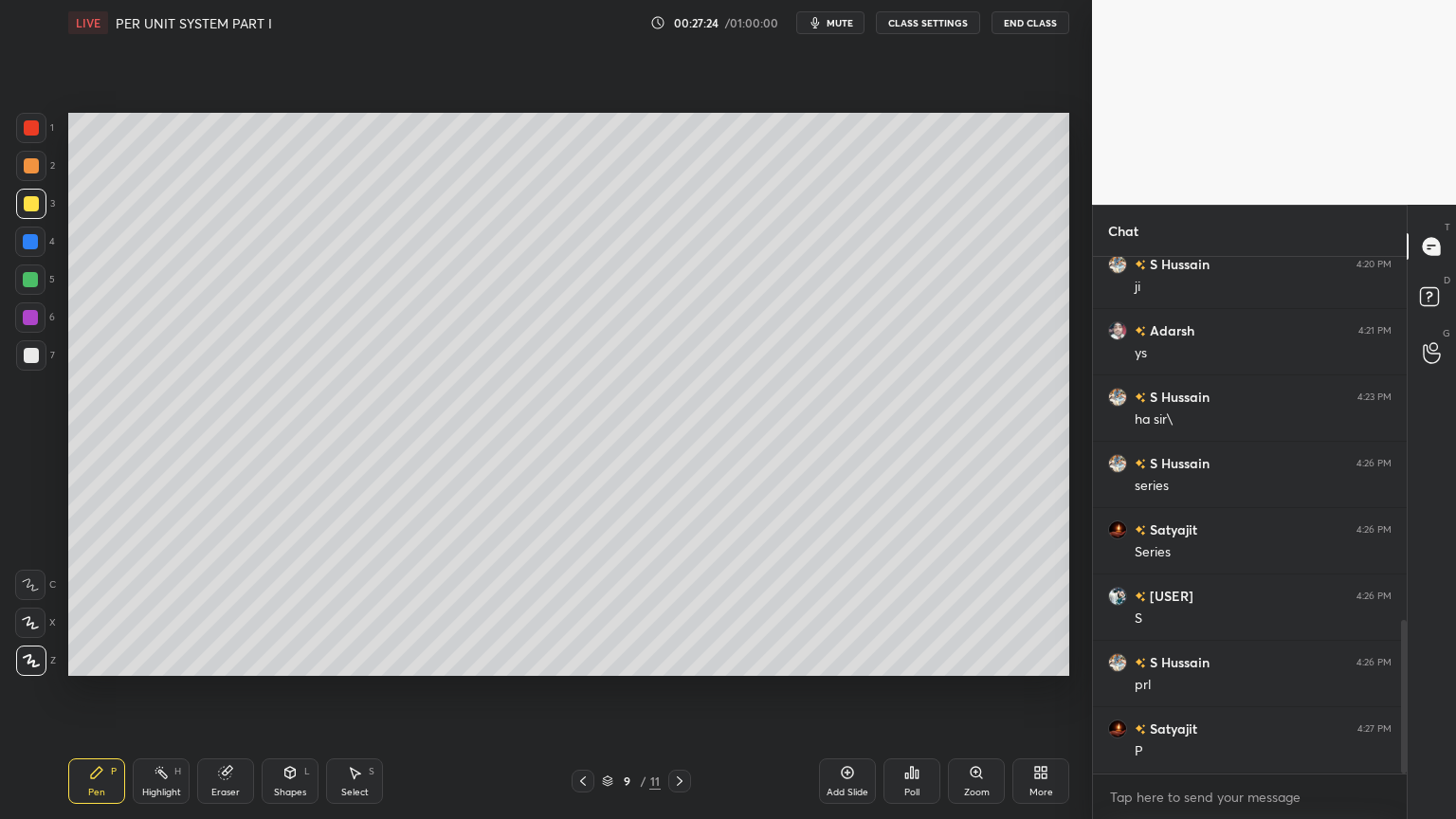 click on "Shapes L" at bounding box center [290, 781] 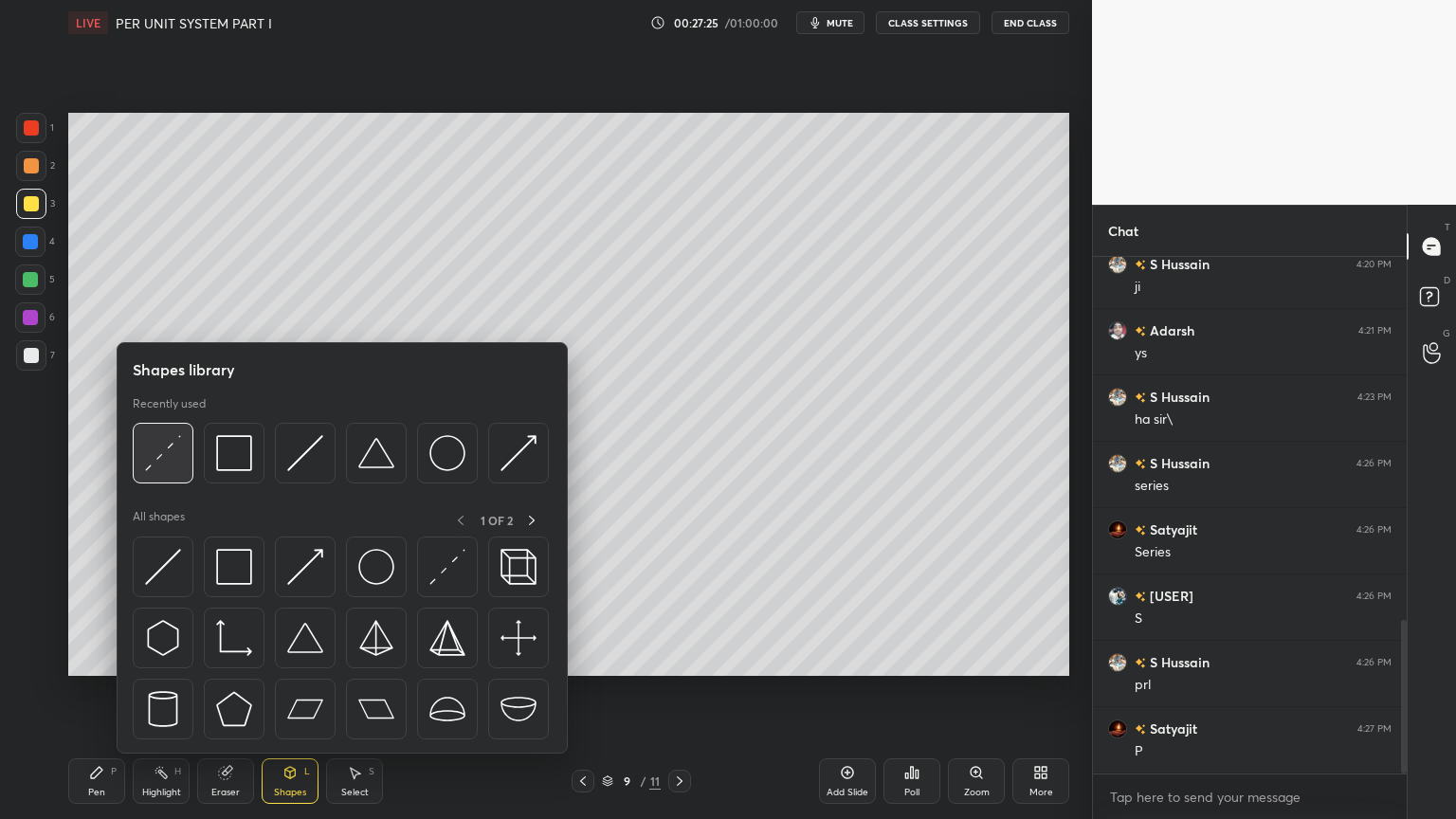click at bounding box center [163, 453] 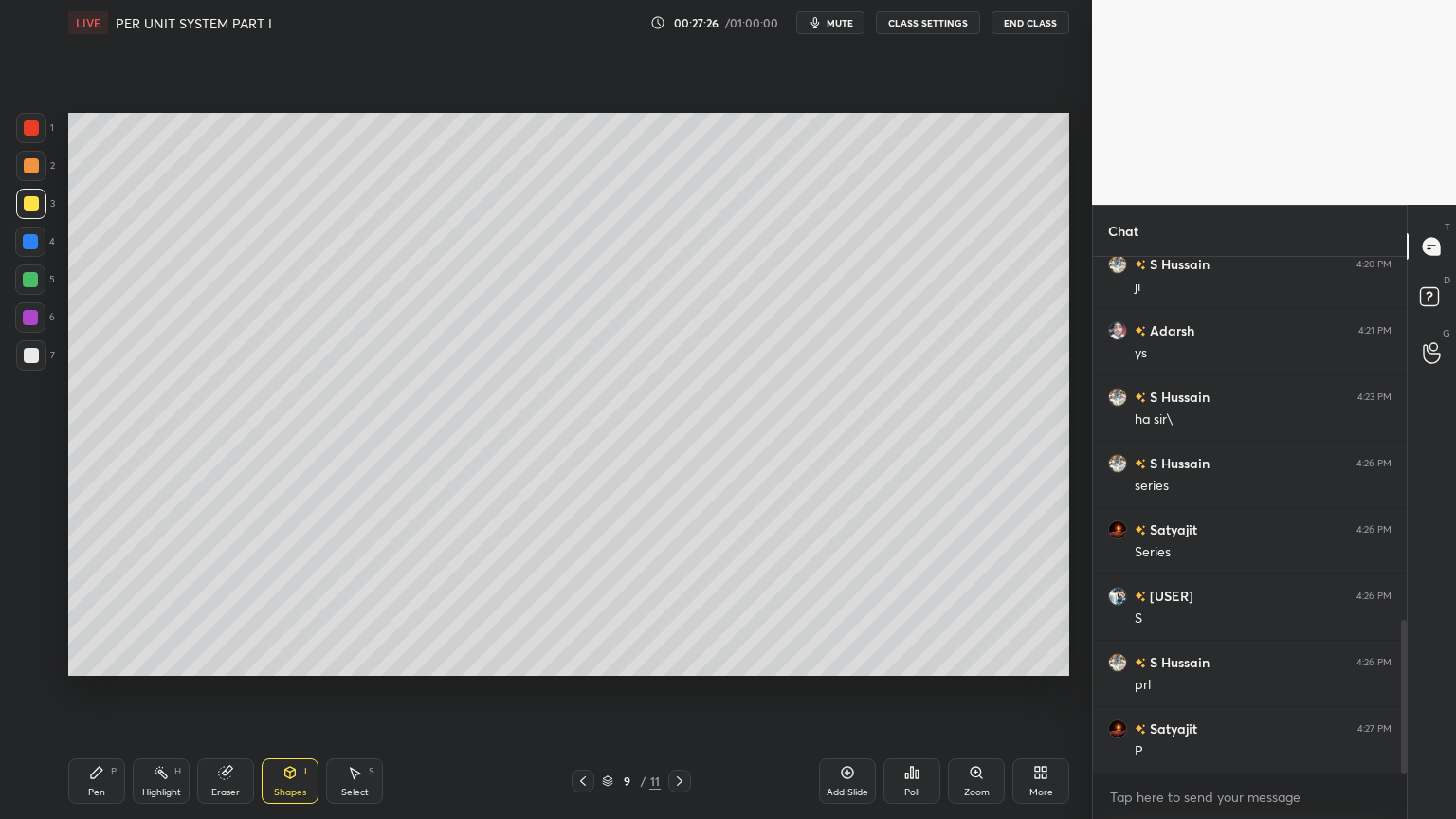 click at bounding box center [31, 128] 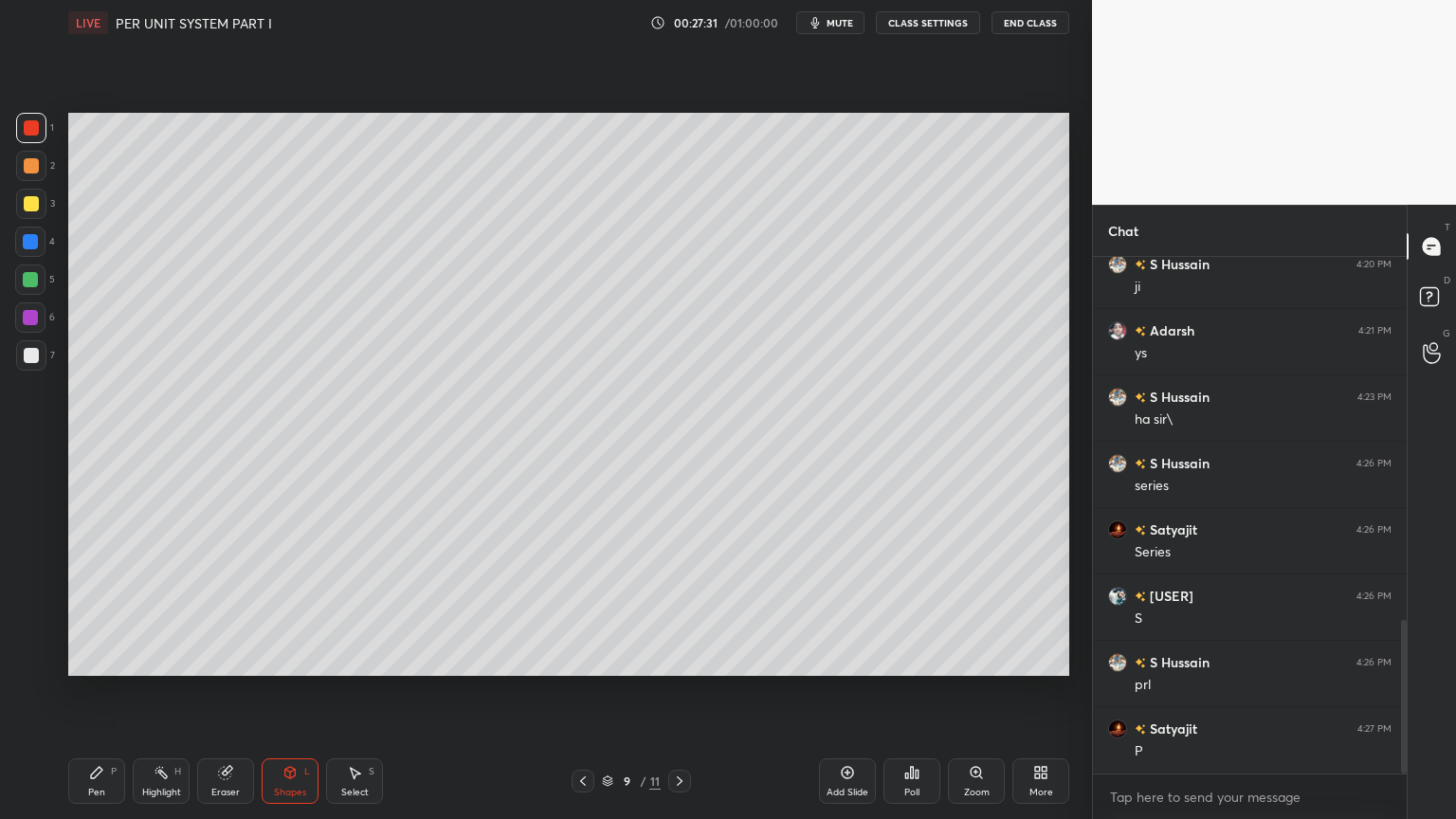 click 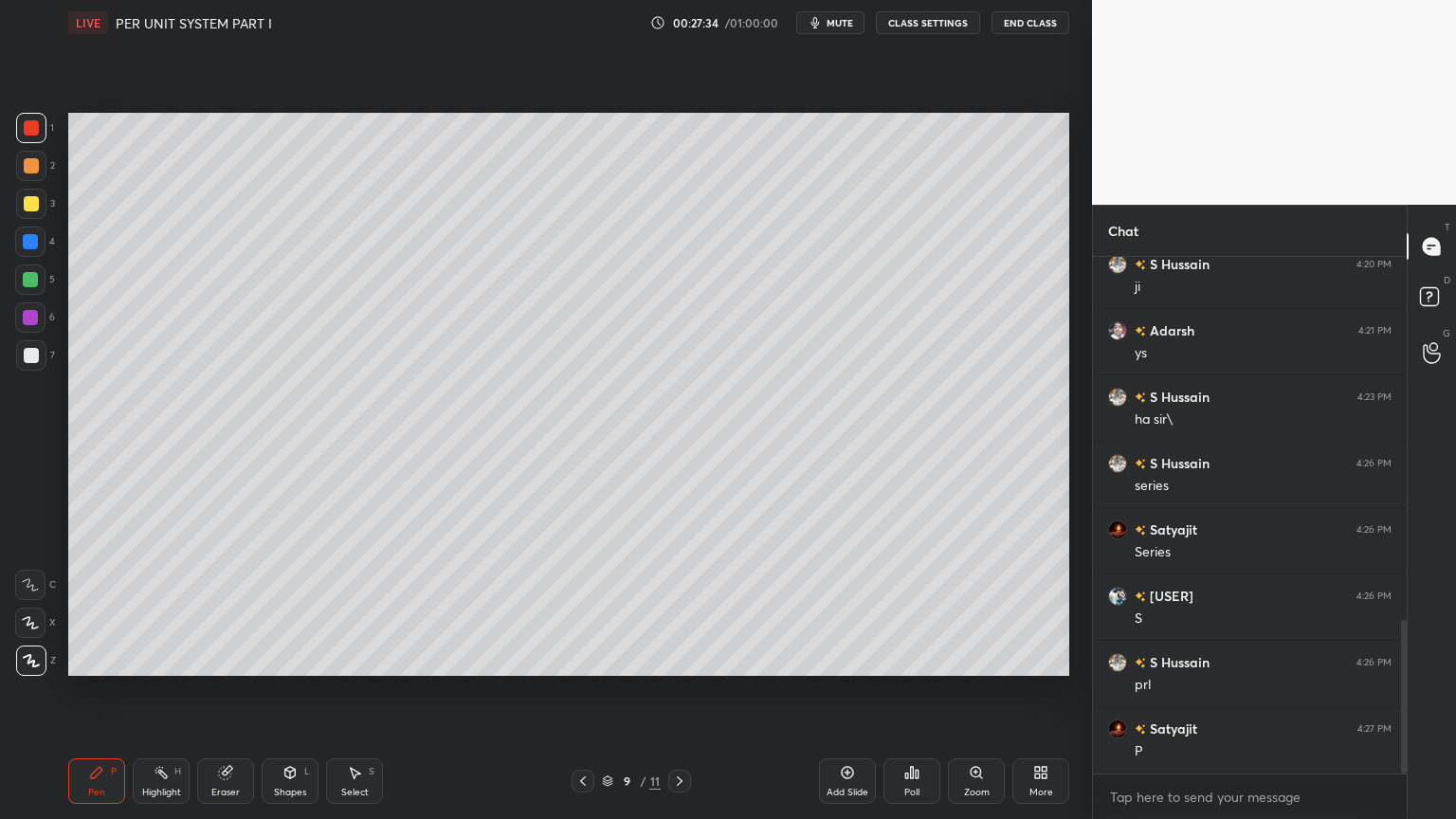 click at bounding box center [31, 204] 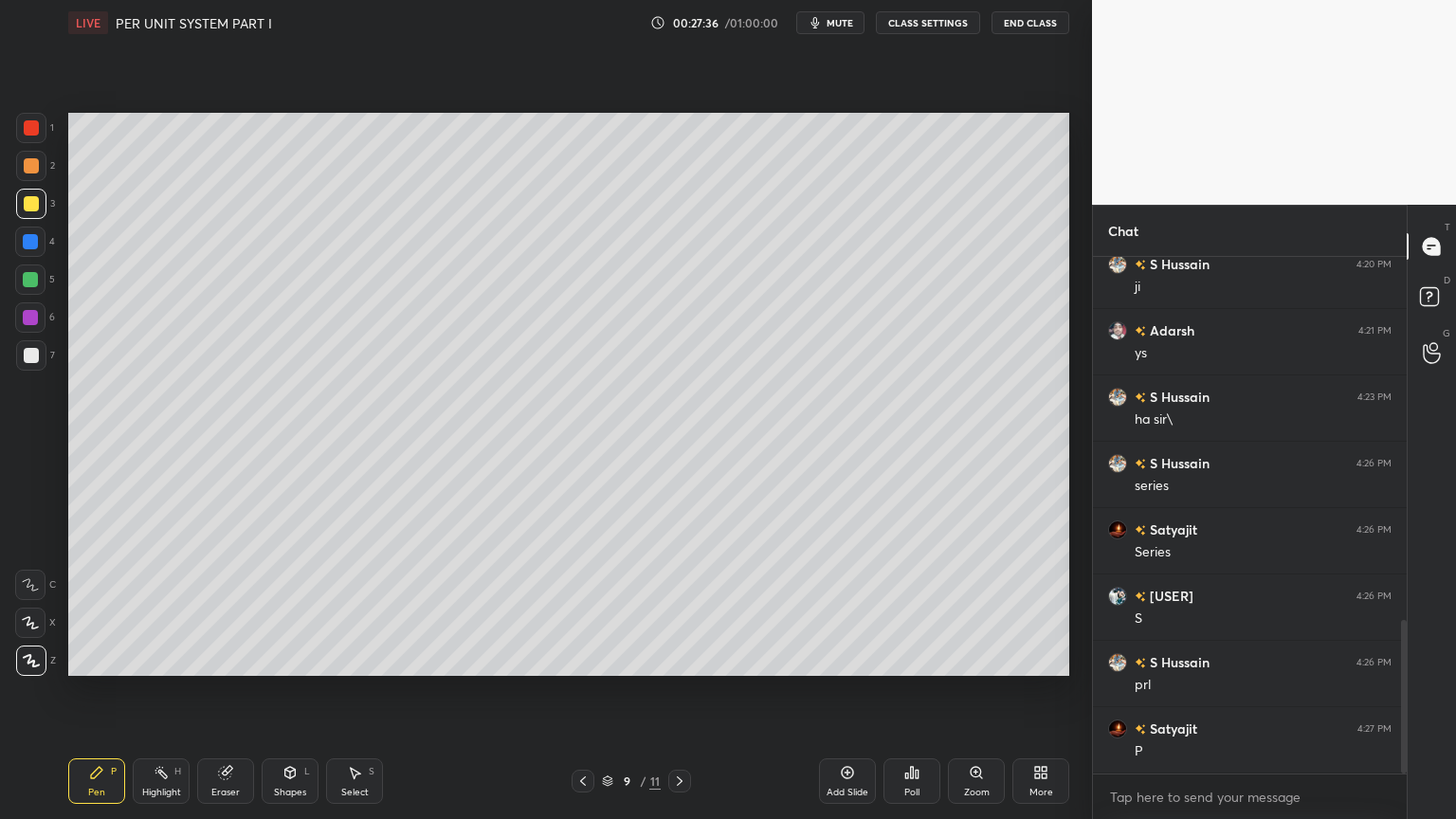 click at bounding box center [30, 280] 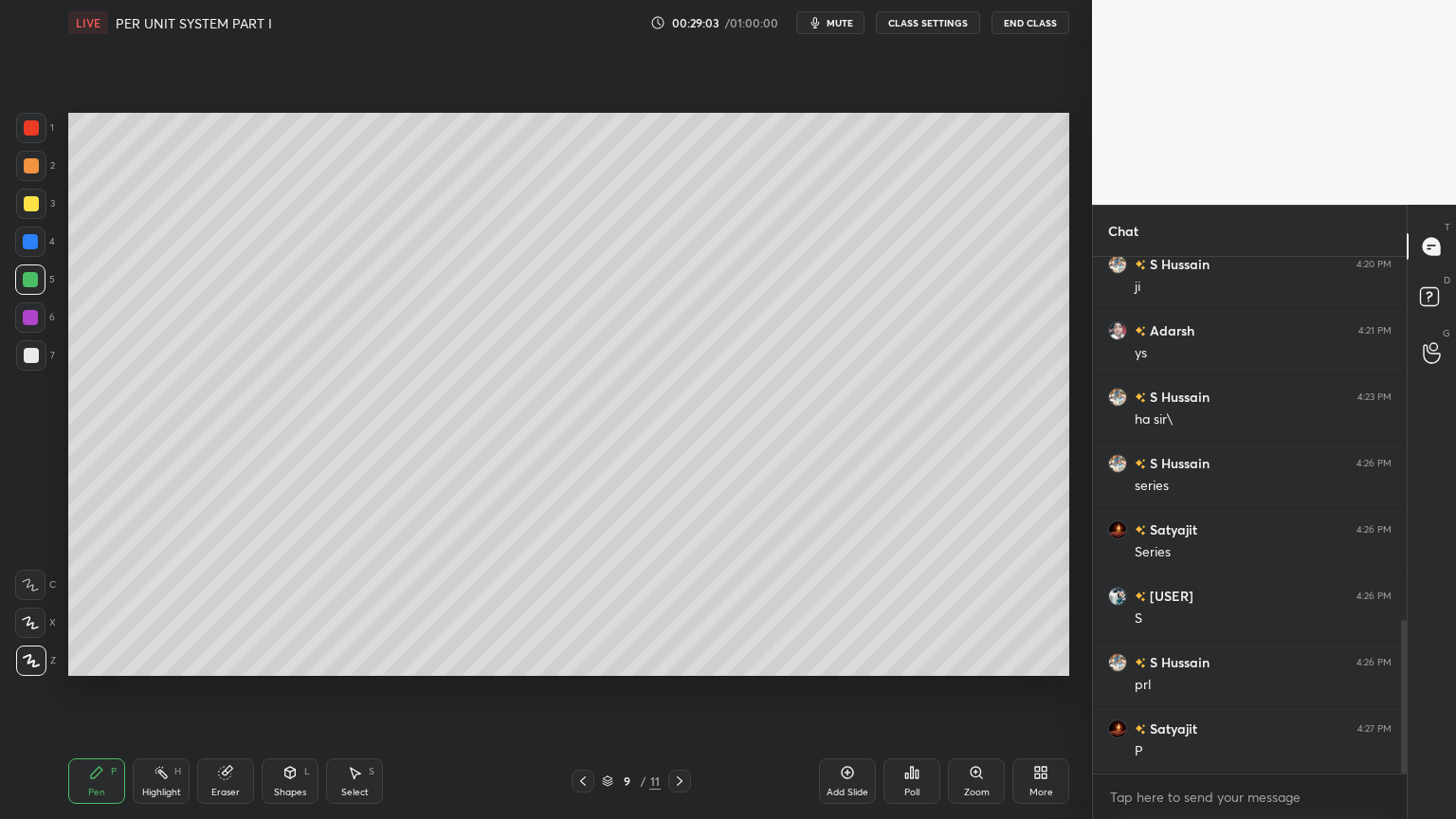 click at bounding box center [30, 318] 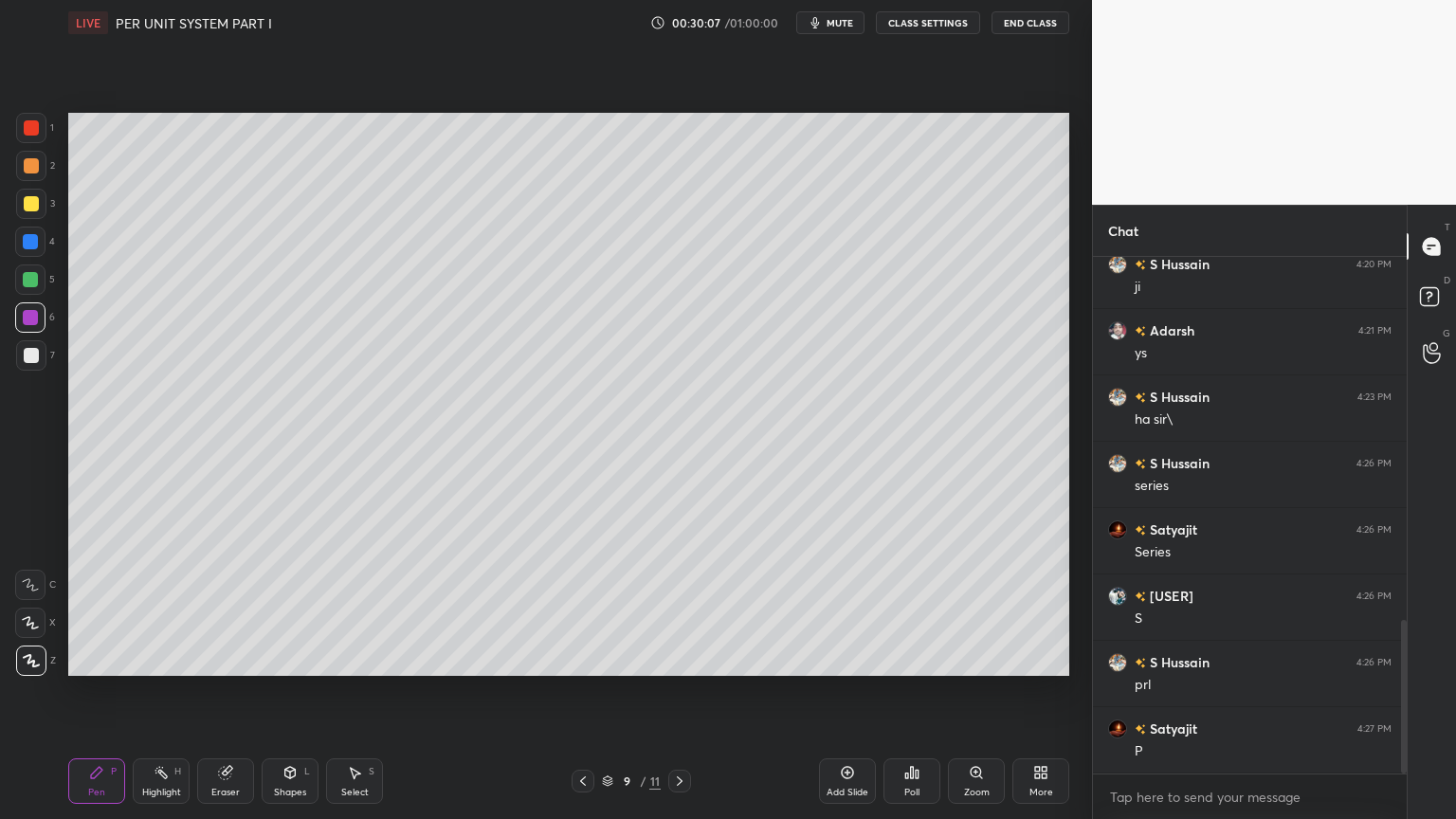 click at bounding box center [31, 355] 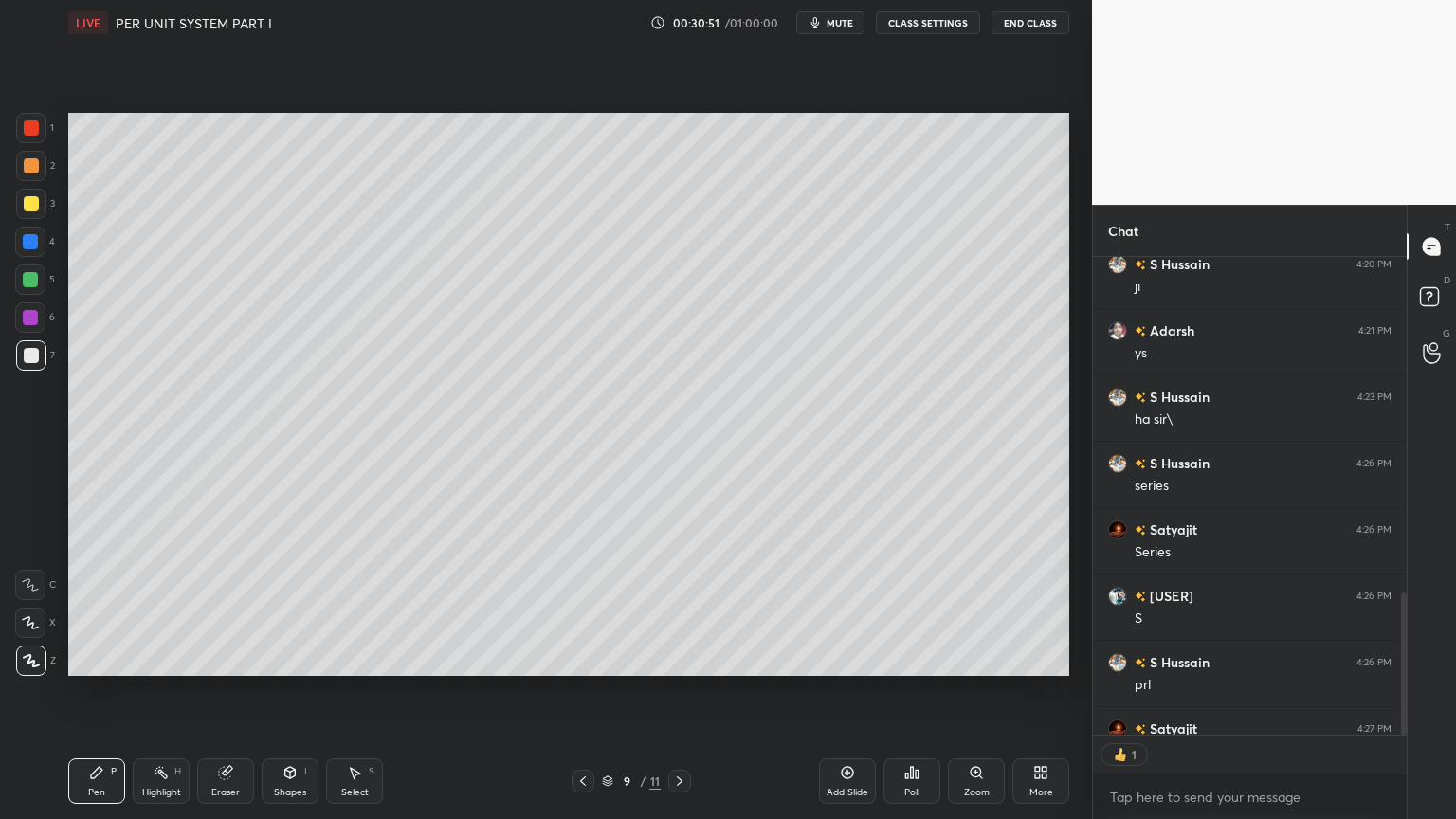 scroll, scrollTop: 473, scrollLeft: 308, axis: both 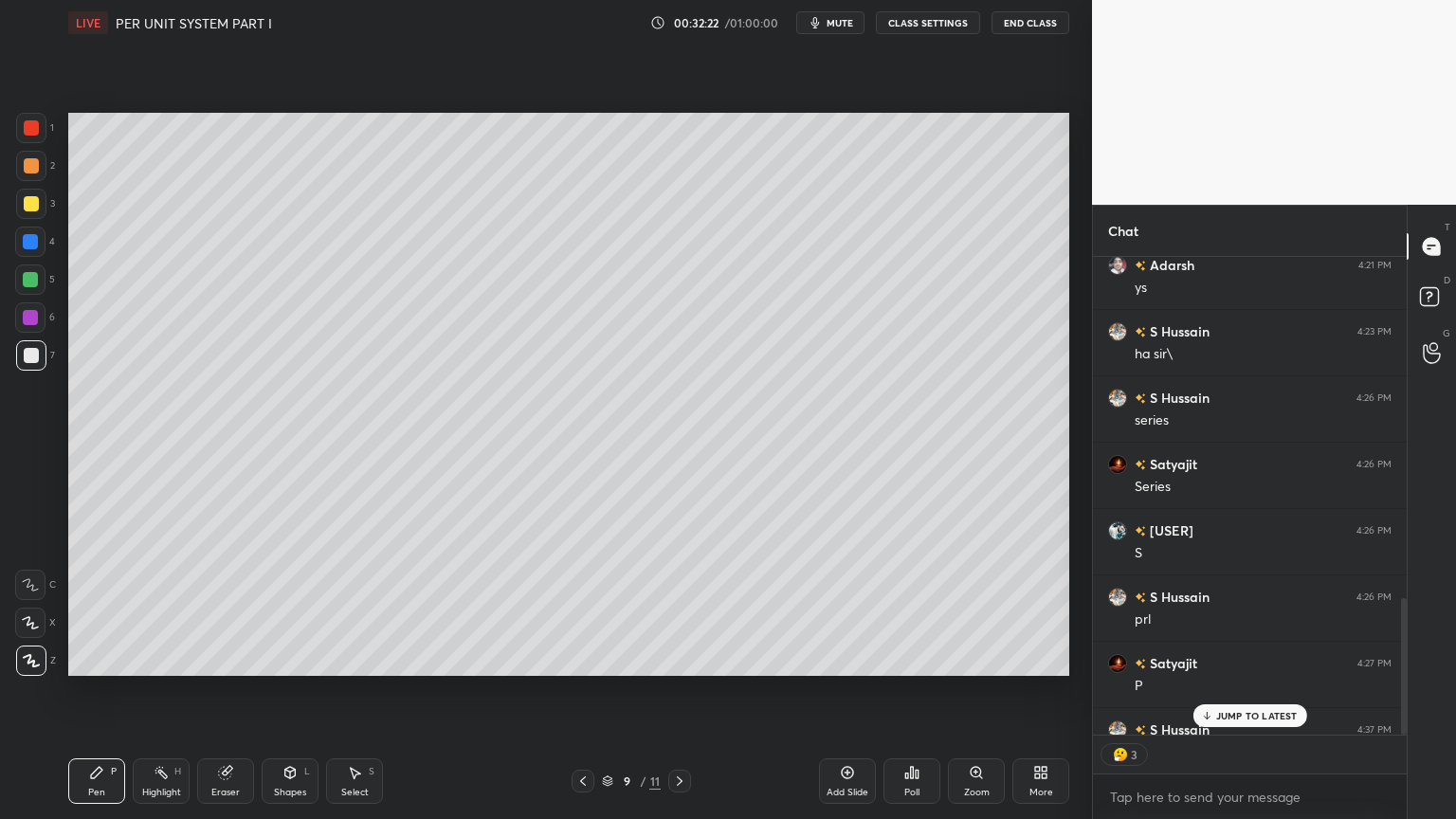 click on "More" at bounding box center [1041, 781] 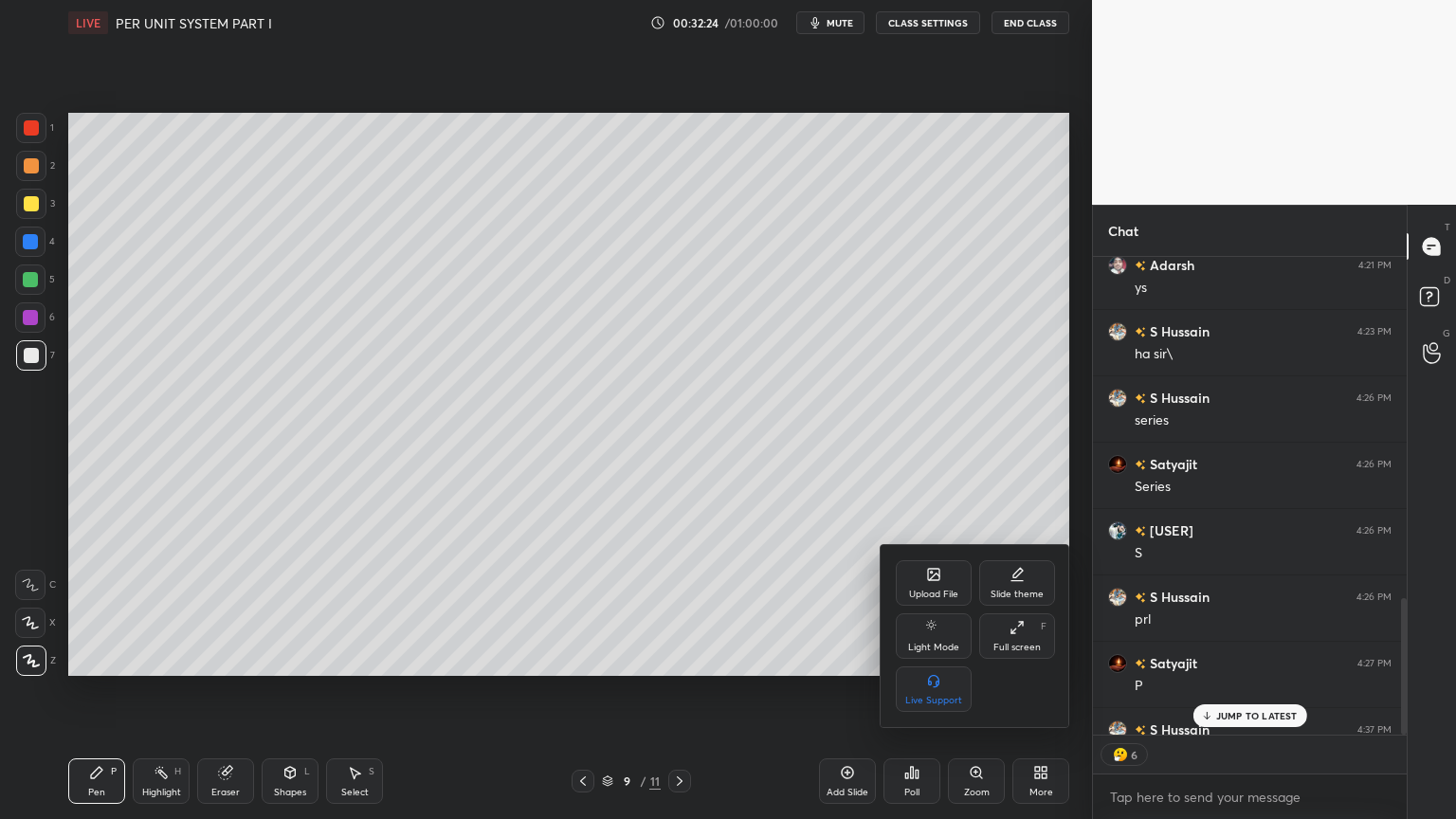 click at bounding box center [728, 410] 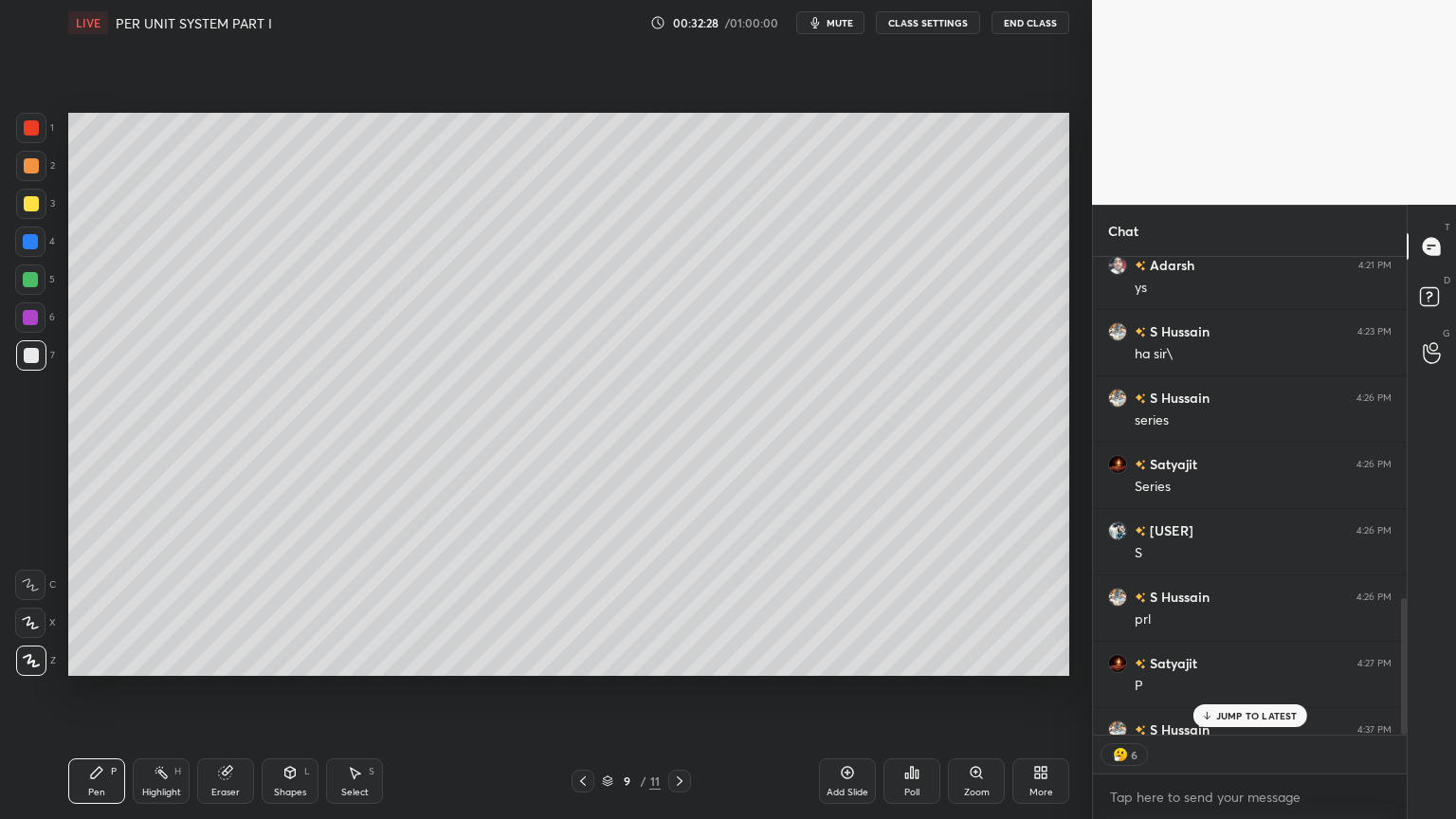 click on "JUMP TO LATEST" at bounding box center [1257, 716] 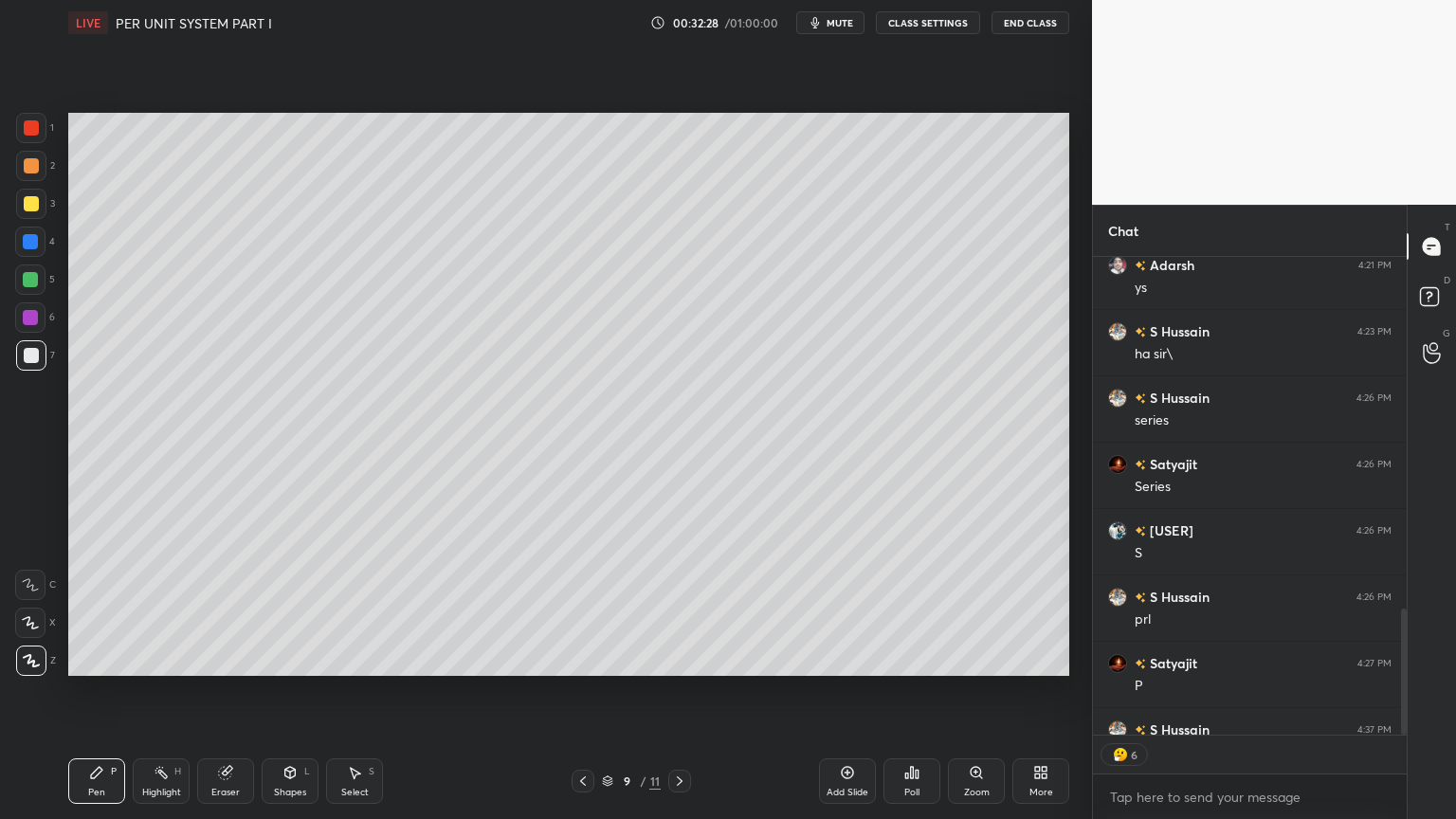 scroll, scrollTop: 1325, scrollLeft: 0, axis: vertical 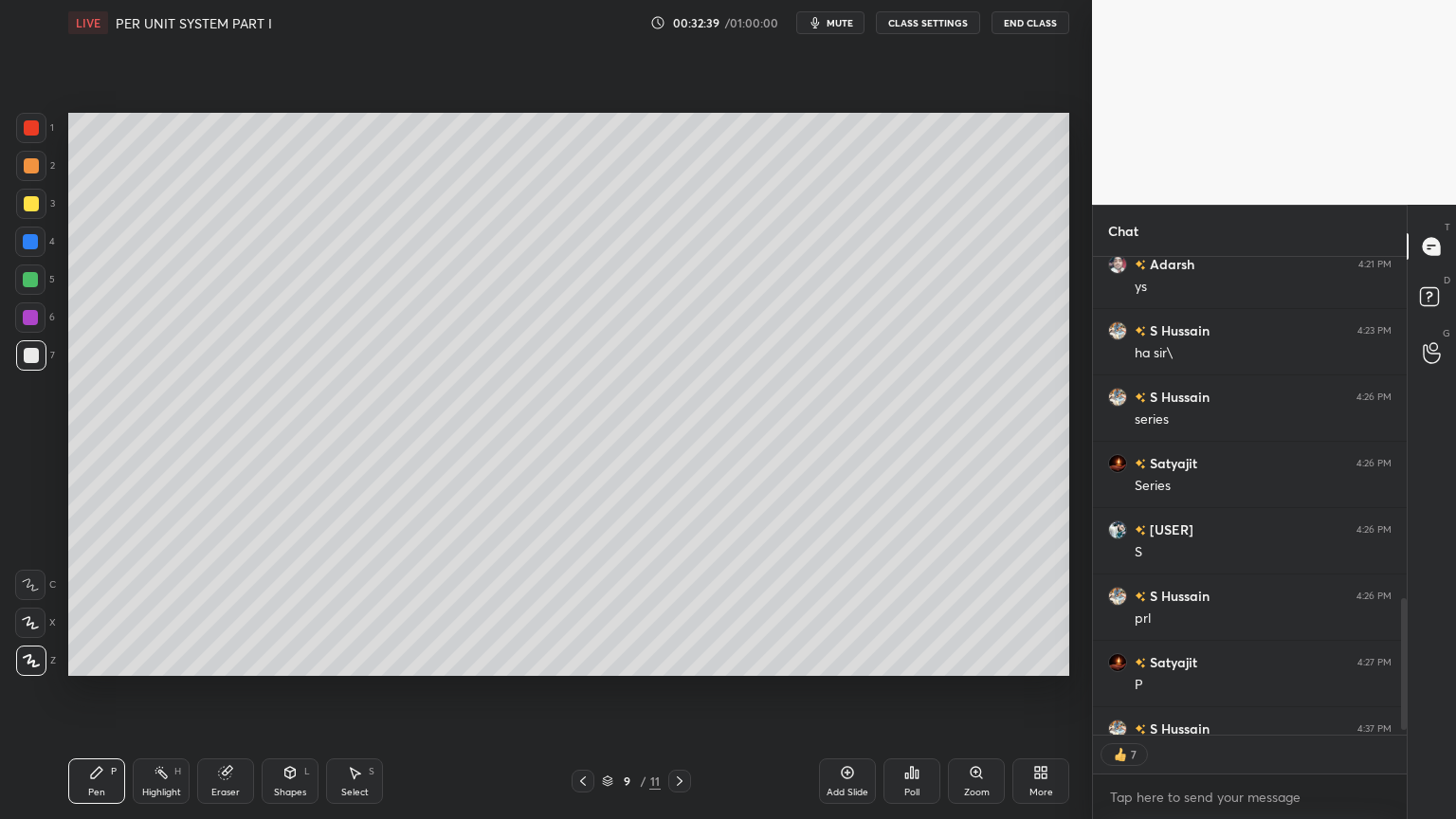 click on "More" at bounding box center [1041, 781] 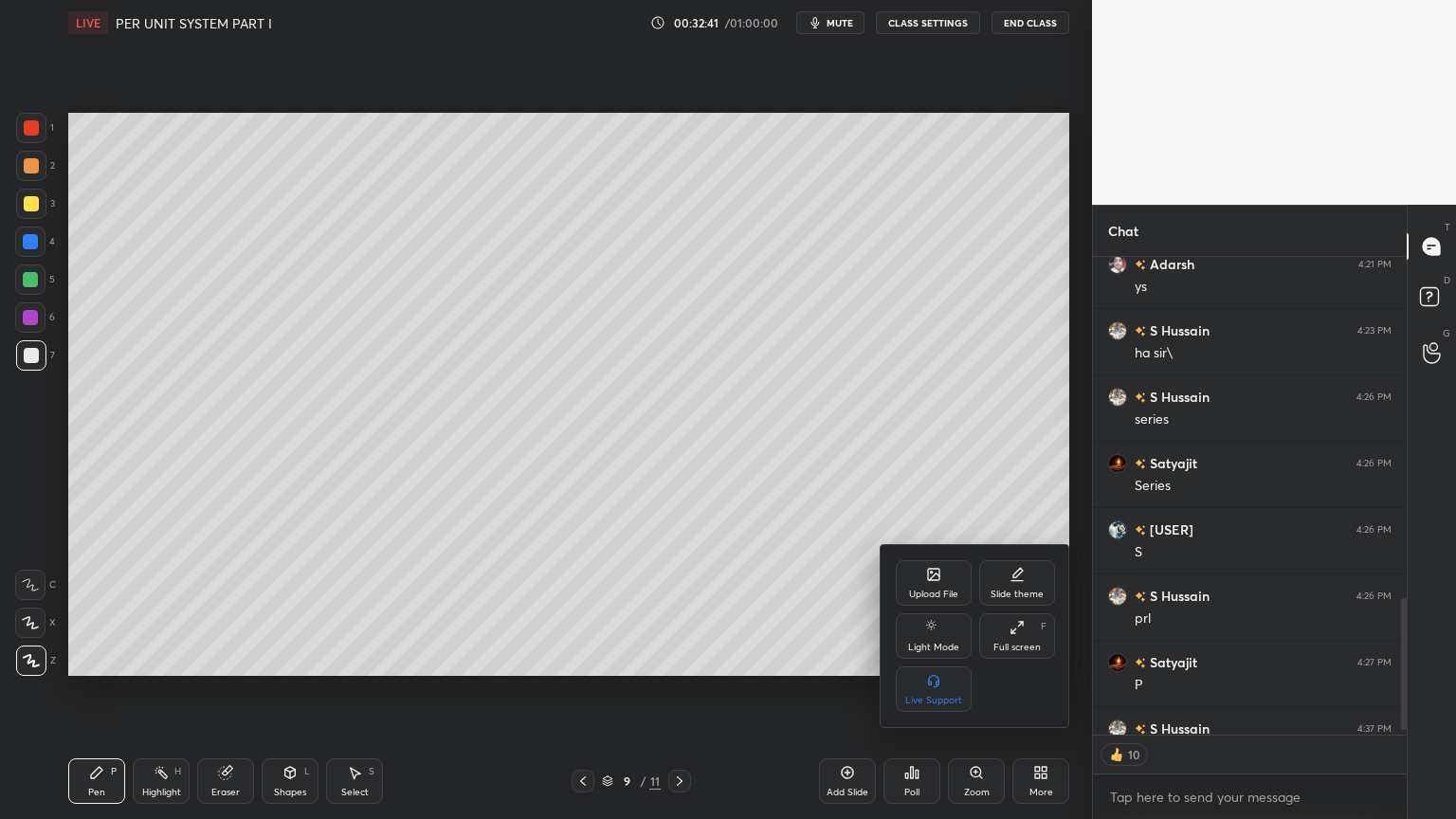 click on "Upload File" at bounding box center (934, 594) 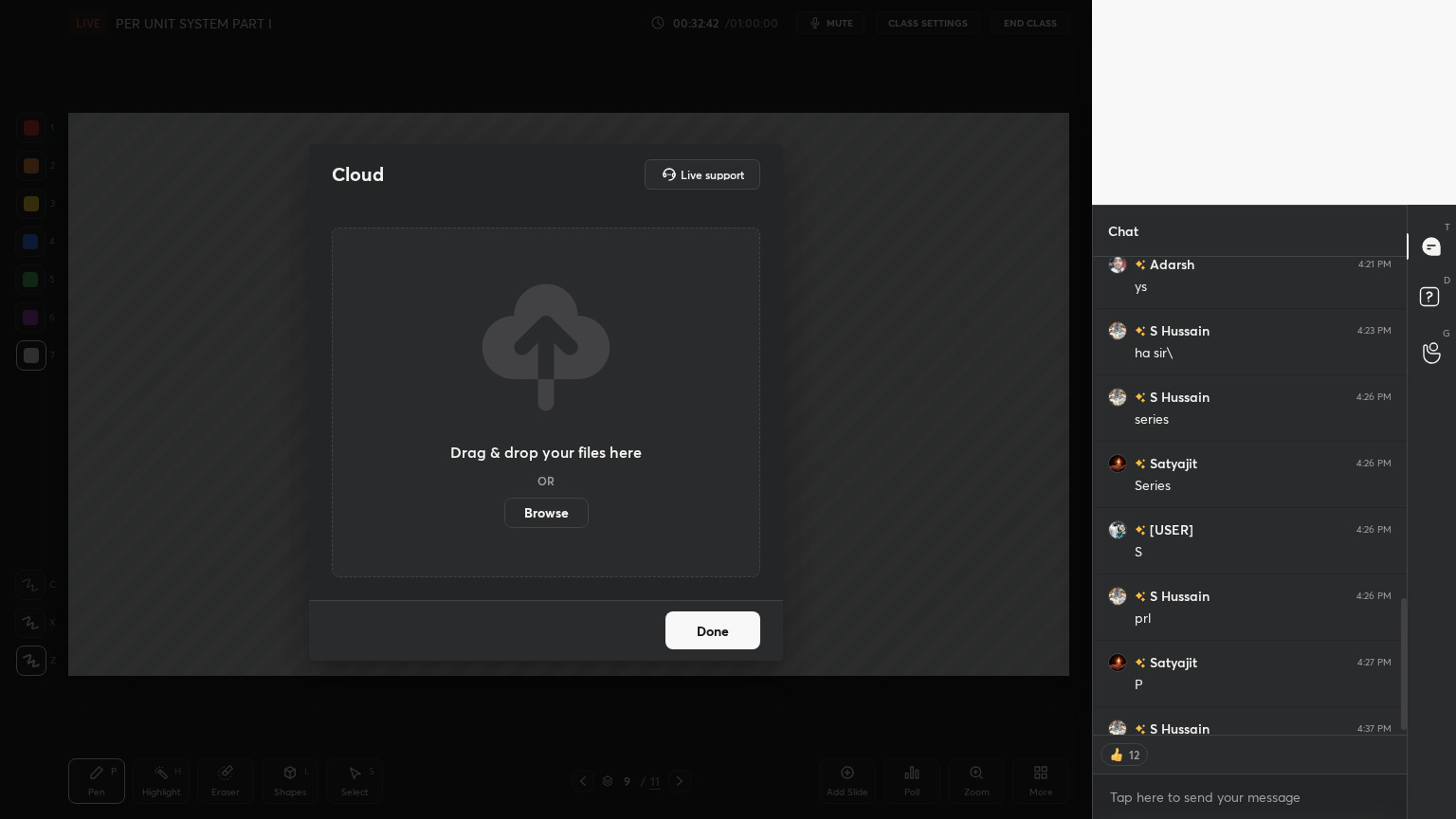 click on "Browse" at bounding box center (546, 513) 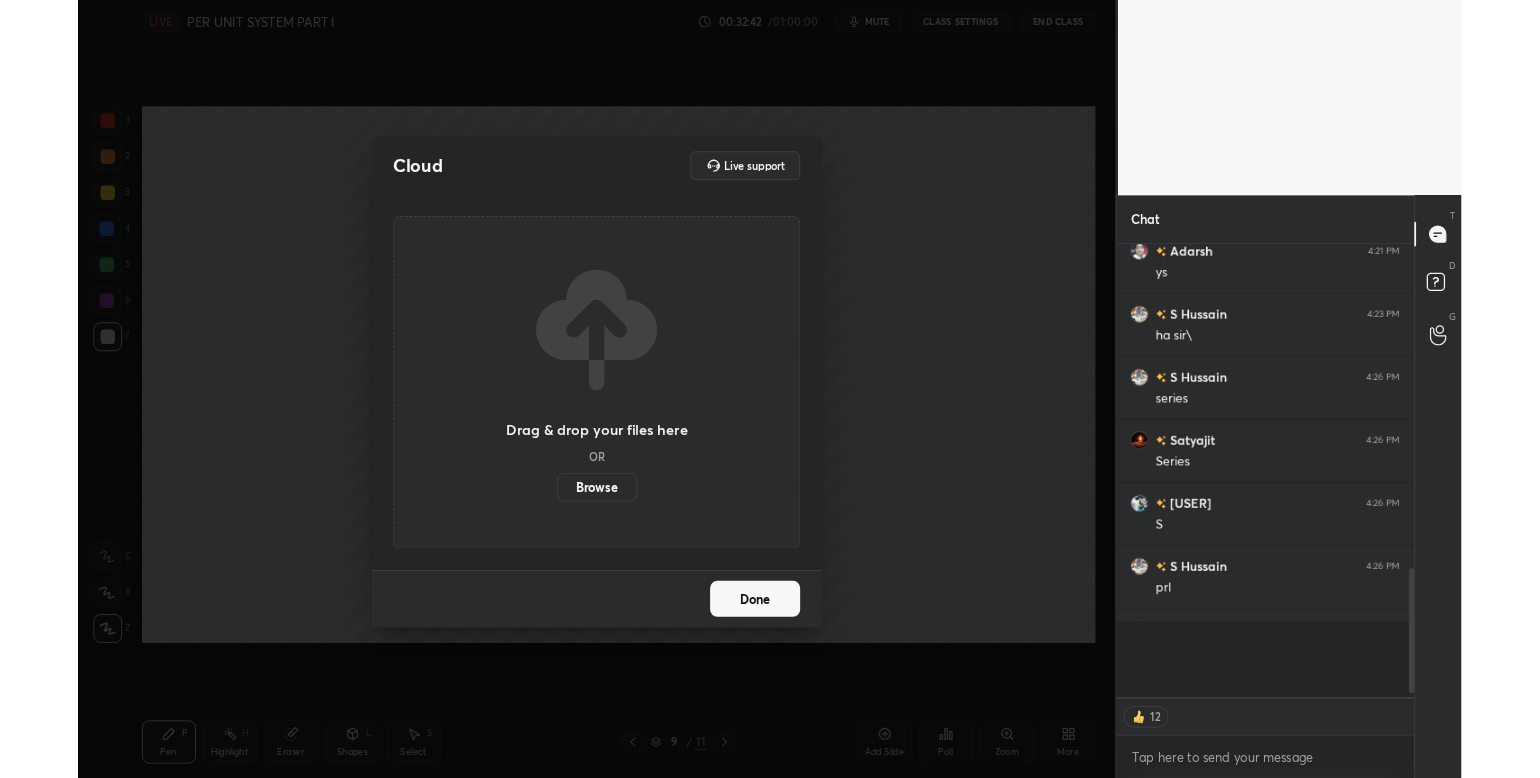 scroll, scrollTop: 99349, scrollLeft: 98924, axis: both 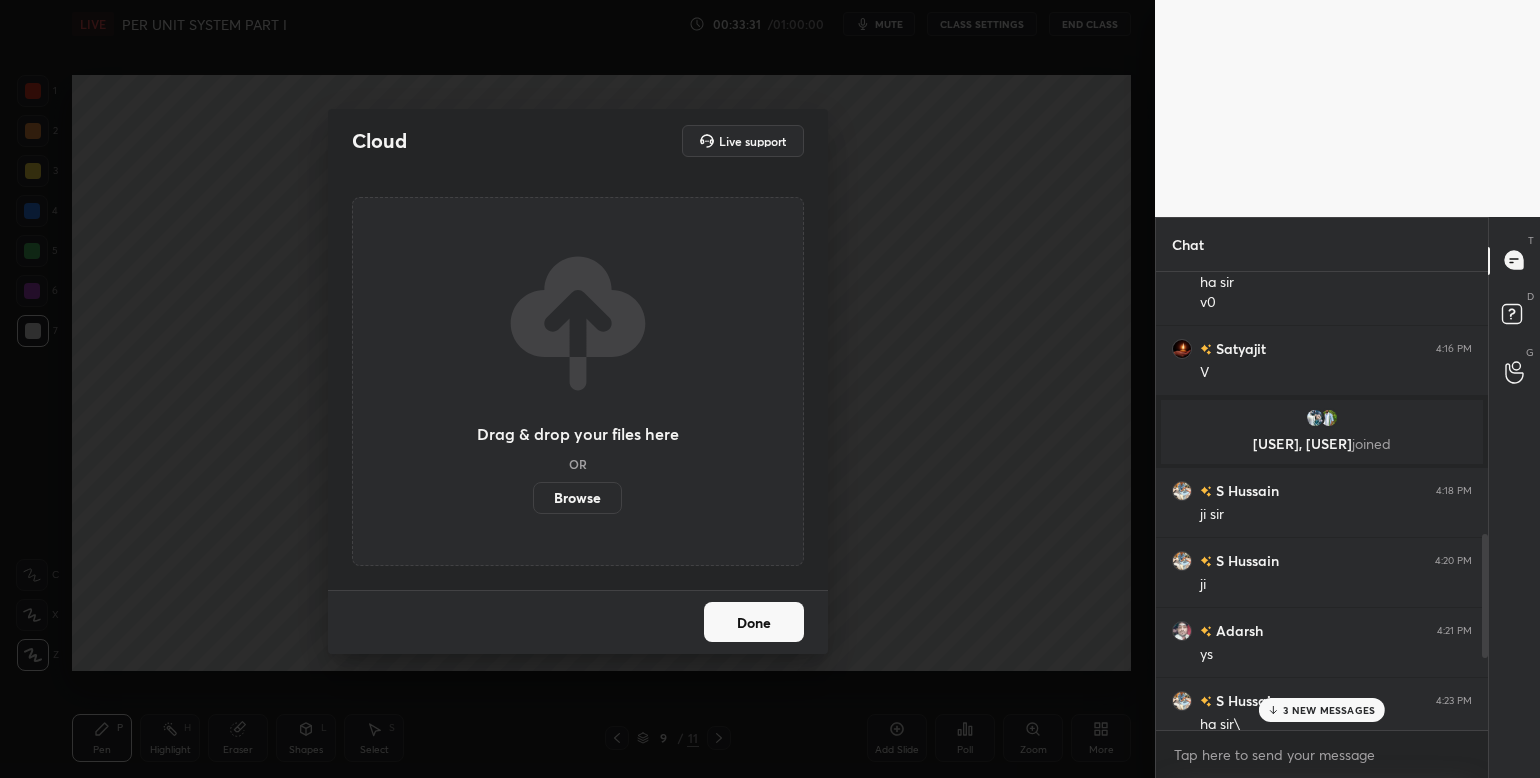click on "Browse" at bounding box center (577, 498) 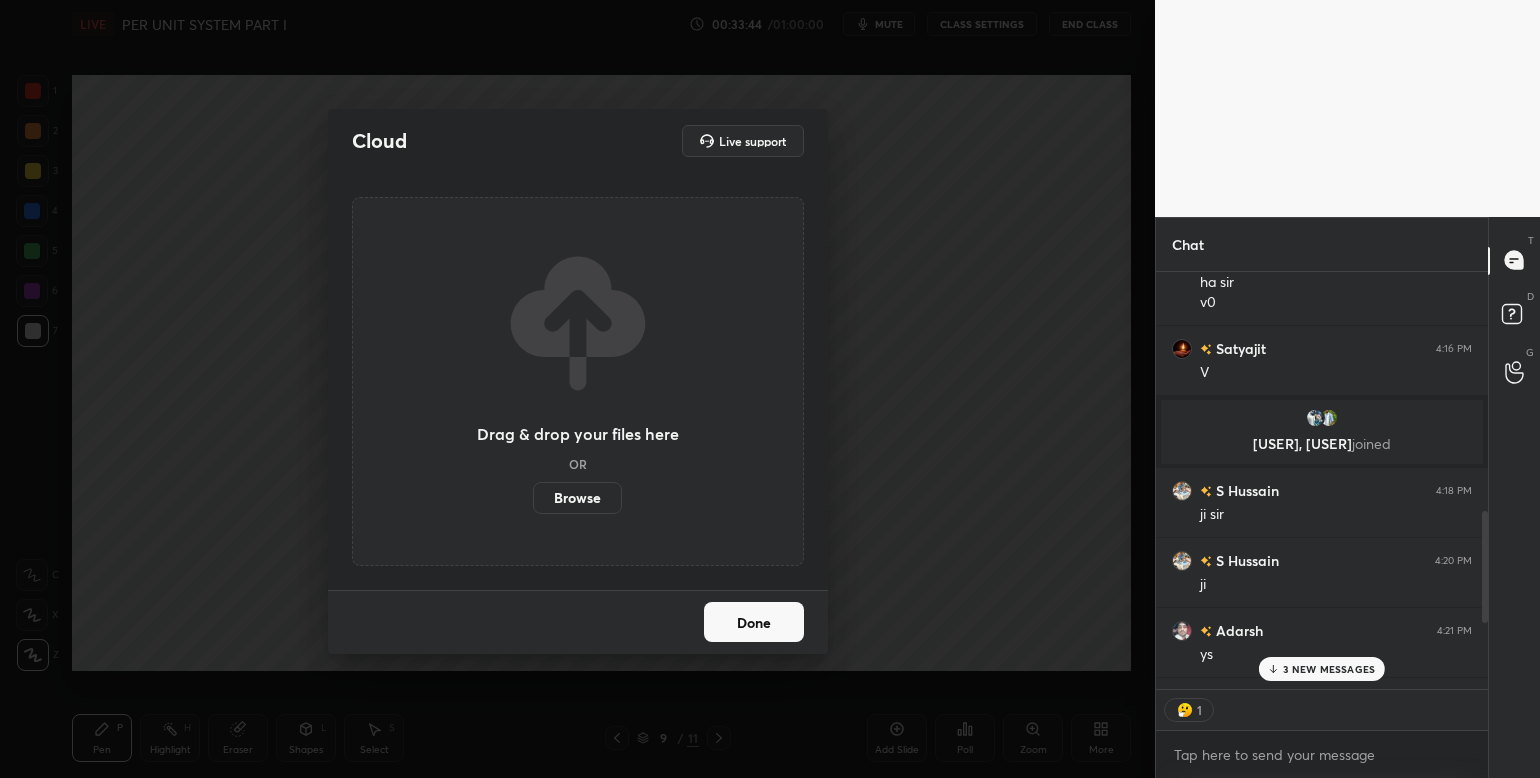scroll, scrollTop: 412, scrollLeft: 327, axis: both 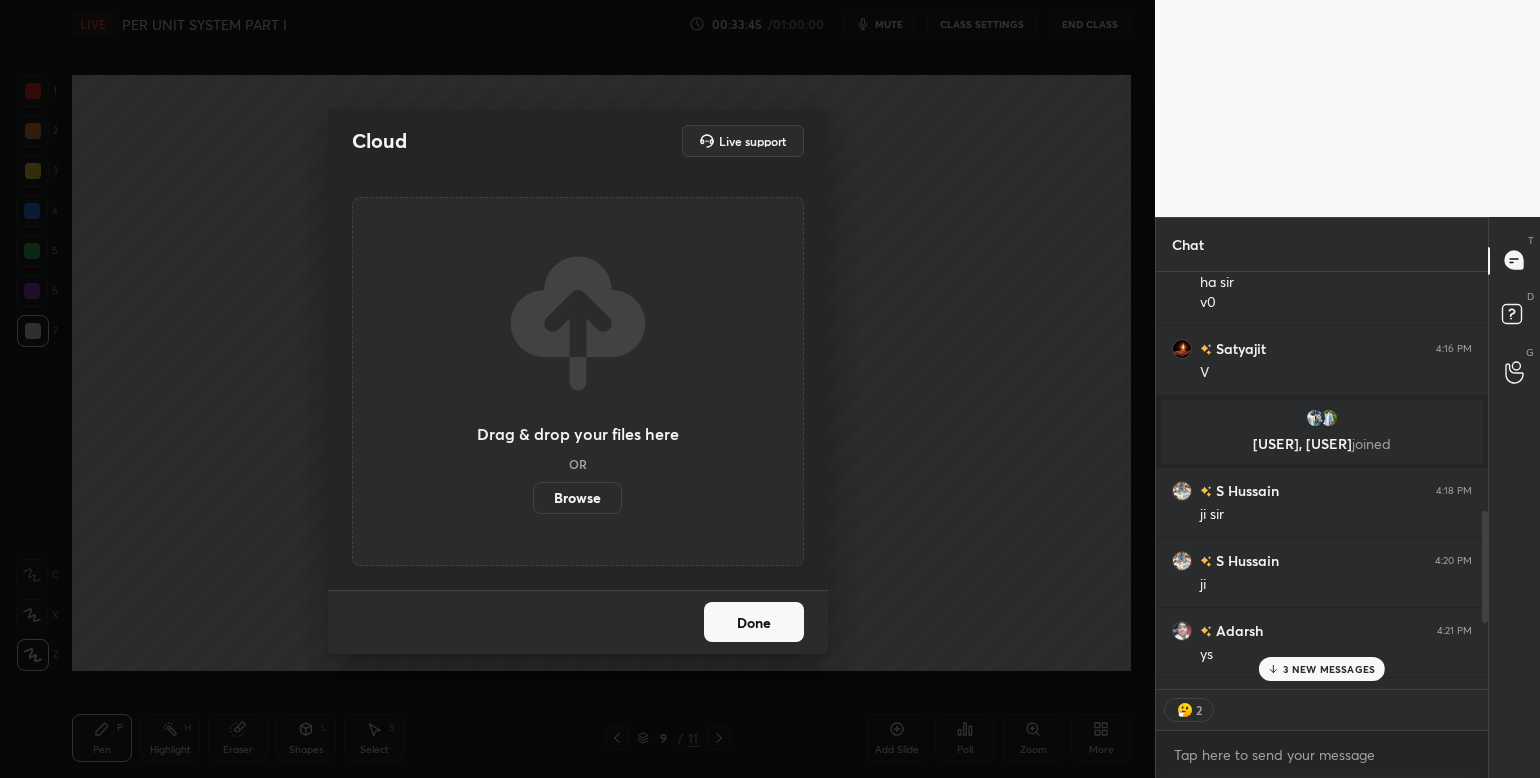 click on "Cloud Live support Drag & drop your files here OR Browse Done" at bounding box center (577, 389) 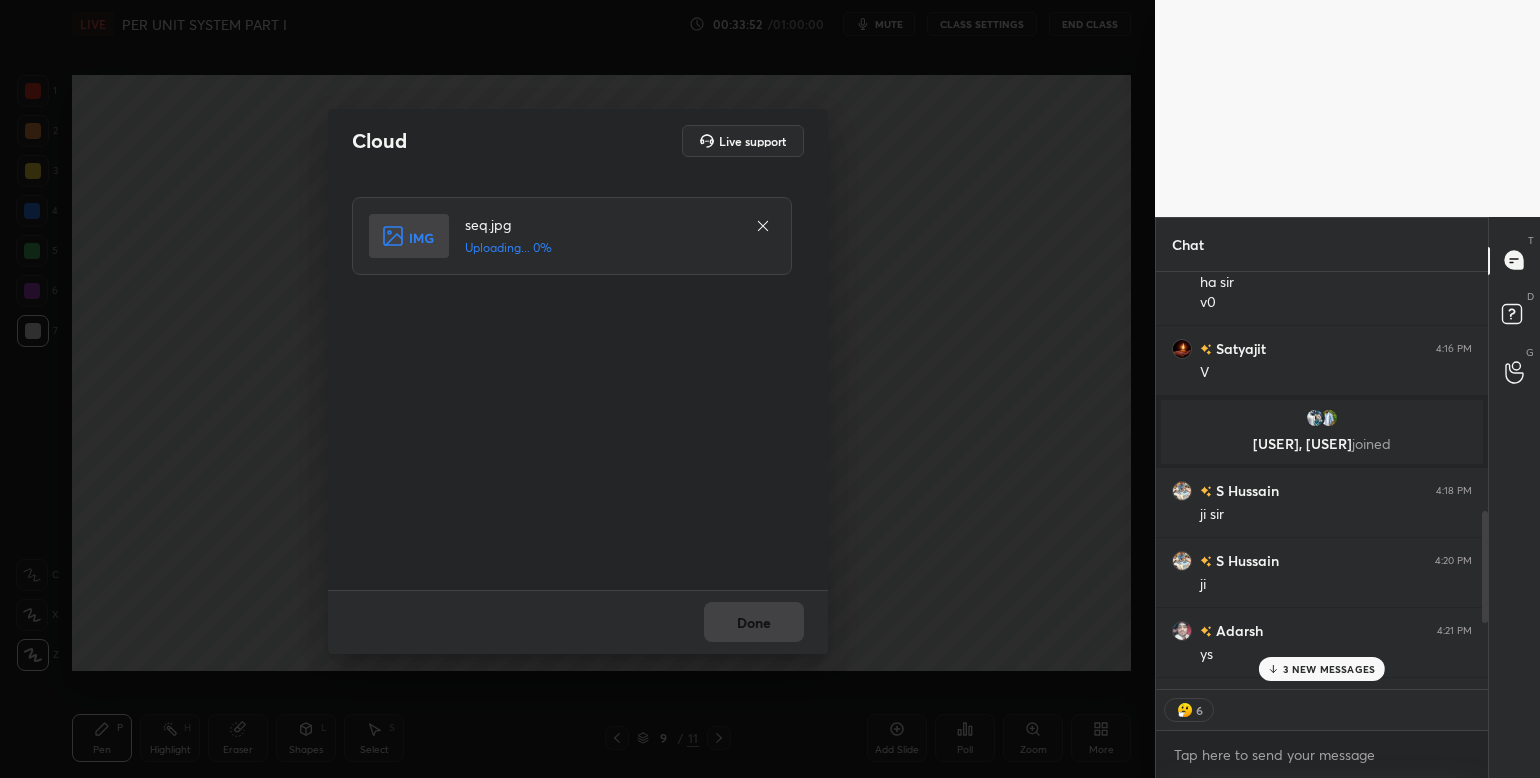 click on "3 NEW MESSAGES" at bounding box center [1329, 669] 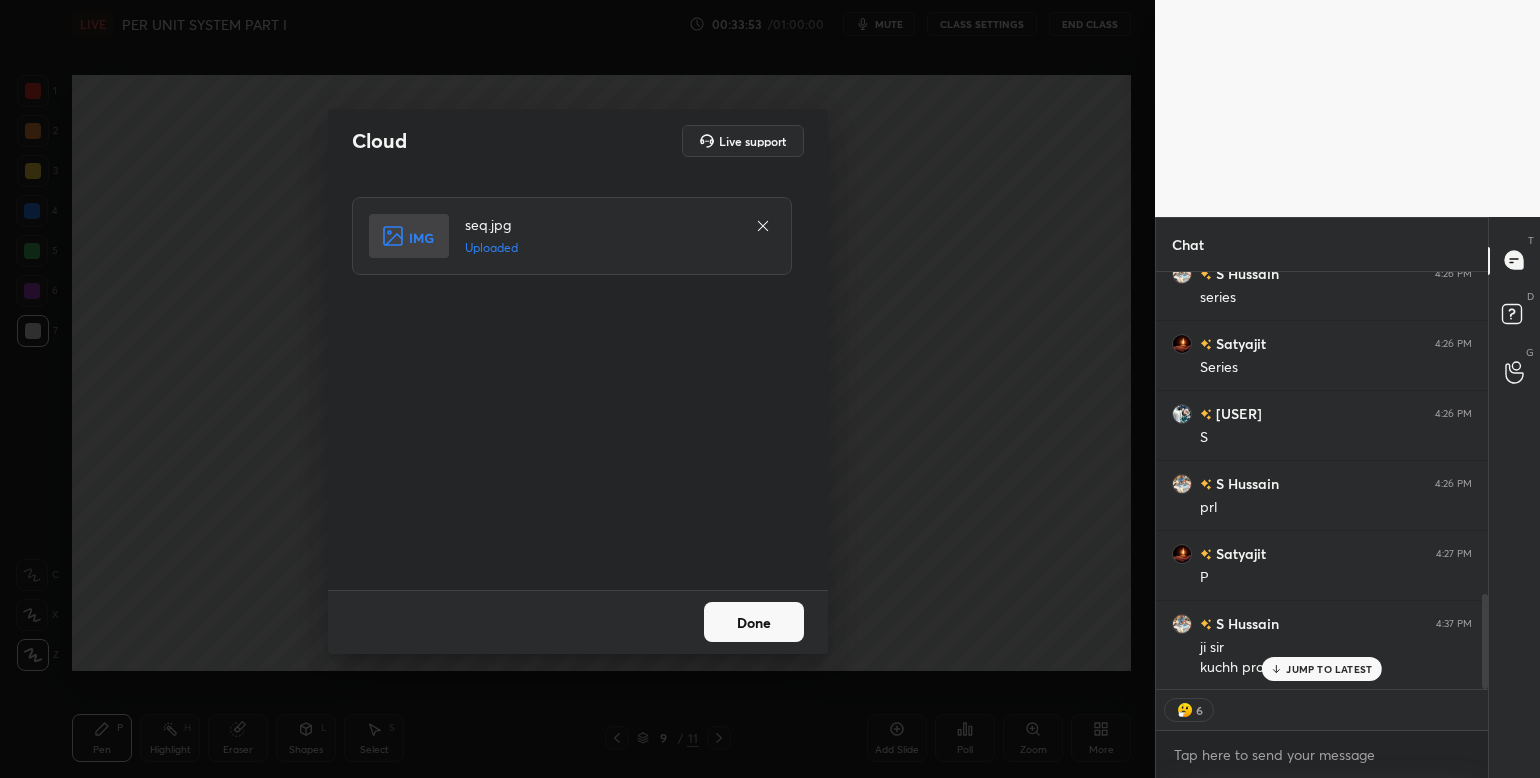click on "JUMP TO LATEST" at bounding box center [1329, 669] 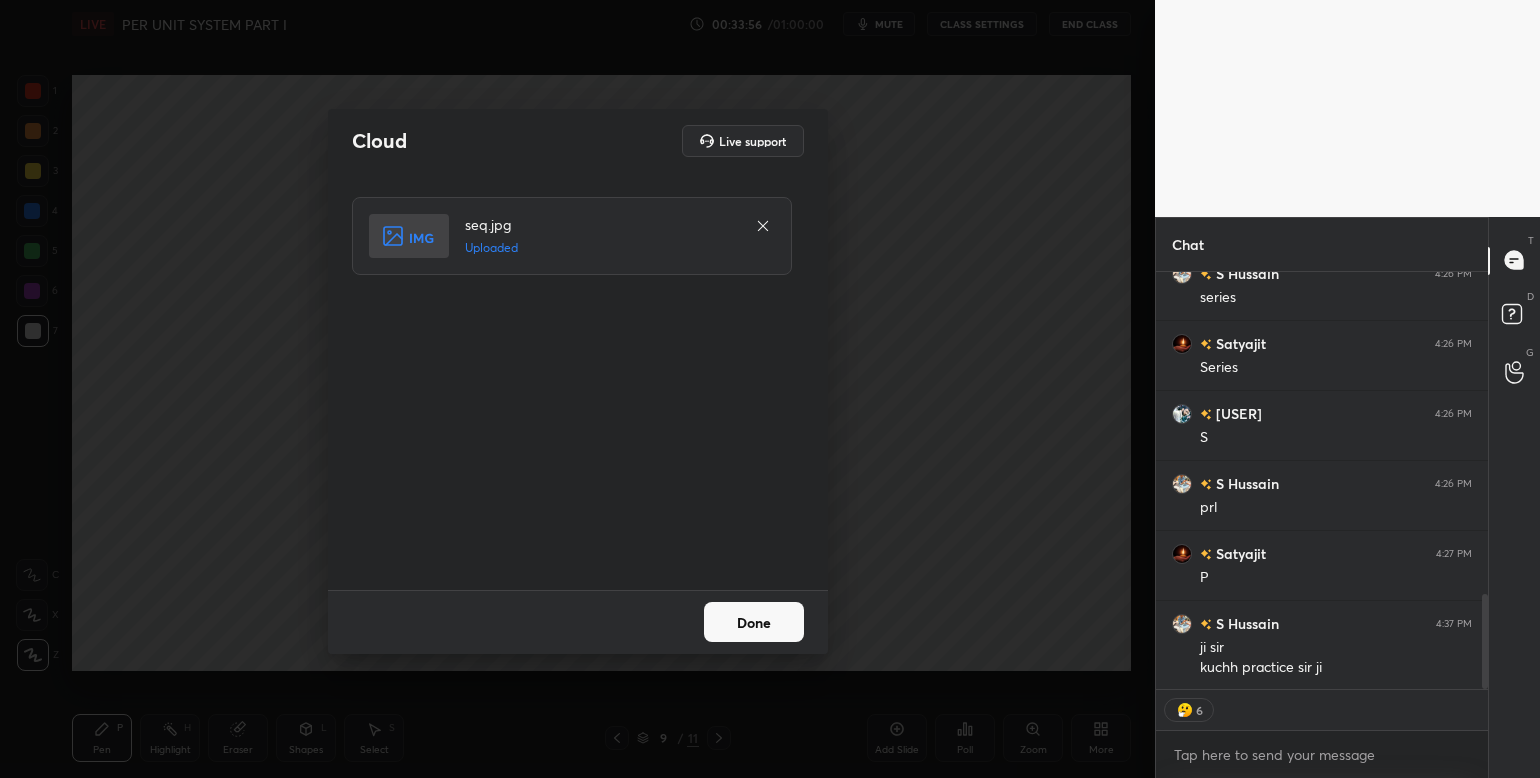 click on "Done" at bounding box center [754, 622] 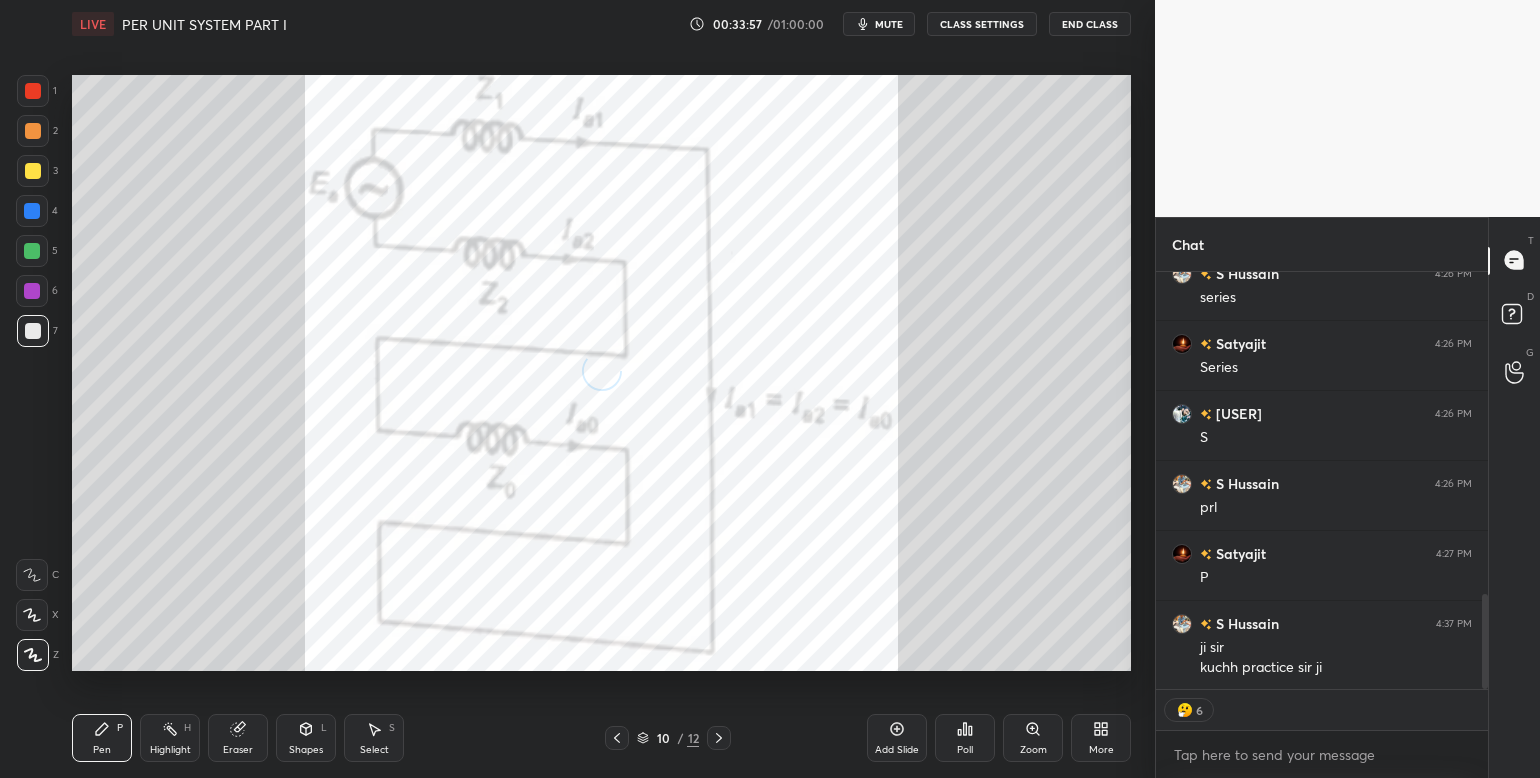 scroll, scrollTop: 6, scrollLeft: 6, axis: both 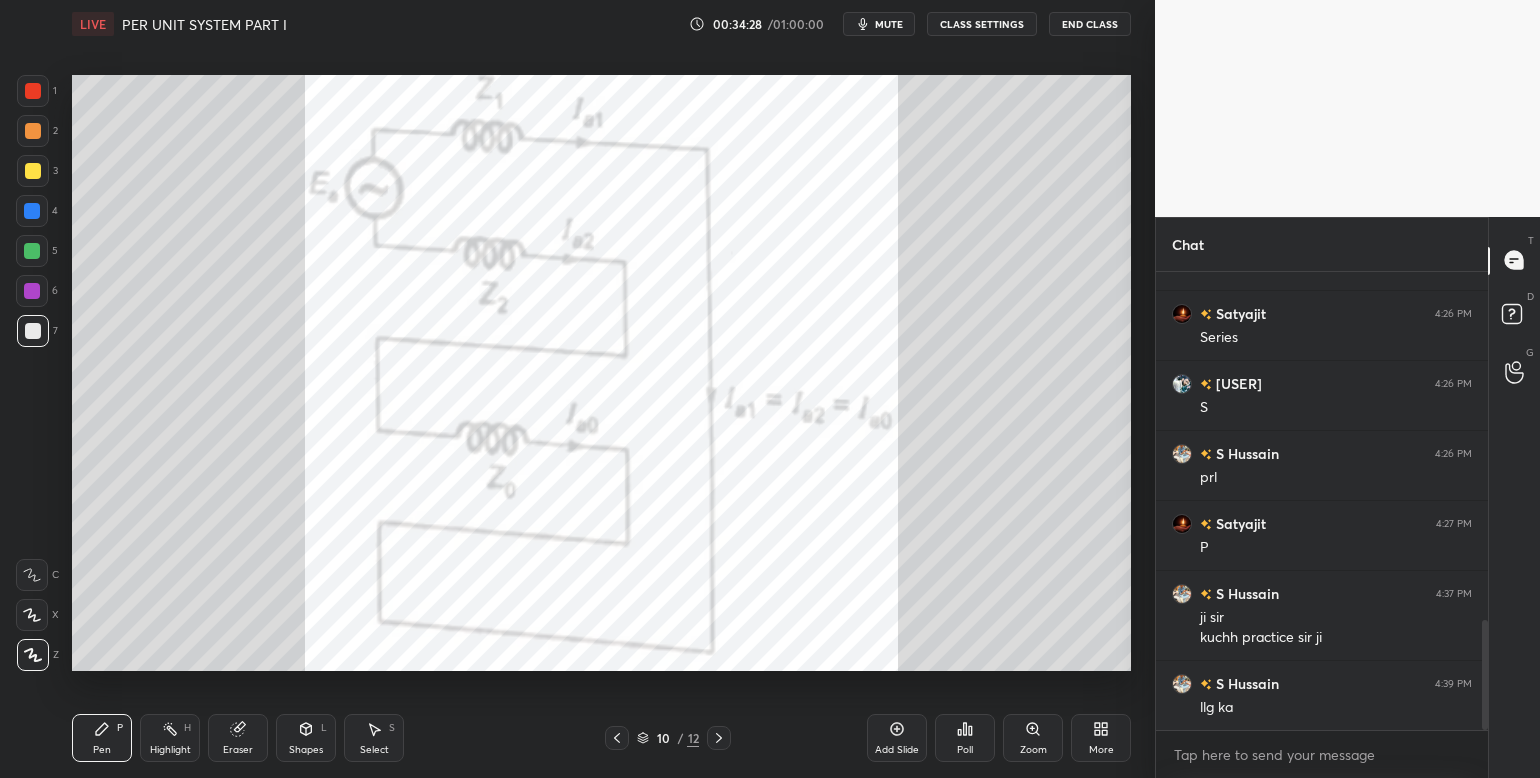 drag, startPoint x: 1487, startPoint y: 636, endPoint x: 1483, endPoint y: 686, distance: 50.159744 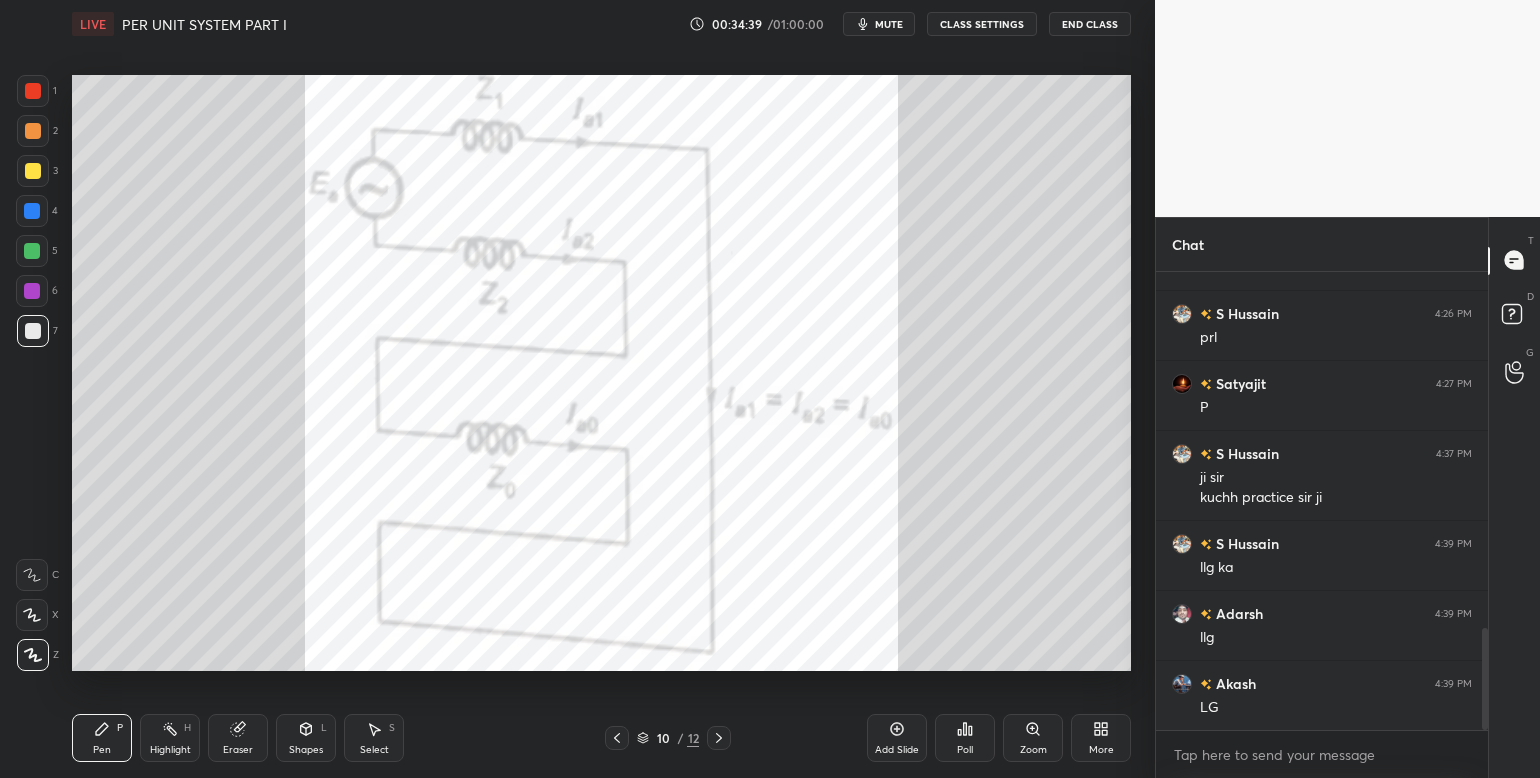 scroll, scrollTop: 1668, scrollLeft: 0, axis: vertical 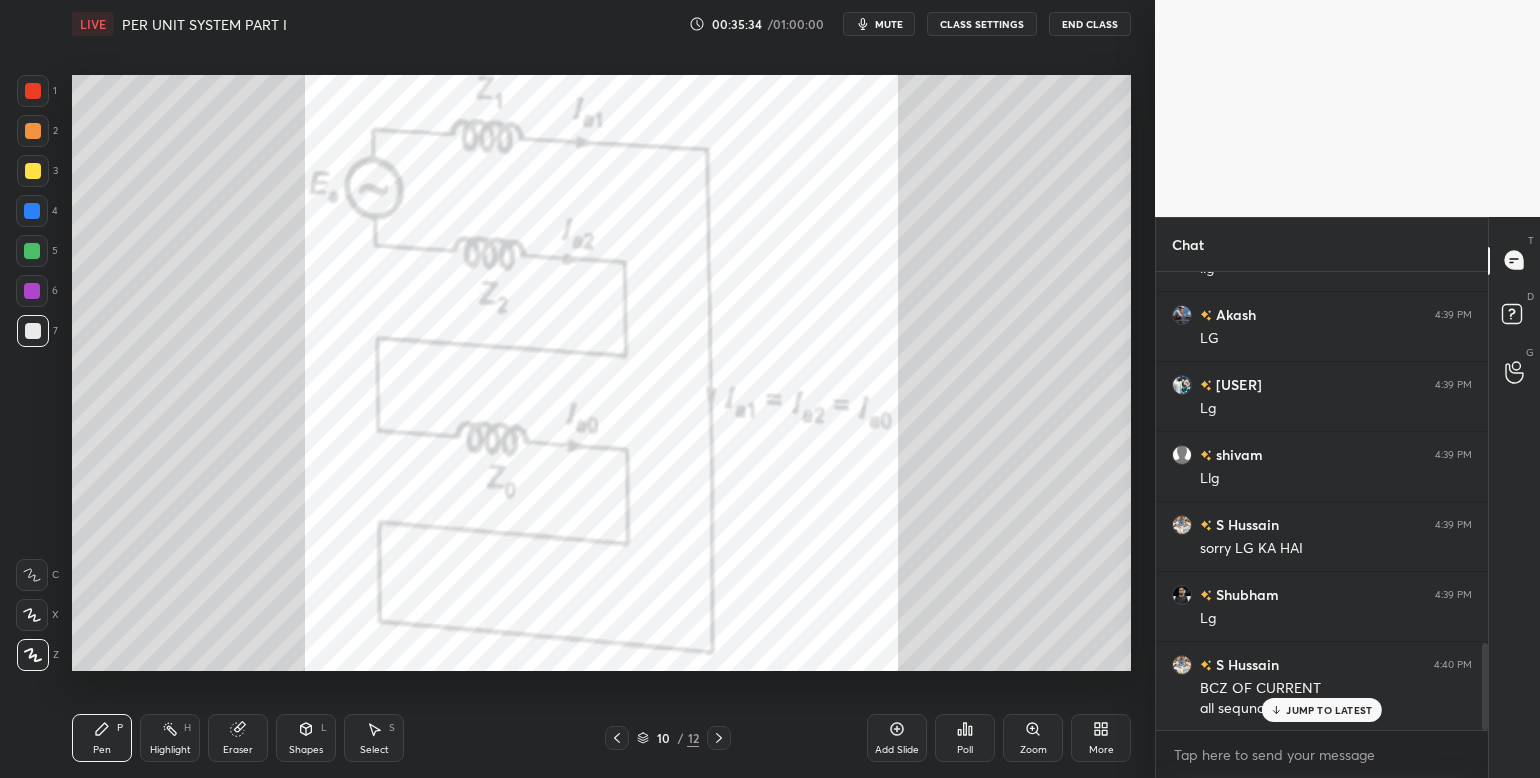 click on "JUMP TO LATEST" at bounding box center [1329, 710] 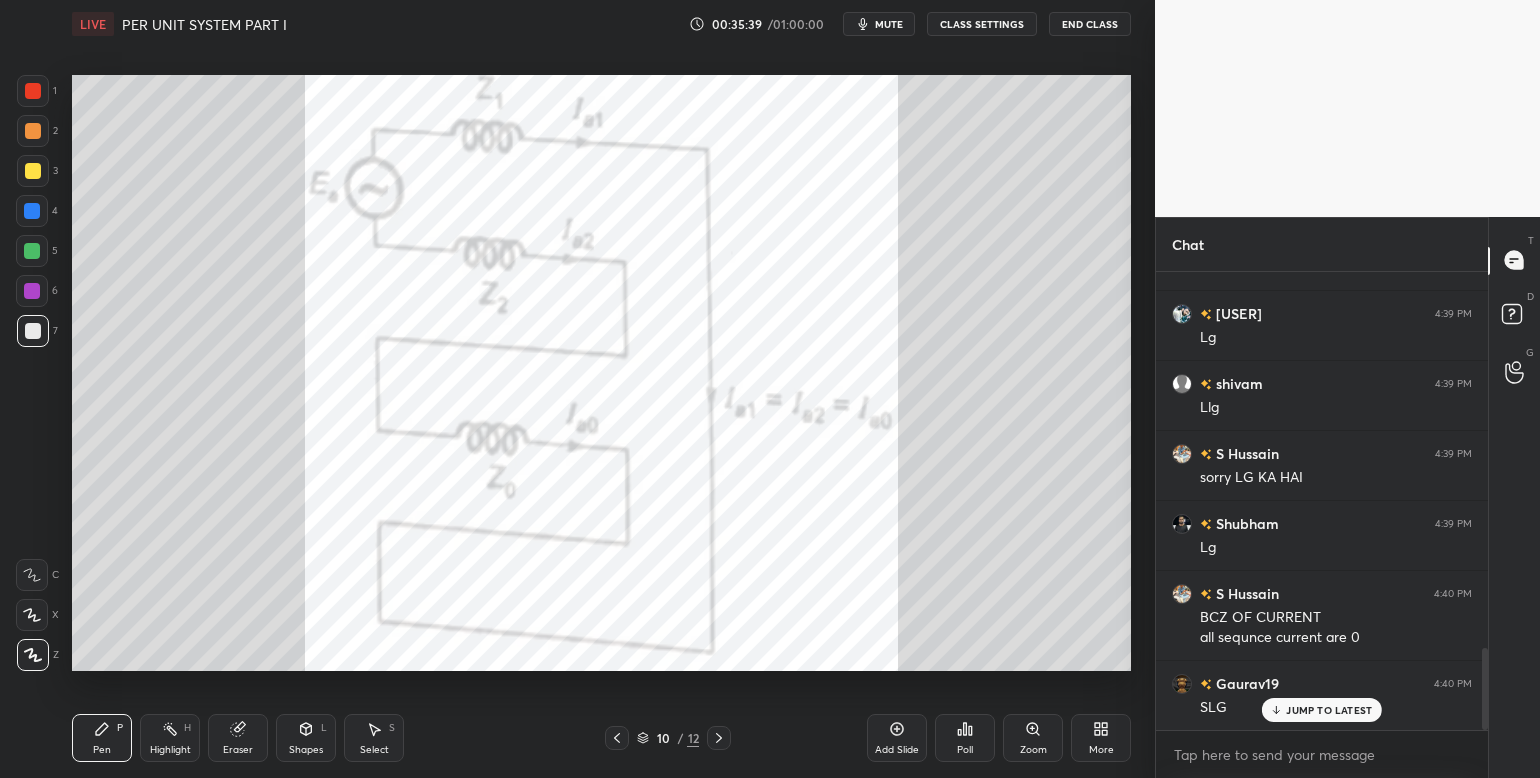 scroll, scrollTop: 2108, scrollLeft: 0, axis: vertical 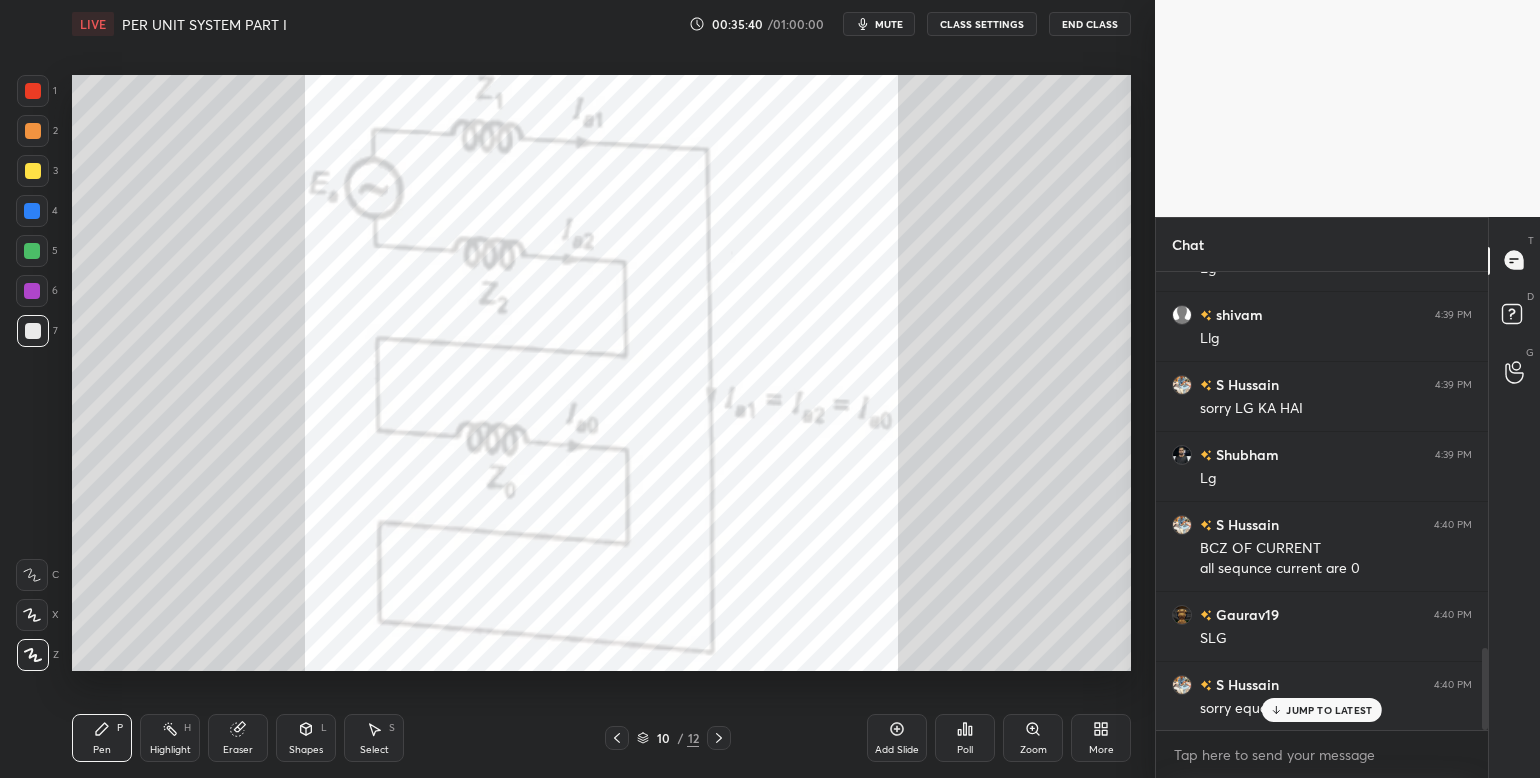 click at bounding box center [33, 91] 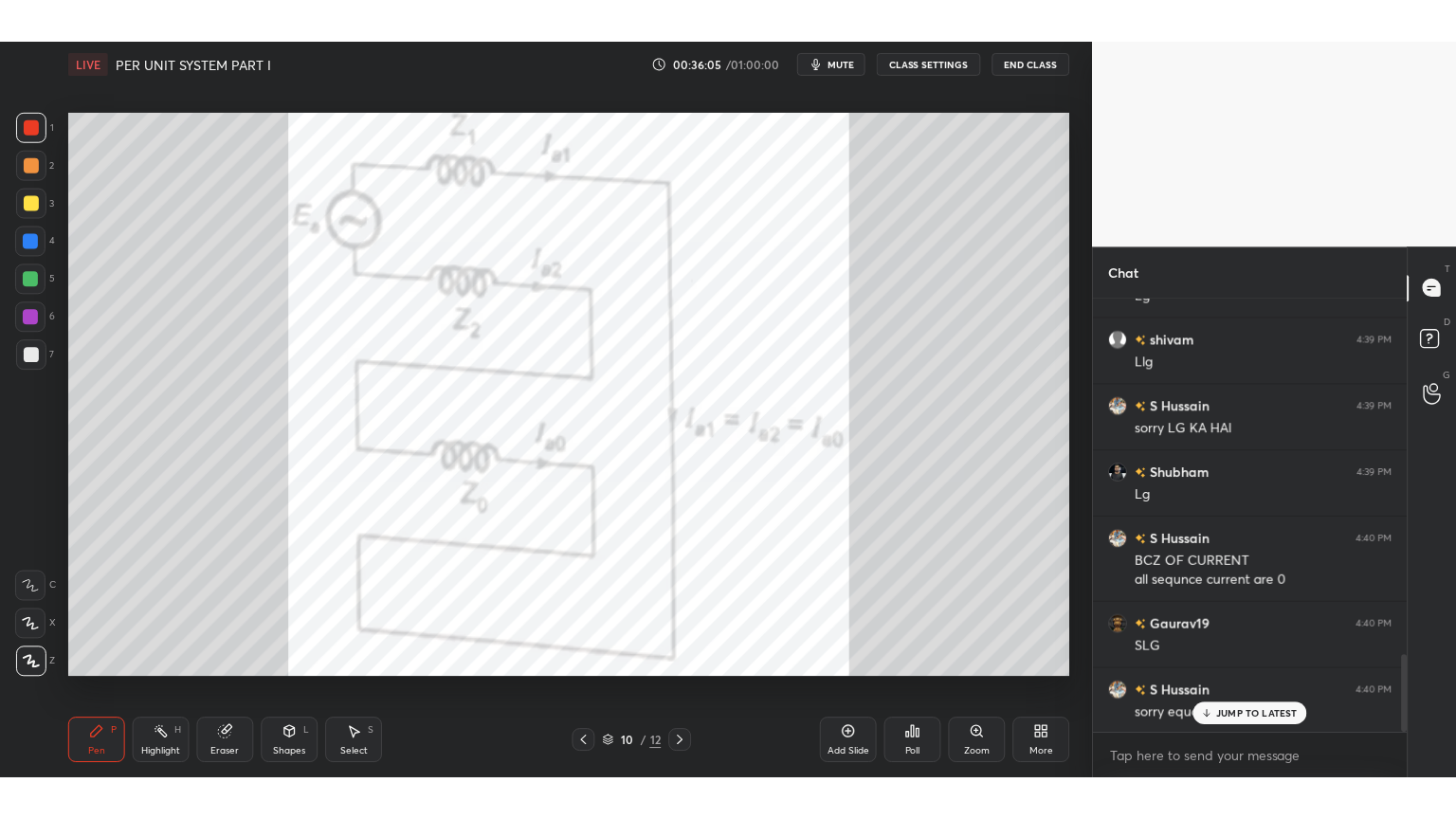 scroll, scrollTop: 2066, scrollLeft: 0, axis: vertical 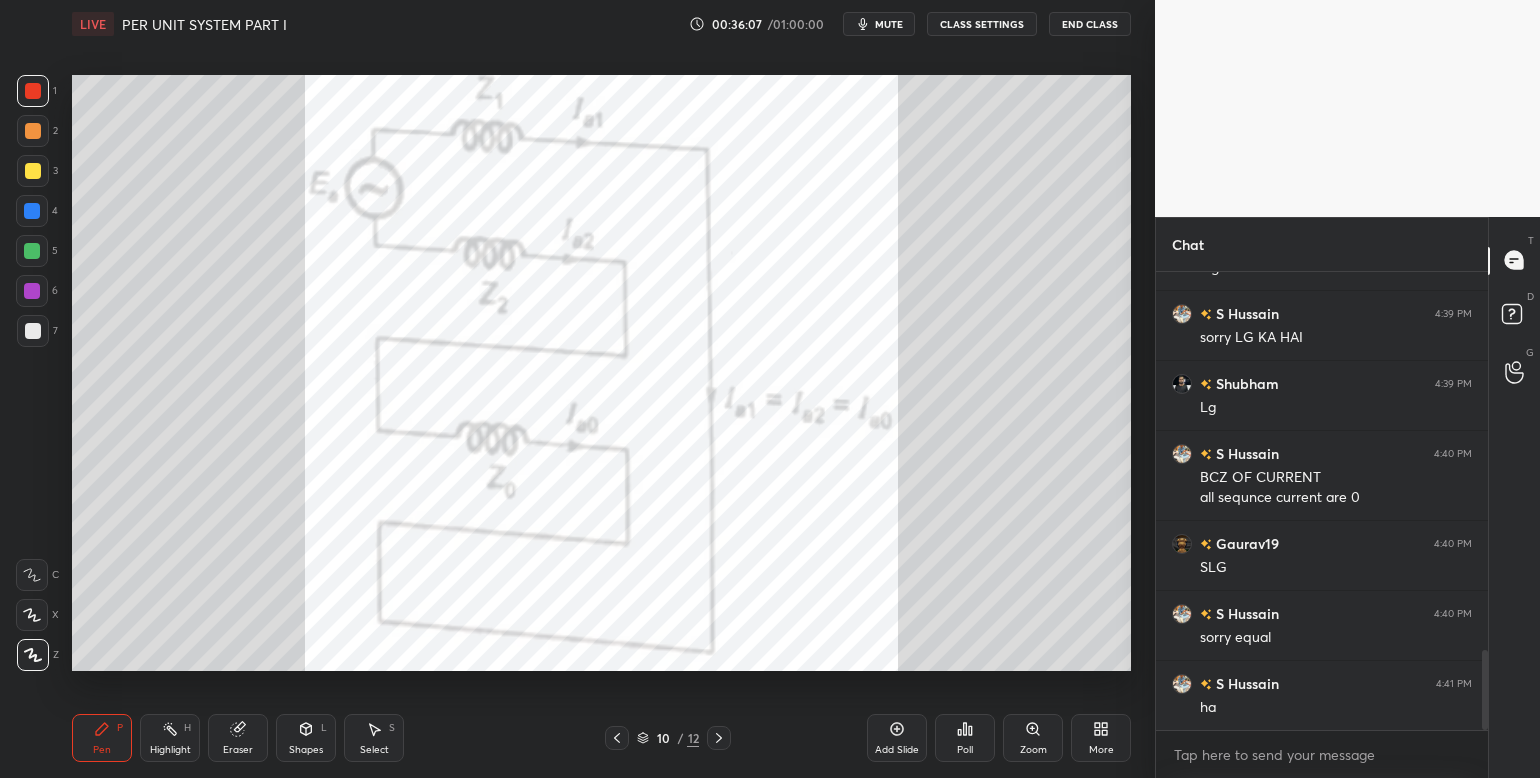 click 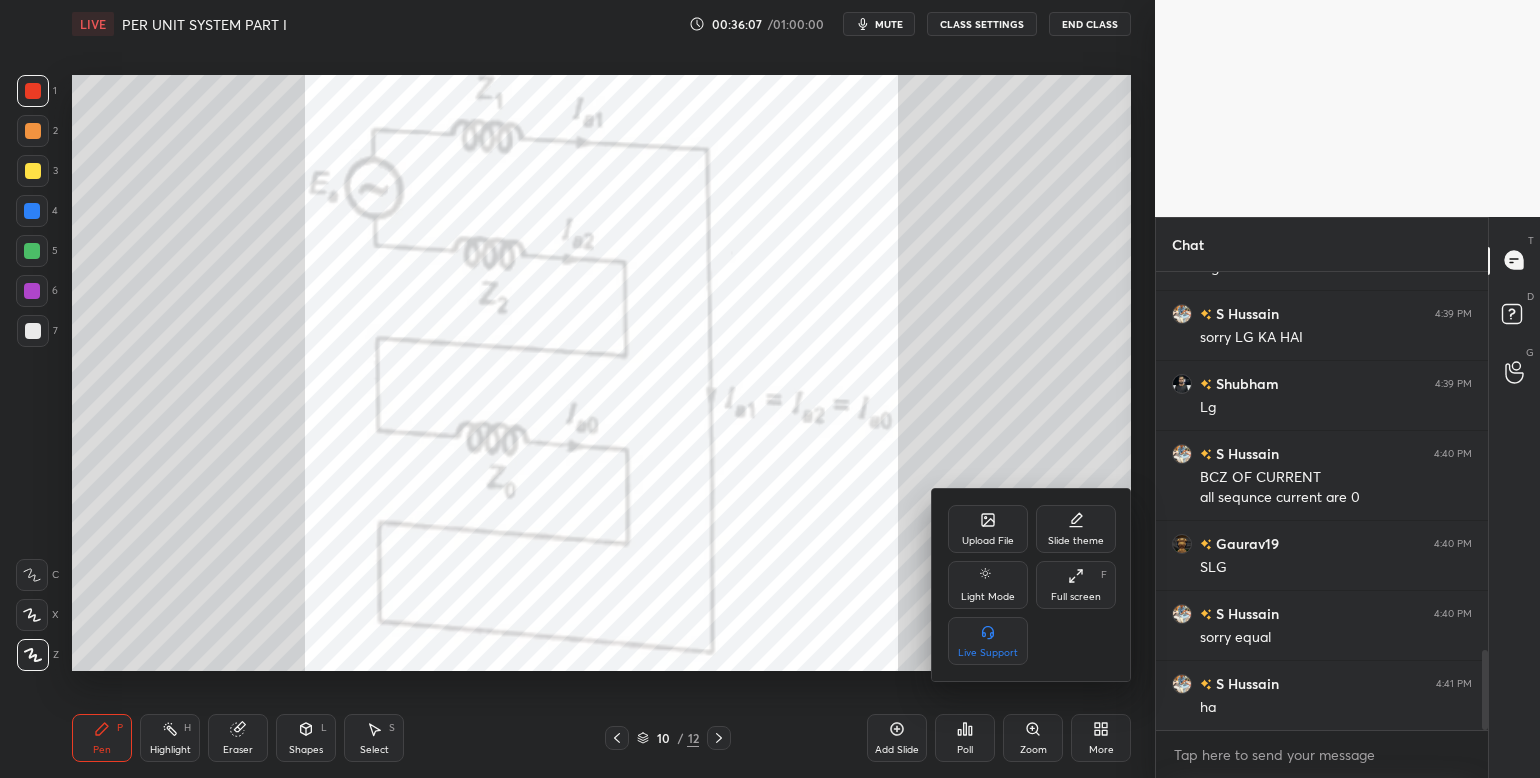 click on "Full screen" at bounding box center [1076, 597] 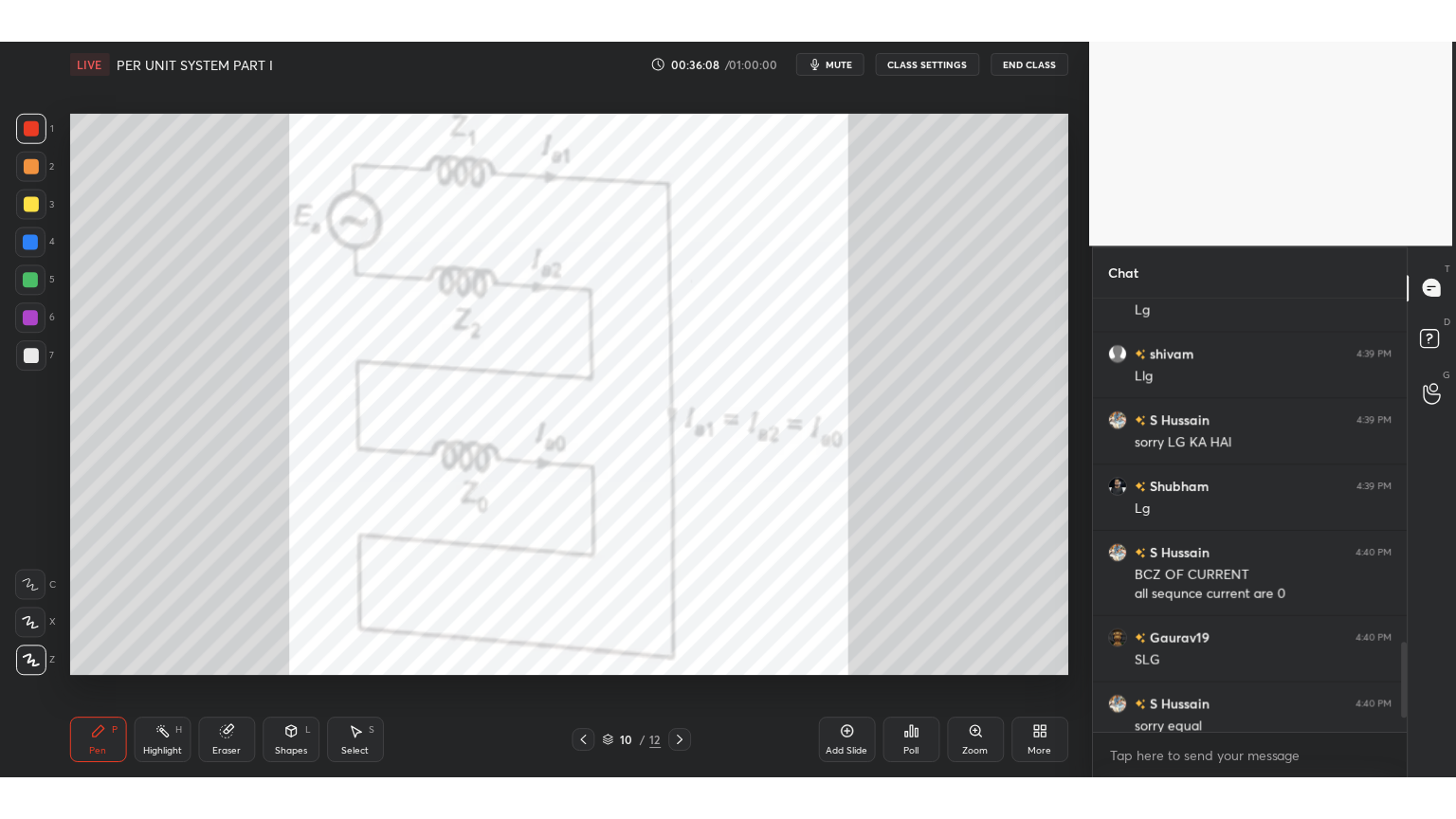 scroll, scrollTop: 94094, scrollLeft: 93776, axis: both 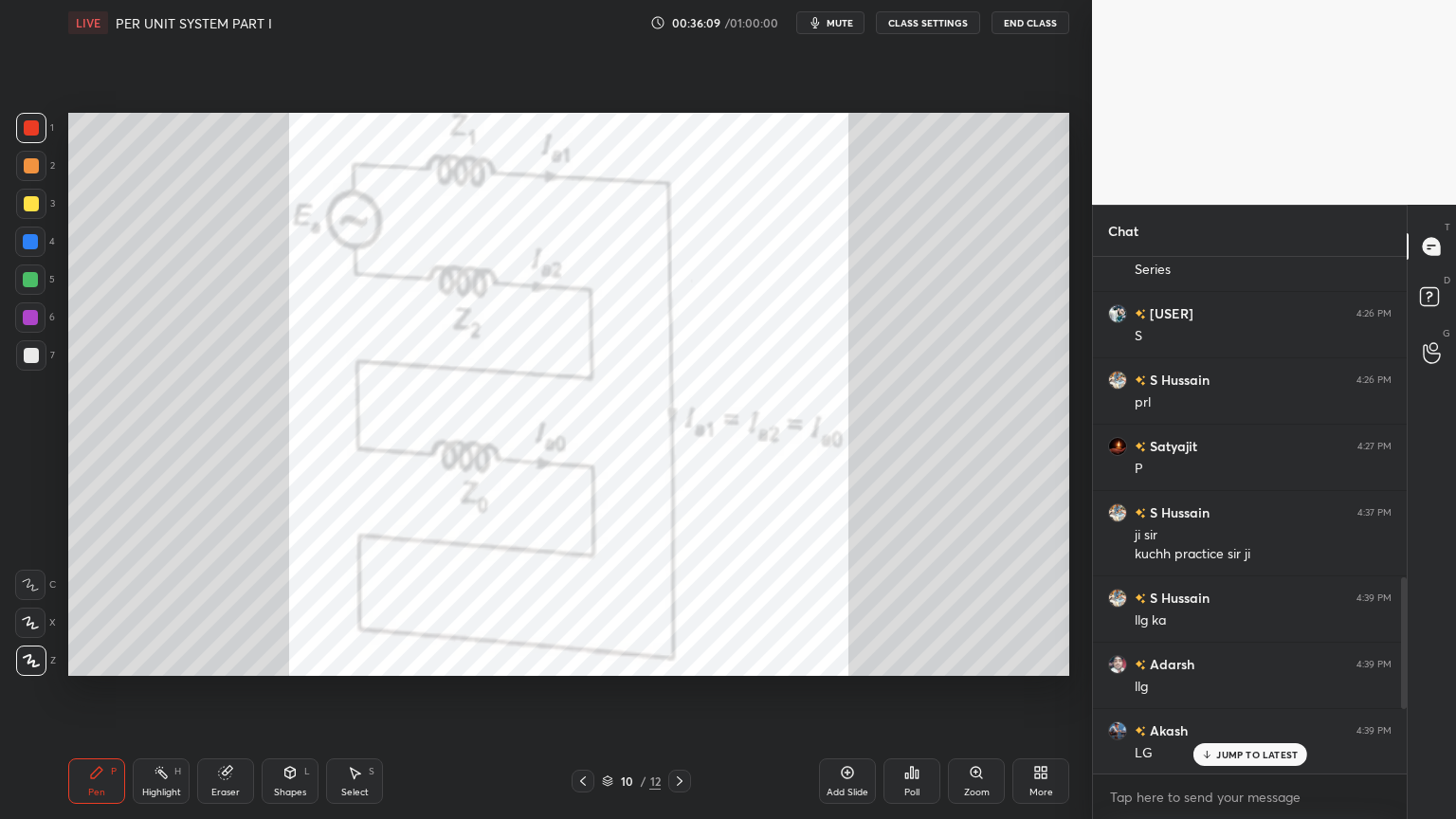 click 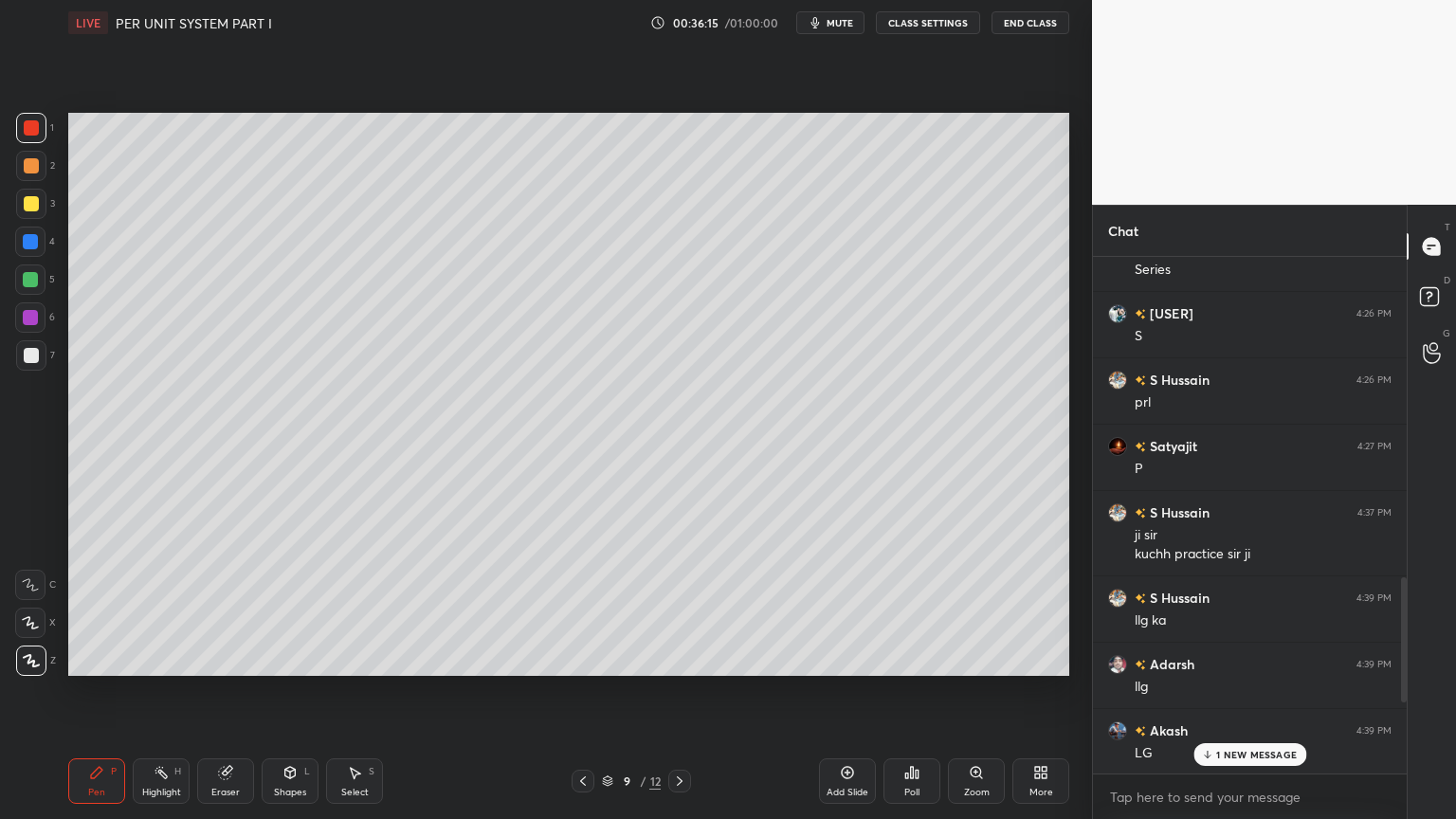 click 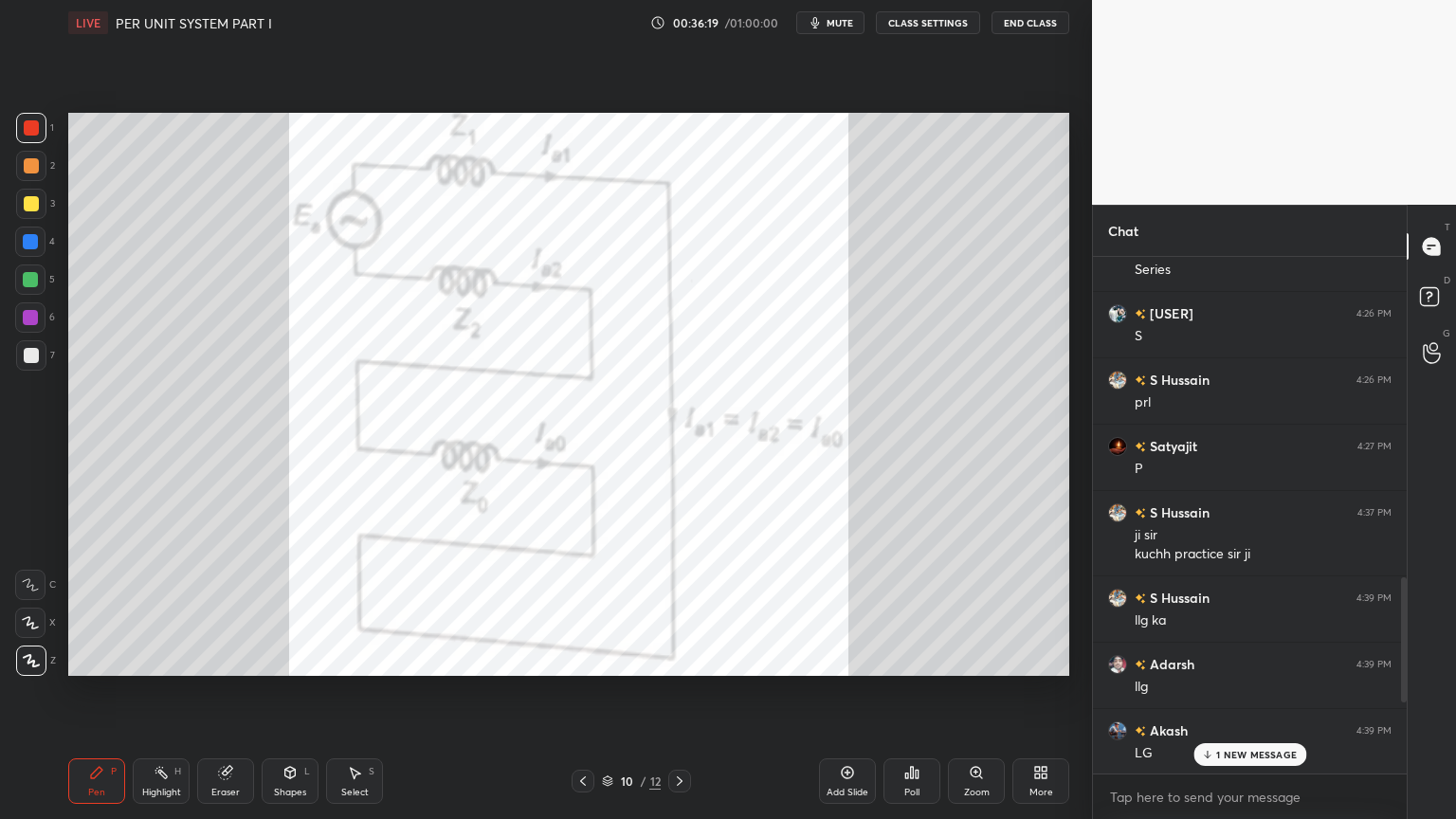 click on "Eraser" at bounding box center [226, 781] 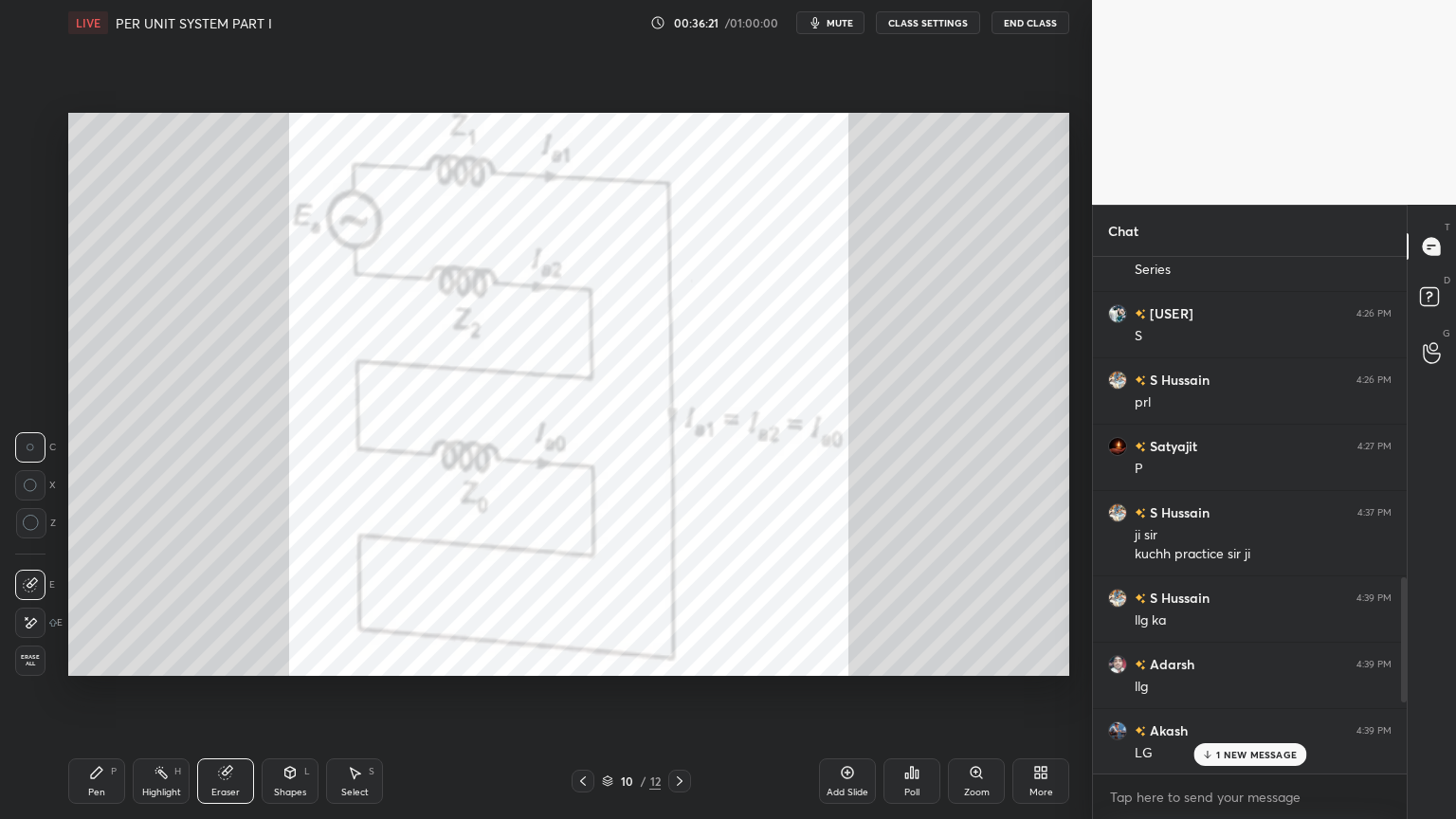 click on "Pen P" at bounding box center (97, 781) 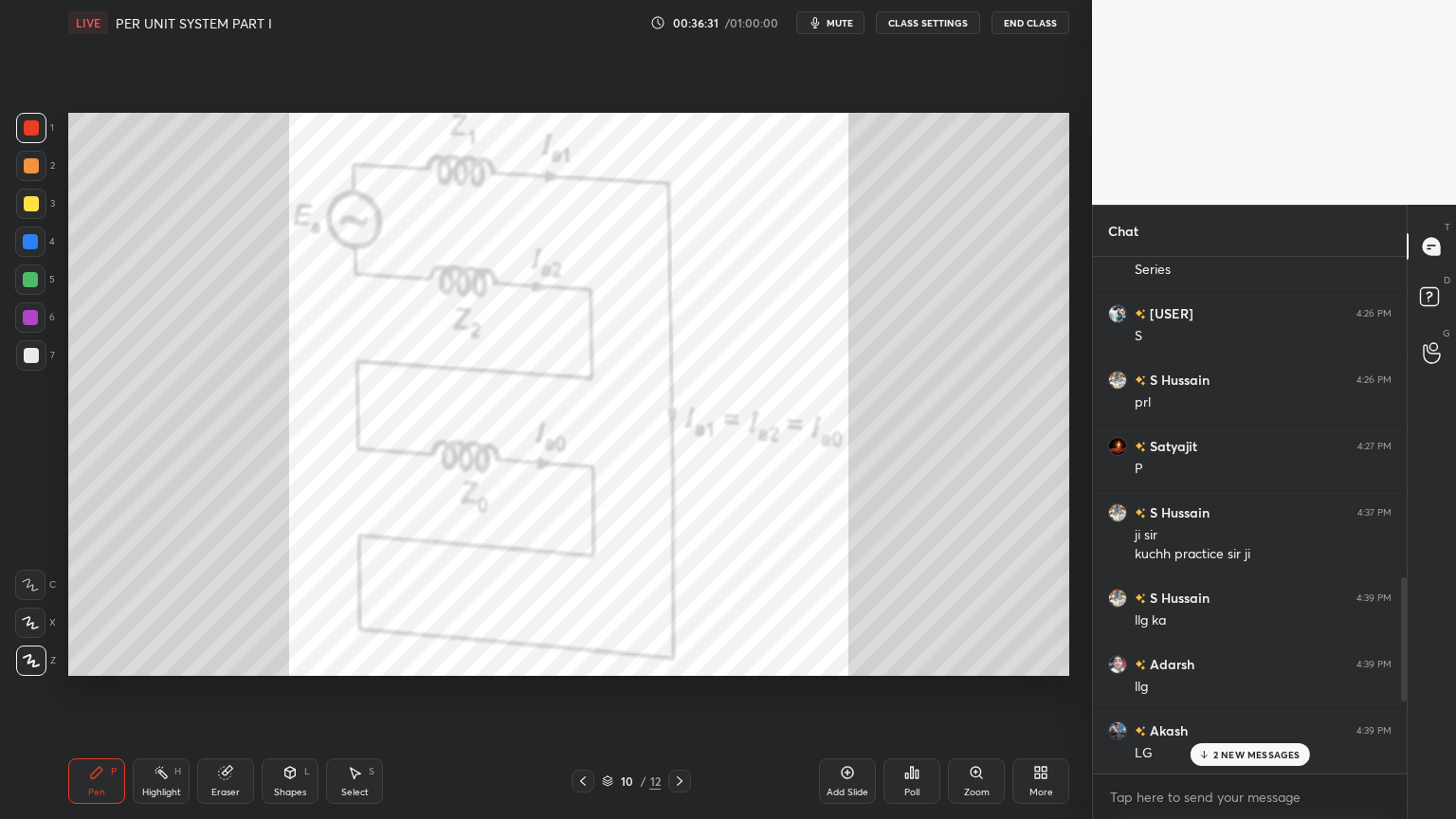 click 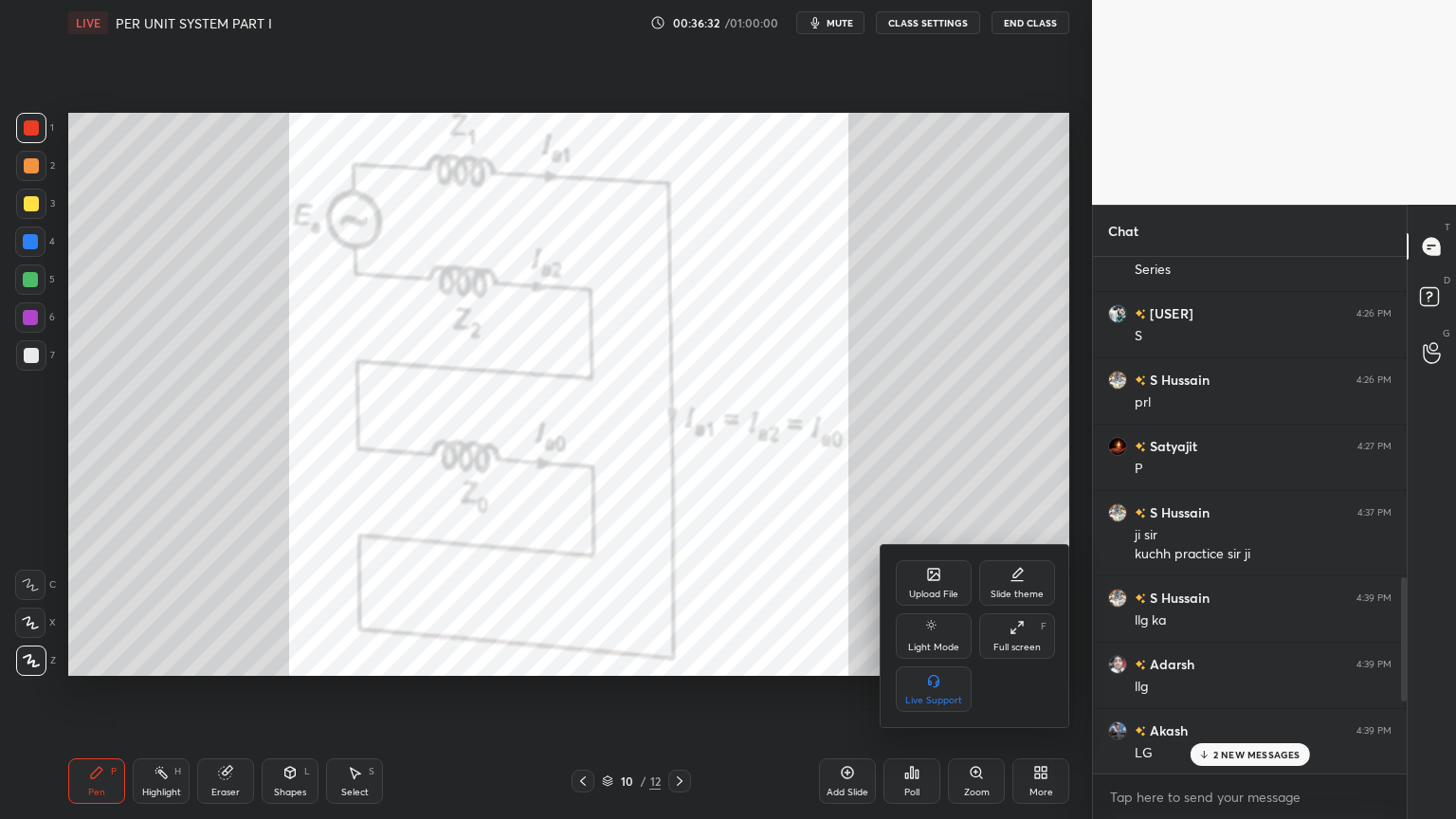 click on "Upload File" at bounding box center (934, 594) 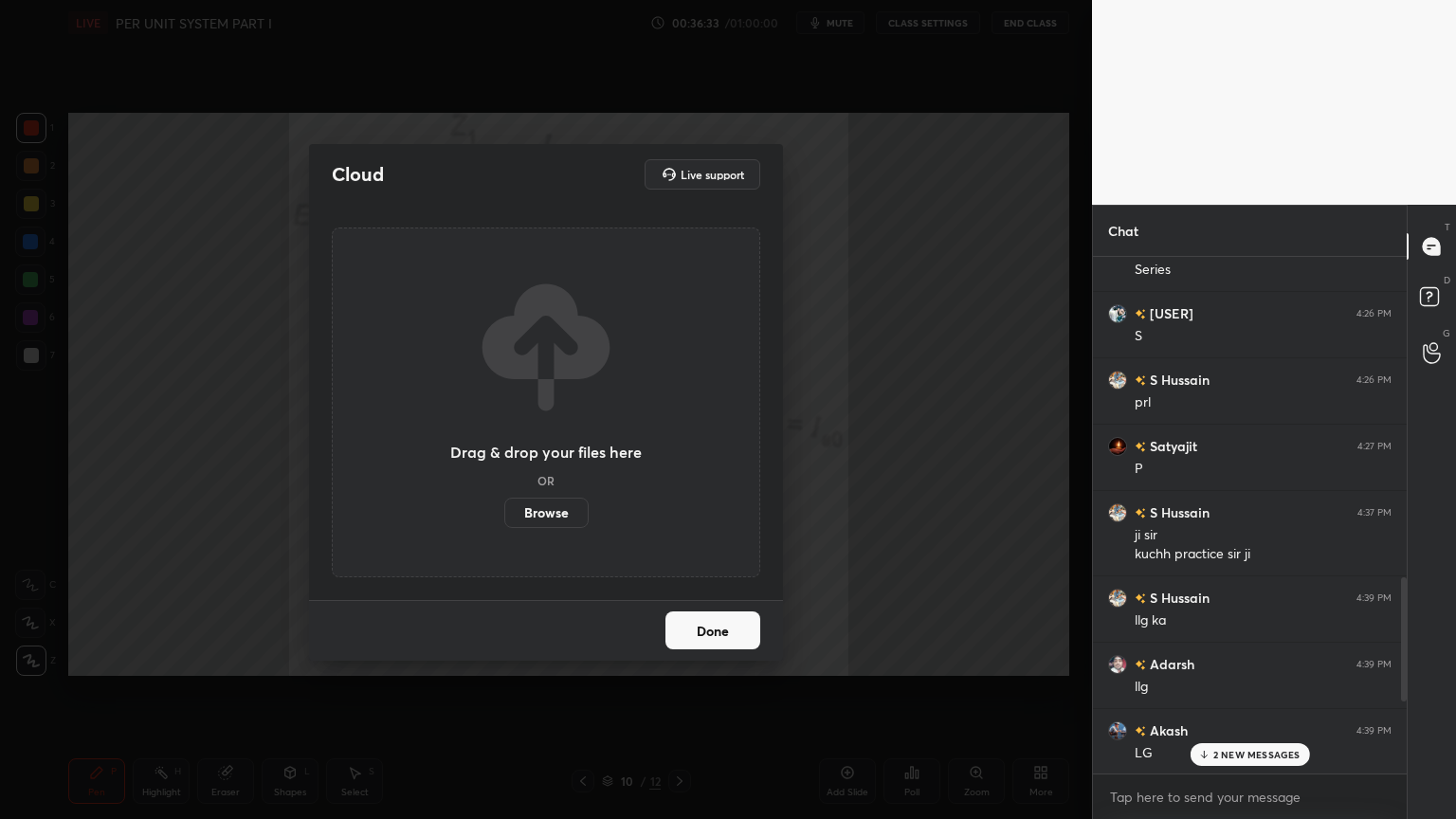 click on "Browse" at bounding box center (546, 513) 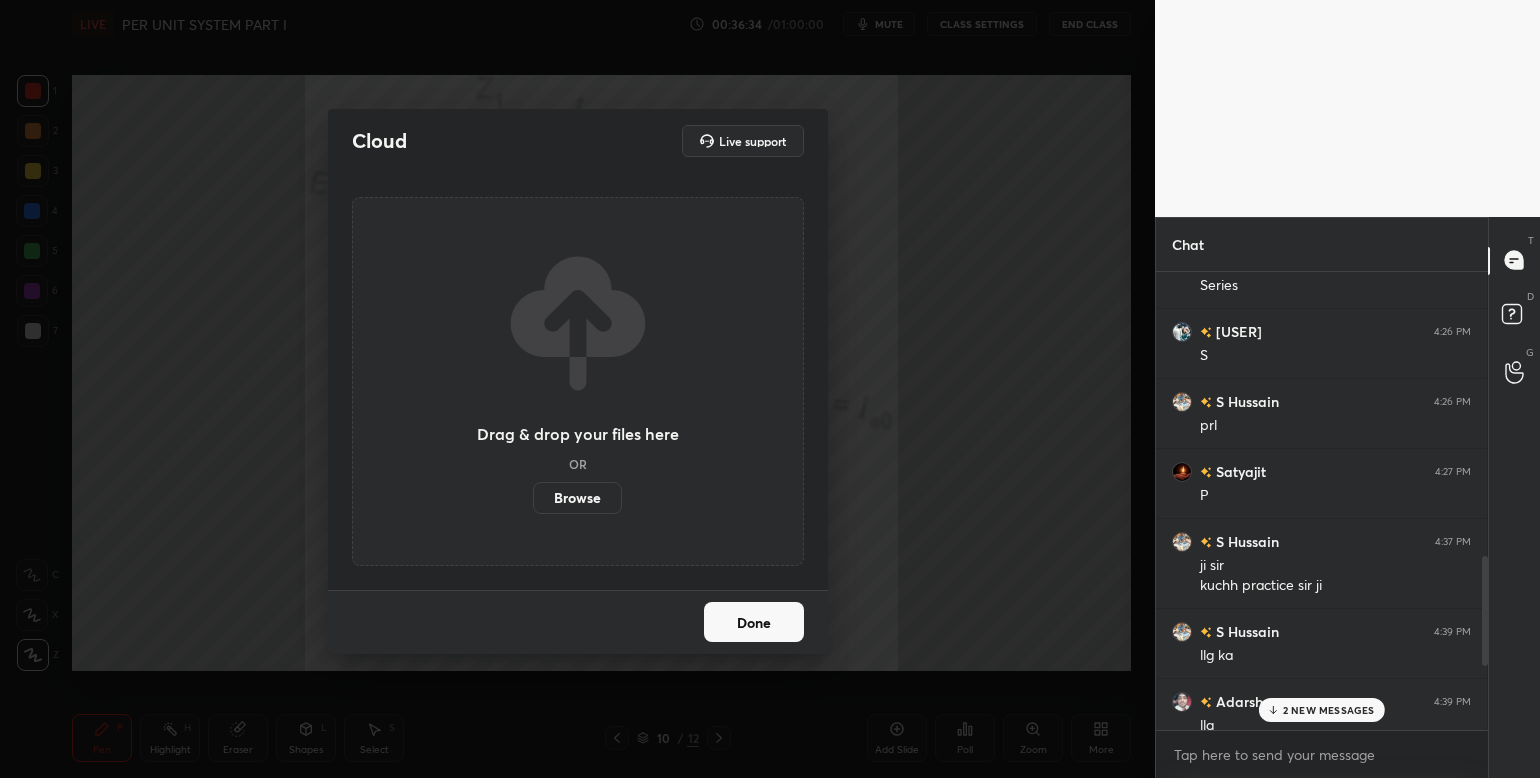 scroll, scrollTop: 99349, scrollLeft: 98924, axis: both 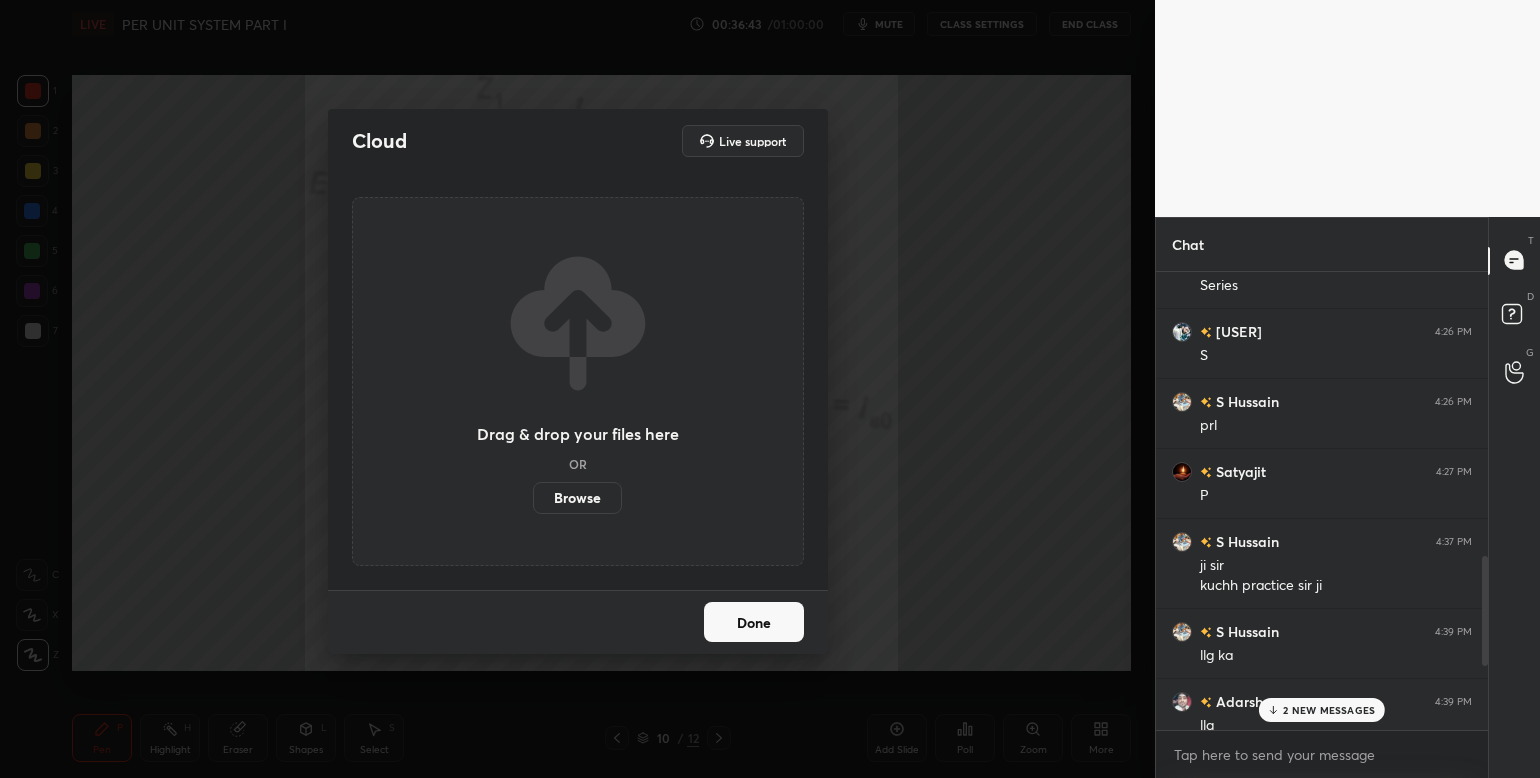 click on "Done" at bounding box center (754, 622) 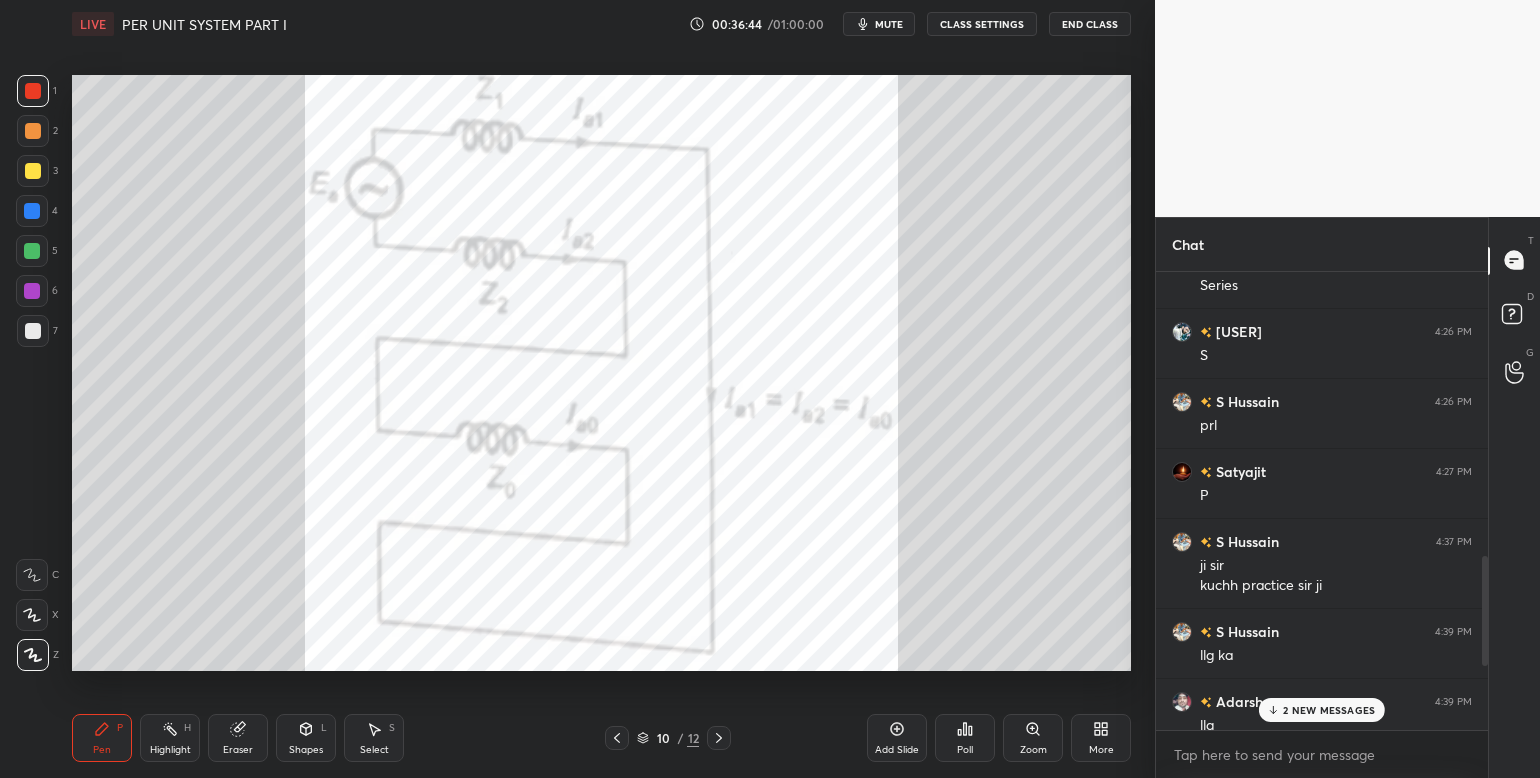 click on "2 NEW MESSAGES" at bounding box center [1329, 710] 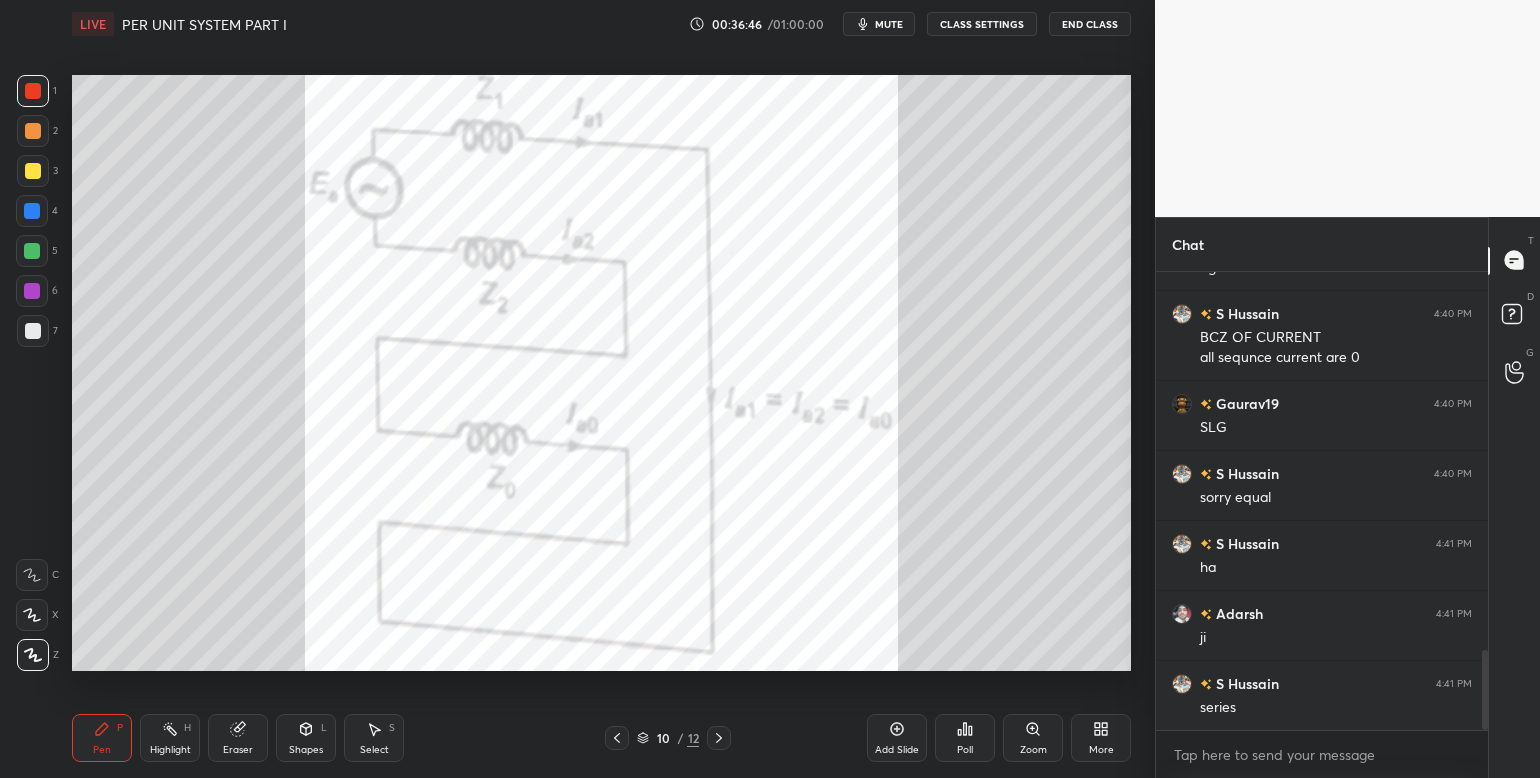 scroll, scrollTop: 2183, scrollLeft: 0, axis: vertical 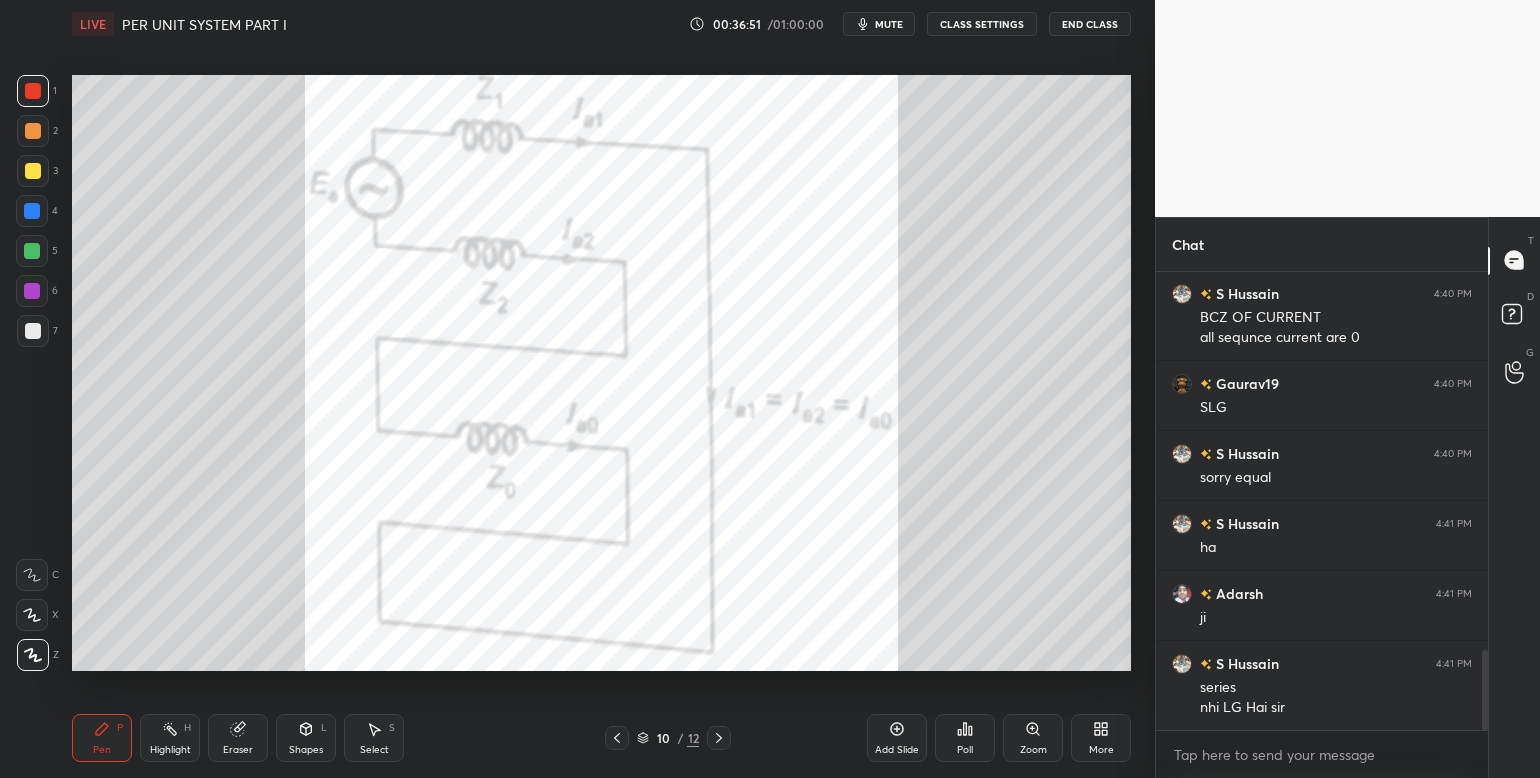 click 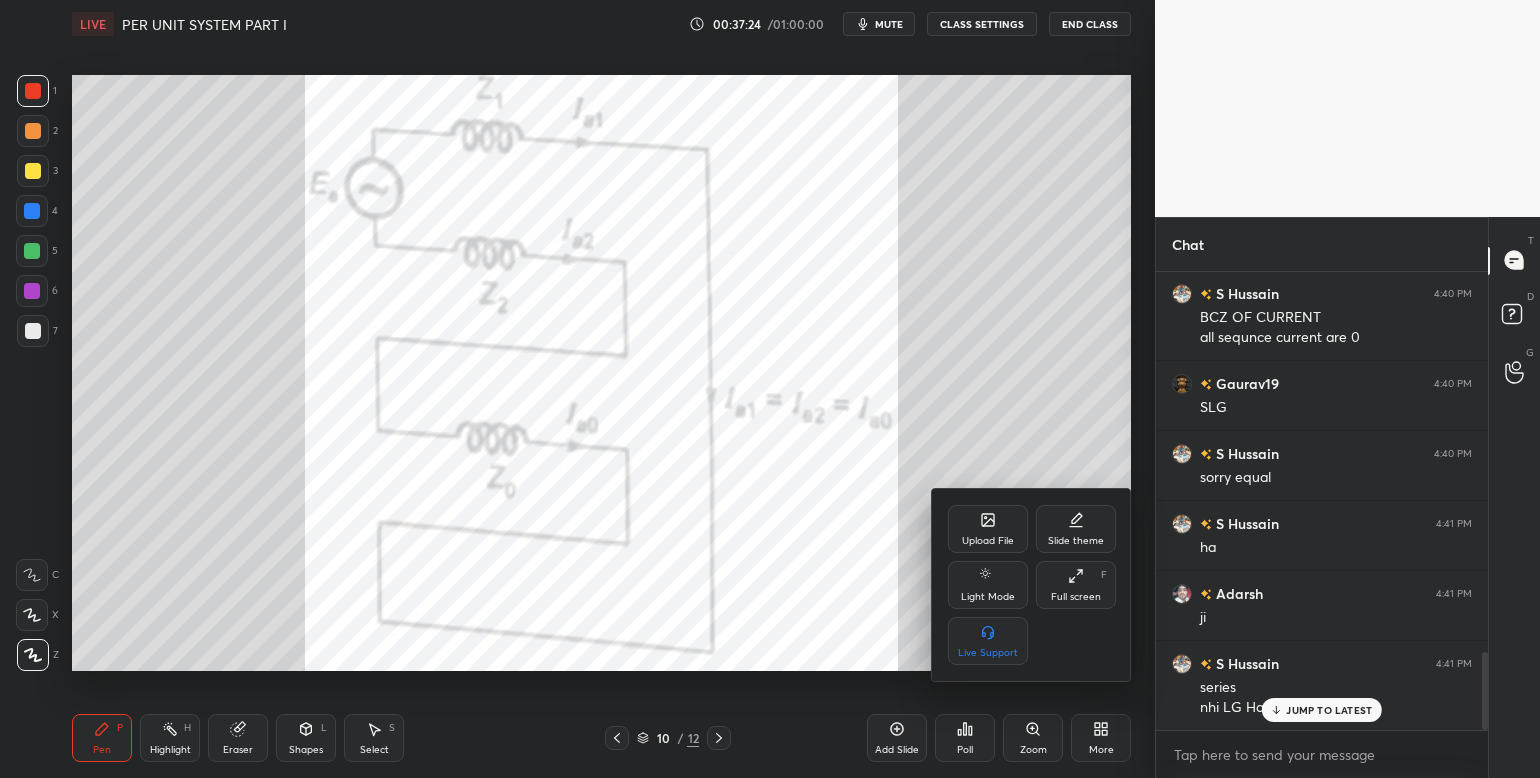 scroll, scrollTop: 2252, scrollLeft: 0, axis: vertical 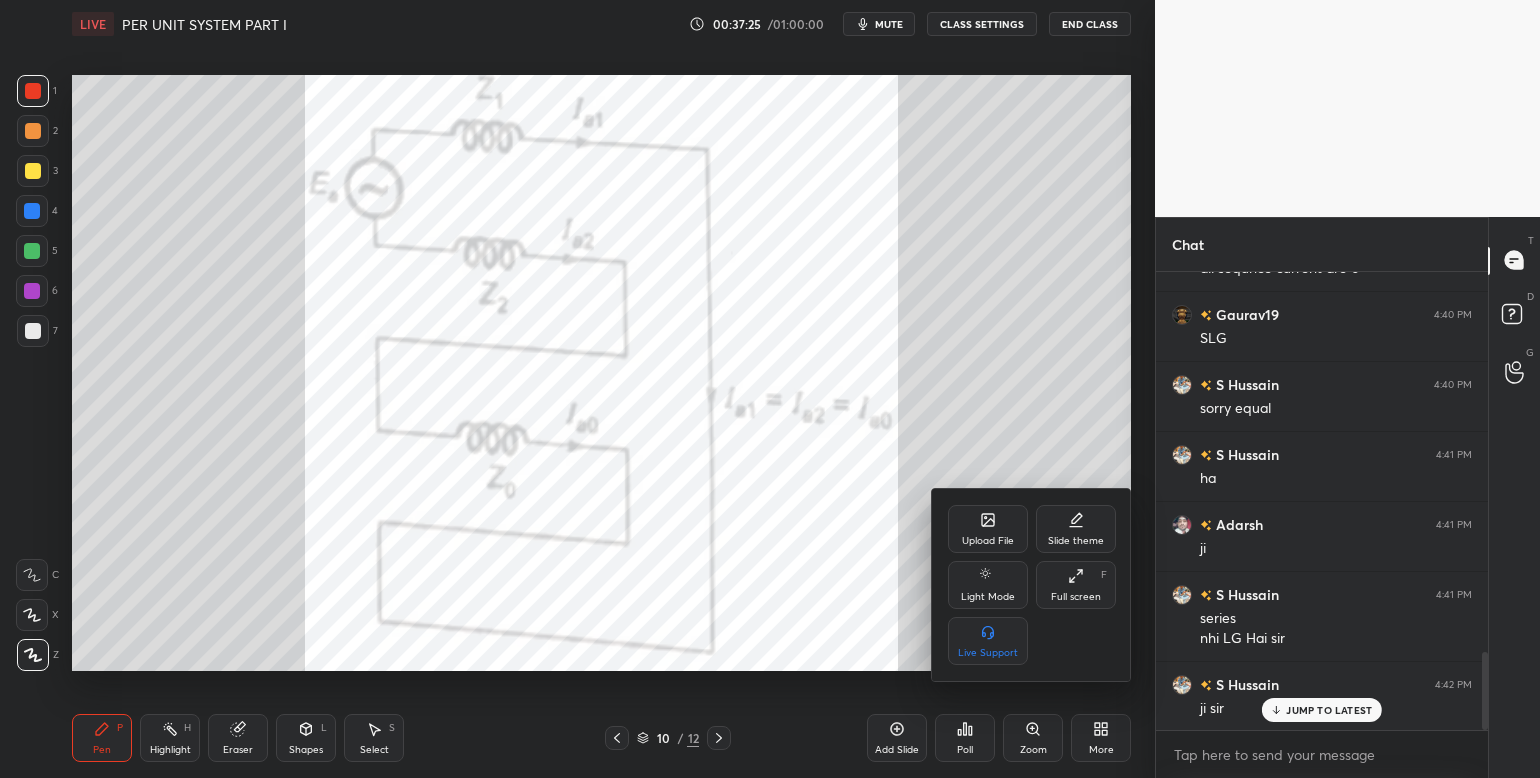 click at bounding box center (770, 389) 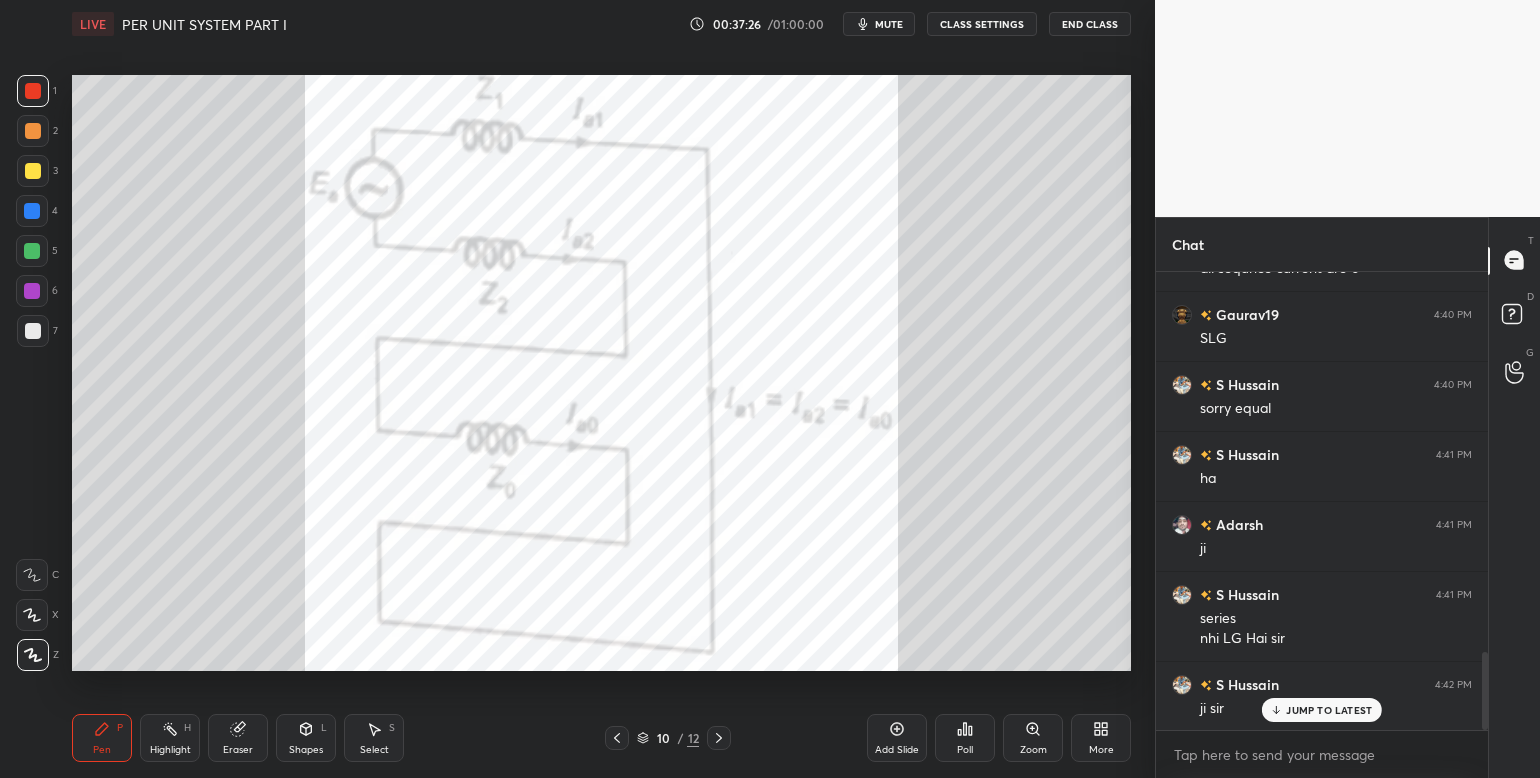 click on "More" at bounding box center (1101, 738) 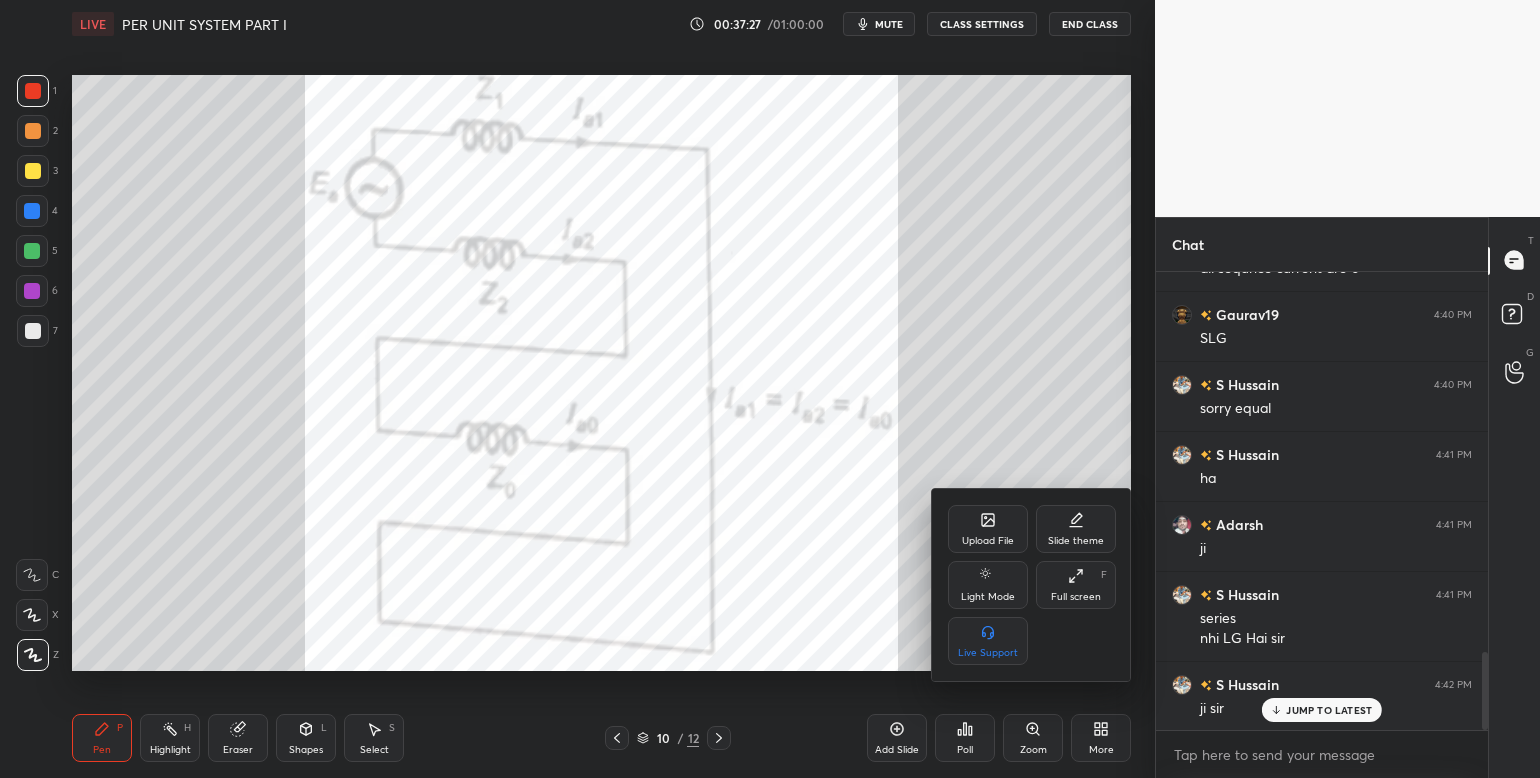 click on "Upload File" at bounding box center (988, 529) 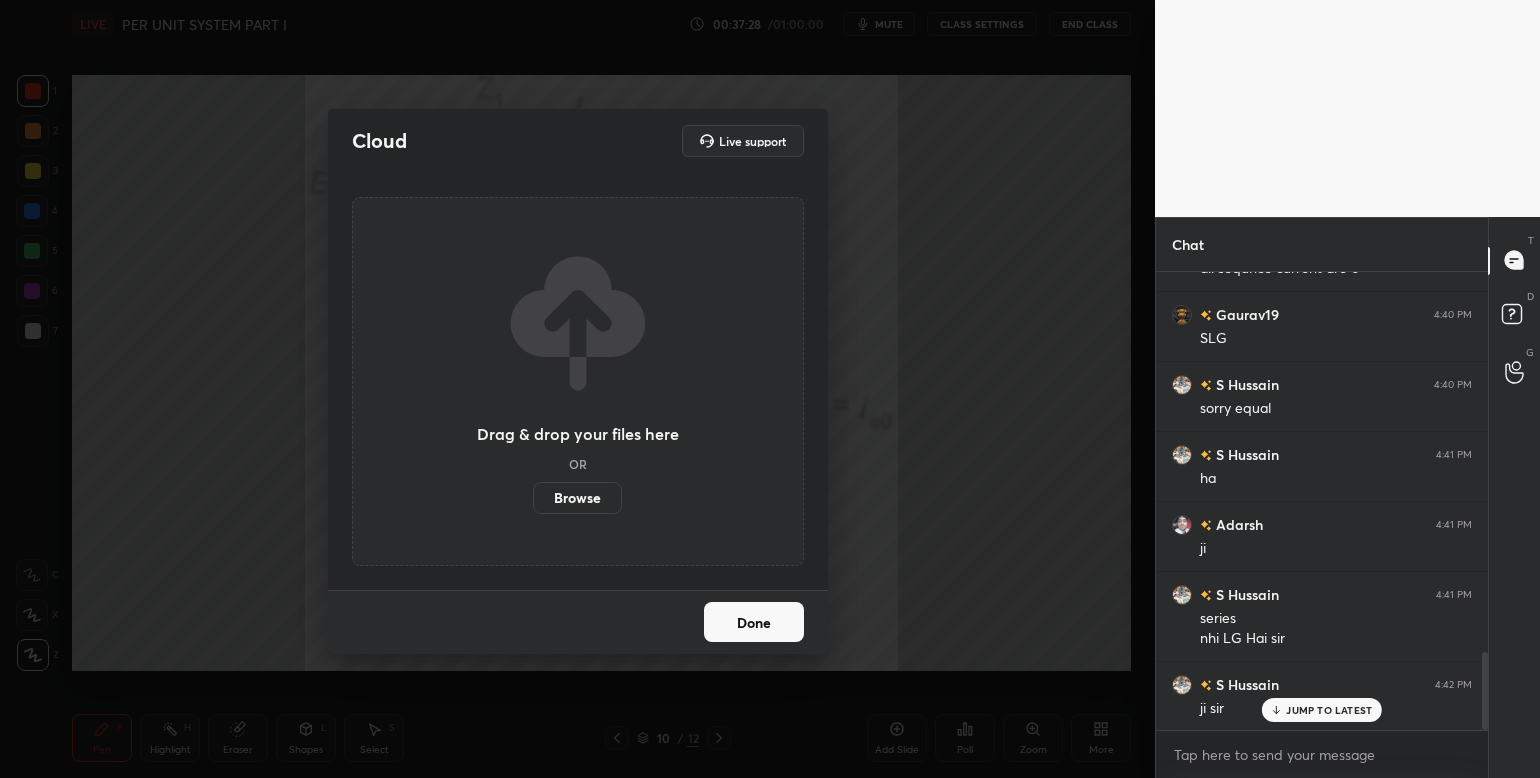 click on "Browse" at bounding box center [577, 498] 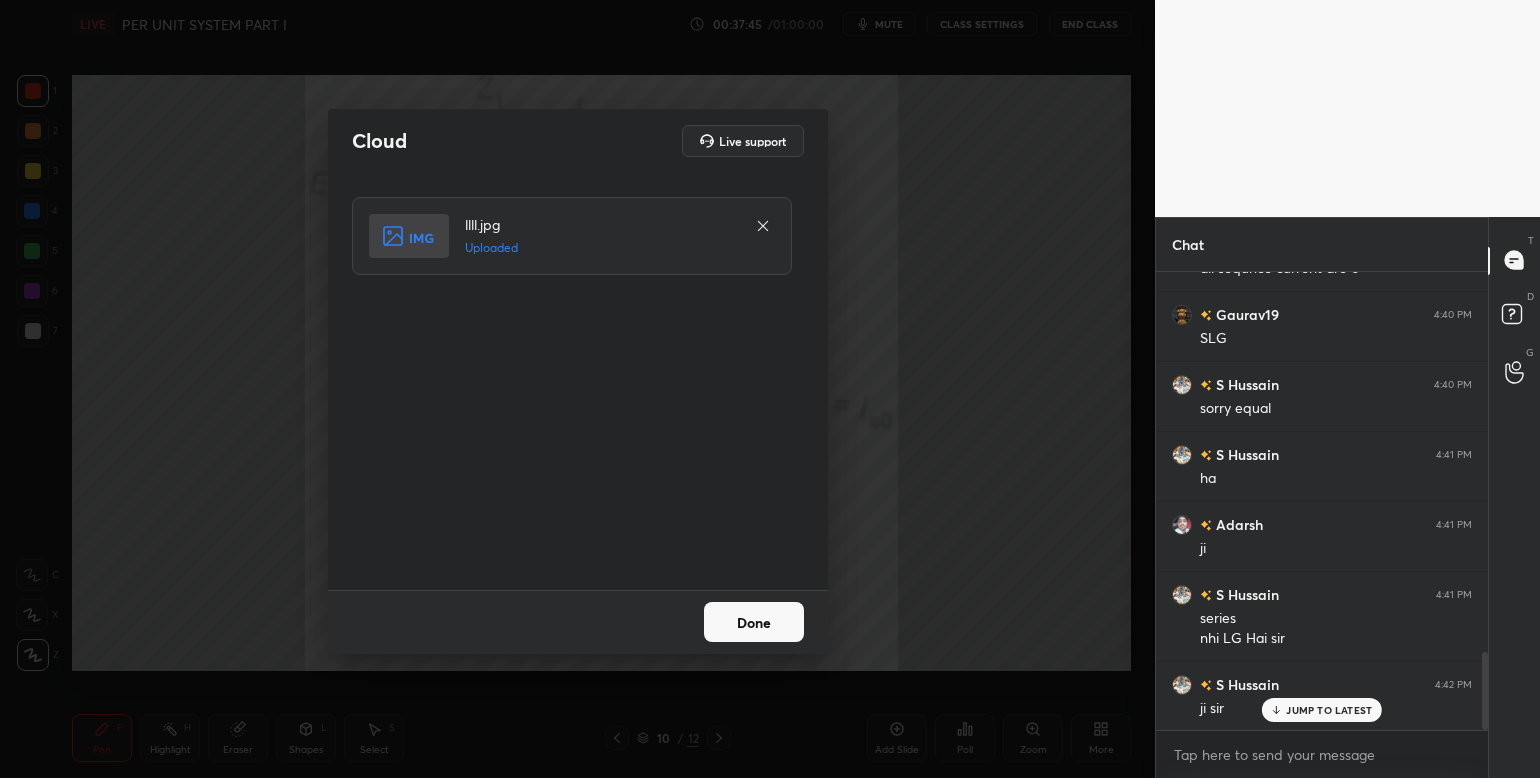 click on "Done" at bounding box center [754, 622] 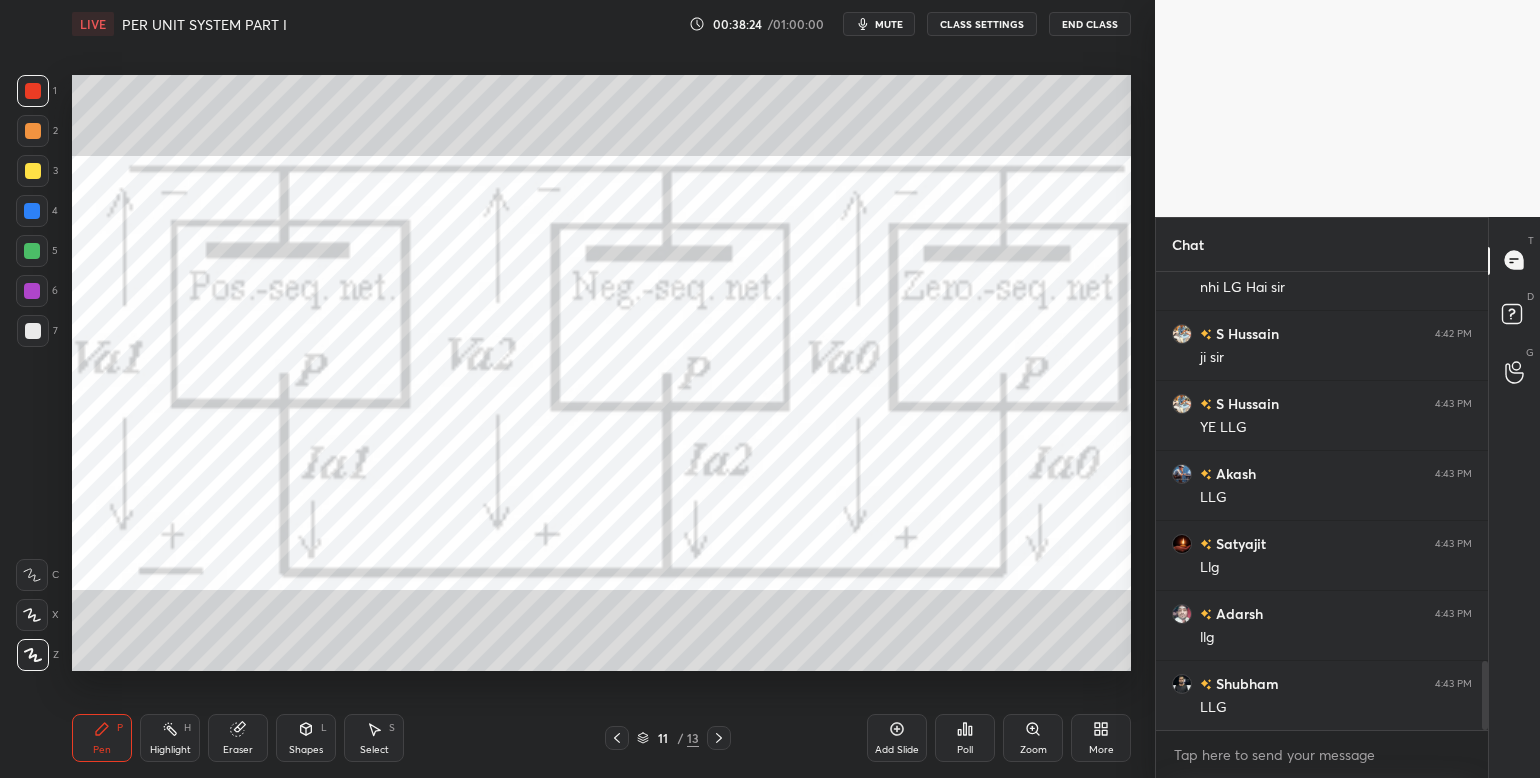 scroll, scrollTop: 2672, scrollLeft: 0, axis: vertical 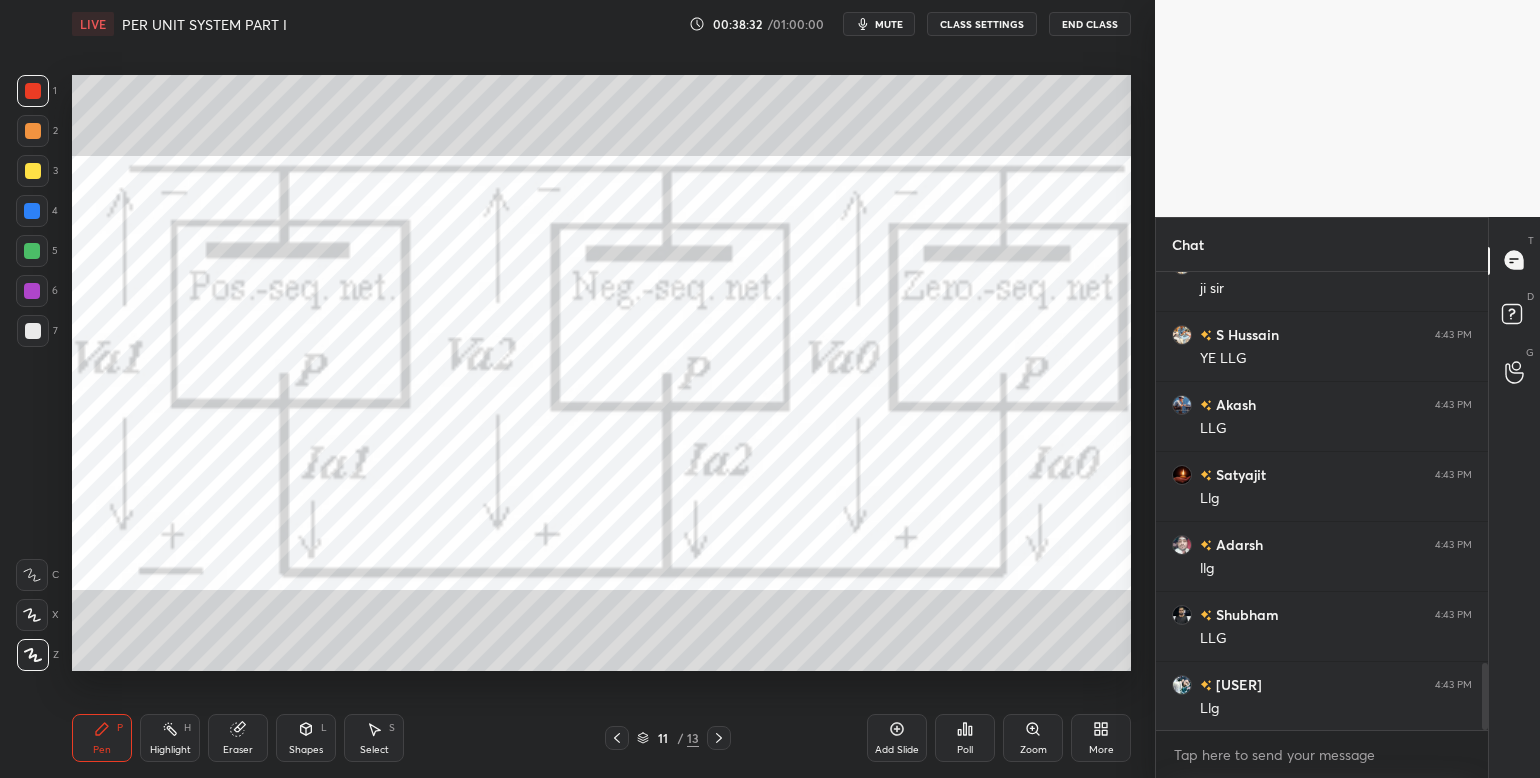 drag, startPoint x: 36, startPoint y: 172, endPoint x: 1, endPoint y: 178, distance: 35.510563 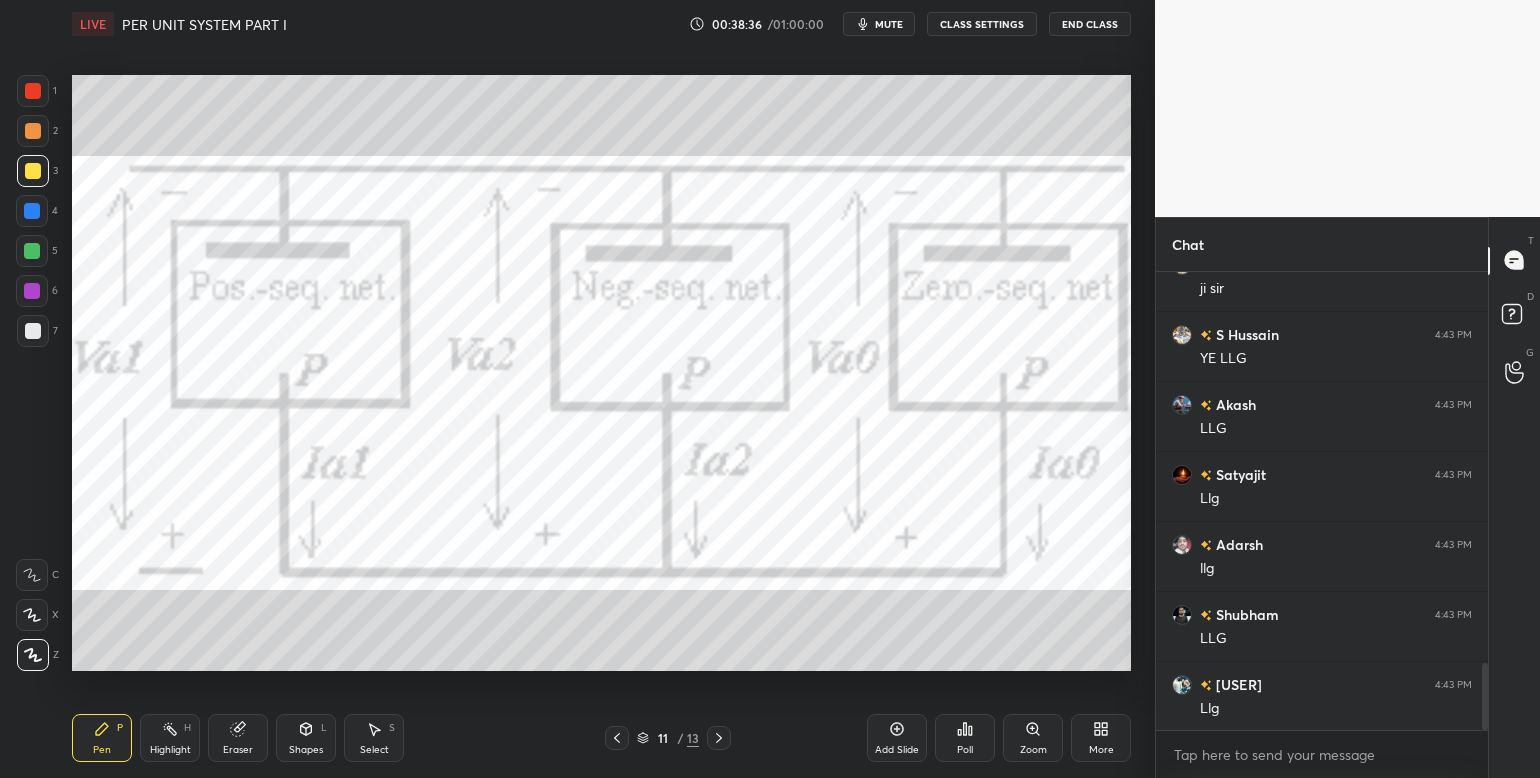 scroll, scrollTop: 2743, scrollLeft: 0, axis: vertical 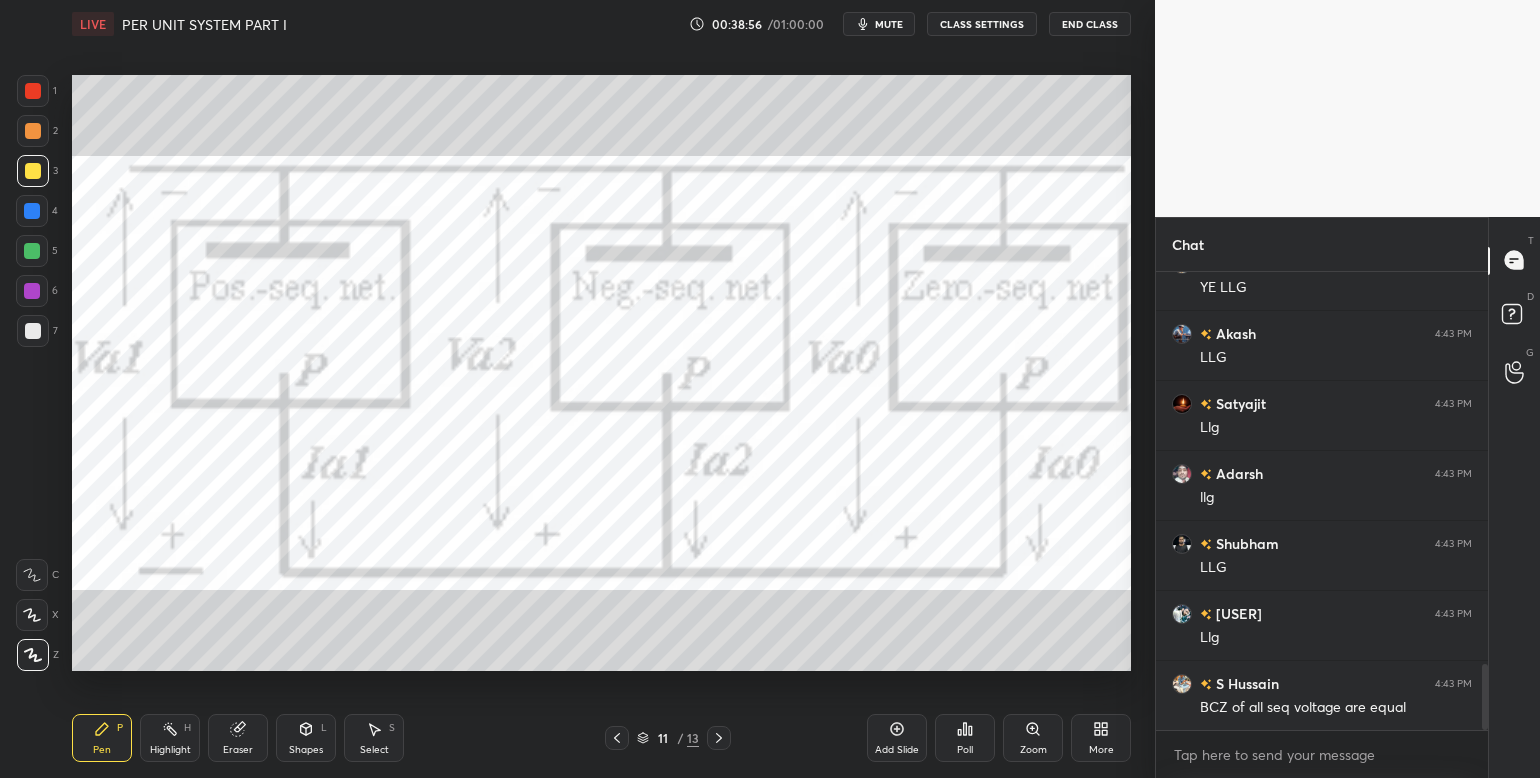click on "More" at bounding box center [1101, 738] 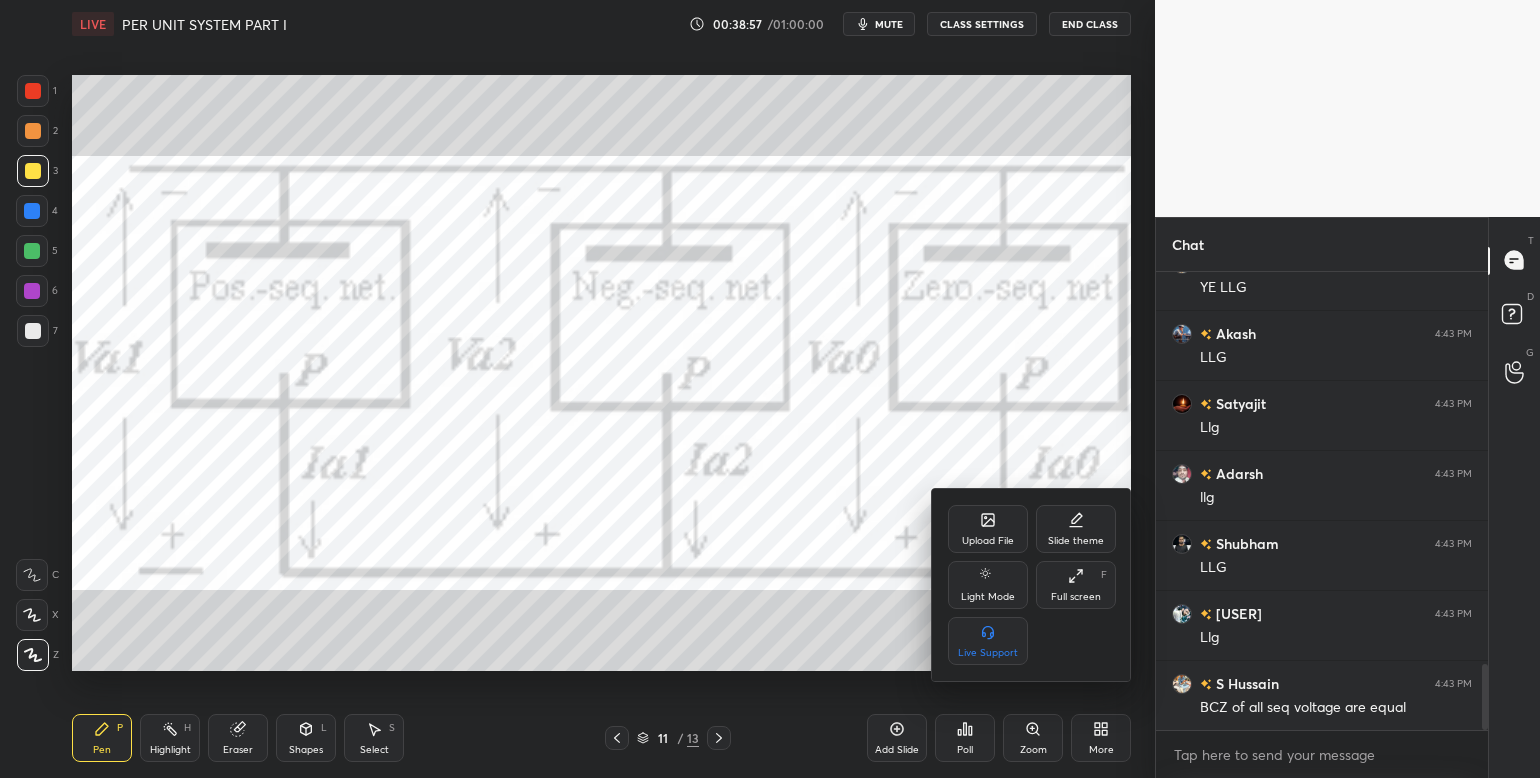 click on "Upload File" at bounding box center (988, 541) 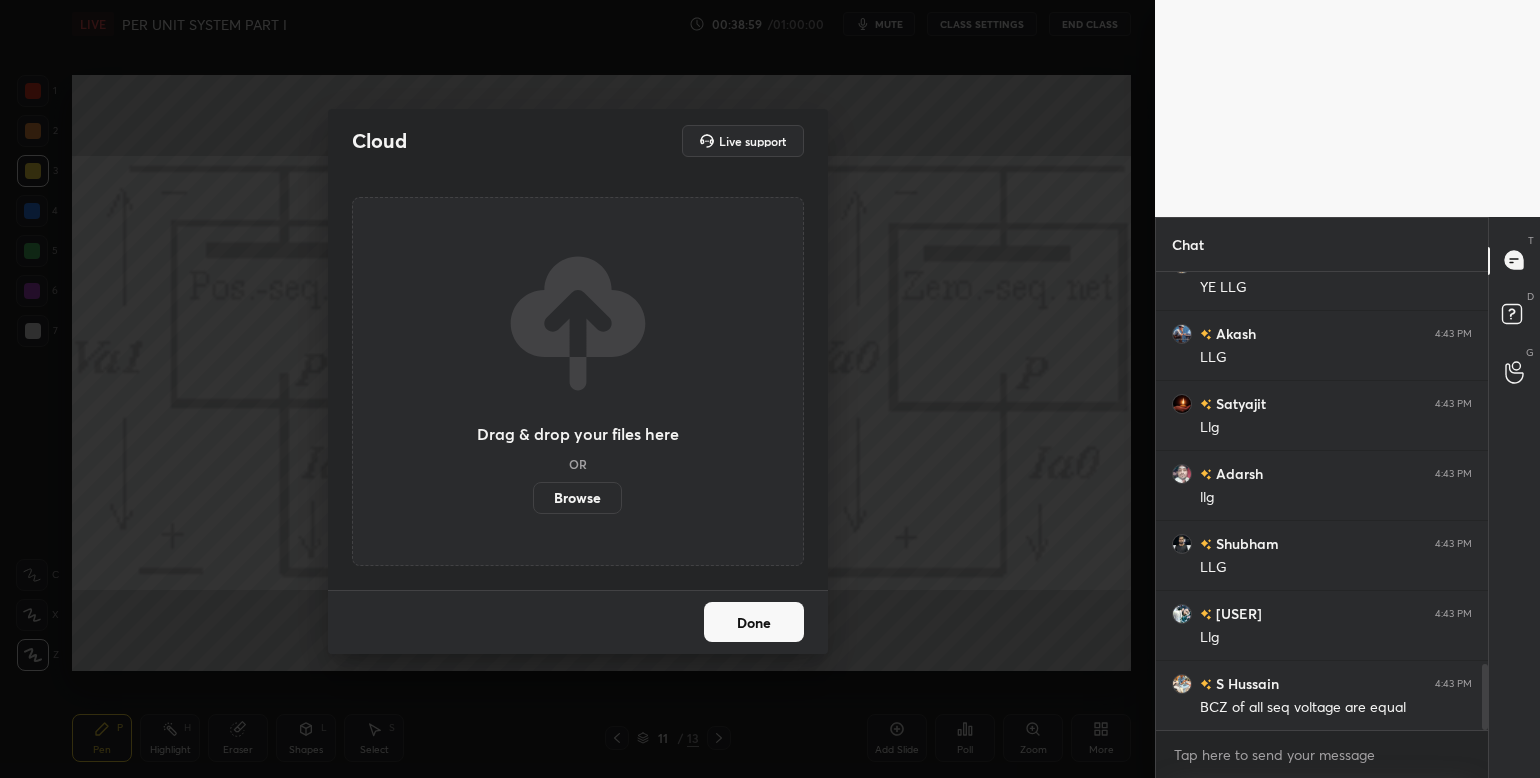 click on "Browse" at bounding box center (577, 498) 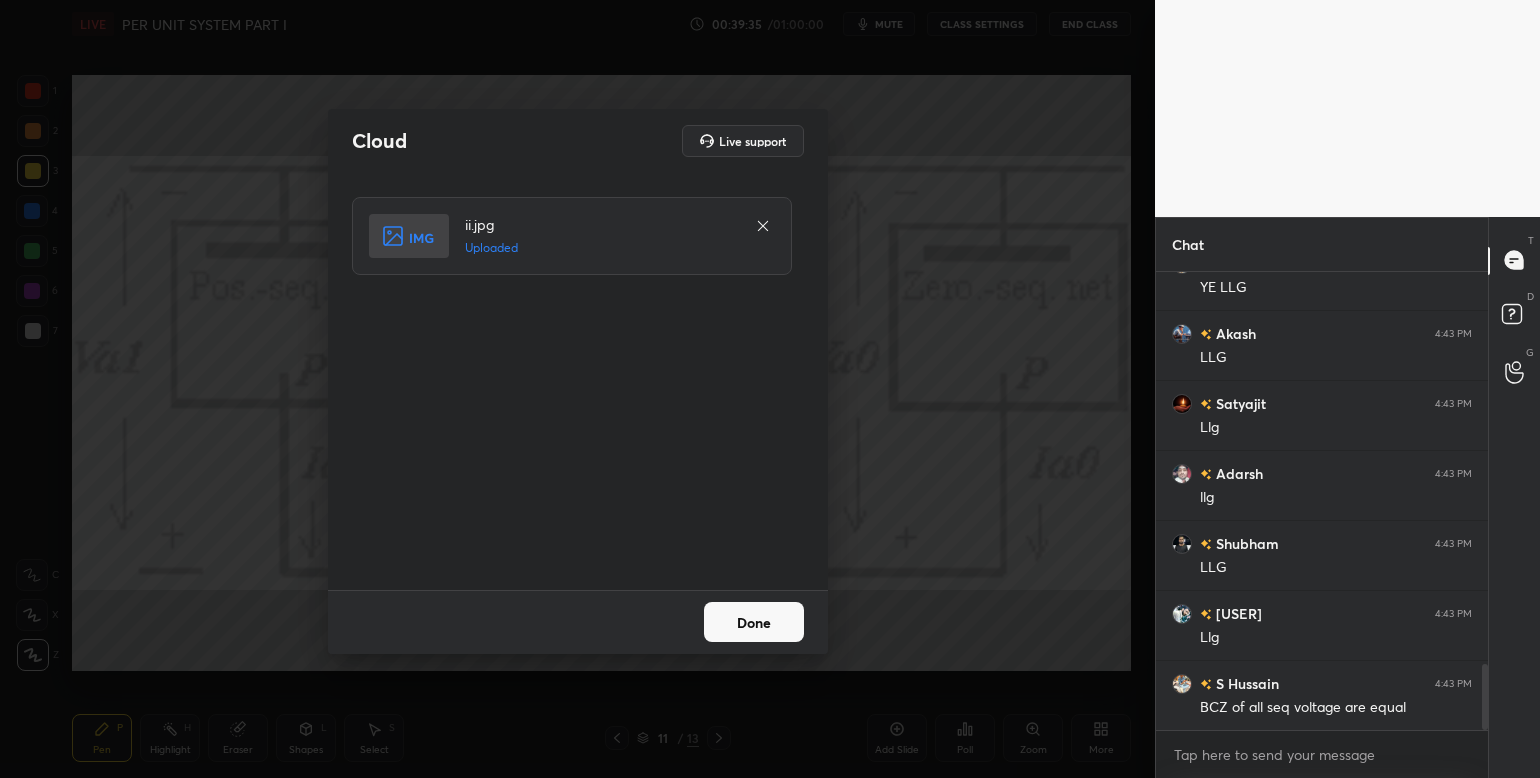 click on "Done" at bounding box center (754, 622) 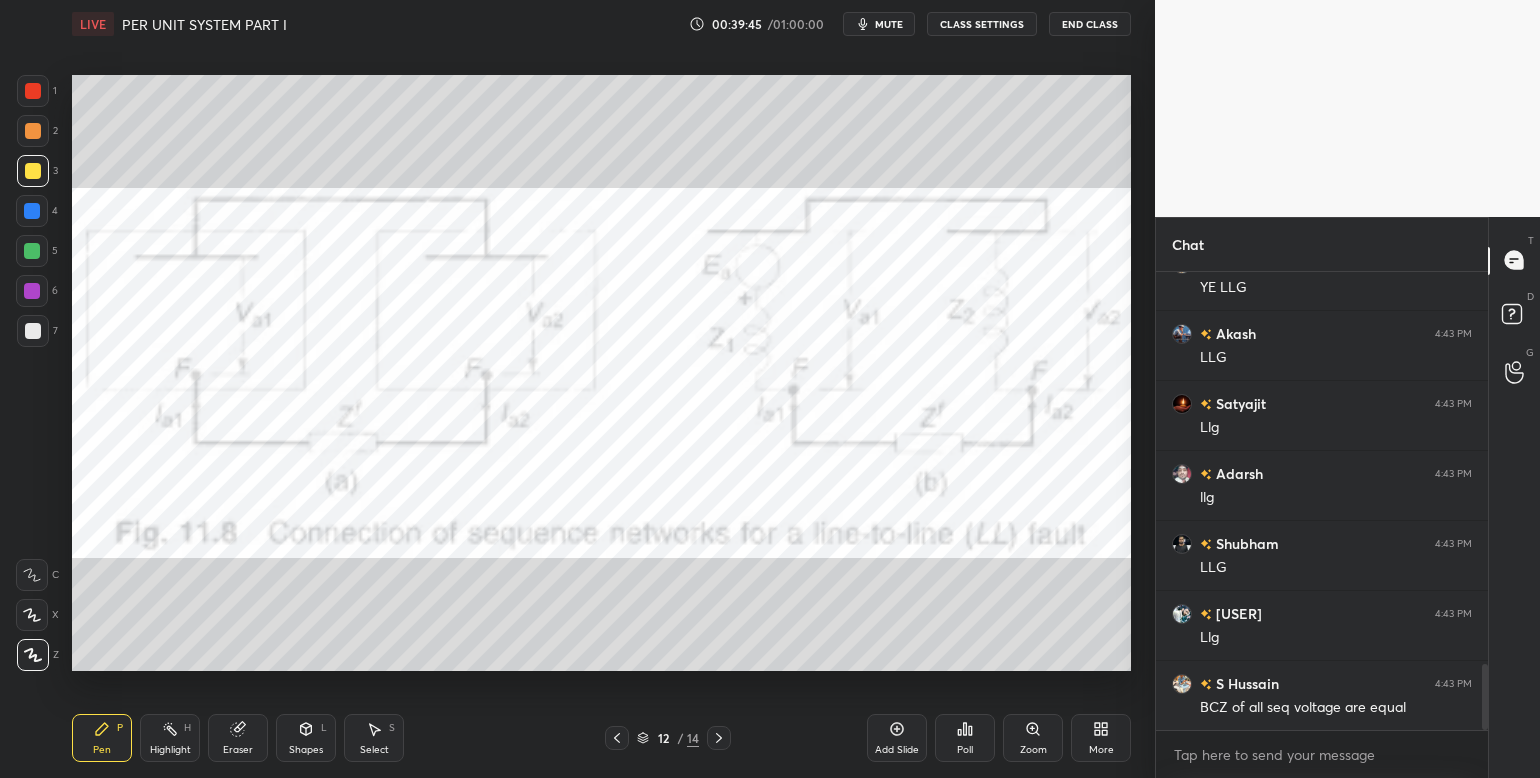 drag, startPoint x: 29, startPoint y: 87, endPoint x: 42, endPoint y: 76, distance: 17.029387 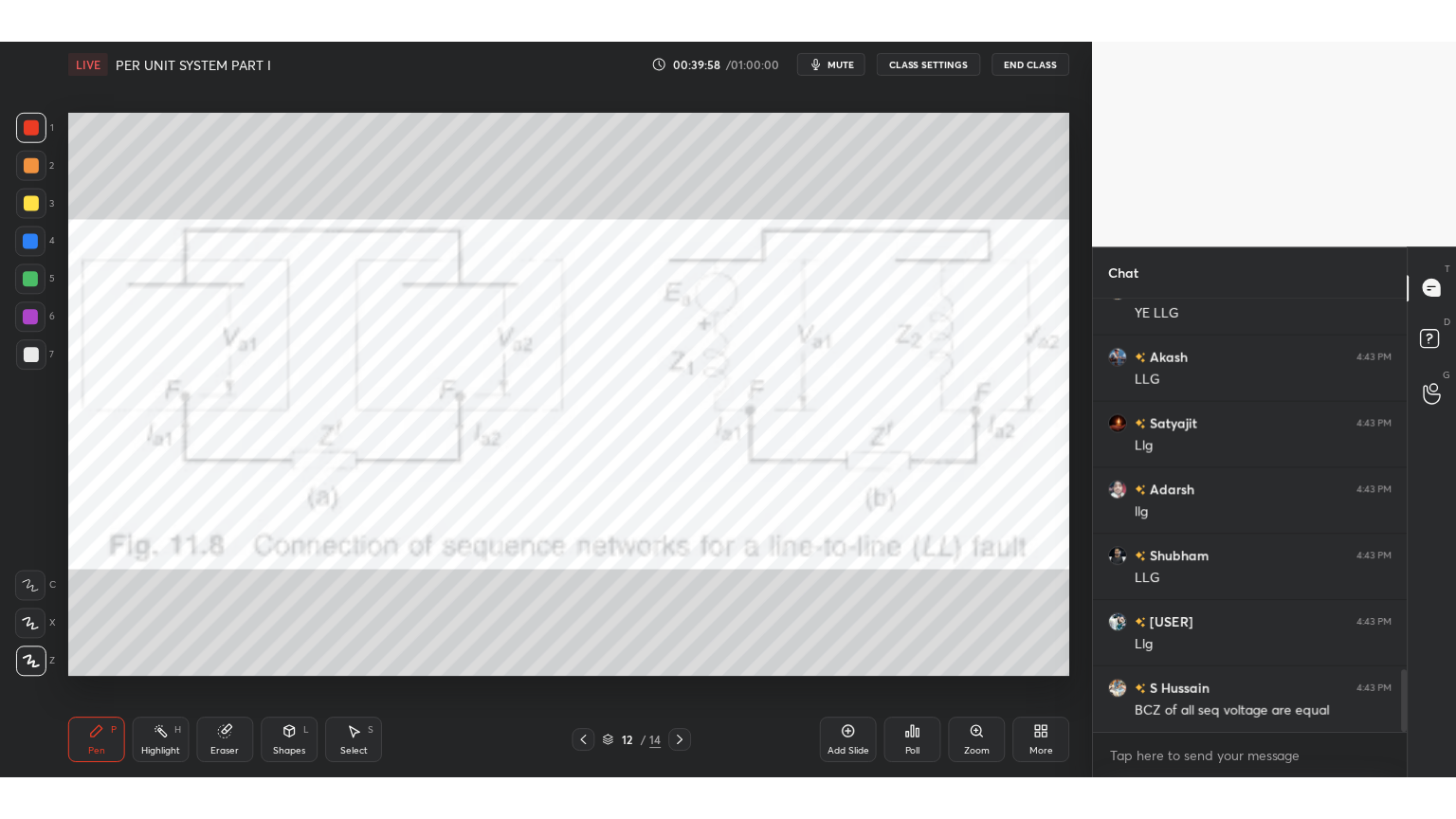 scroll, scrollTop: 2666, scrollLeft: 0, axis: vertical 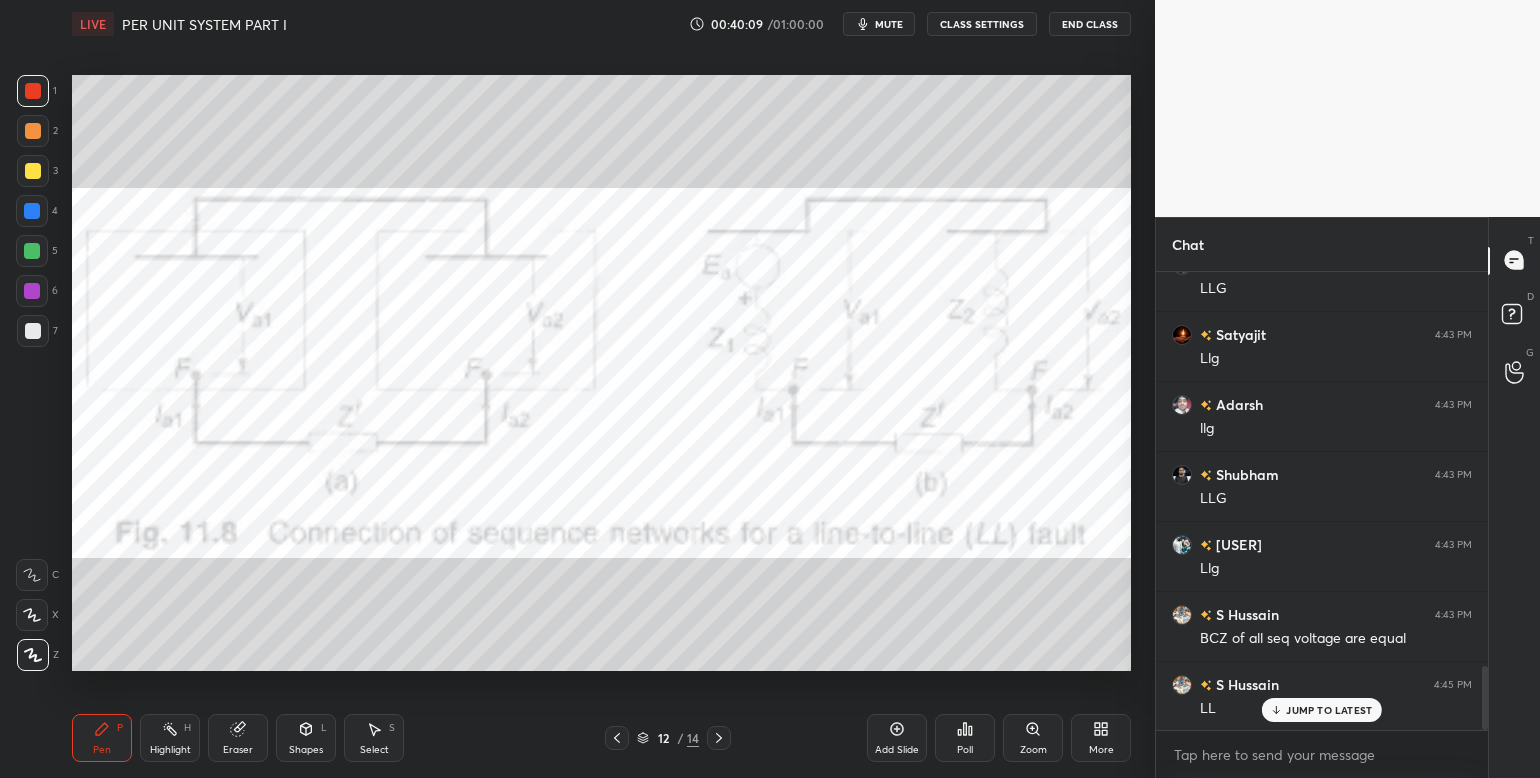 click on "More" at bounding box center [1101, 738] 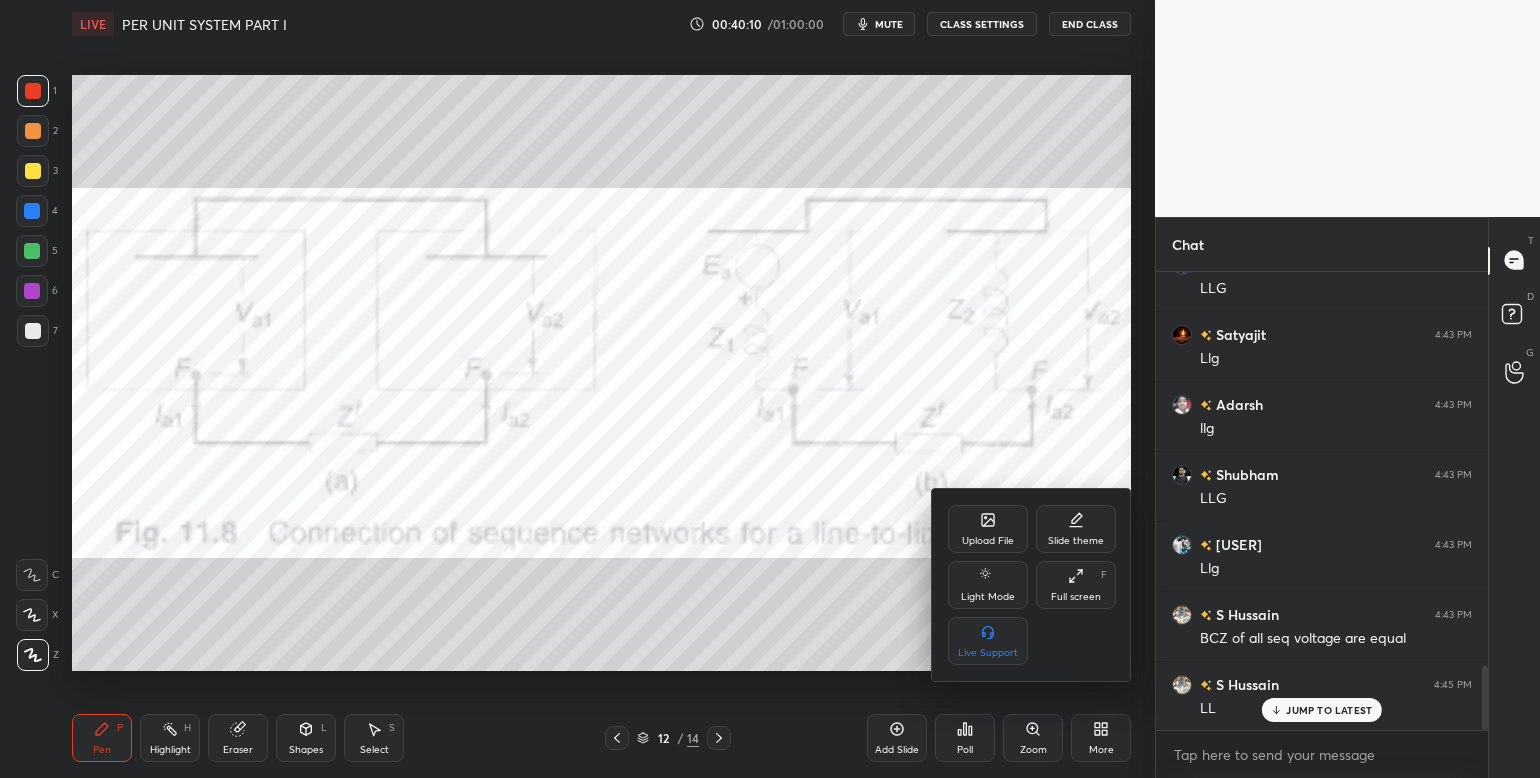 click 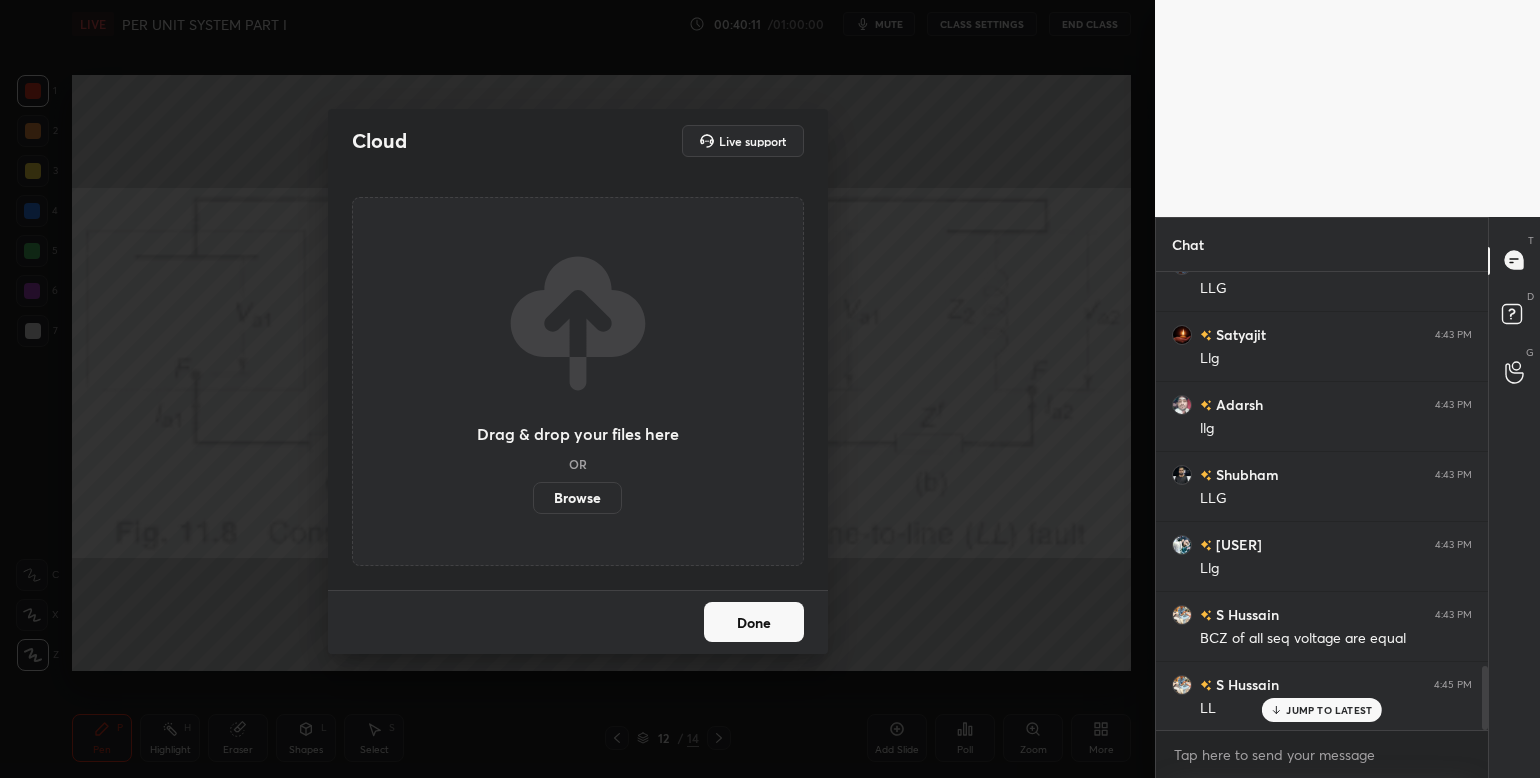 click on "Browse" at bounding box center [577, 498] 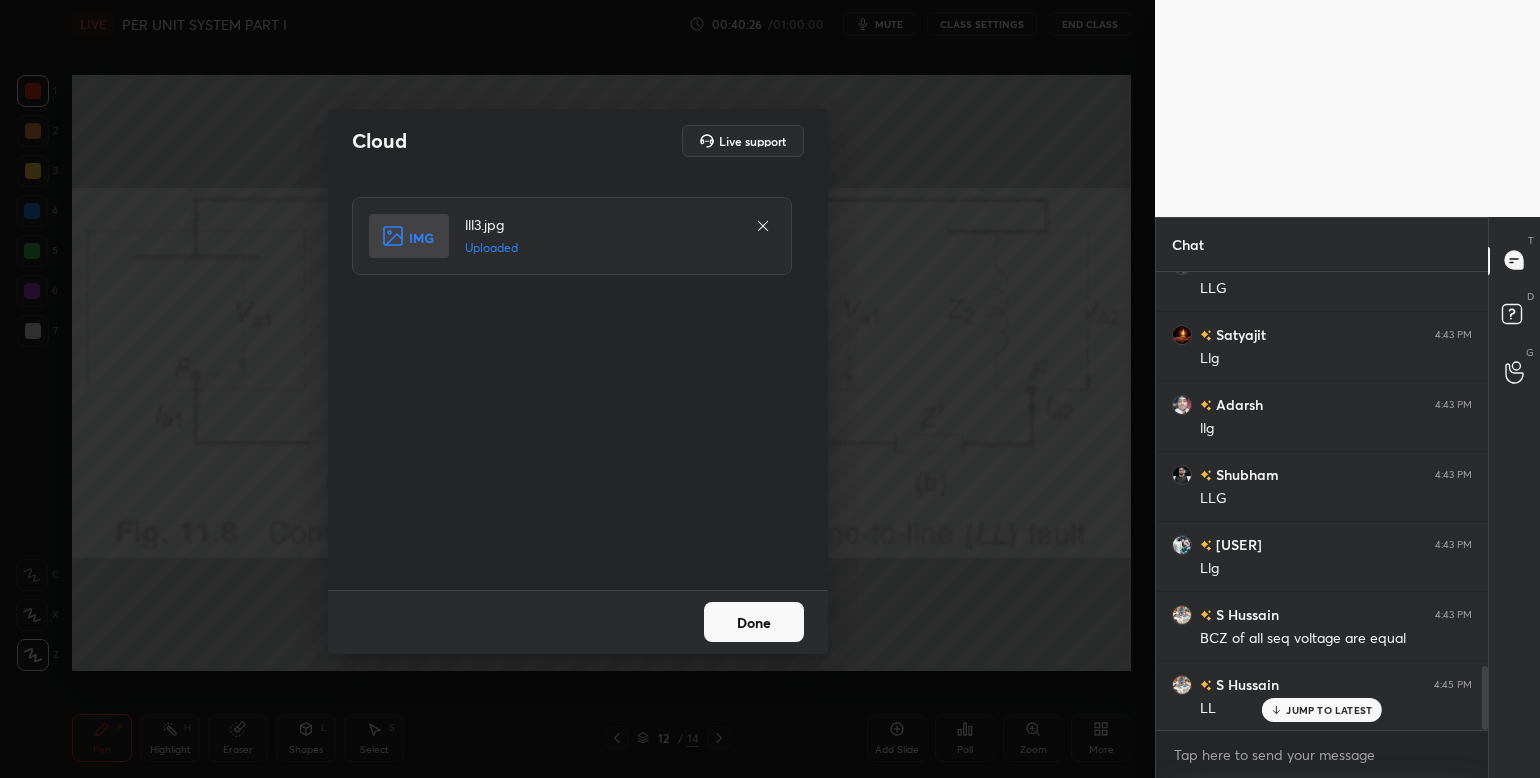 click on "Done" at bounding box center [754, 622] 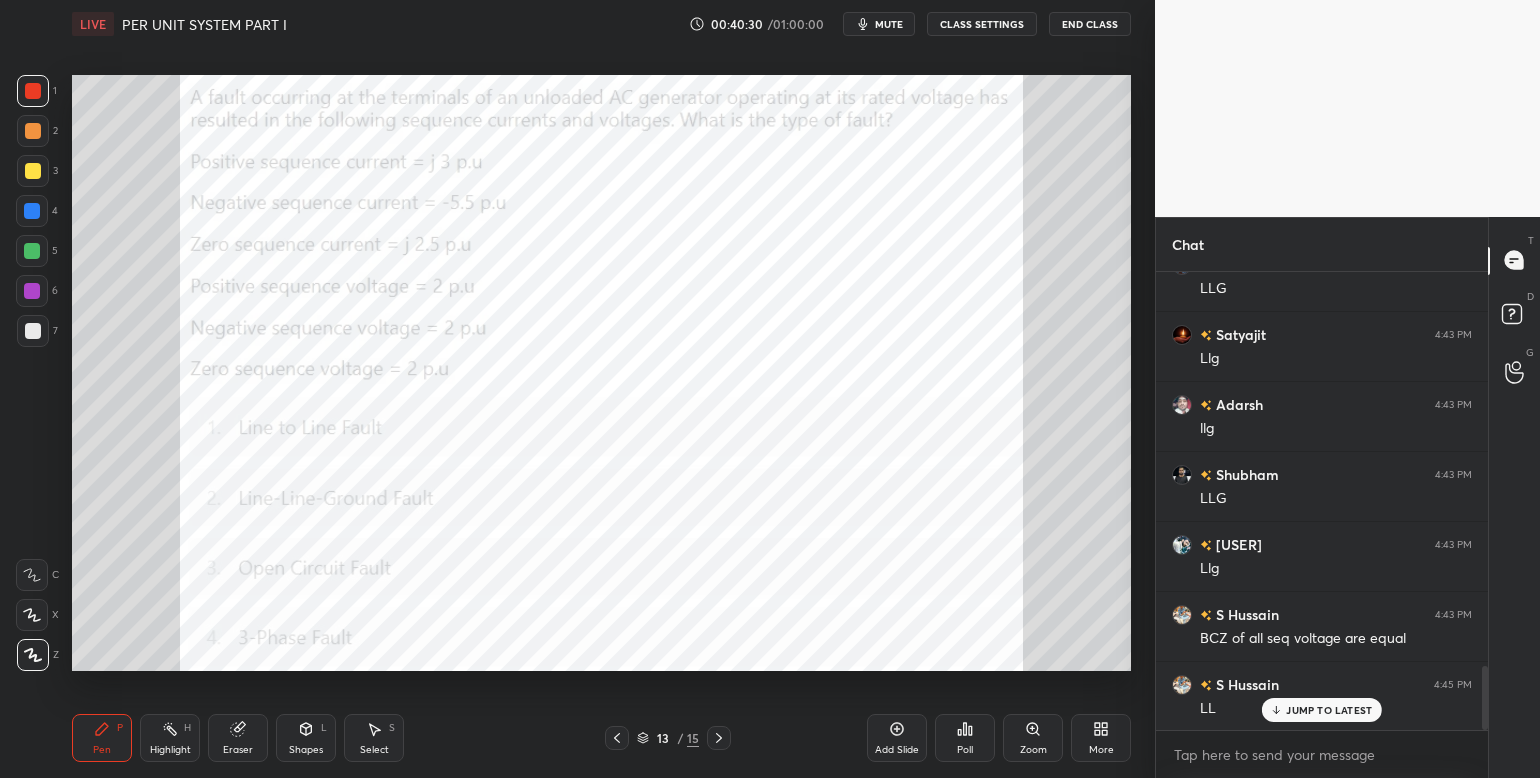 click 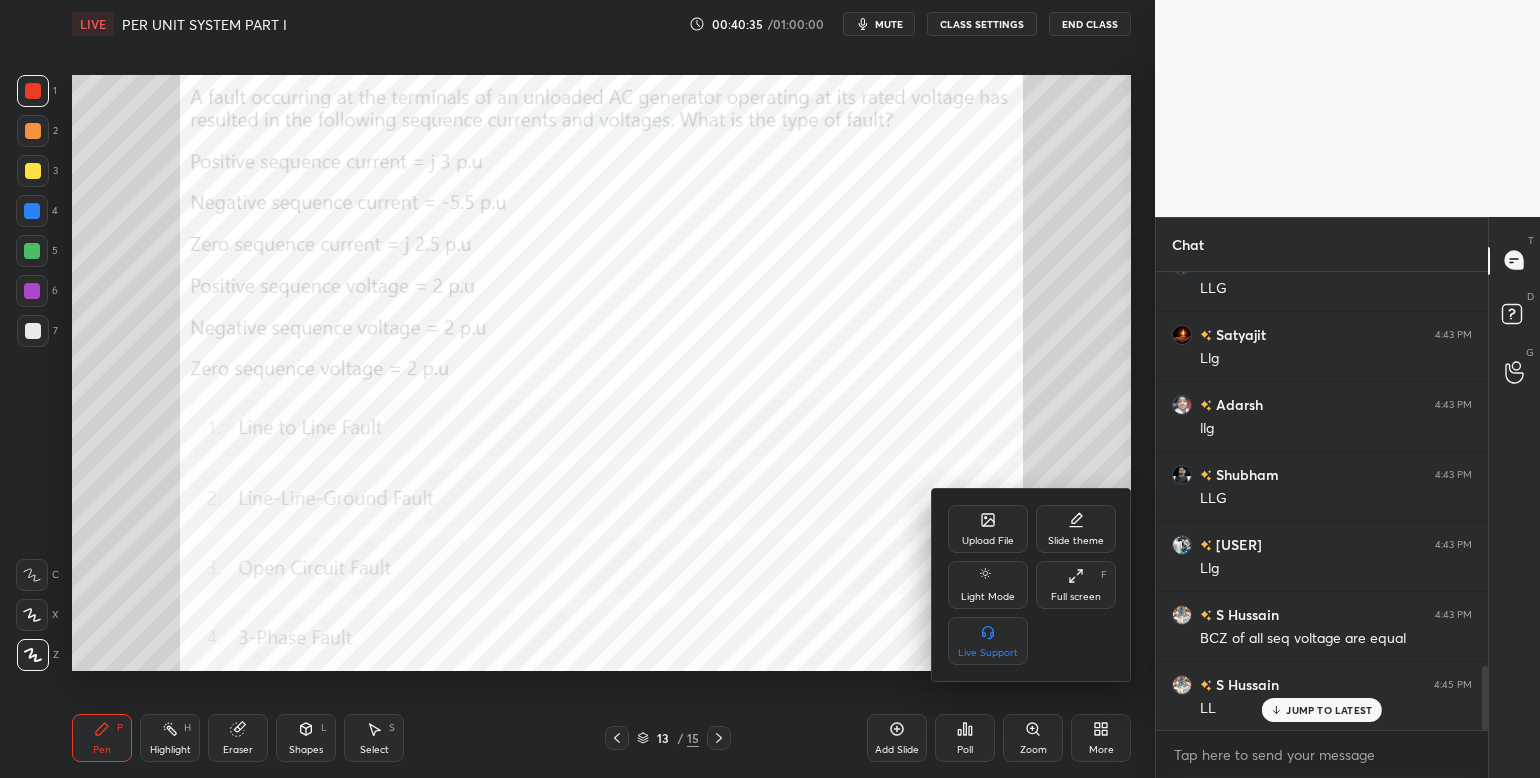 click at bounding box center [770, 389] 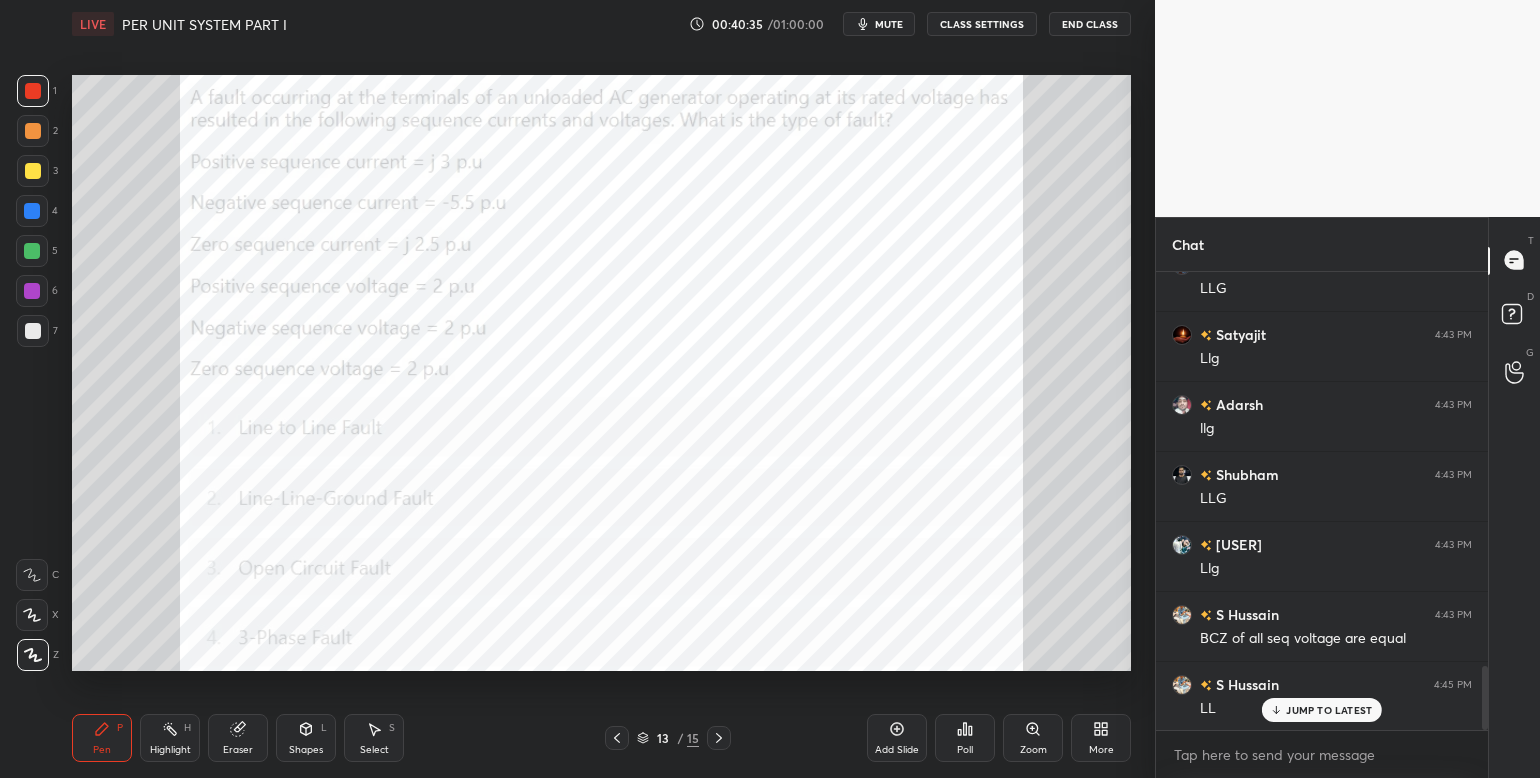 click on "More" at bounding box center [1101, 738] 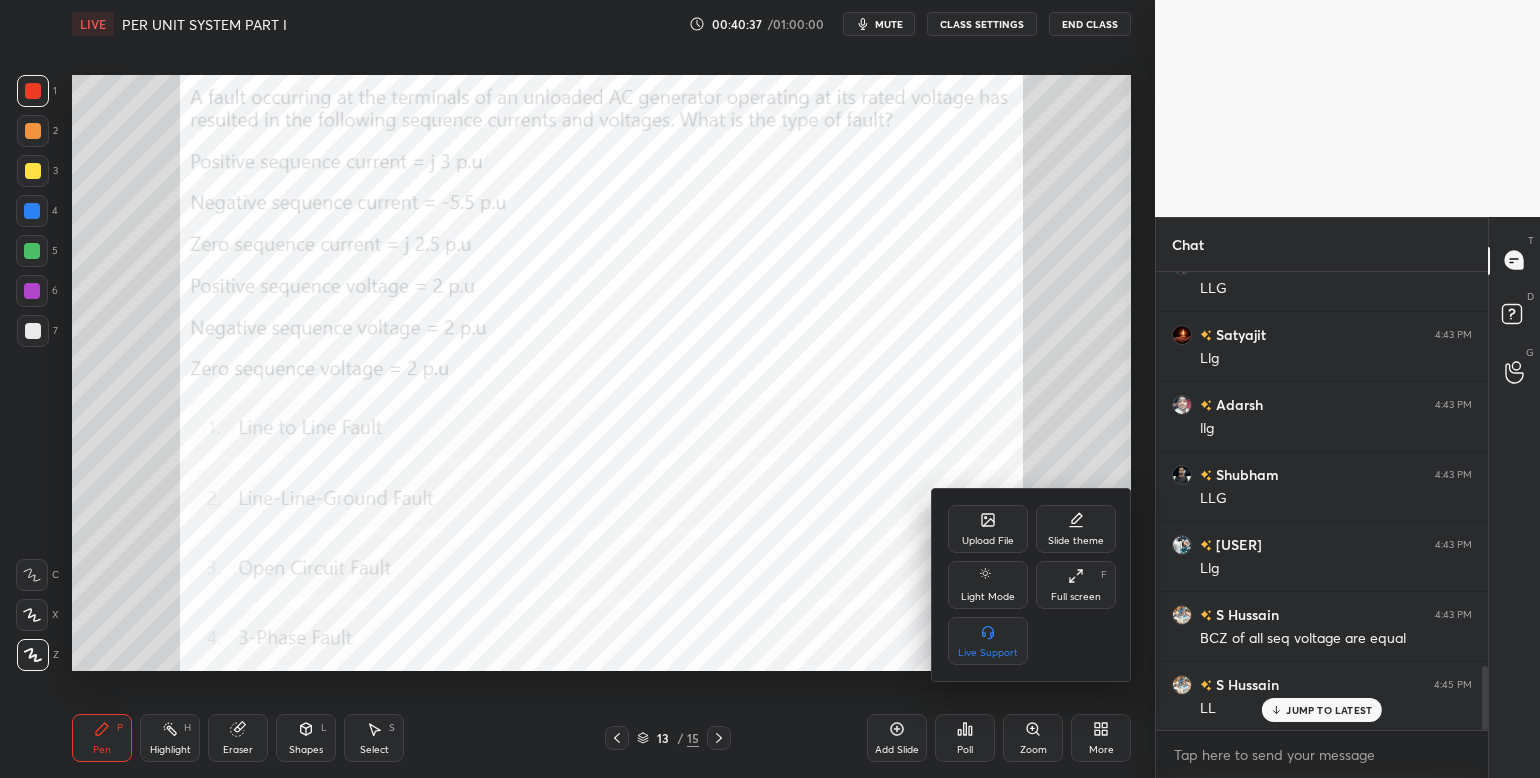 click 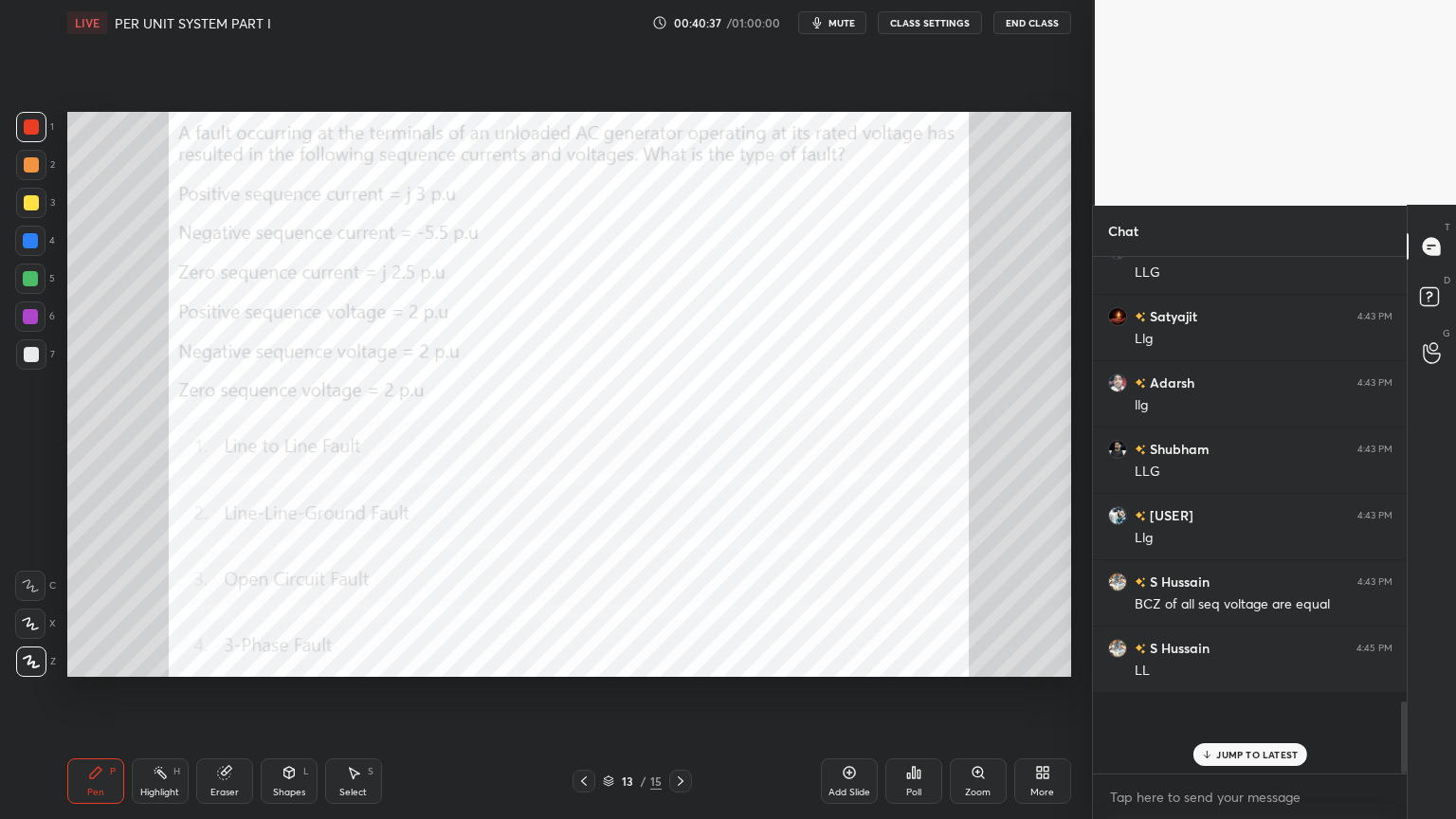 scroll, scrollTop: 94094, scrollLeft: 93776, axis: both 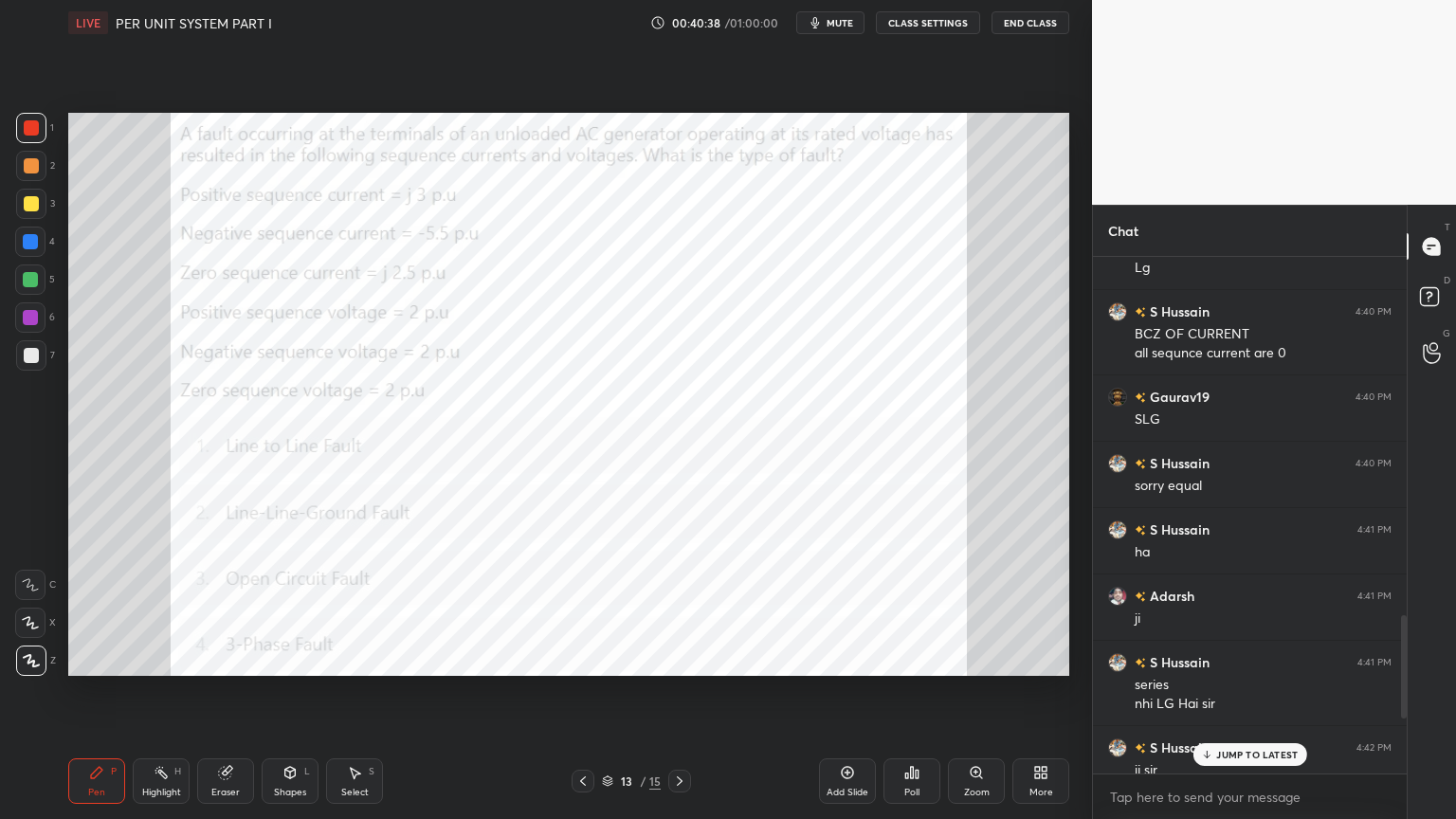 click on "Poll" at bounding box center (912, 781) 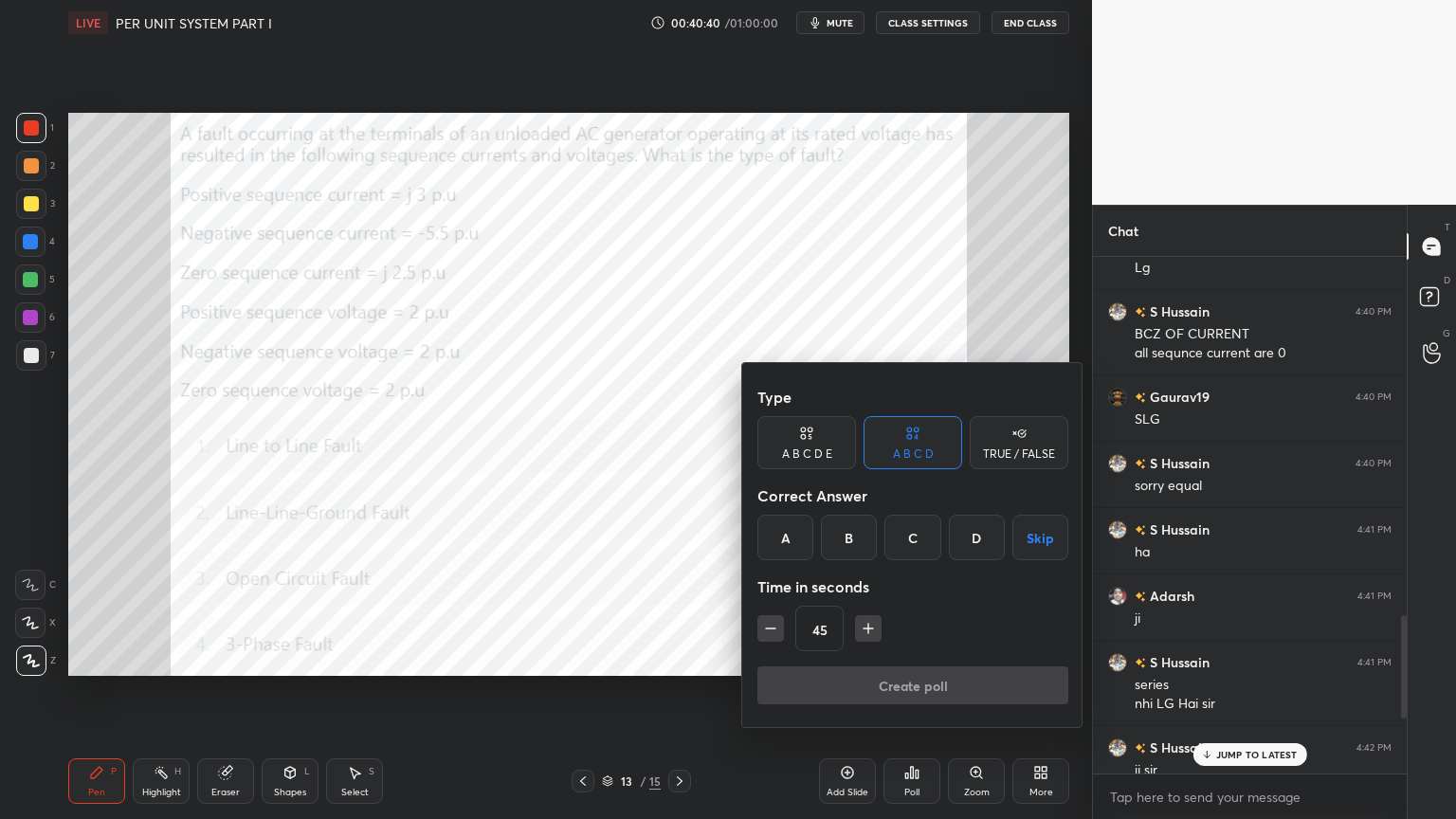 drag, startPoint x: 857, startPoint y: 535, endPoint x: 854, endPoint y: 643, distance: 108.04166 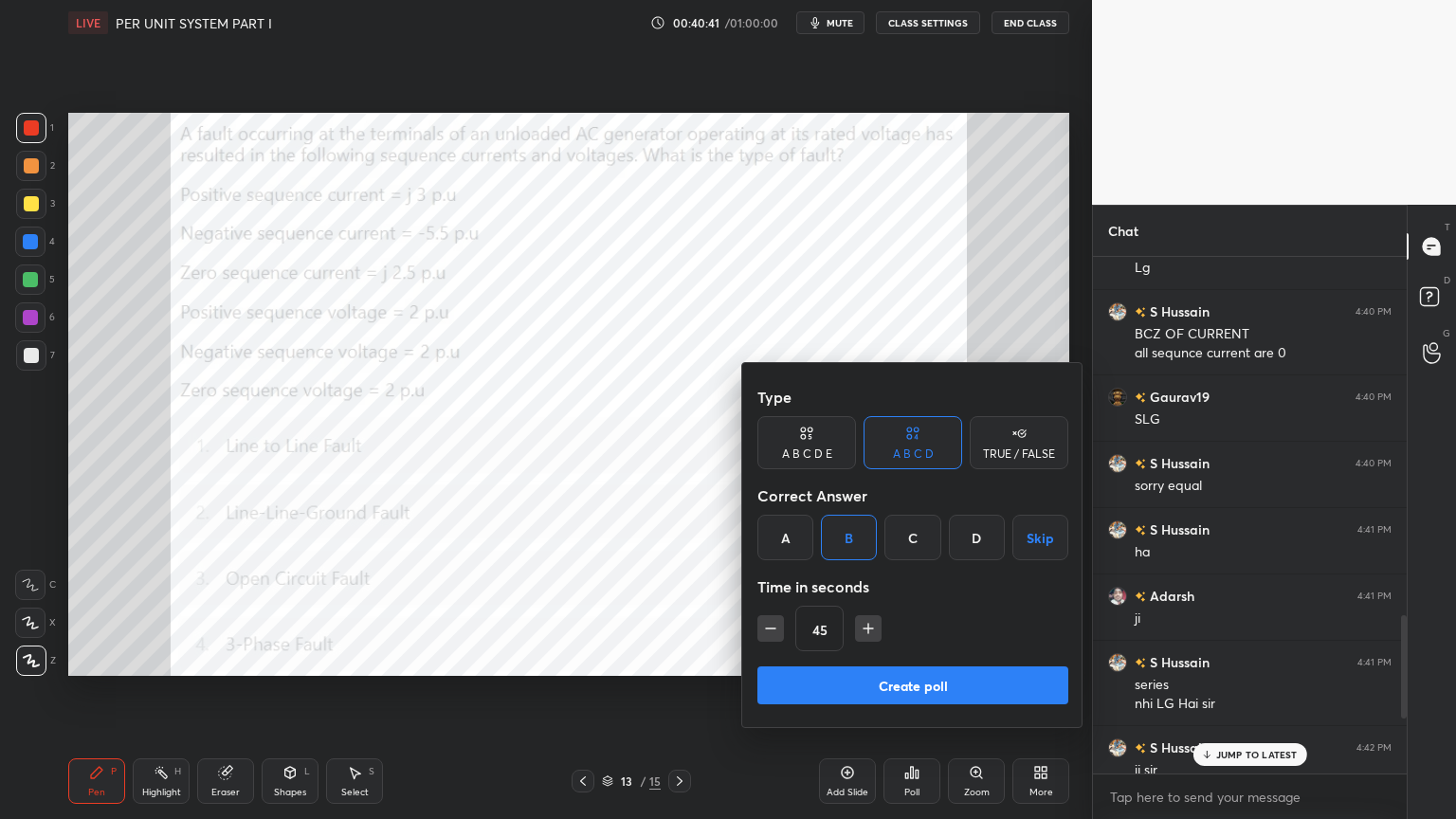 click on "Create poll" at bounding box center [913, 685] 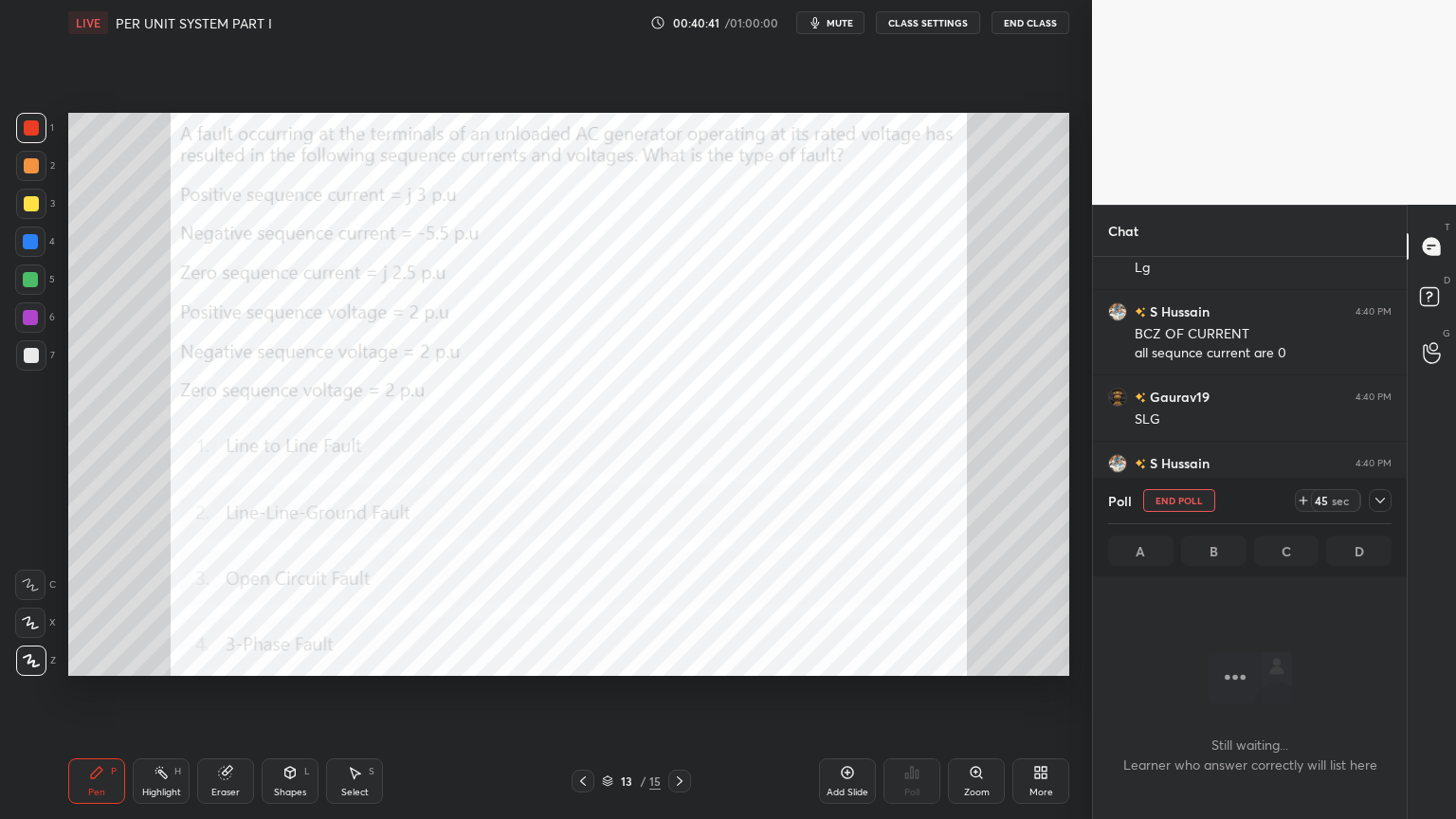 scroll, scrollTop: 422, scrollLeft: 308, axis: both 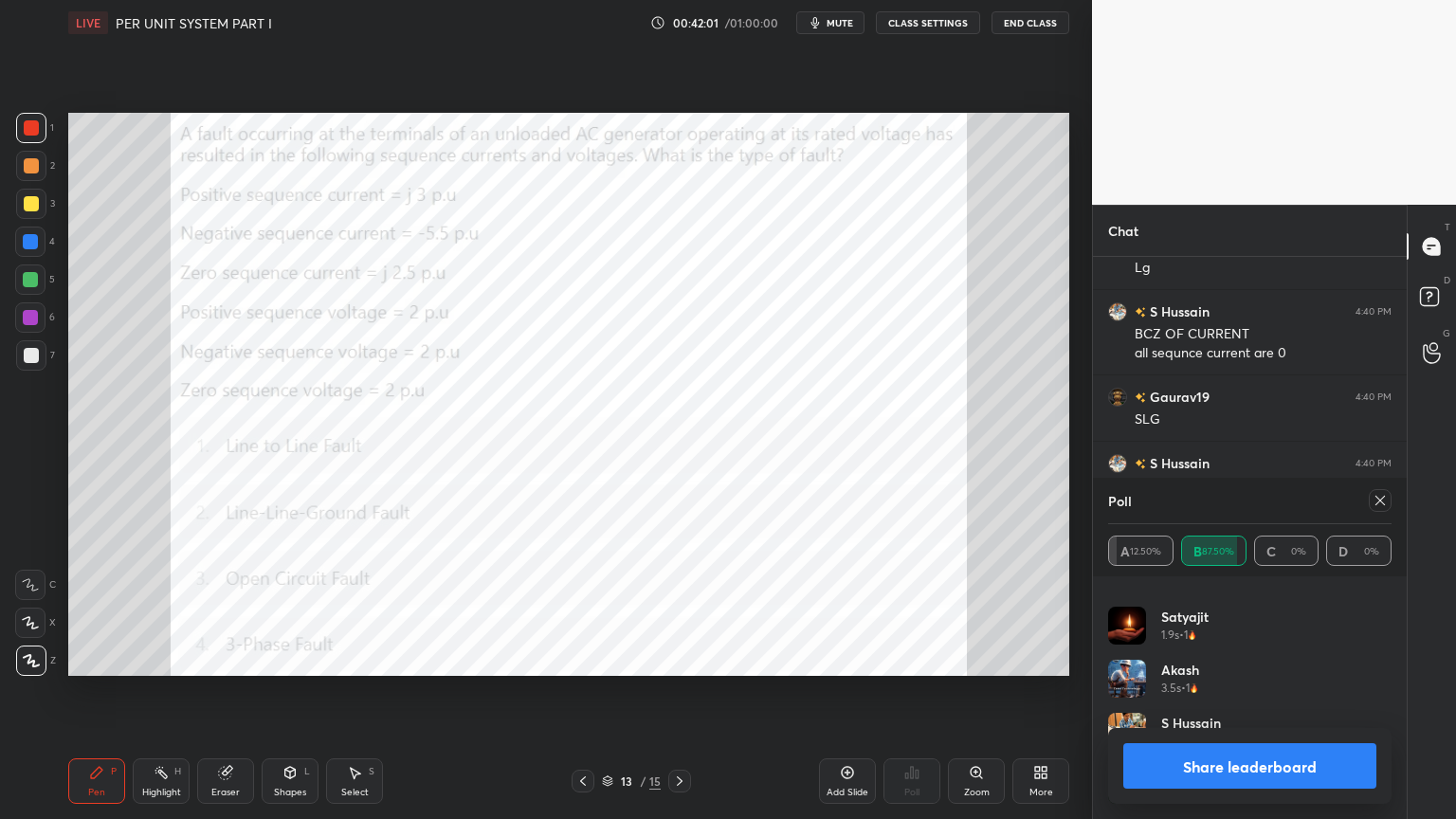 click 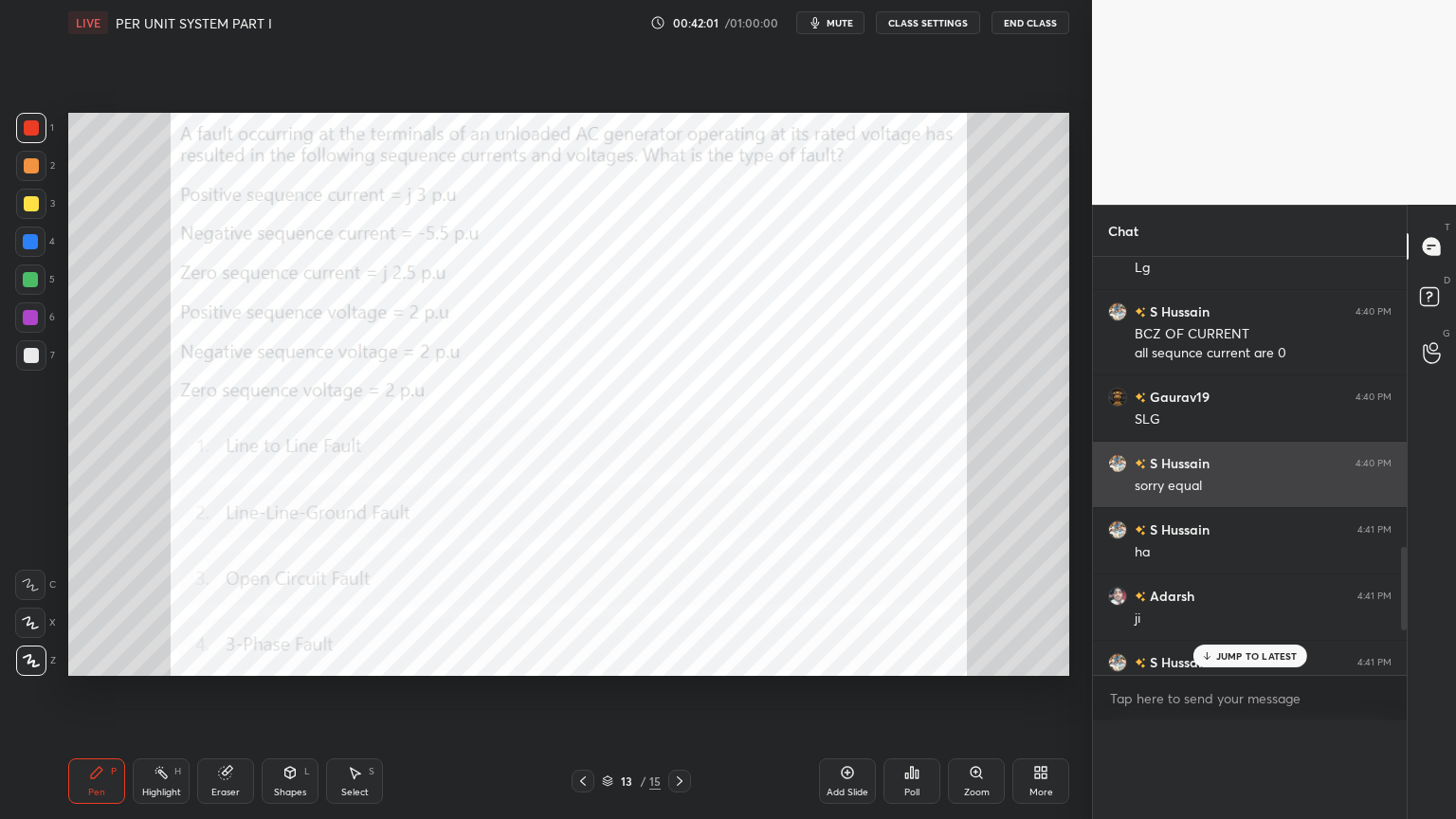 scroll, scrollTop: 115, scrollLeft: 278, axis: both 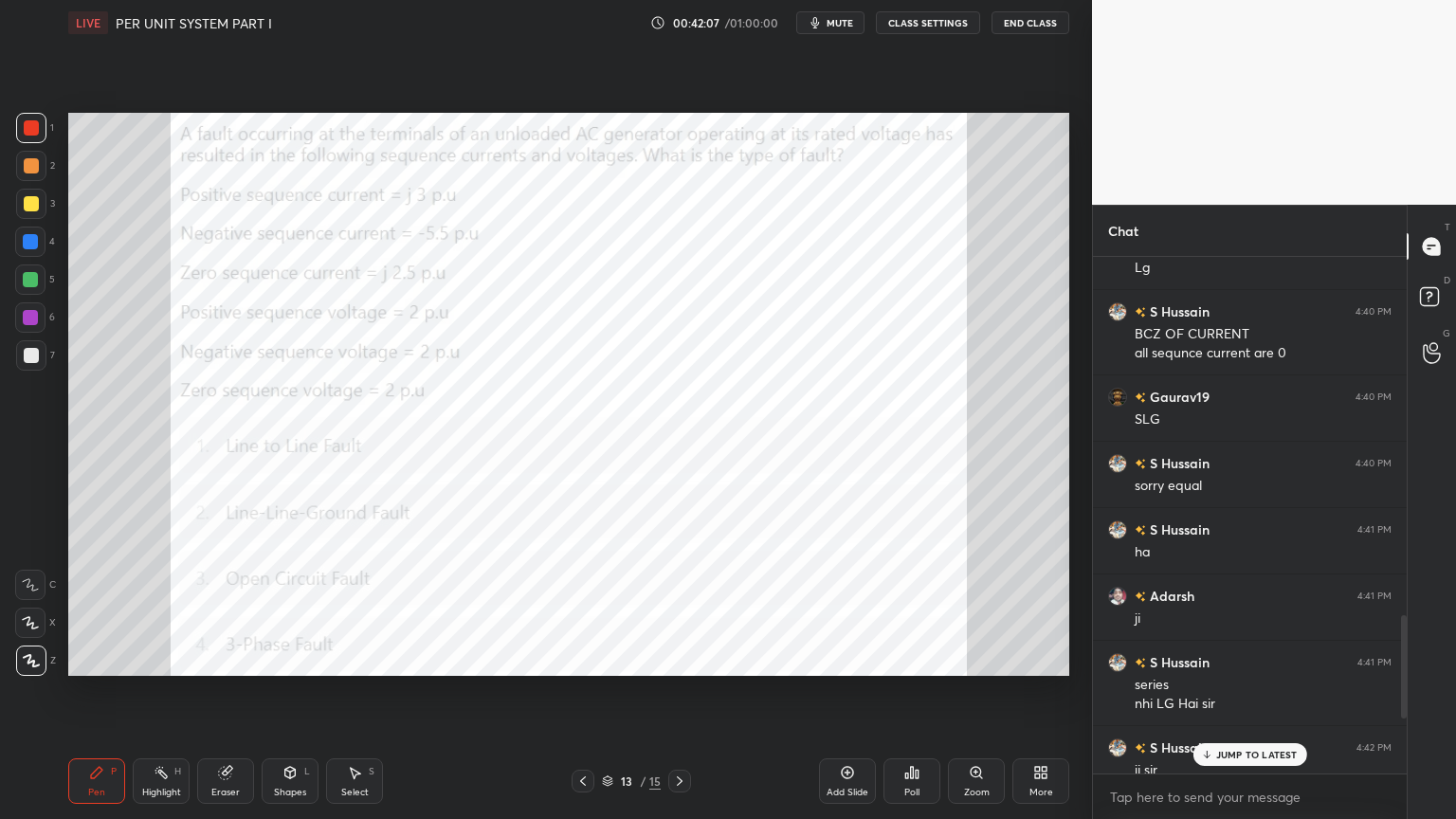 click 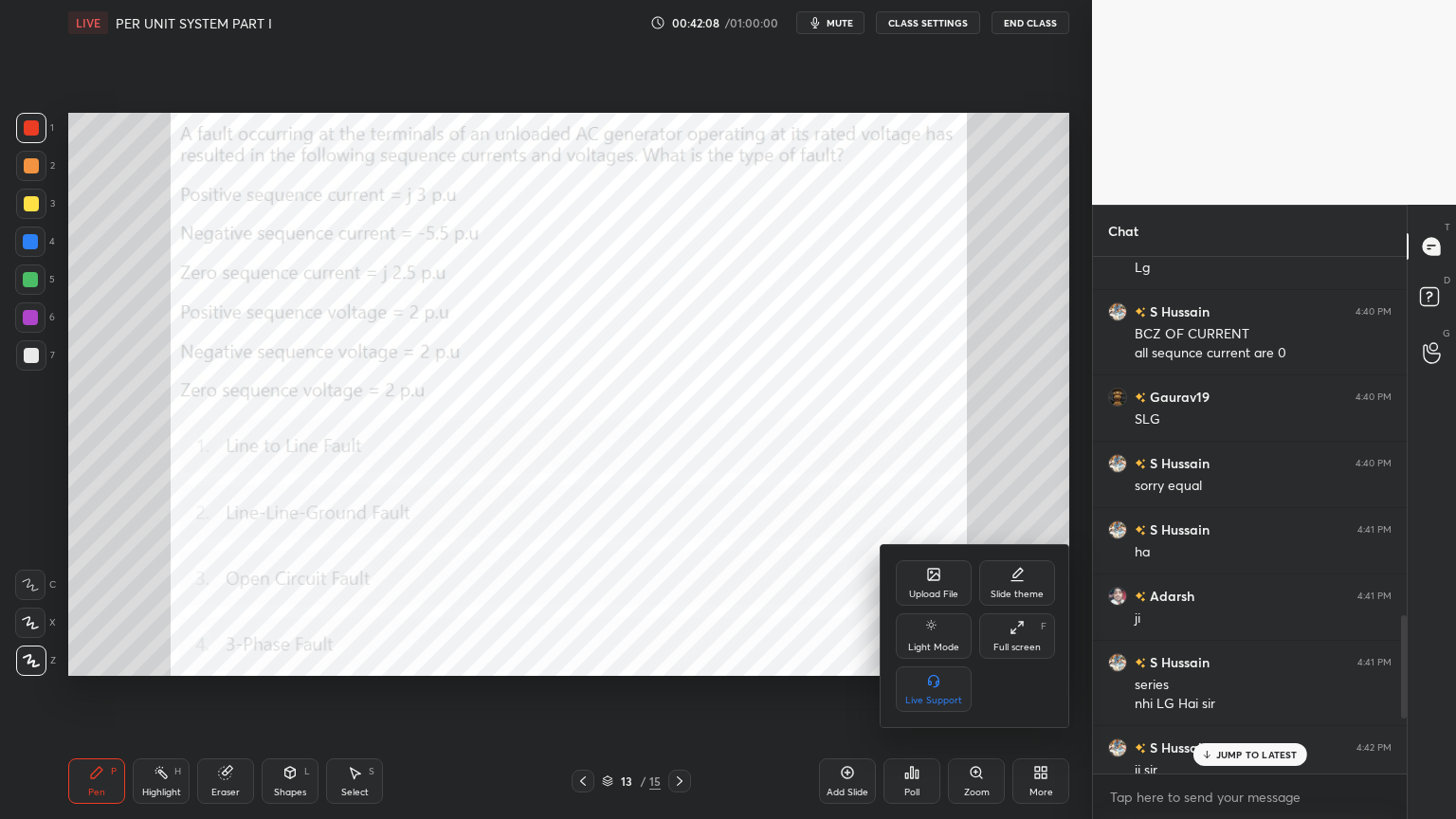 click on "Upload File" at bounding box center (934, 594) 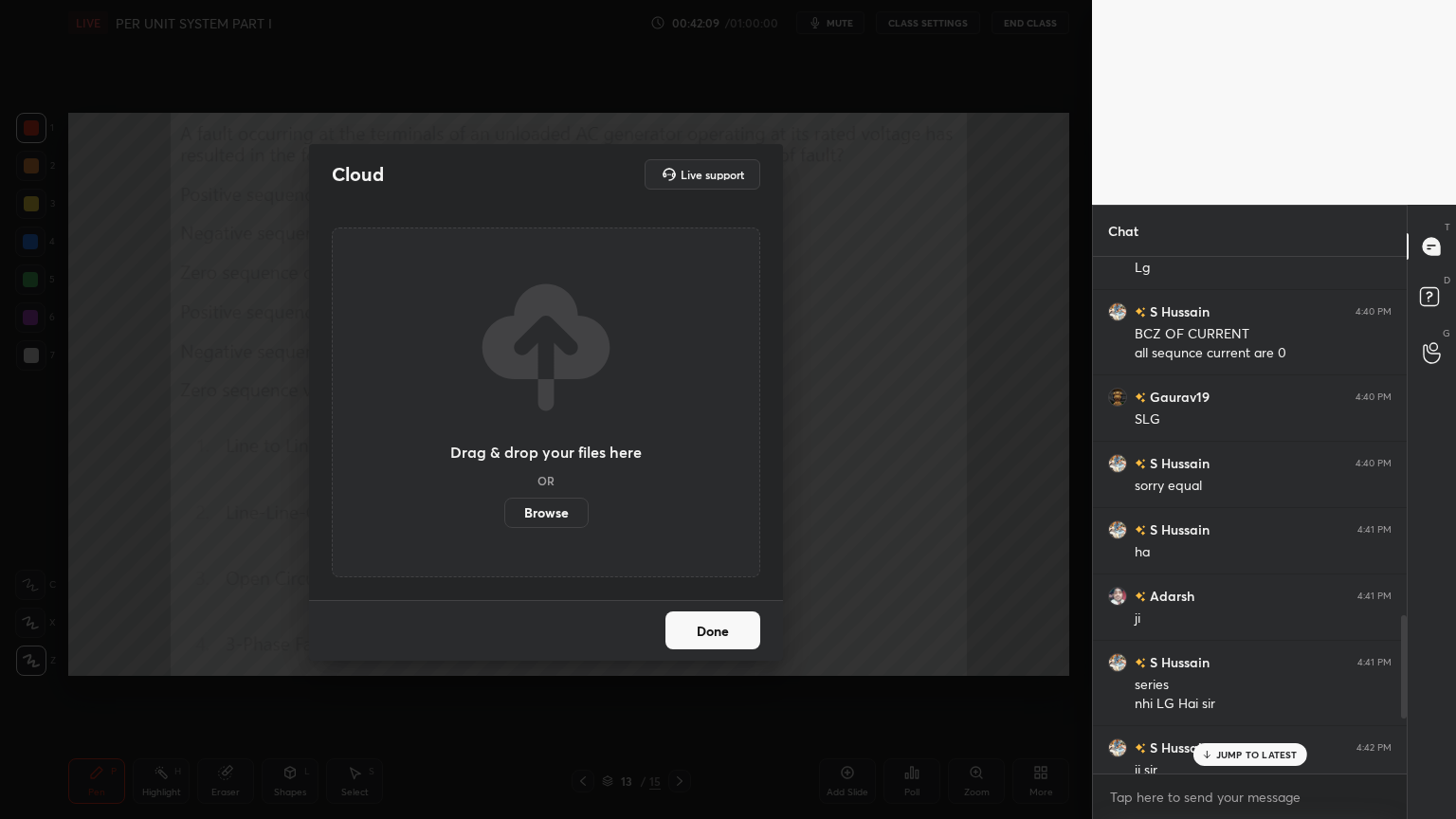 click on "Browse" at bounding box center (546, 513) 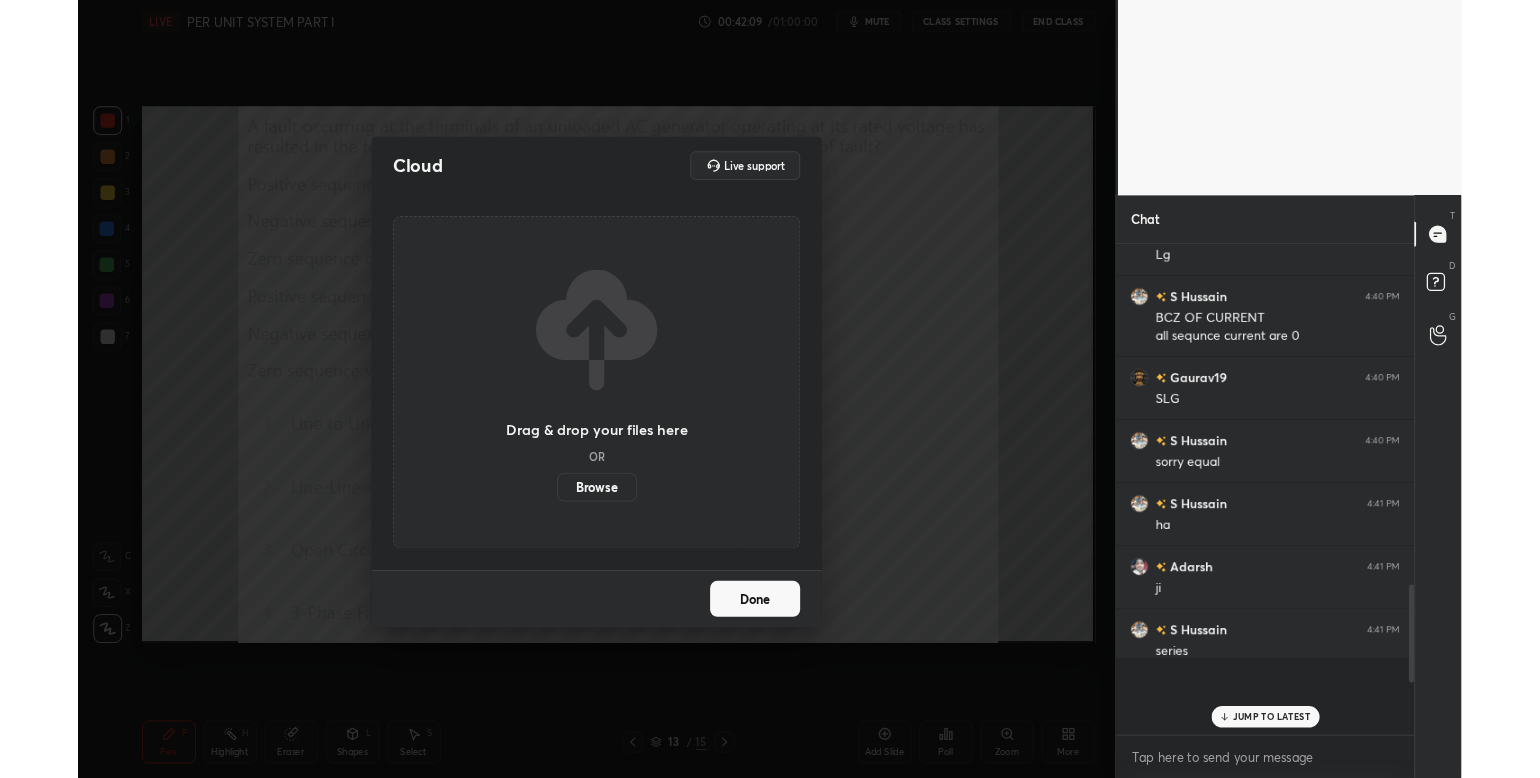 scroll, scrollTop: 99349, scrollLeft: 98924, axis: both 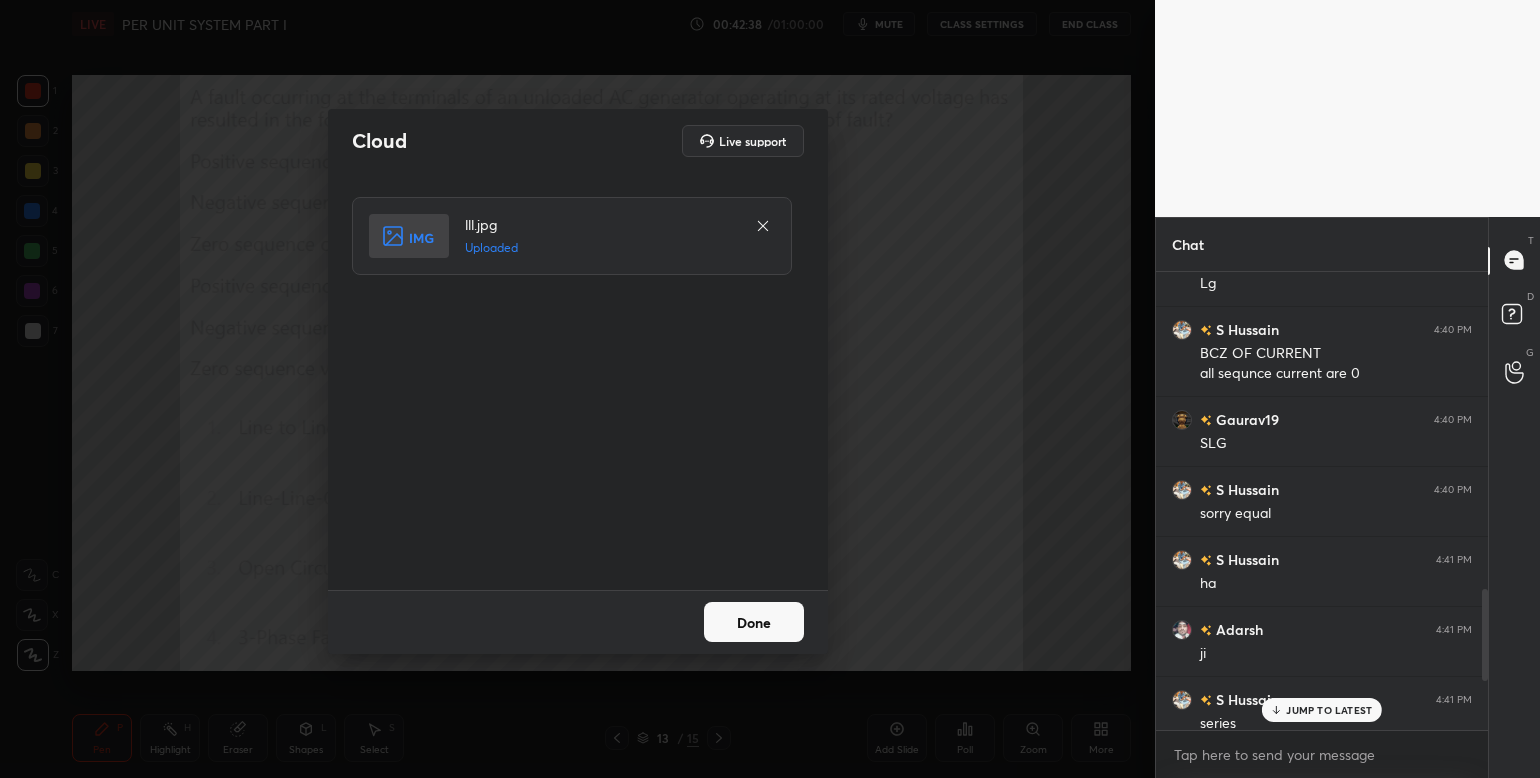 click on "Done" at bounding box center (754, 622) 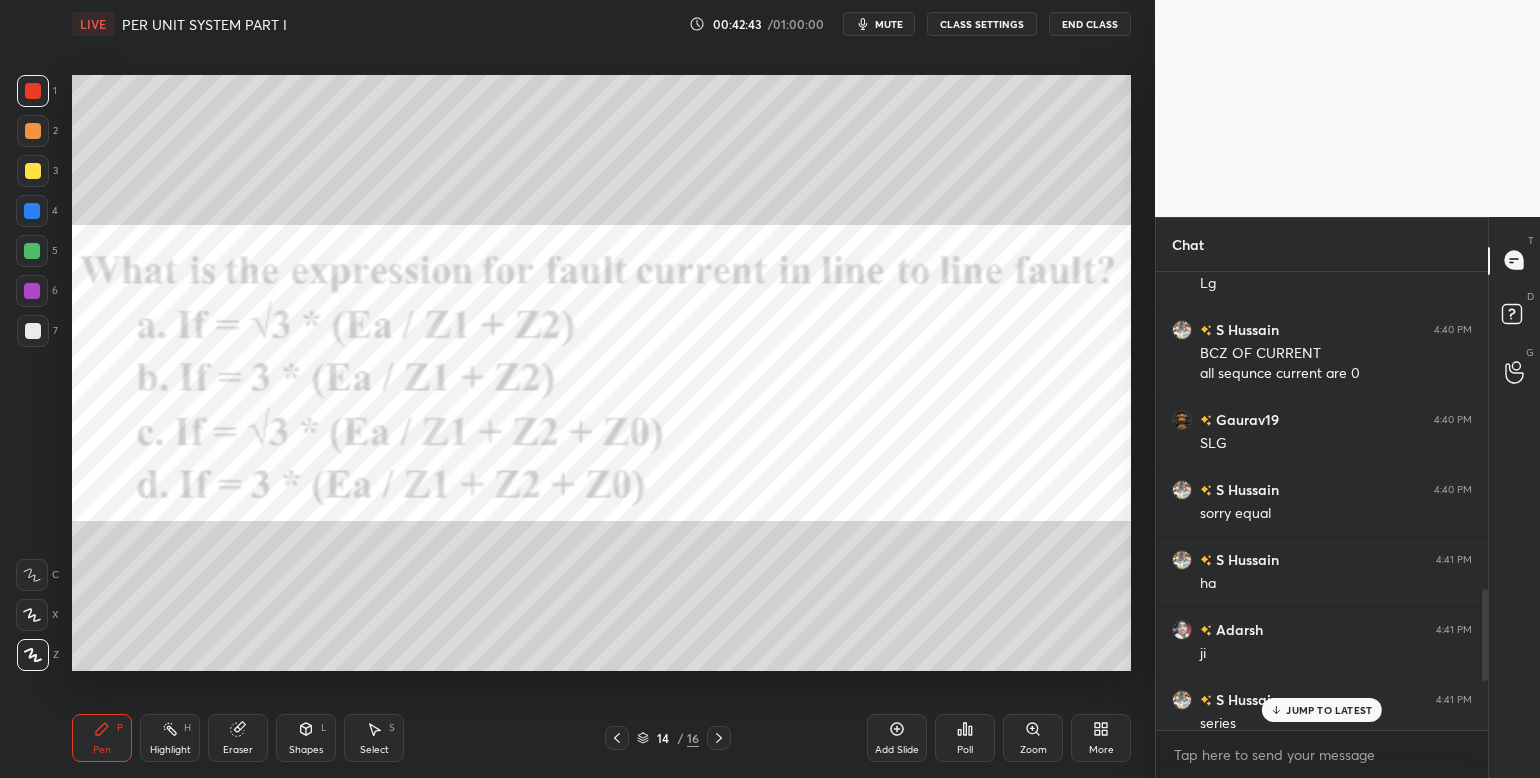 click on "More" at bounding box center [1101, 738] 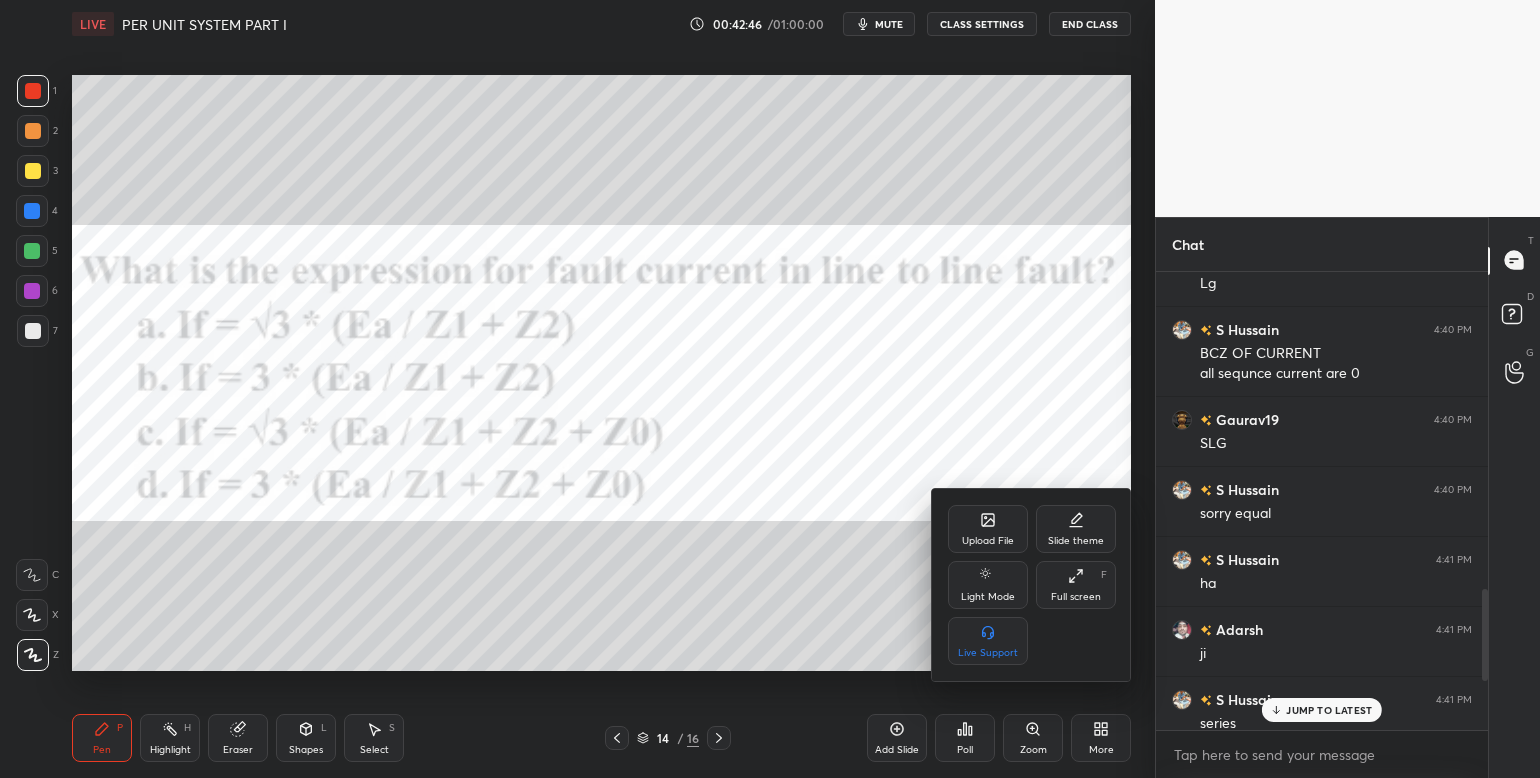 drag, startPoint x: 986, startPoint y: 531, endPoint x: 913, endPoint y: 560, distance: 78.54935 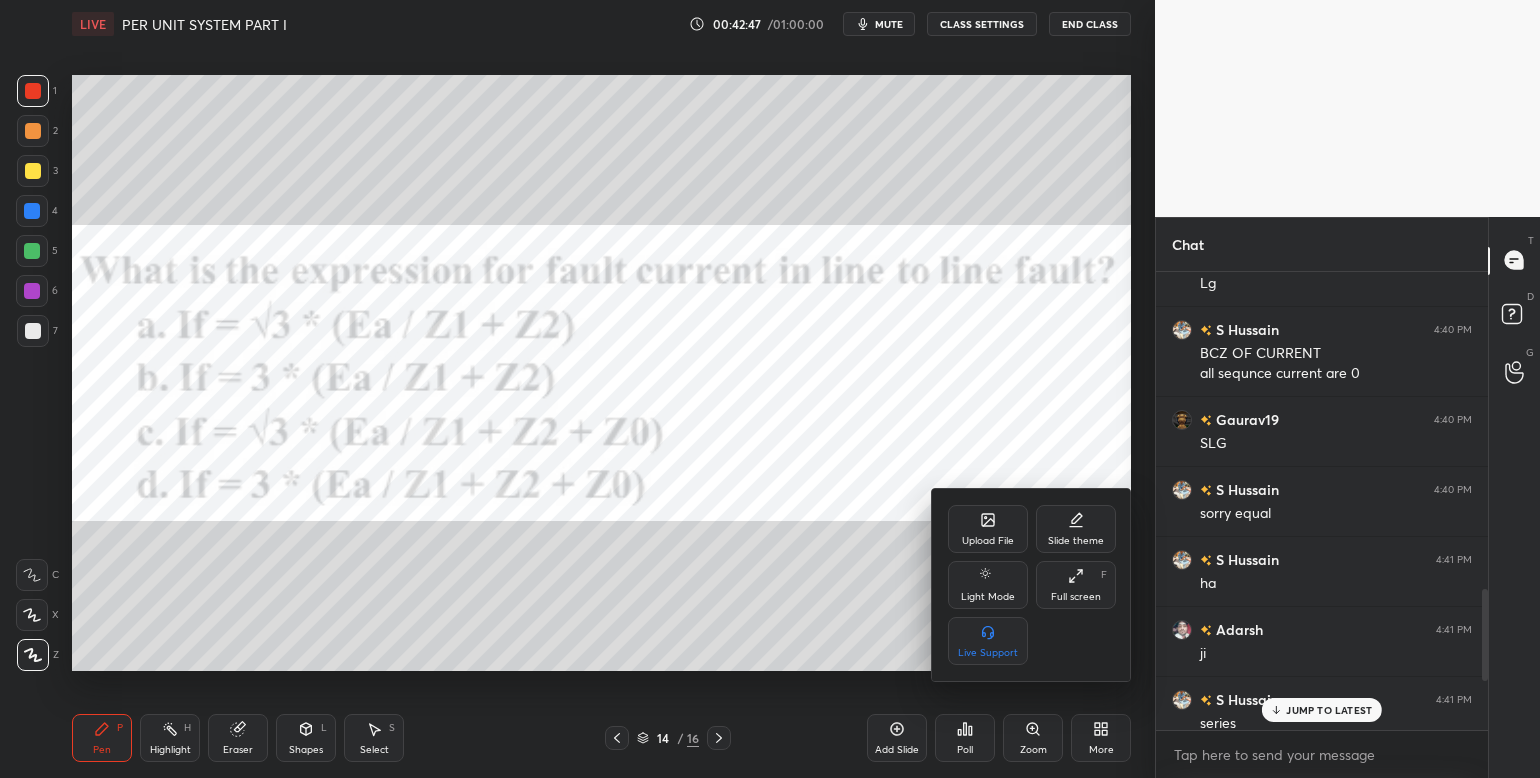click at bounding box center [770, 389] 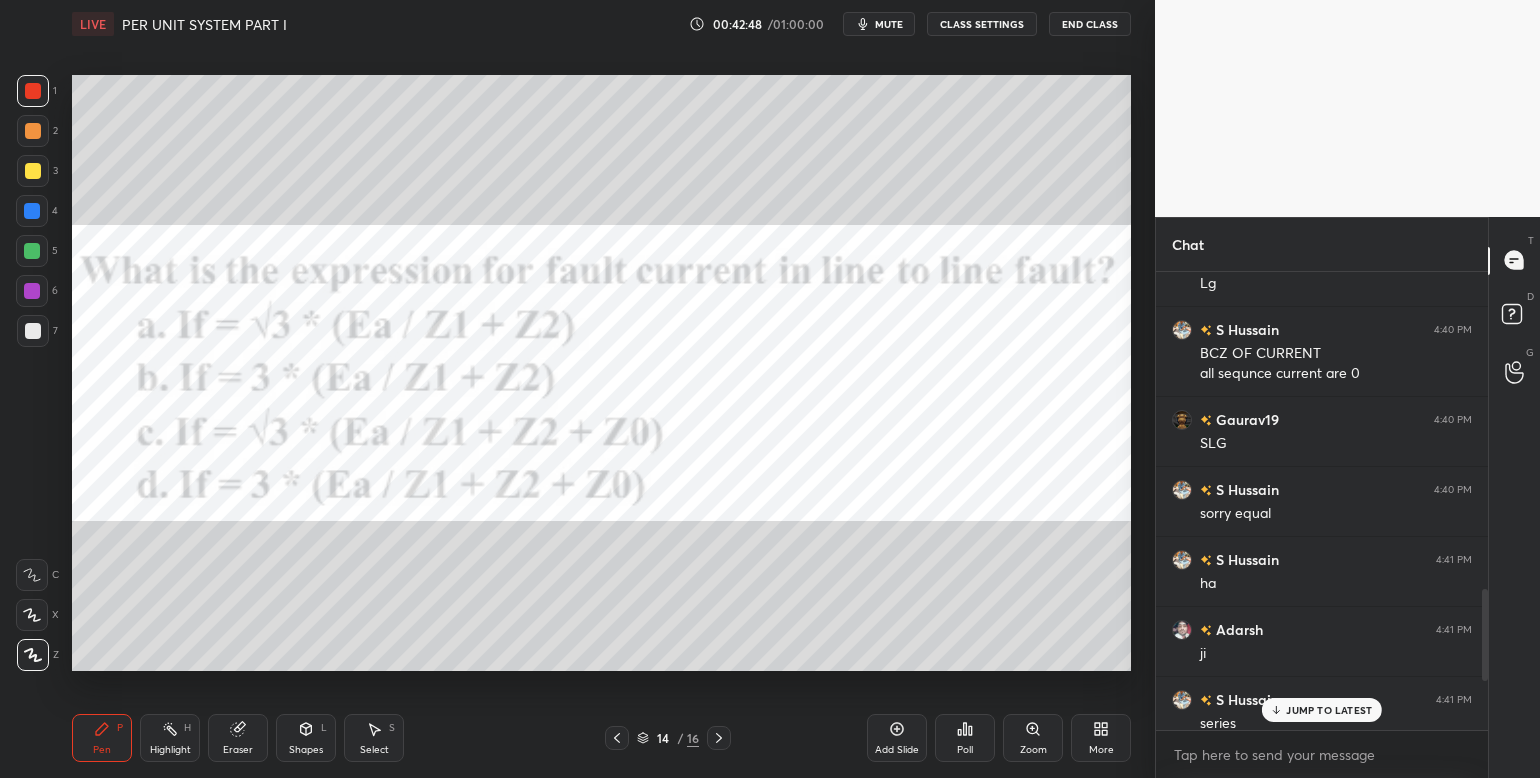 click on "Zoom" at bounding box center [1033, 738] 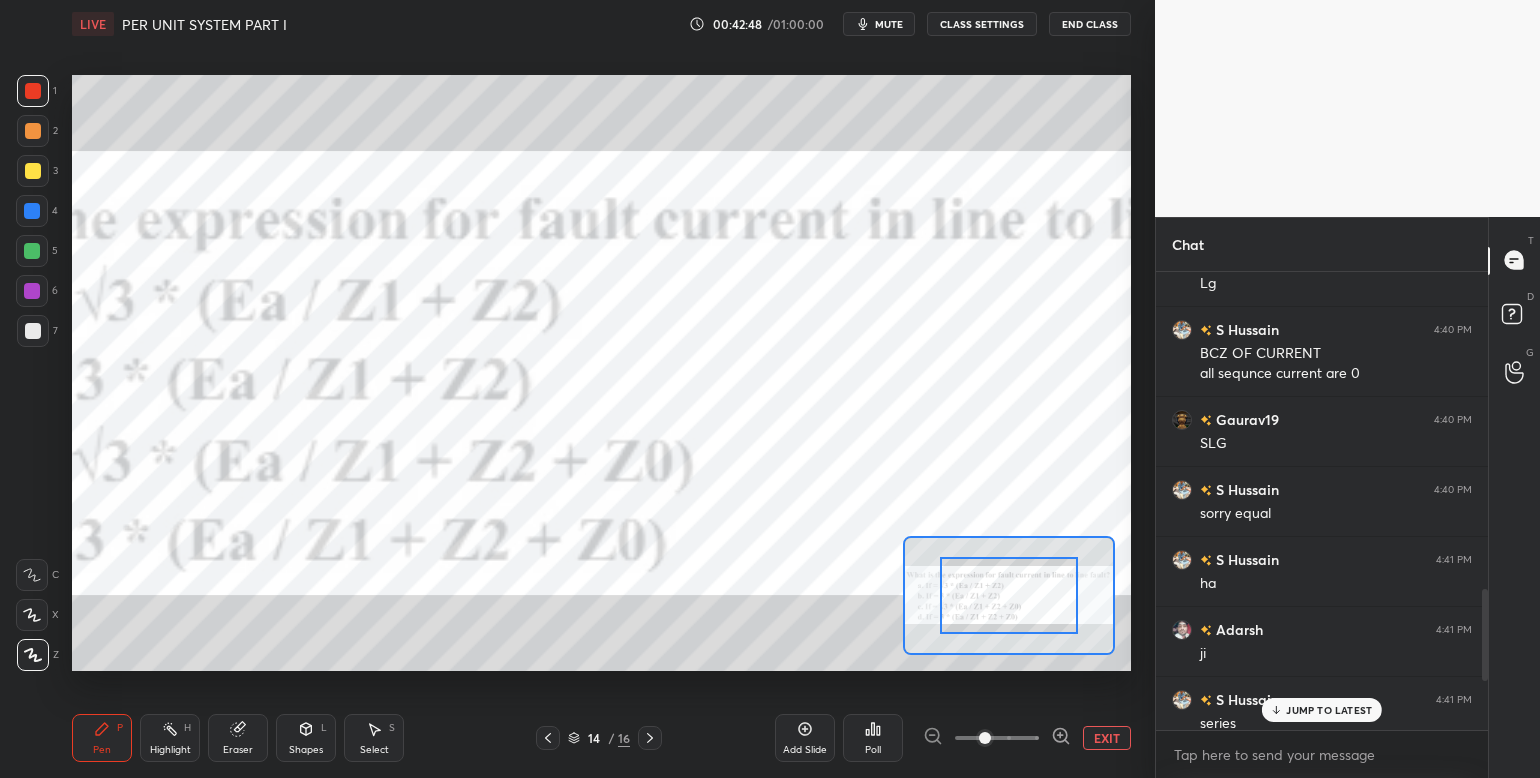 click on "Add Slide Poll EXIT" at bounding box center [953, 738] 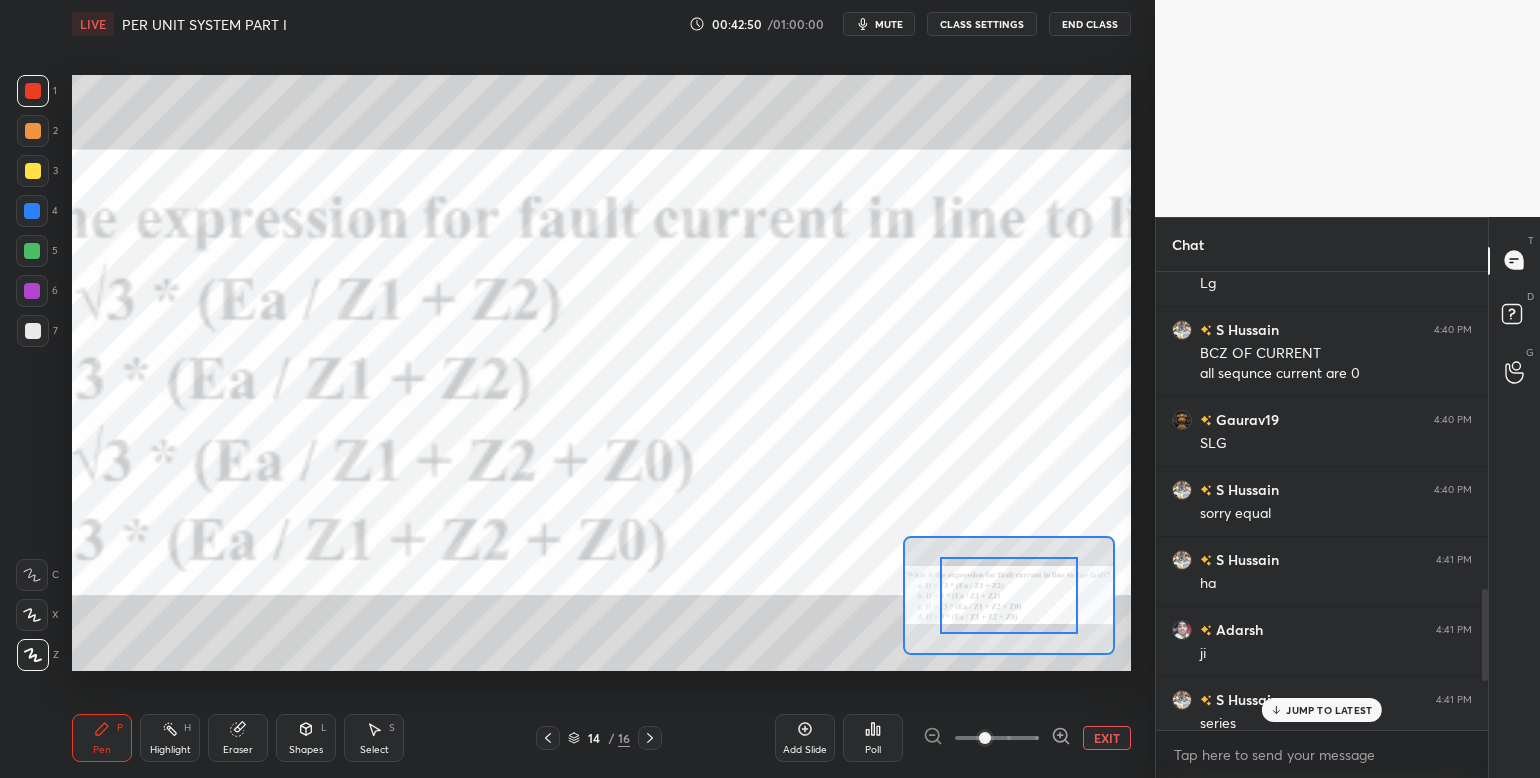 click on "Add Slide Poll EXIT" at bounding box center (953, 738) 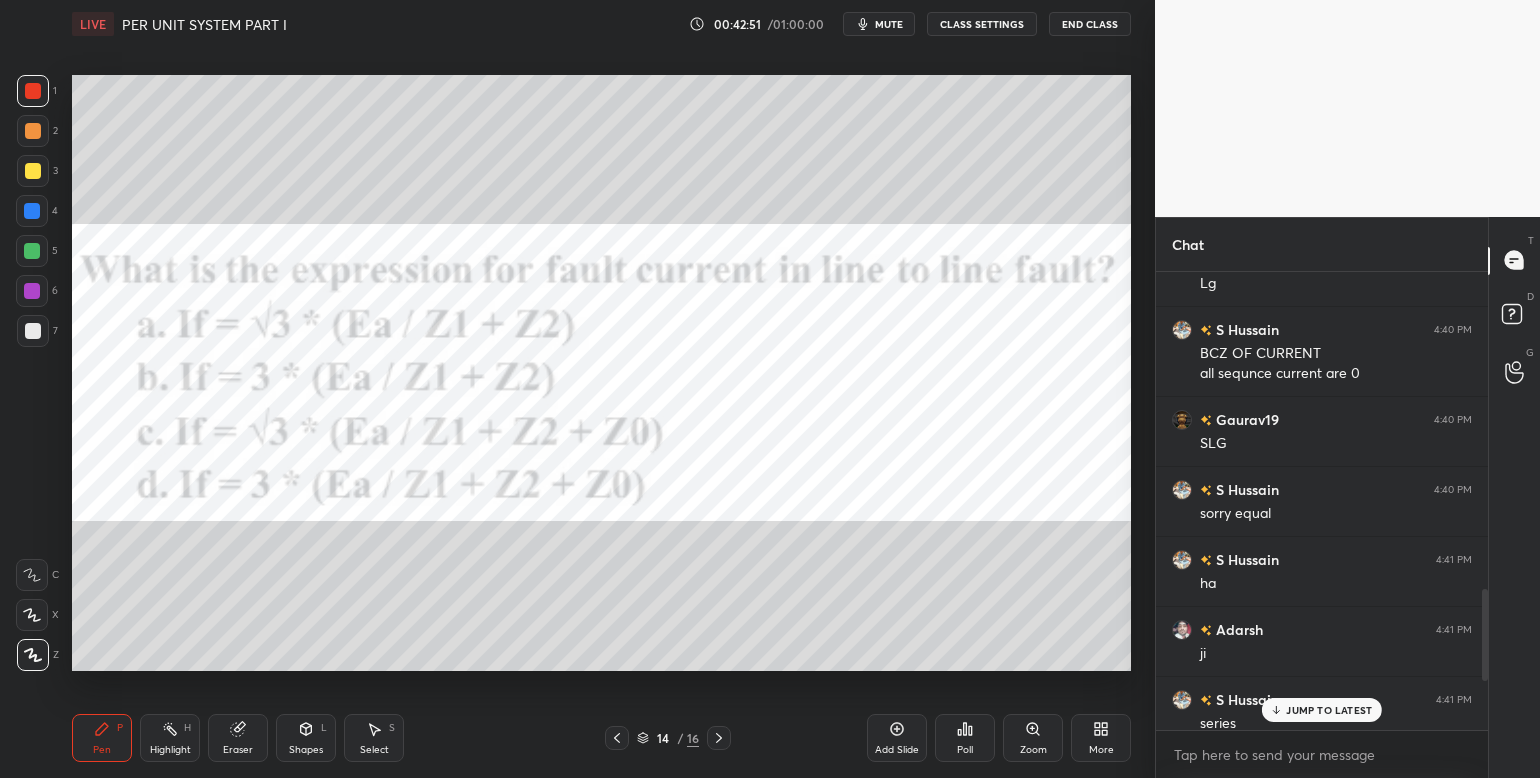 click 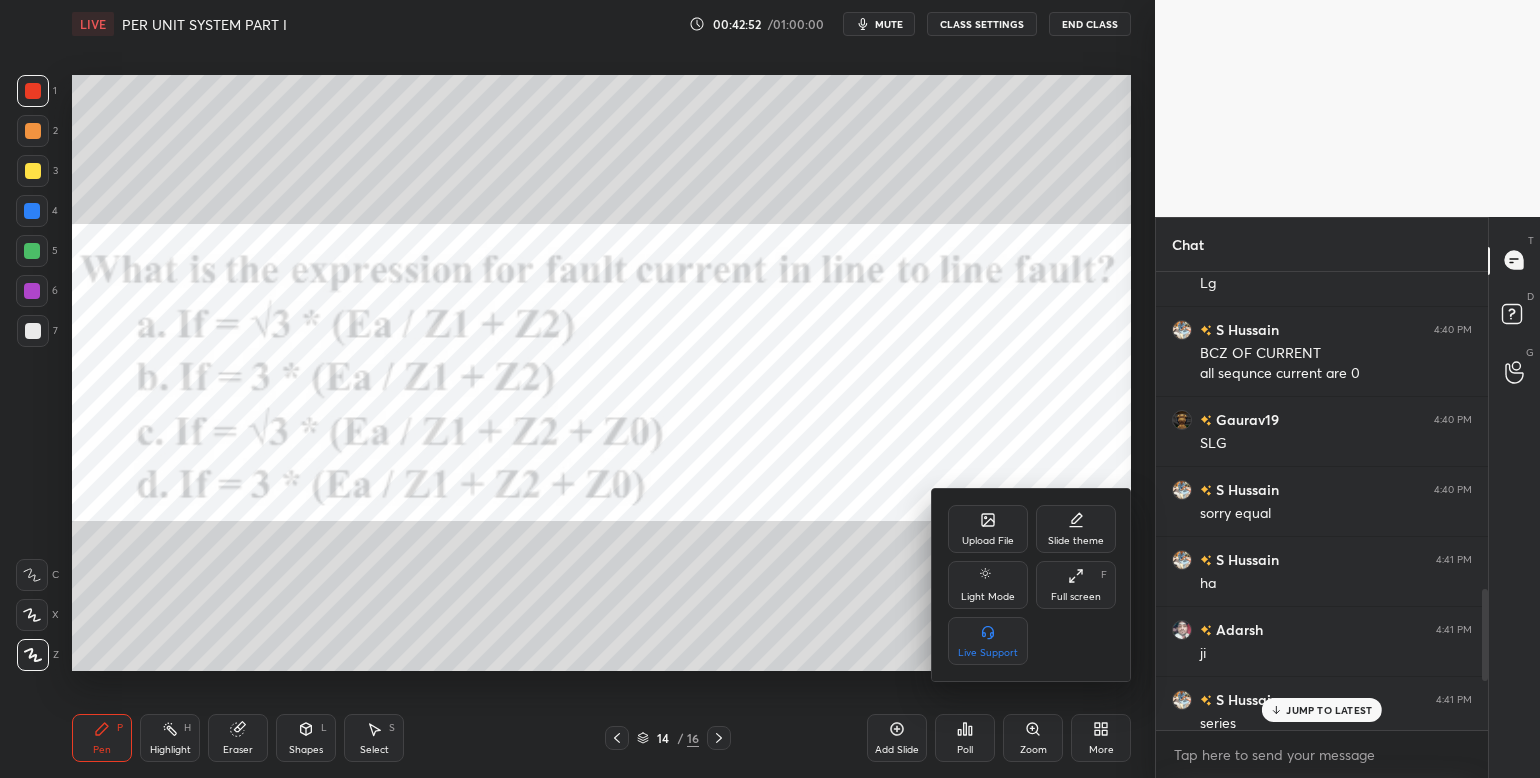 click at bounding box center [770, 389] 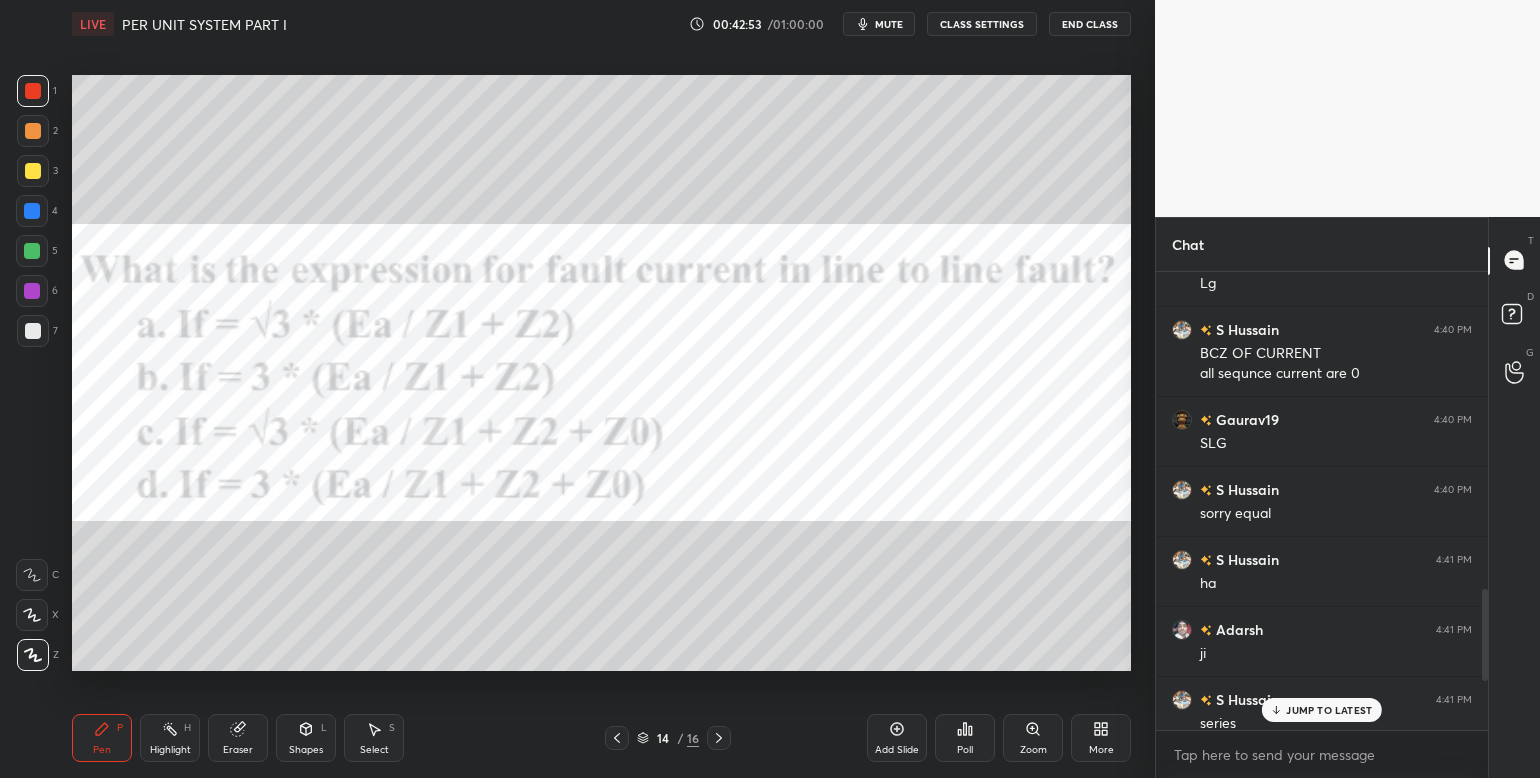 click 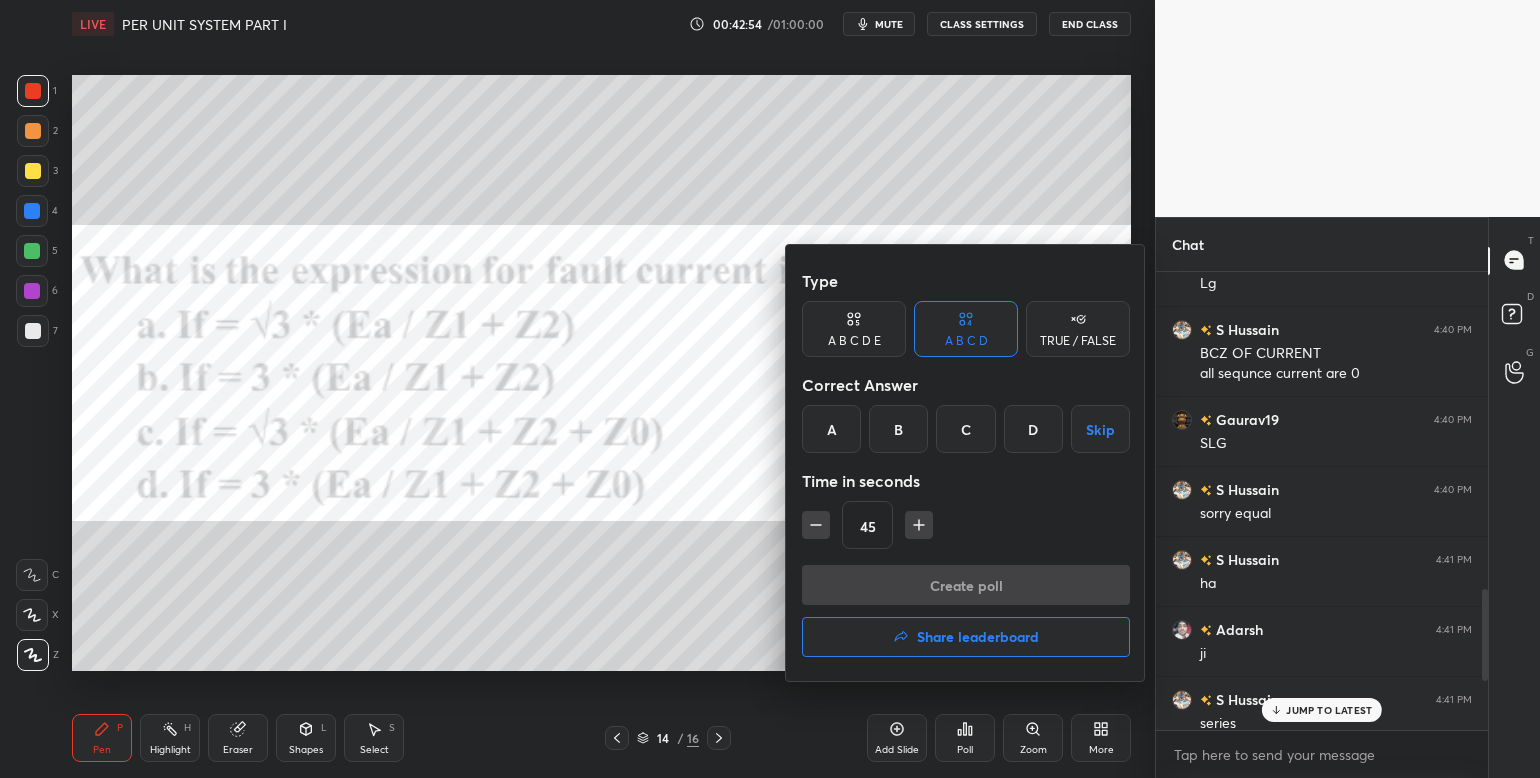 drag, startPoint x: 836, startPoint y: 431, endPoint x: 840, endPoint y: 493, distance: 62.1289 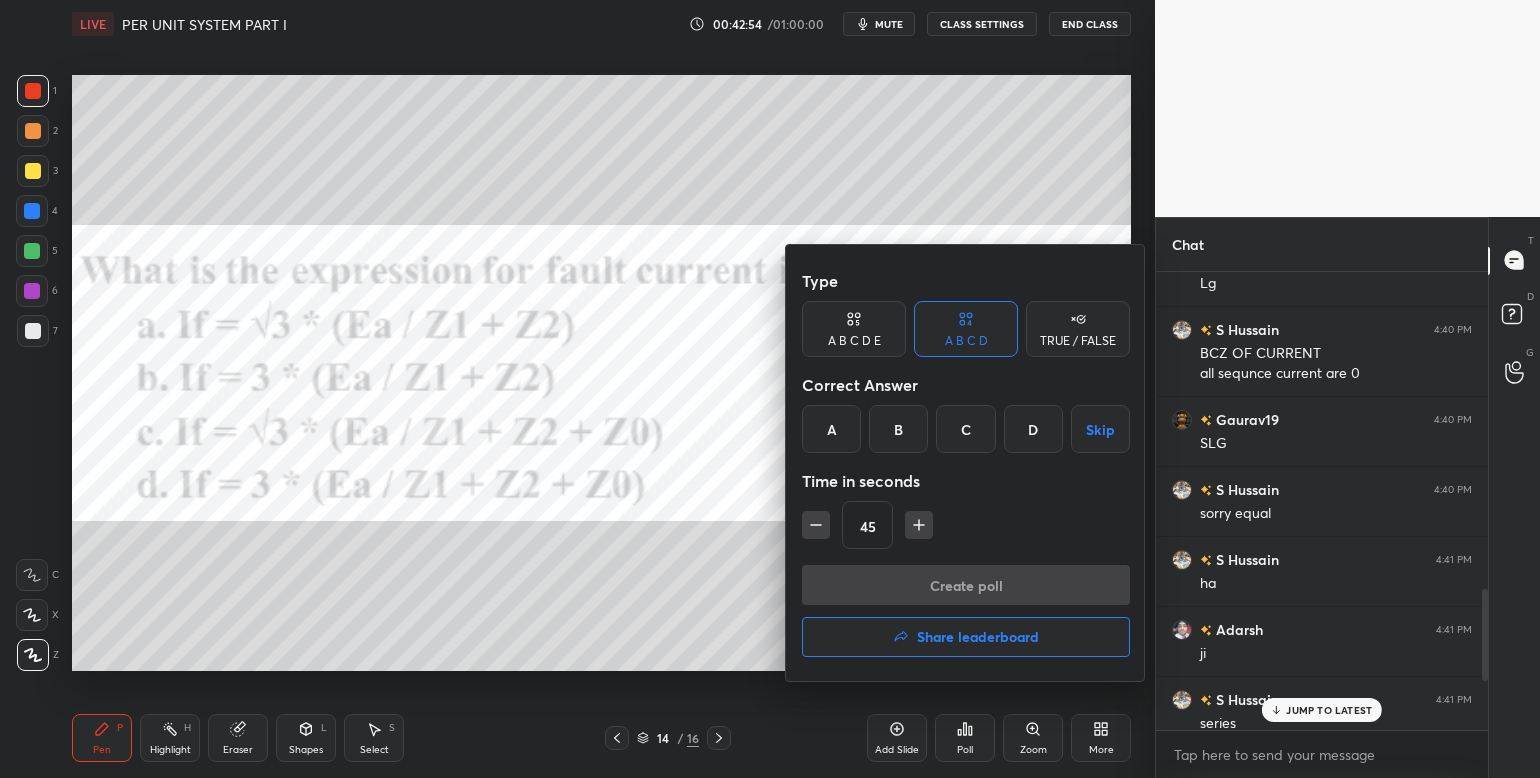 click on "A" at bounding box center (831, 429) 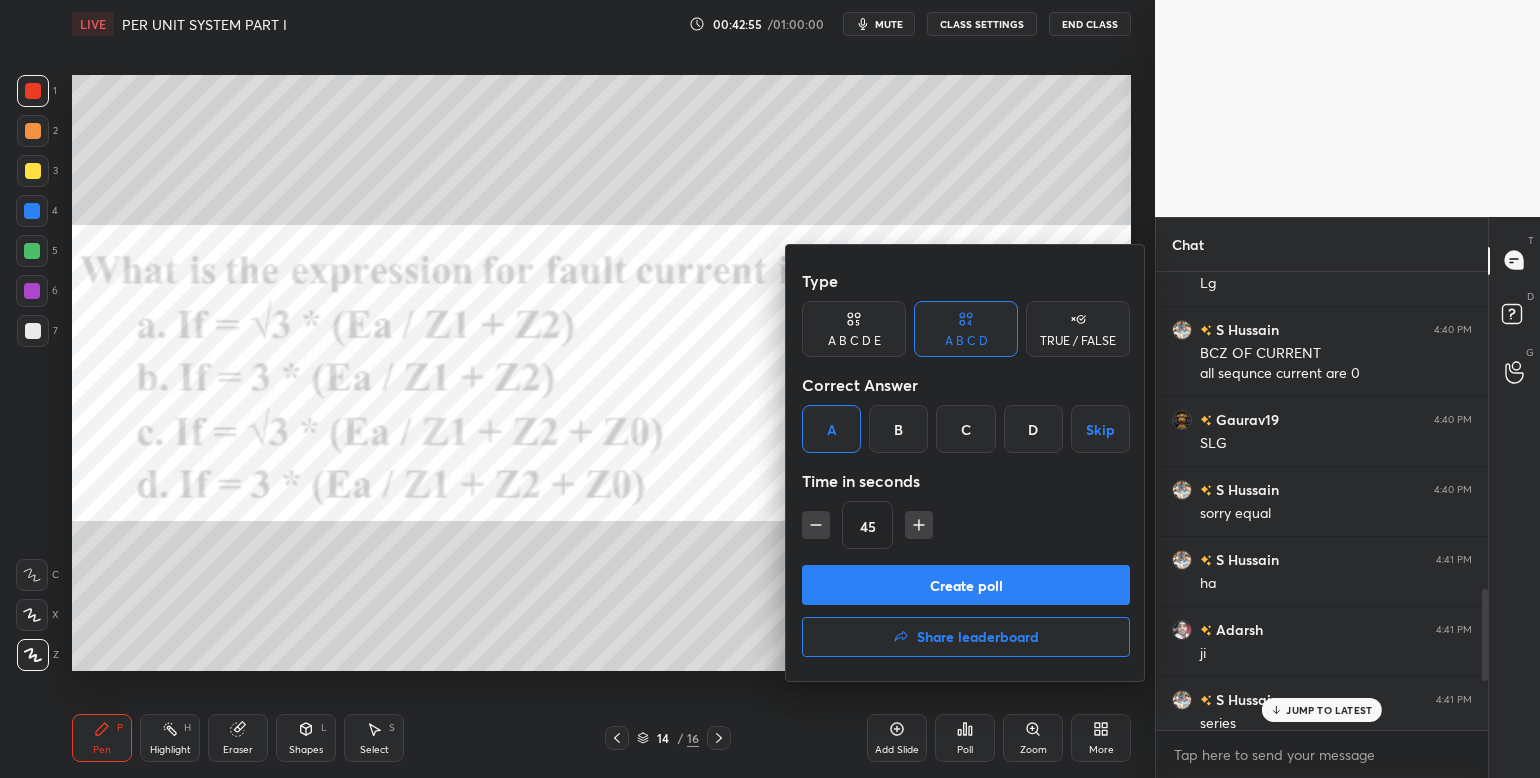 click on "Create poll" at bounding box center (966, 585) 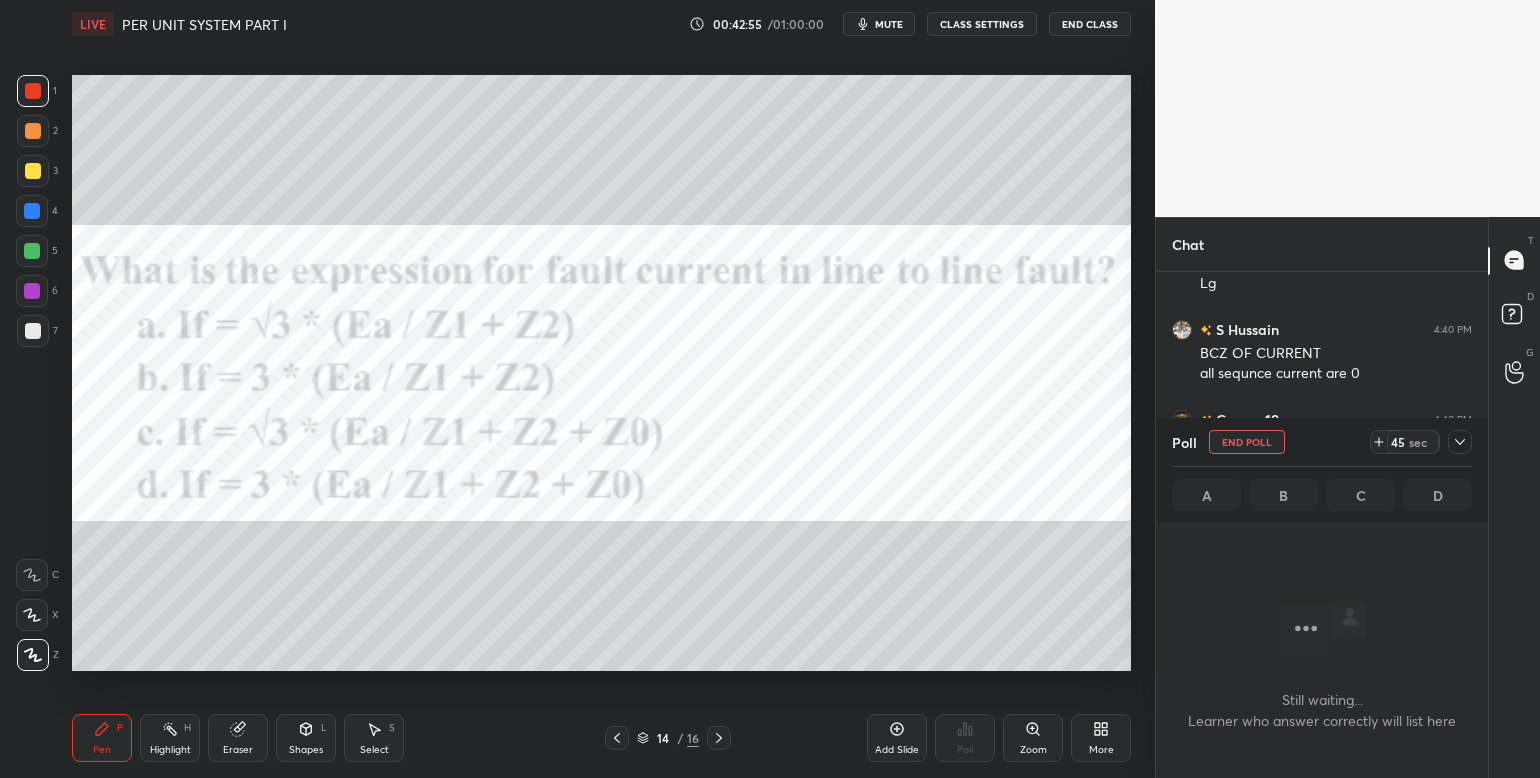 scroll, scrollTop: 411, scrollLeft: 327, axis: both 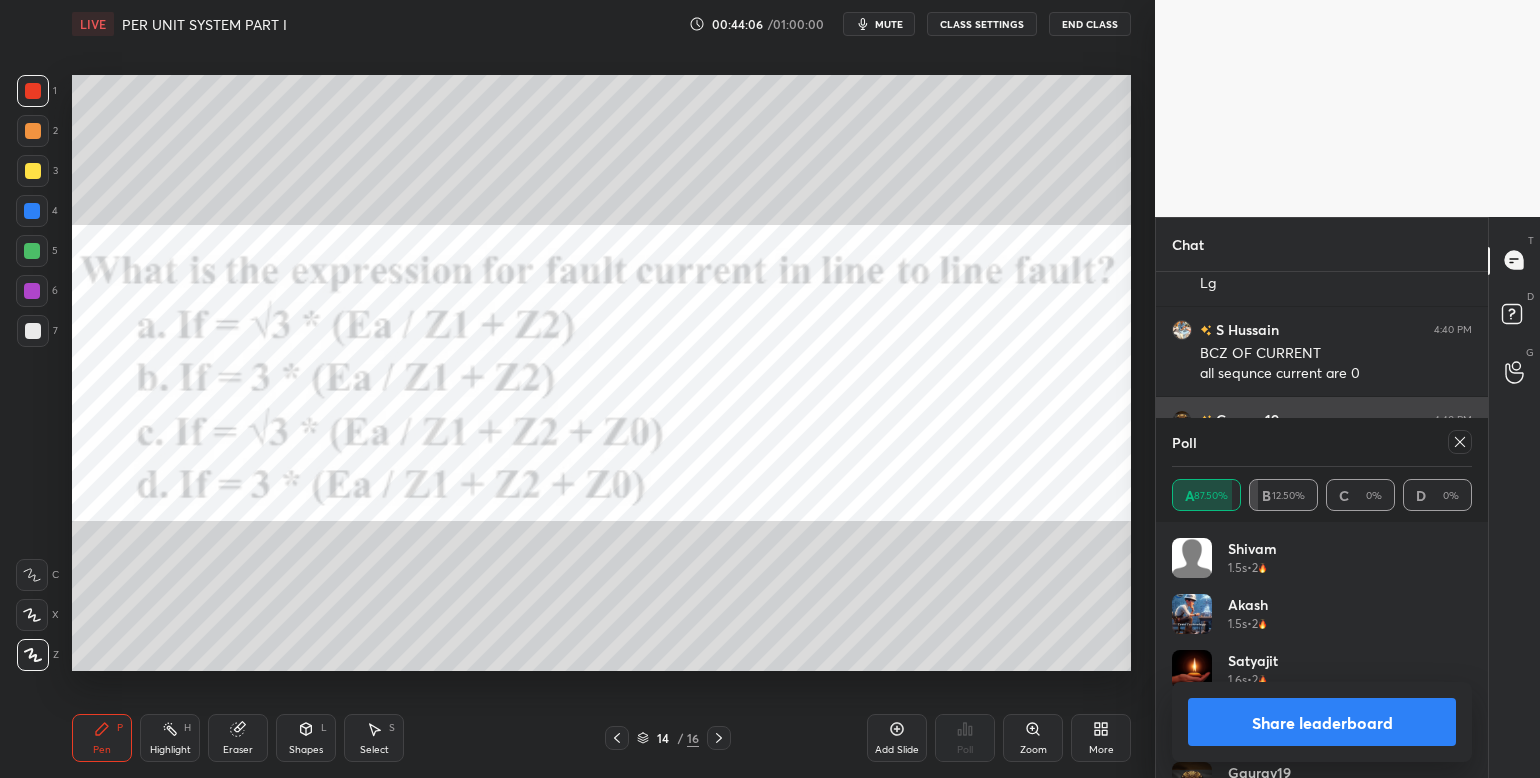 click 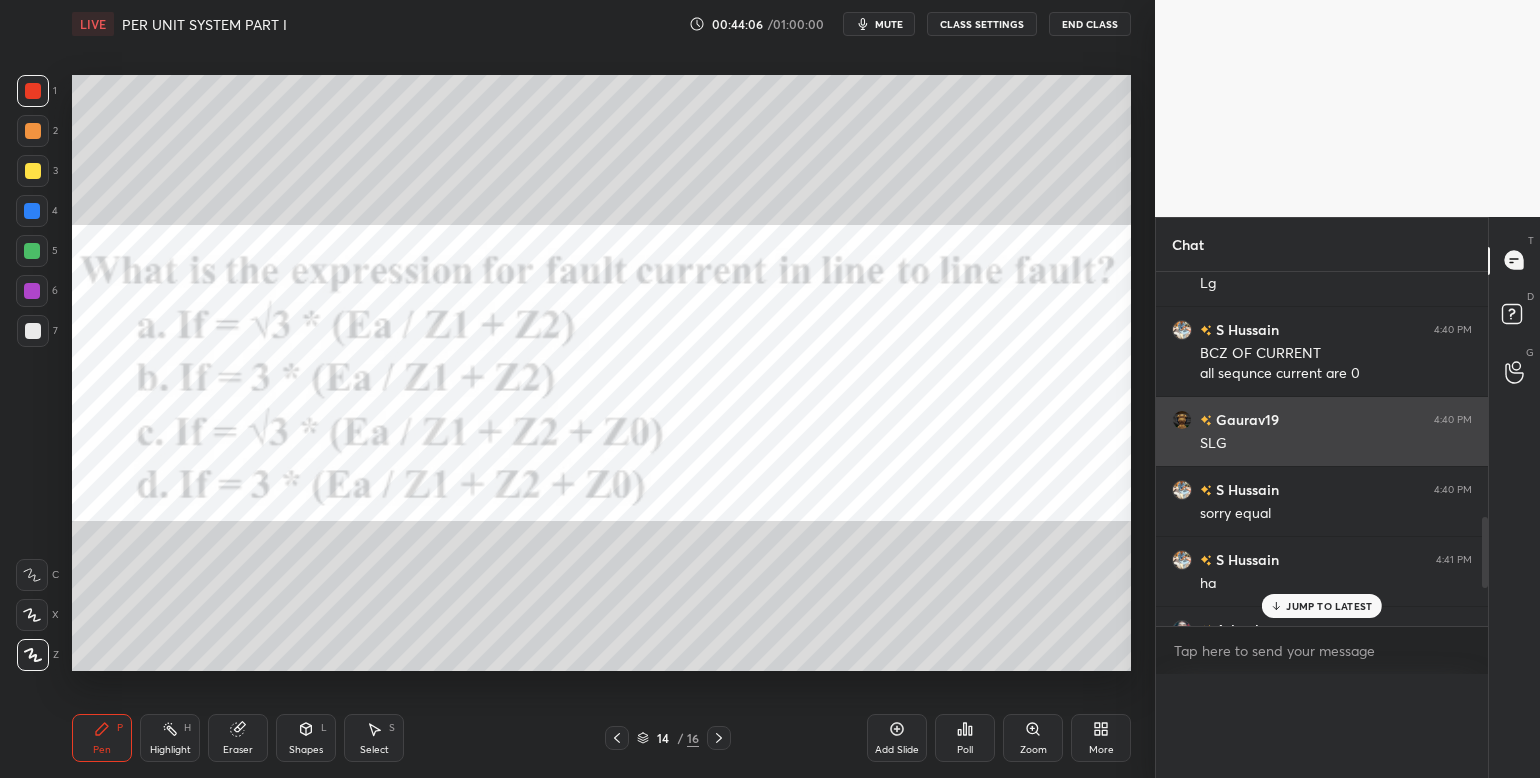 scroll, scrollTop: 0, scrollLeft: 0, axis: both 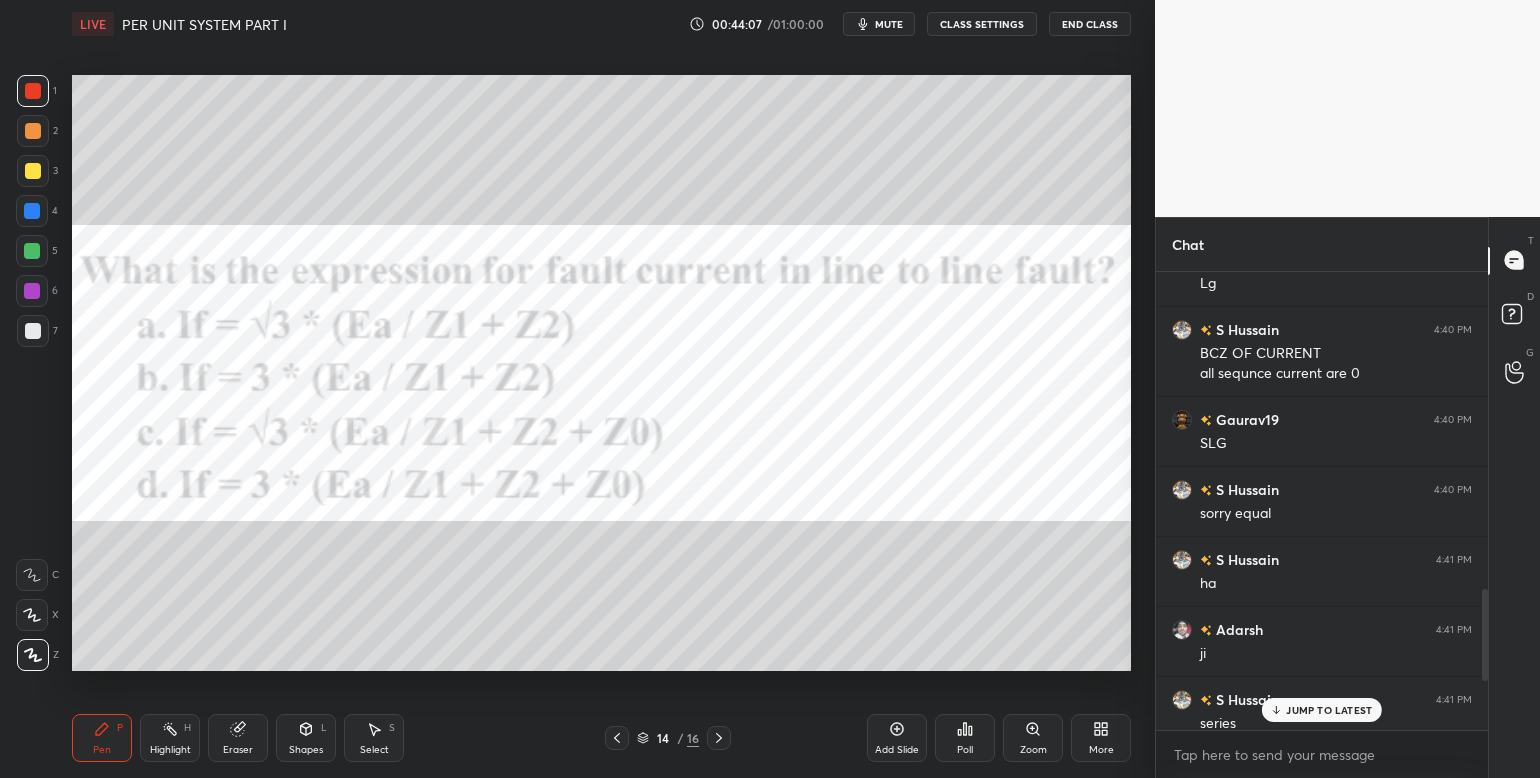 click on "JUMP TO LATEST" at bounding box center (1329, 710) 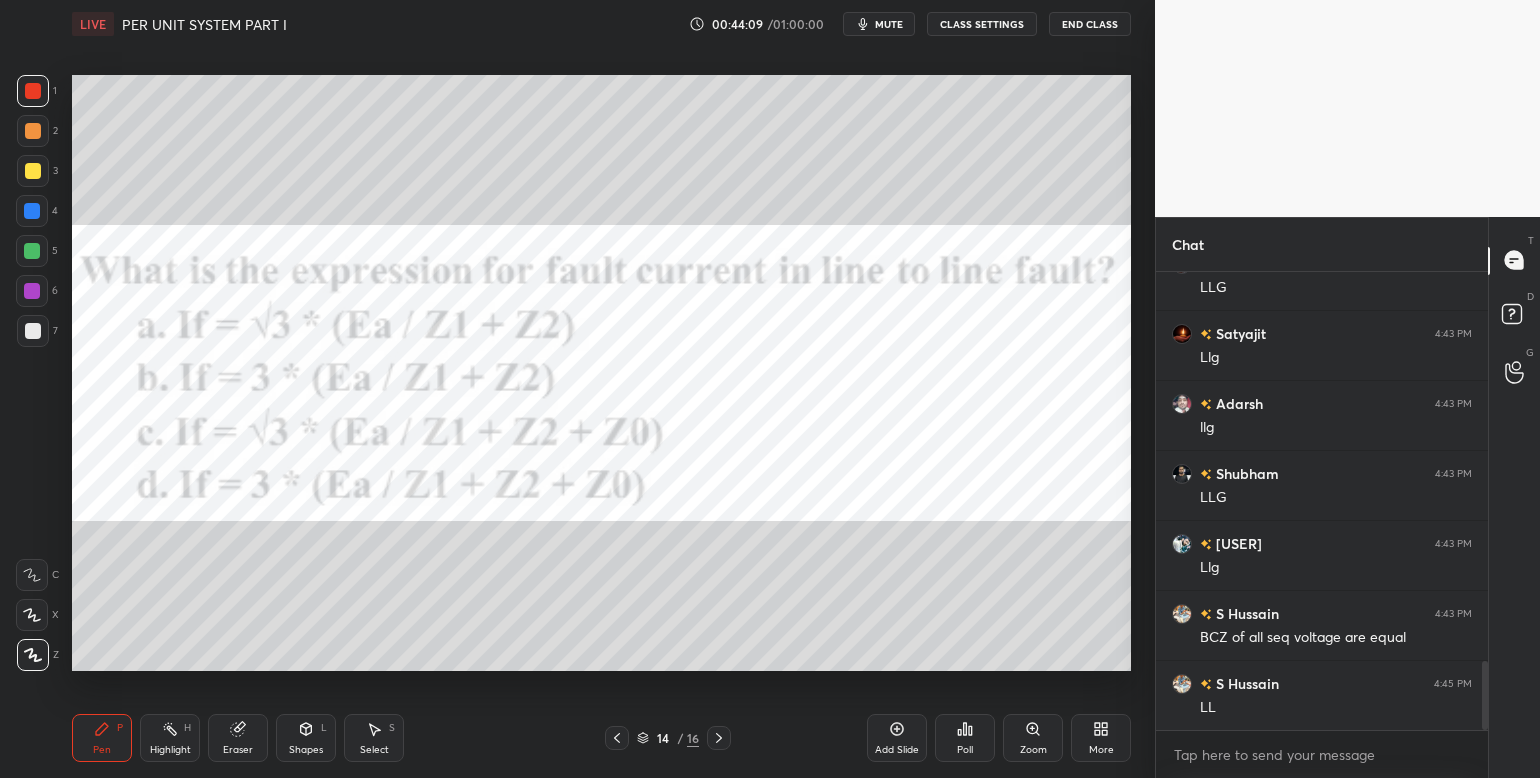 click on "More" at bounding box center (1101, 738) 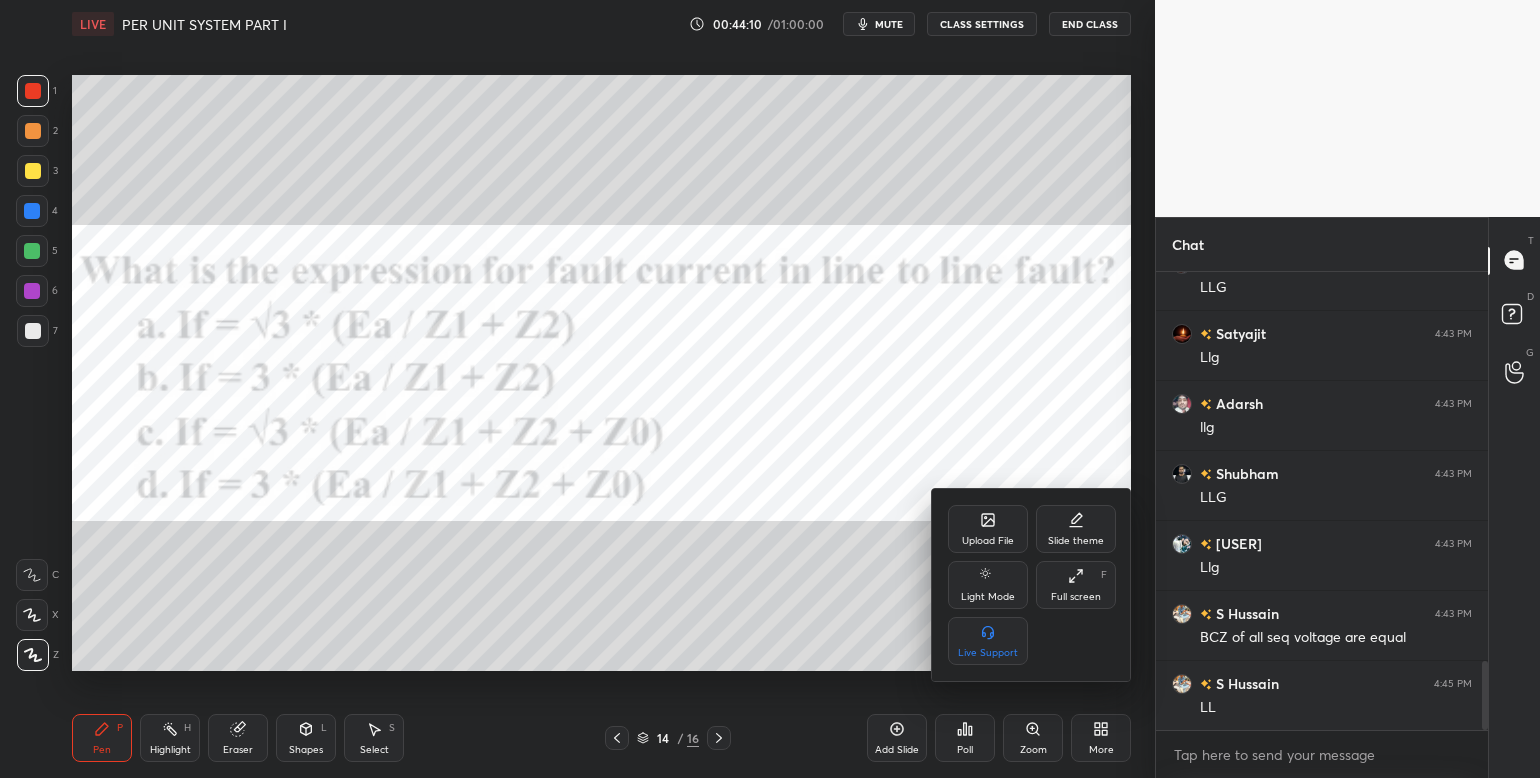 click 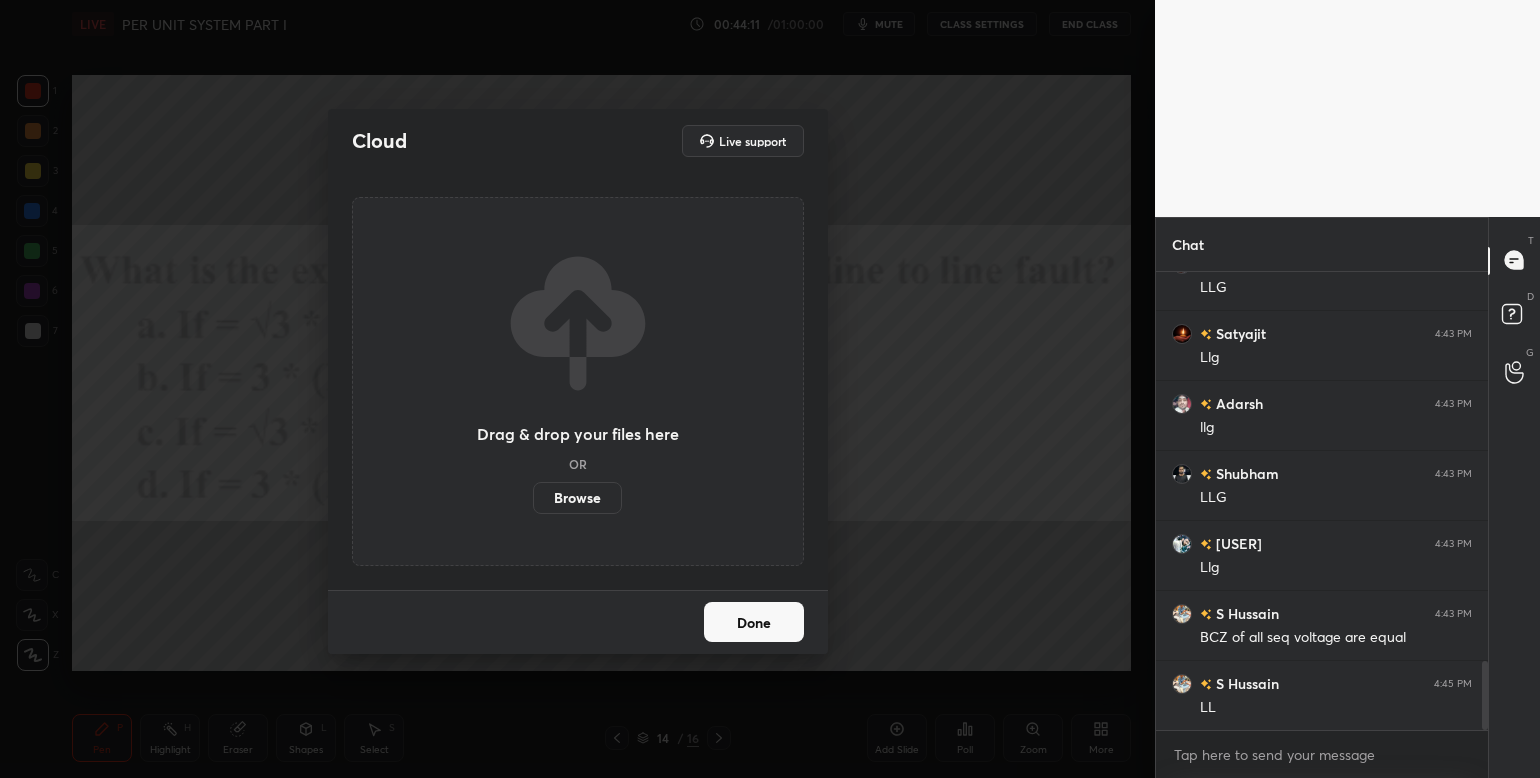 click on "Browse" at bounding box center (577, 498) 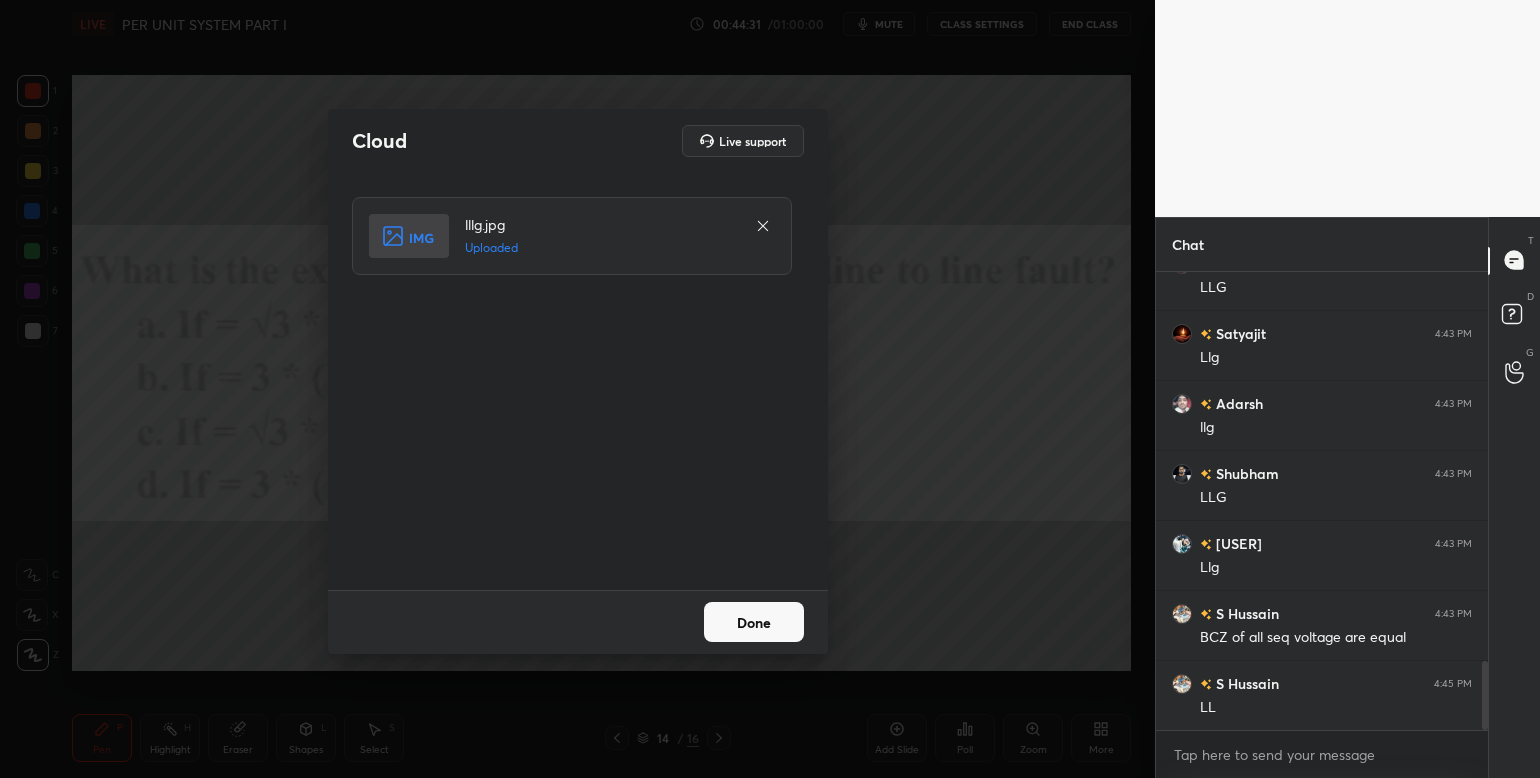click on "Done" at bounding box center (754, 622) 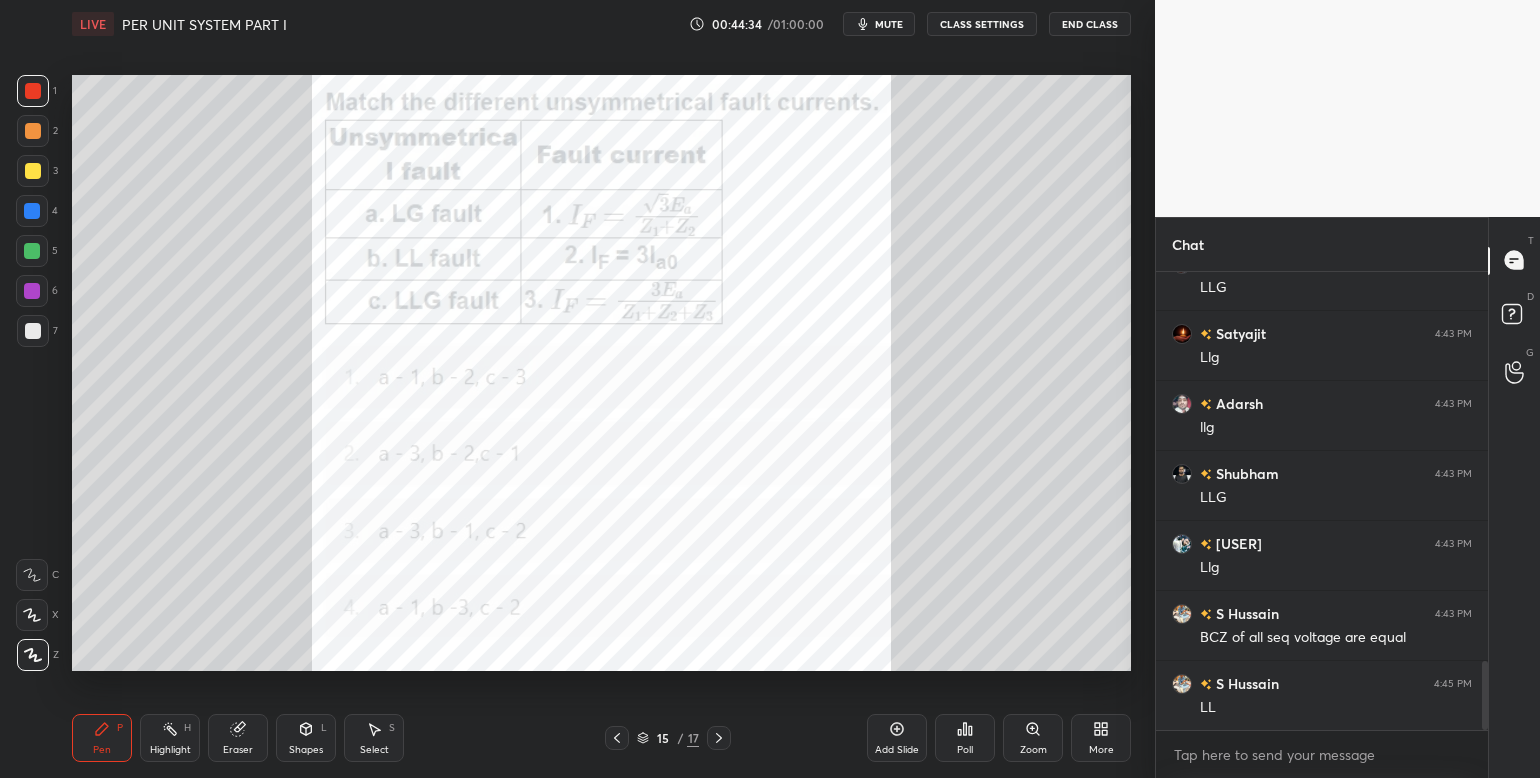 click 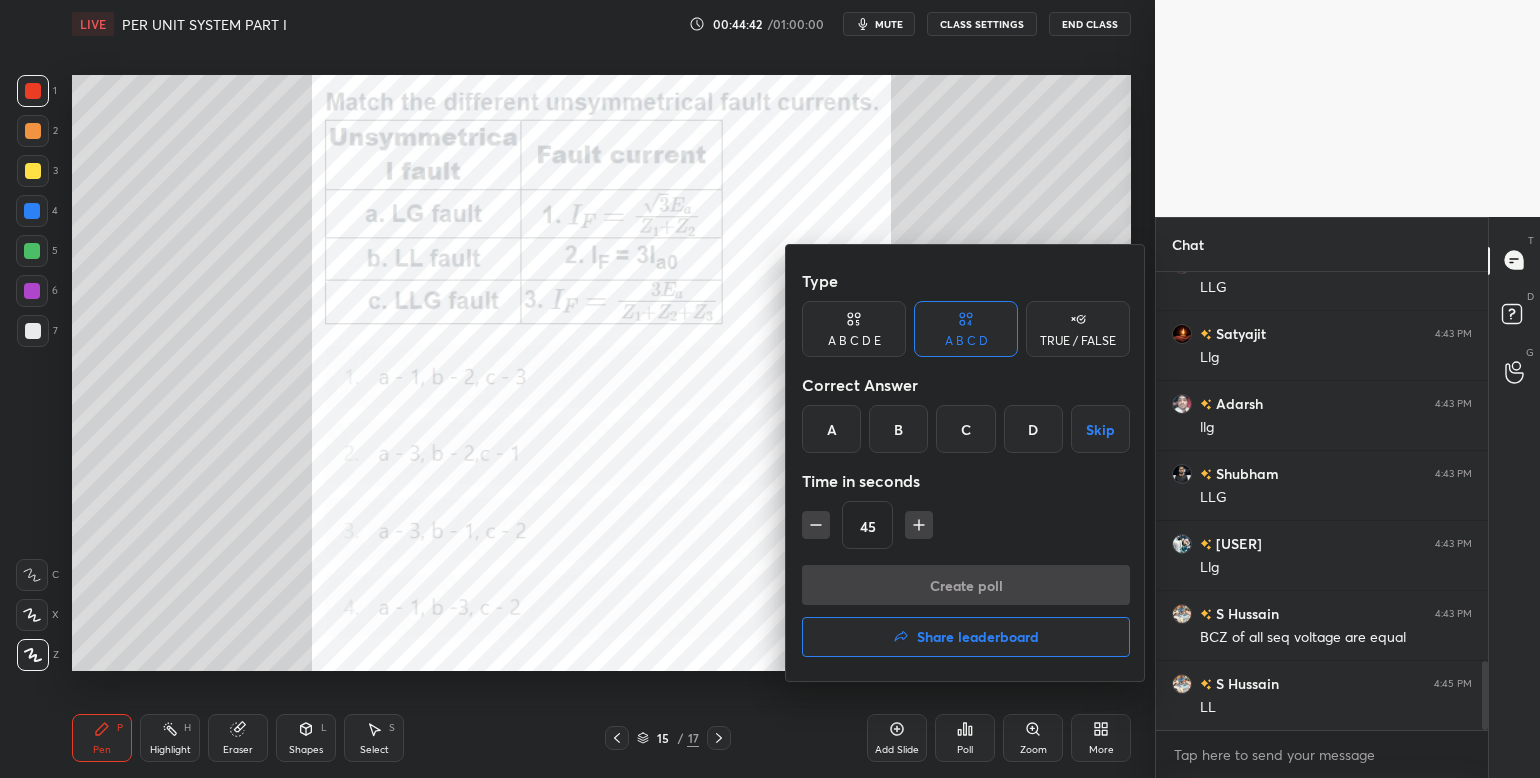 drag, startPoint x: 968, startPoint y: 437, endPoint x: 939, endPoint y: 511, distance: 79.47956 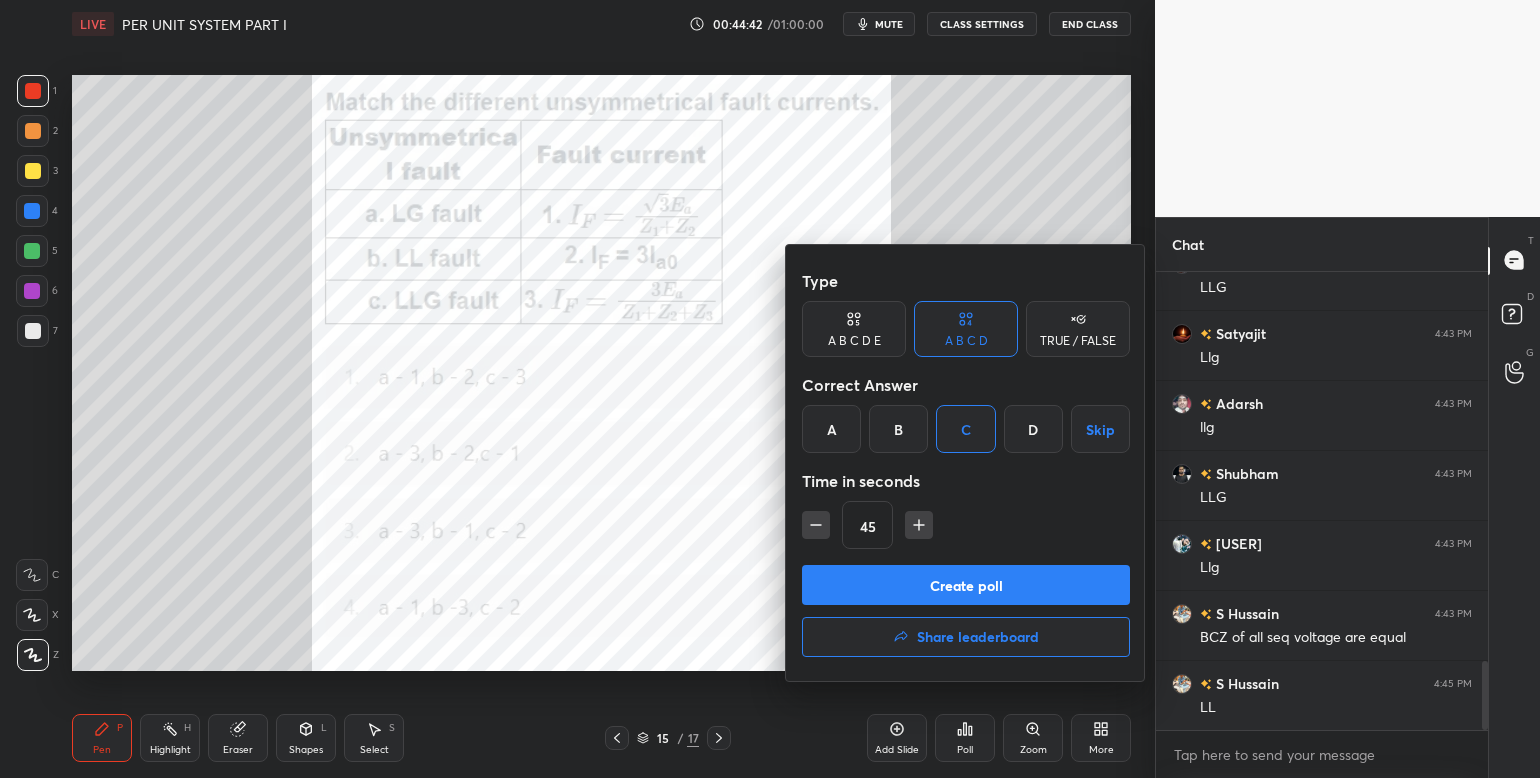 click 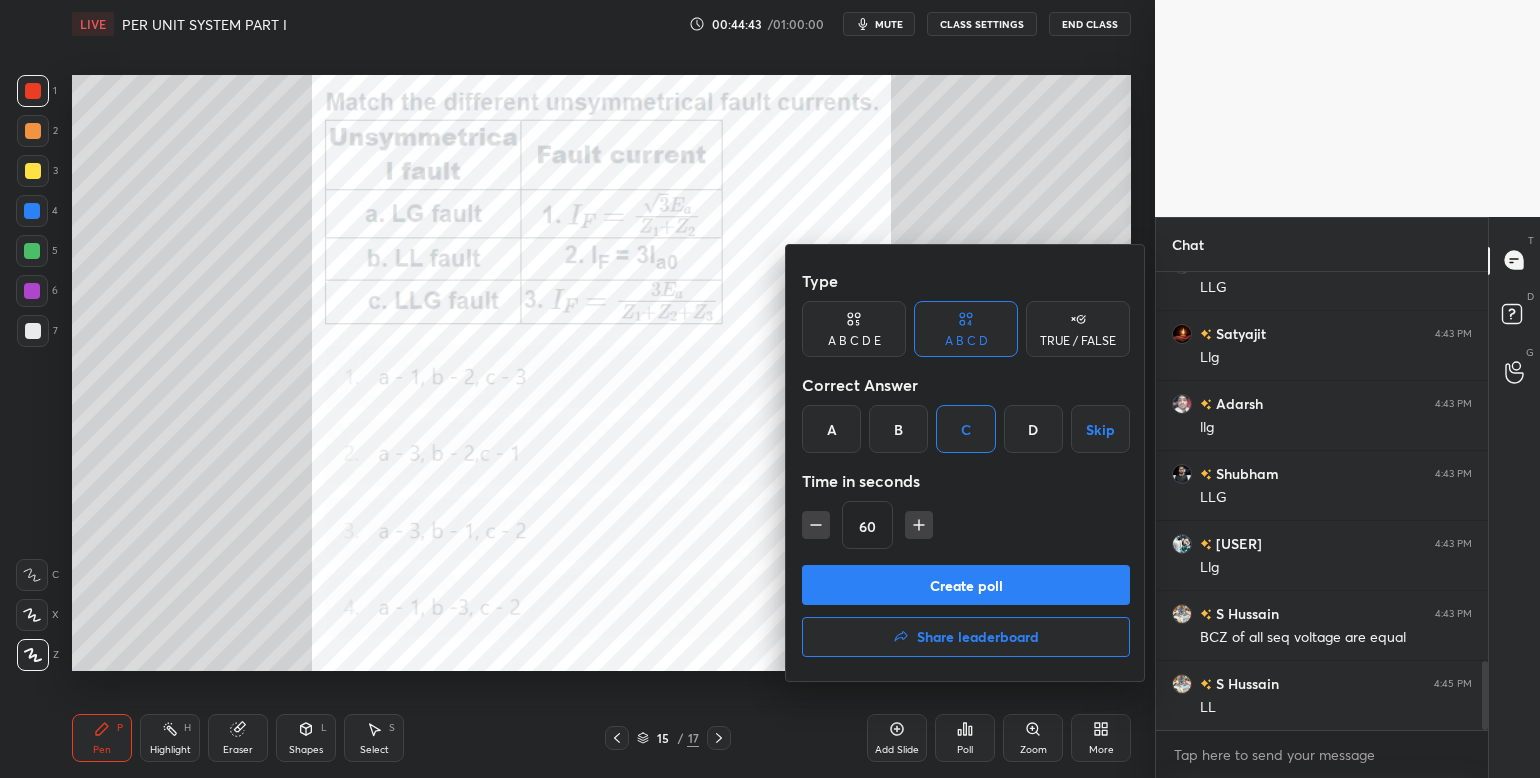 click on "Create poll" at bounding box center [966, 585] 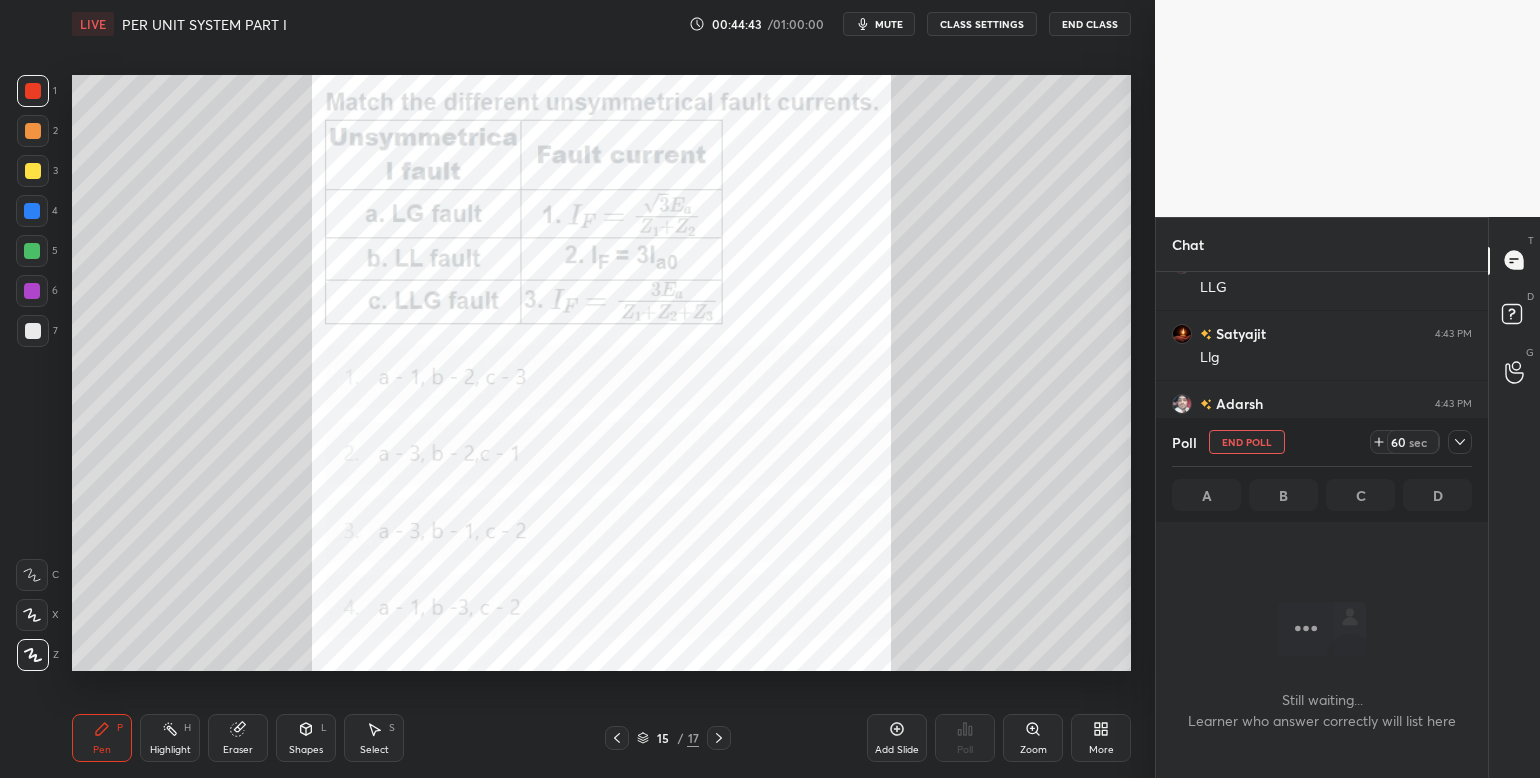 scroll, scrollTop: 436, scrollLeft: 327, axis: both 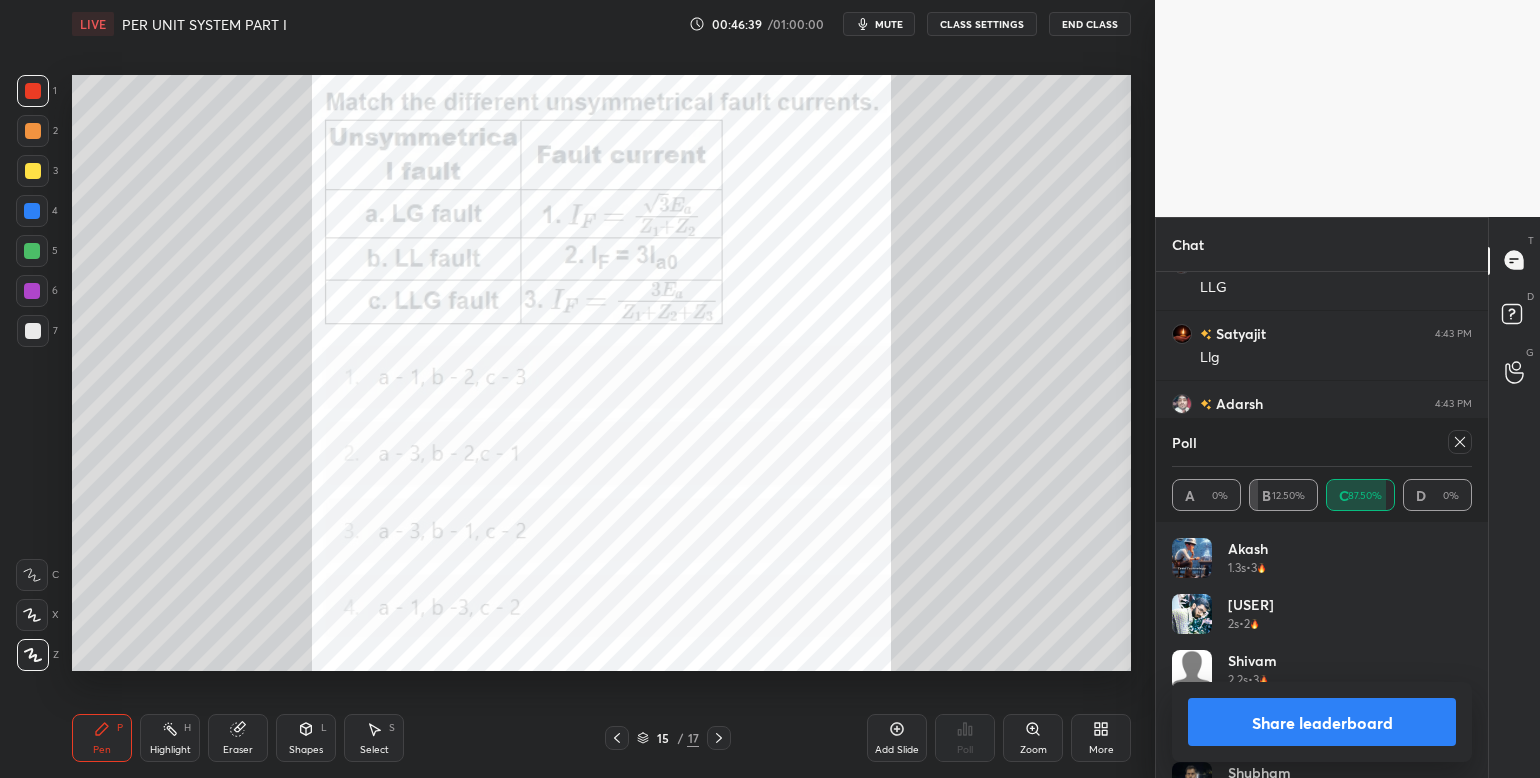 click 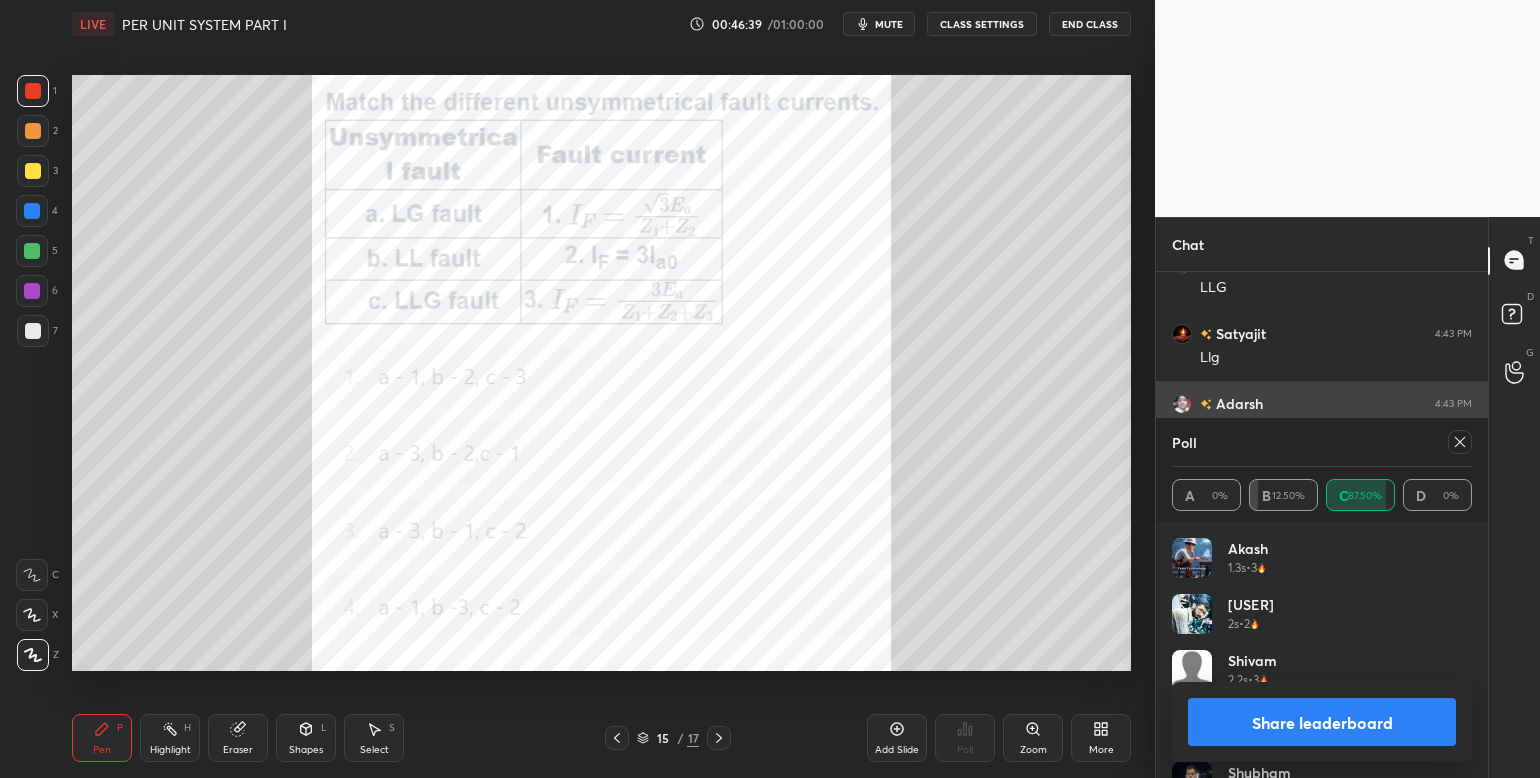 scroll, scrollTop: 88, scrollLeft: 295, axis: both 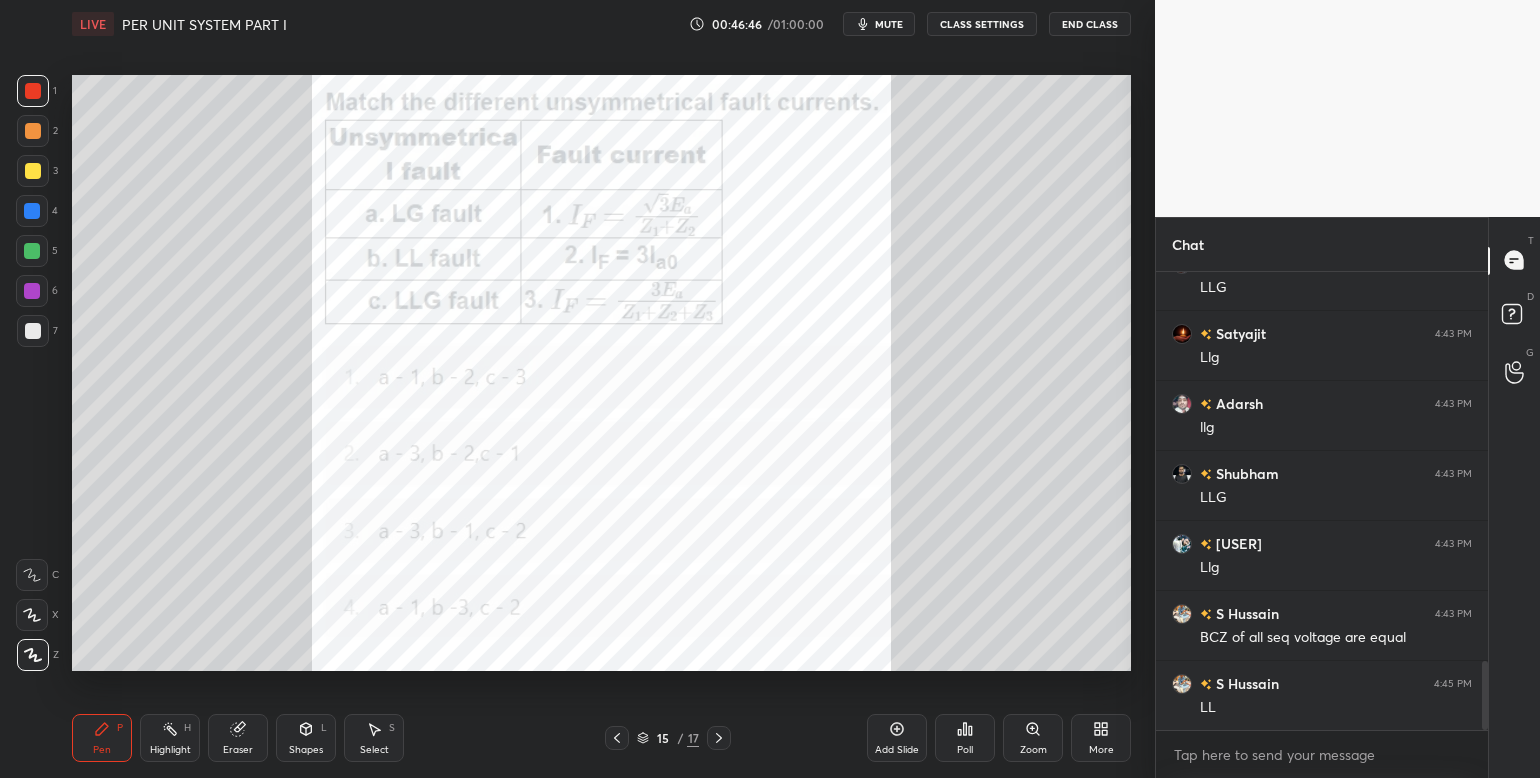 click on "More" at bounding box center [1101, 738] 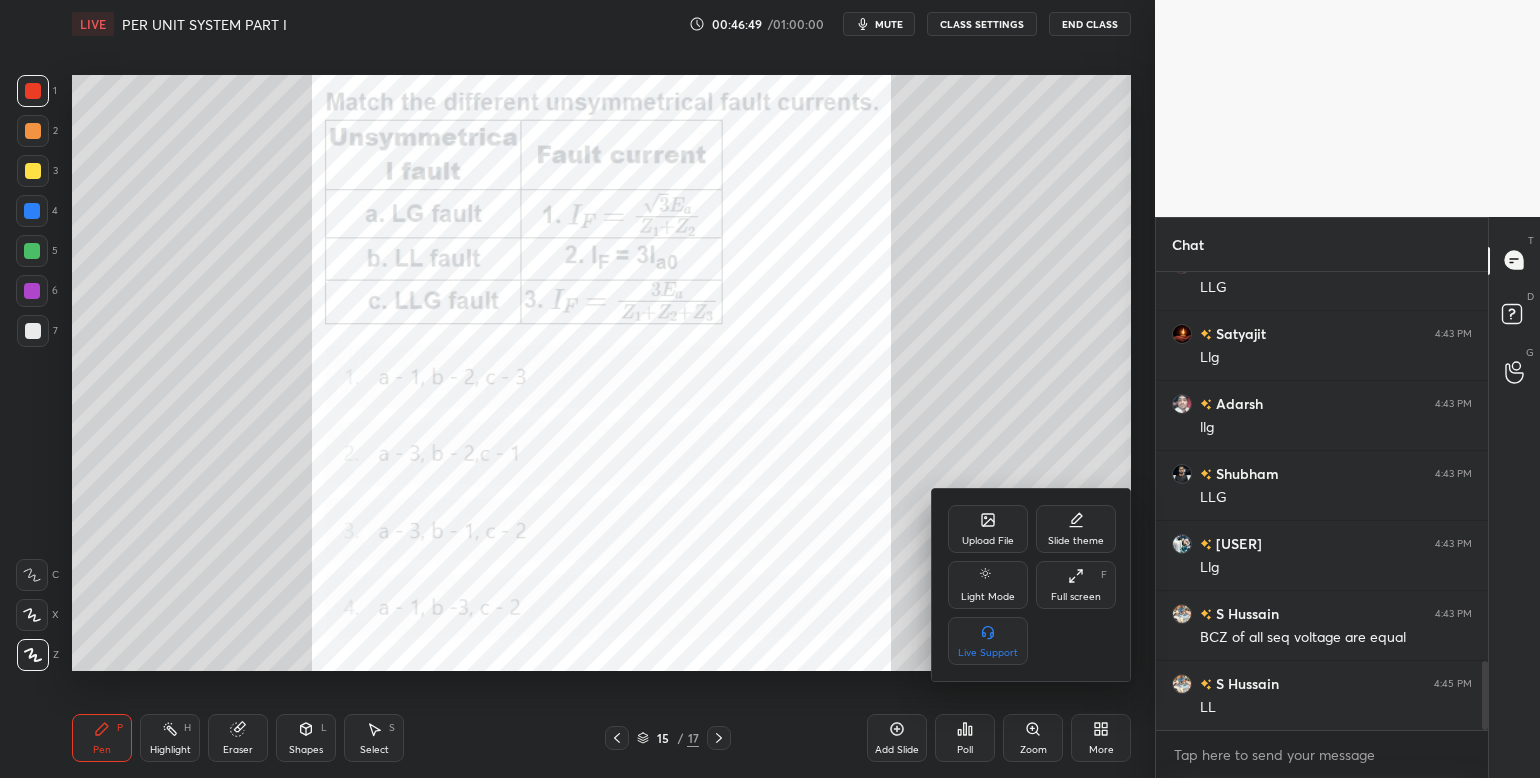 click on "Upload File" at bounding box center (988, 529) 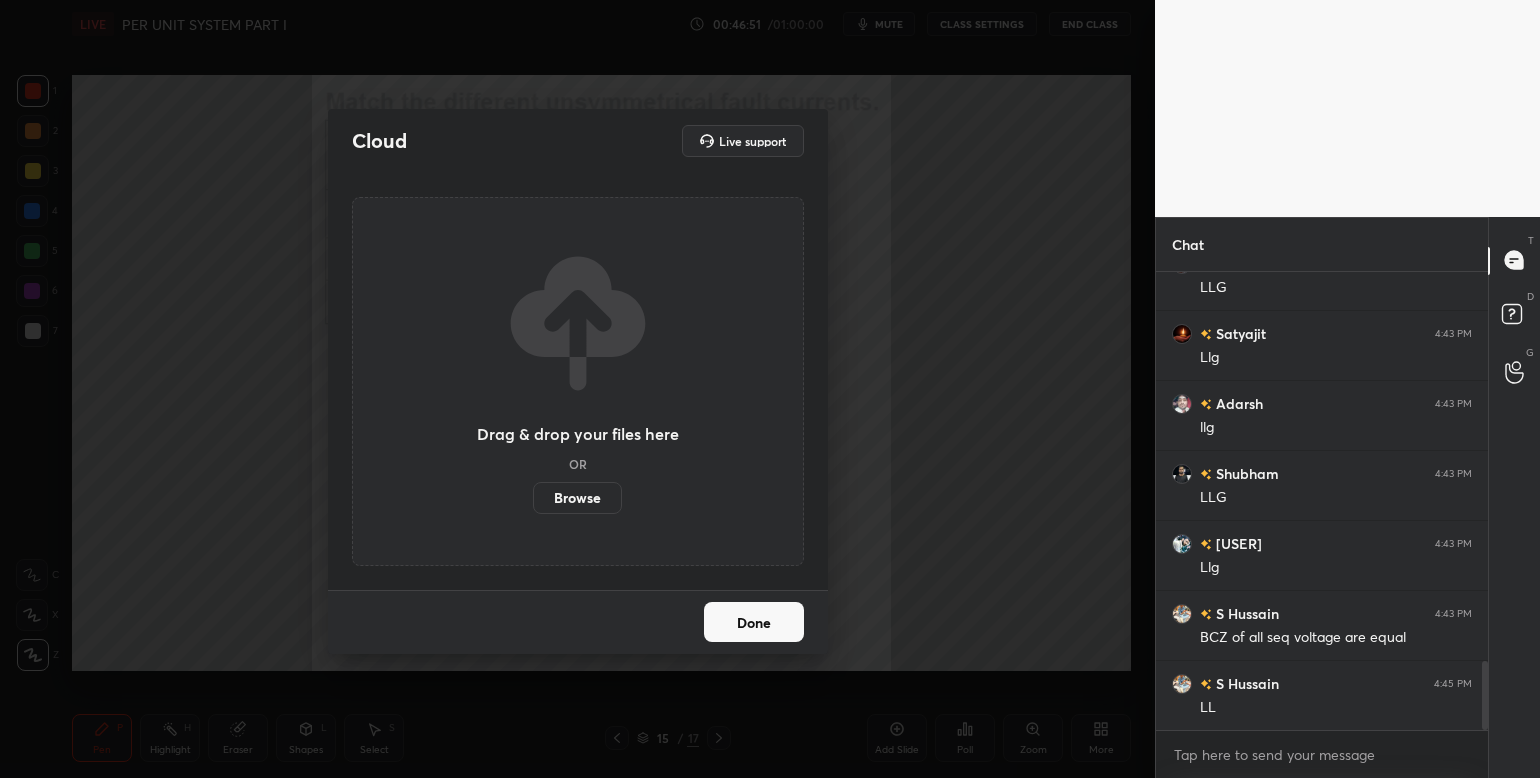 click on "Browse" at bounding box center (577, 498) 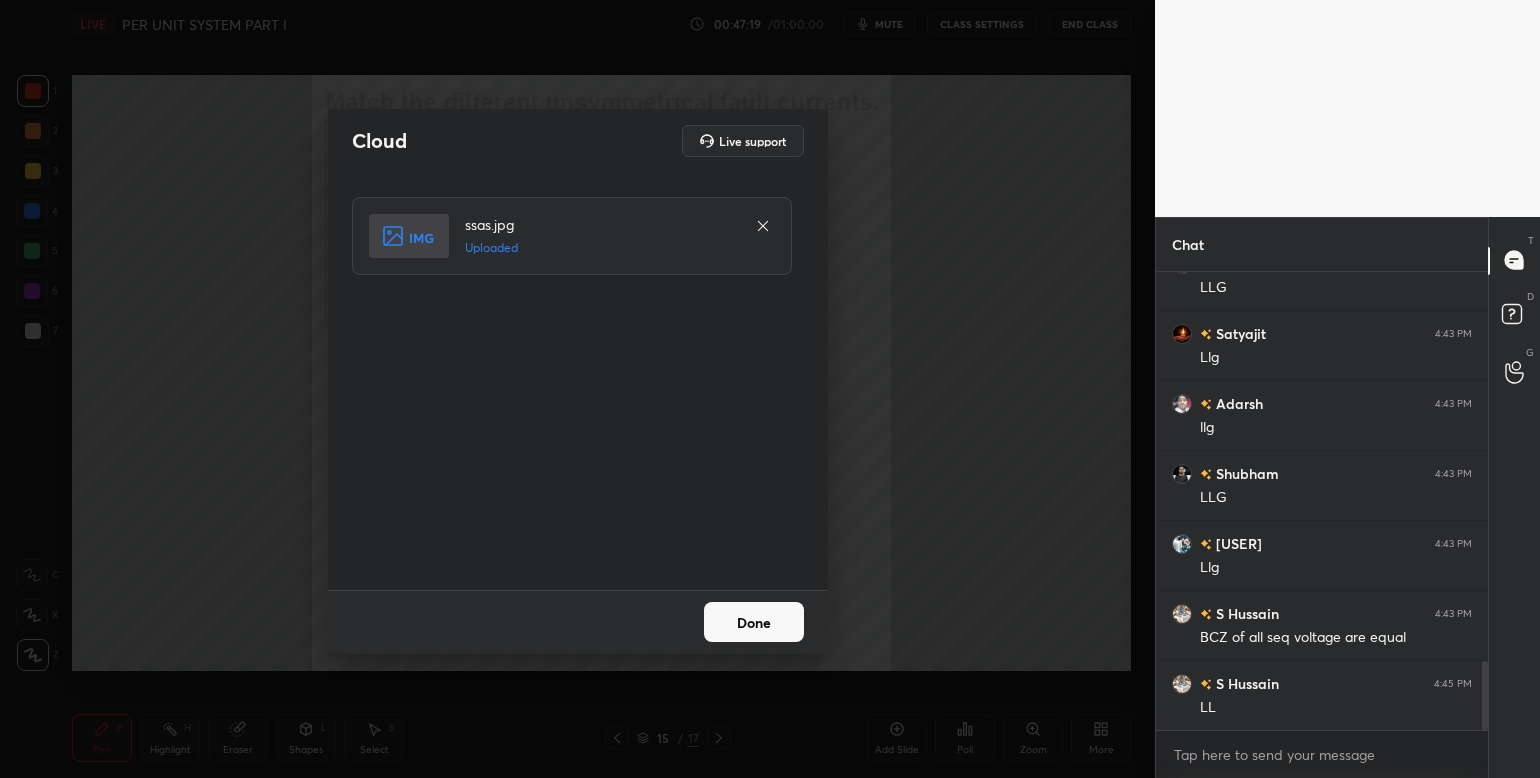 click on "Done" at bounding box center (754, 622) 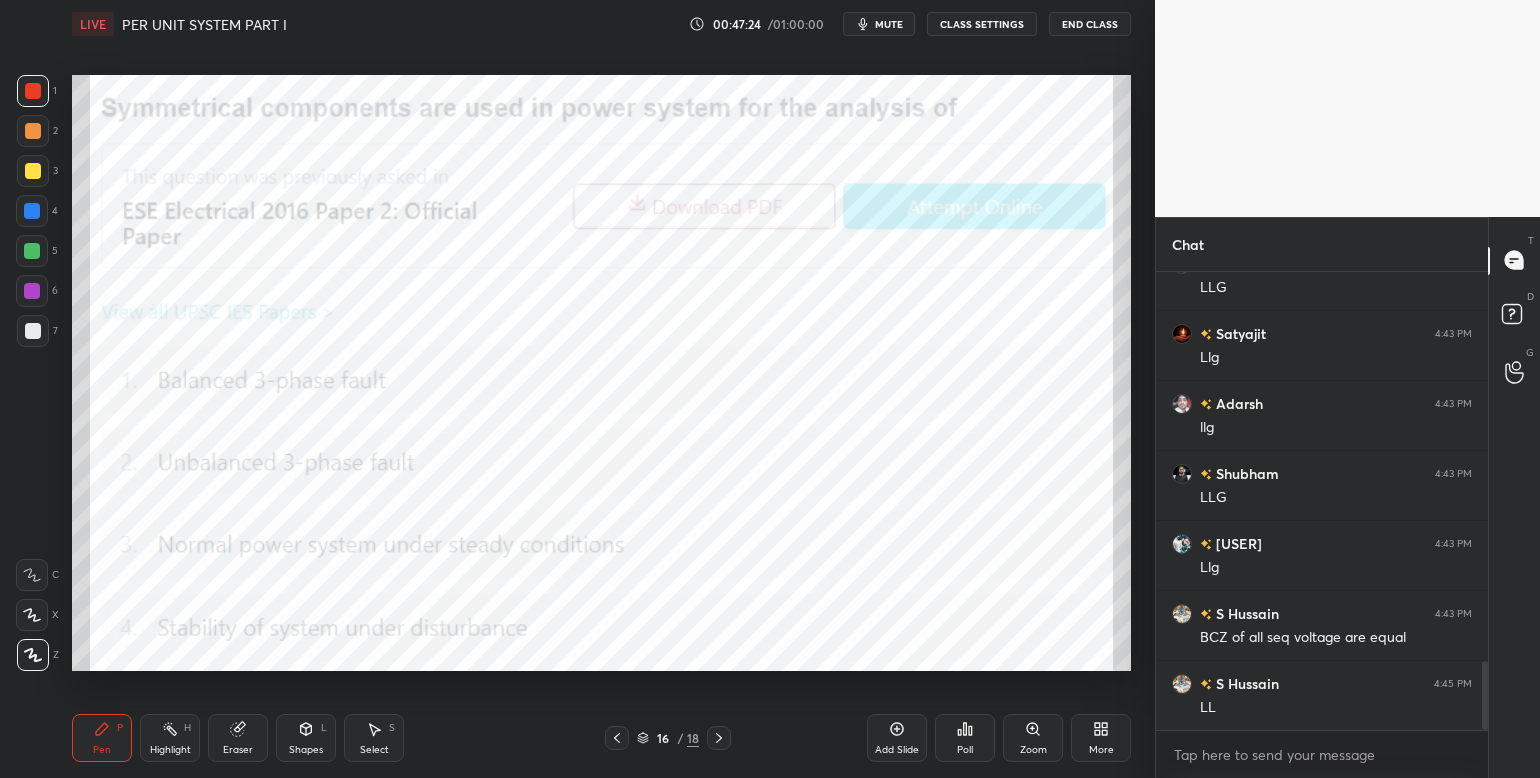 click on "Poll" at bounding box center [965, 738] 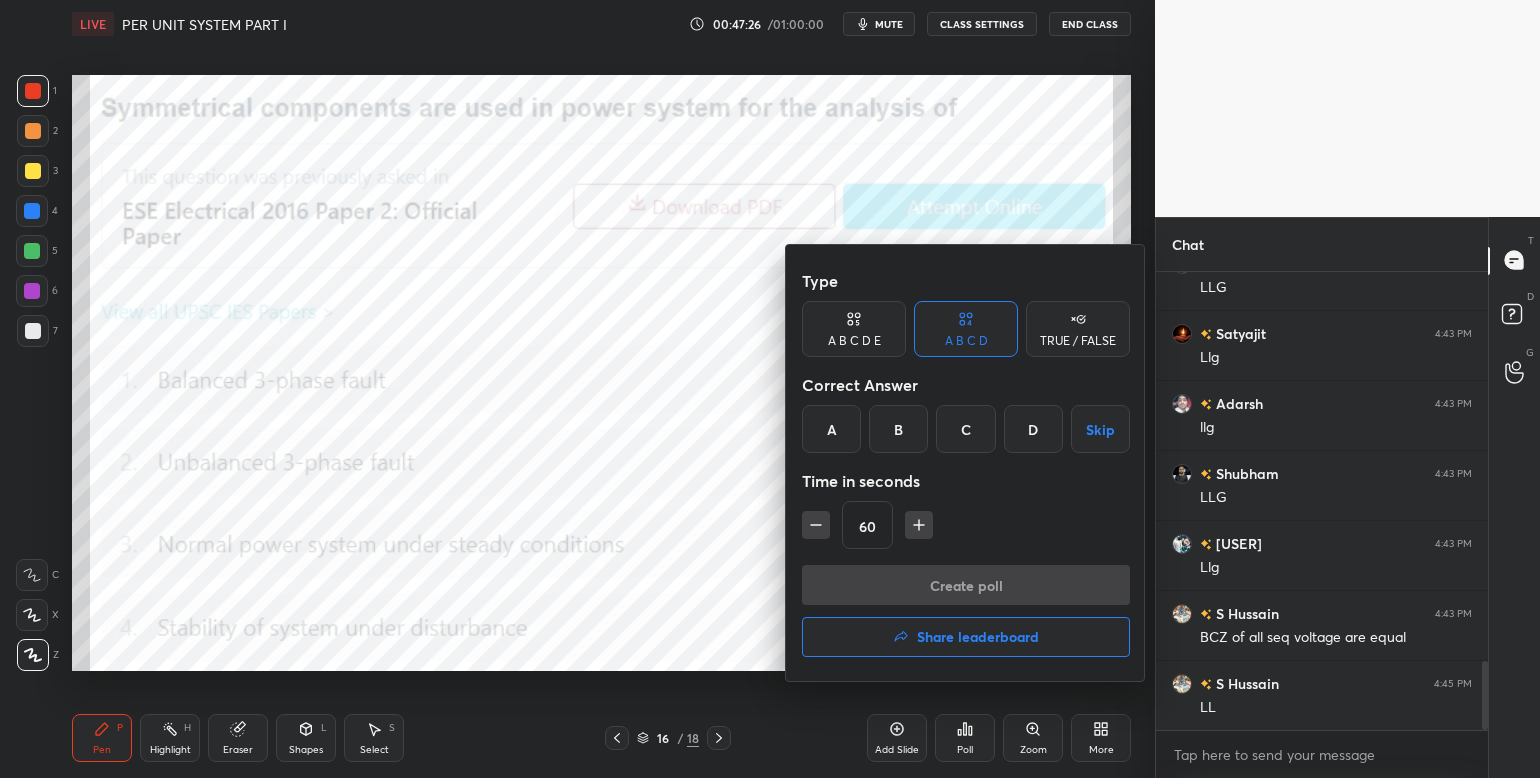 click on "B" at bounding box center (898, 429) 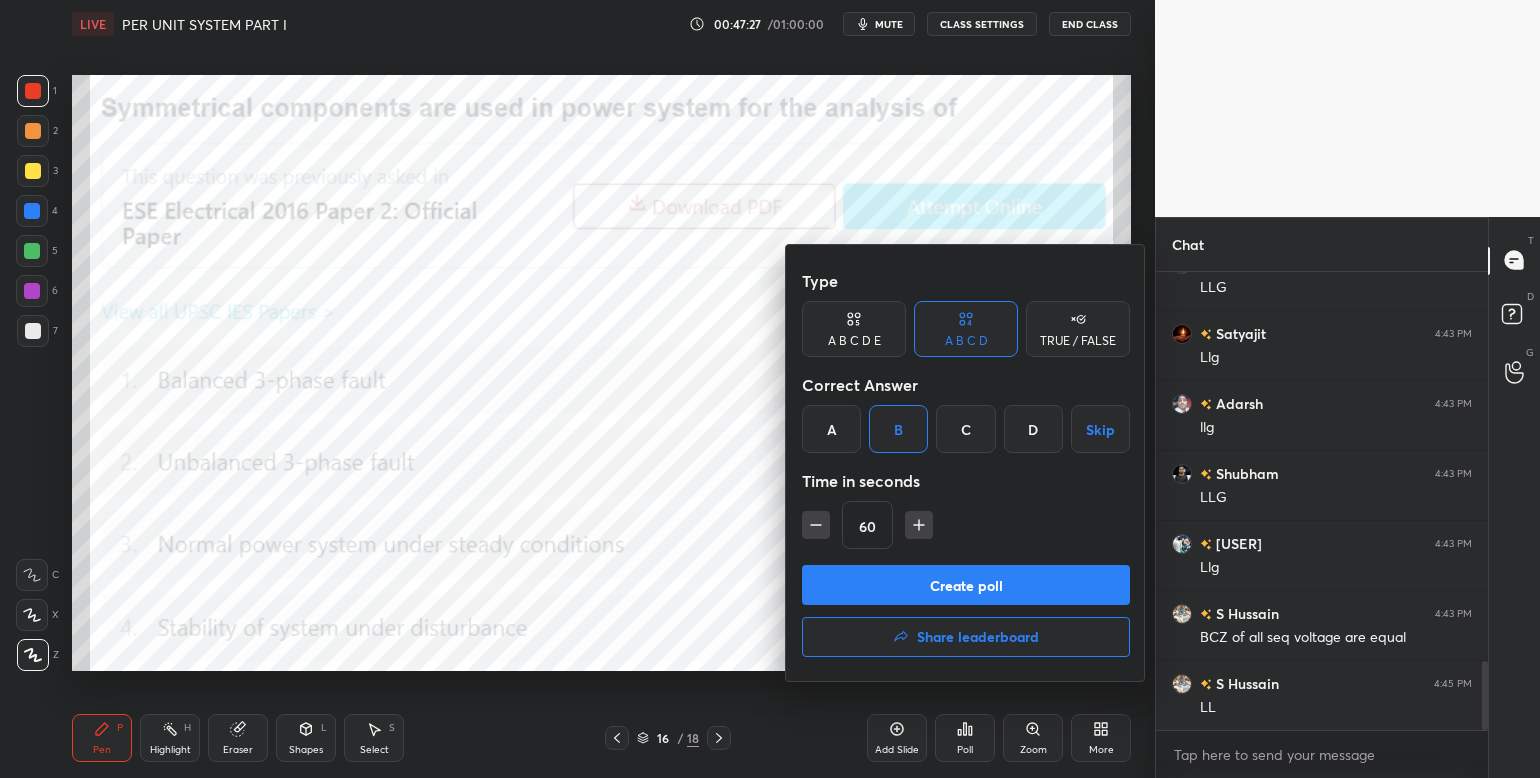 click 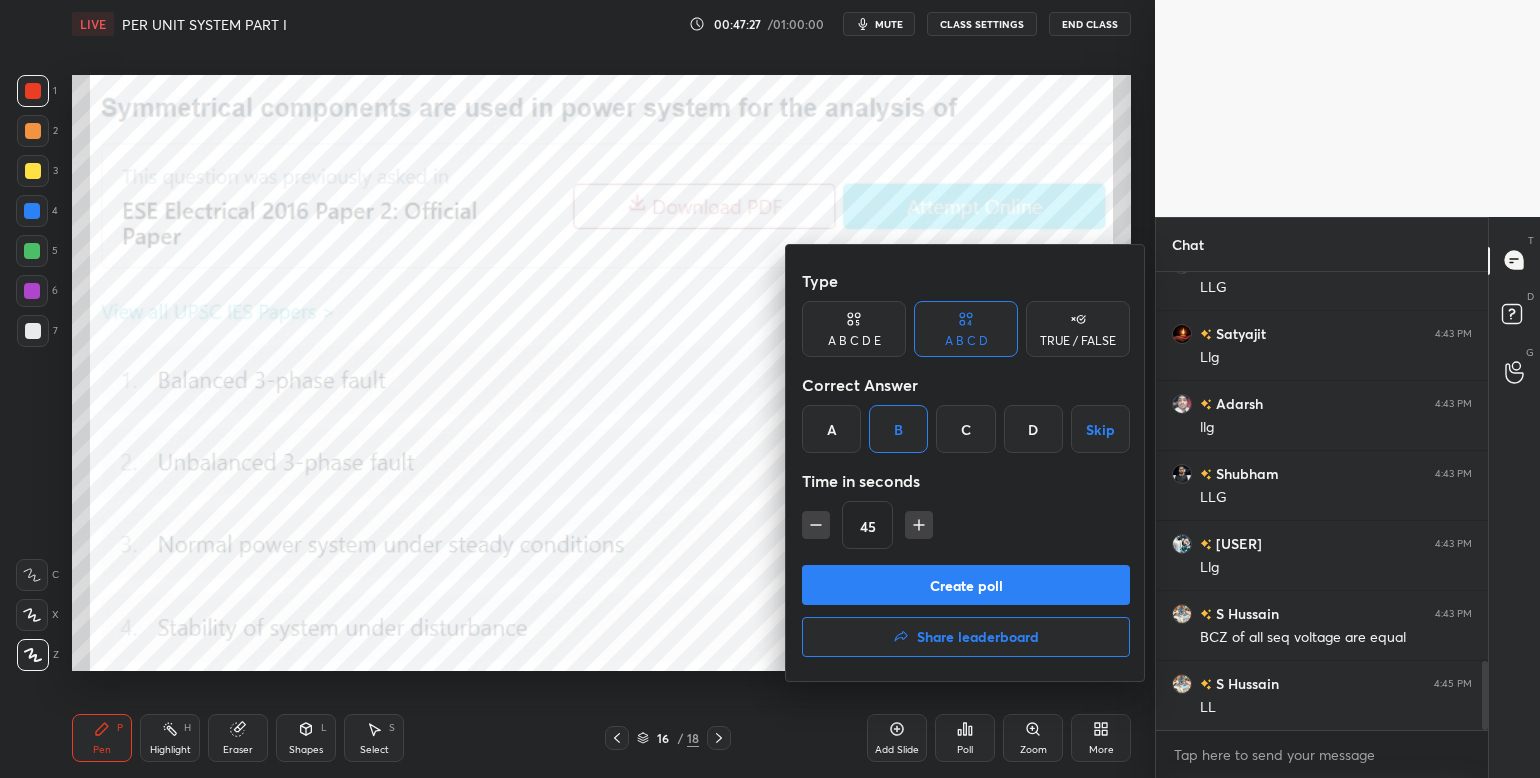 click on "Create poll" at bounding box center (966, 585) 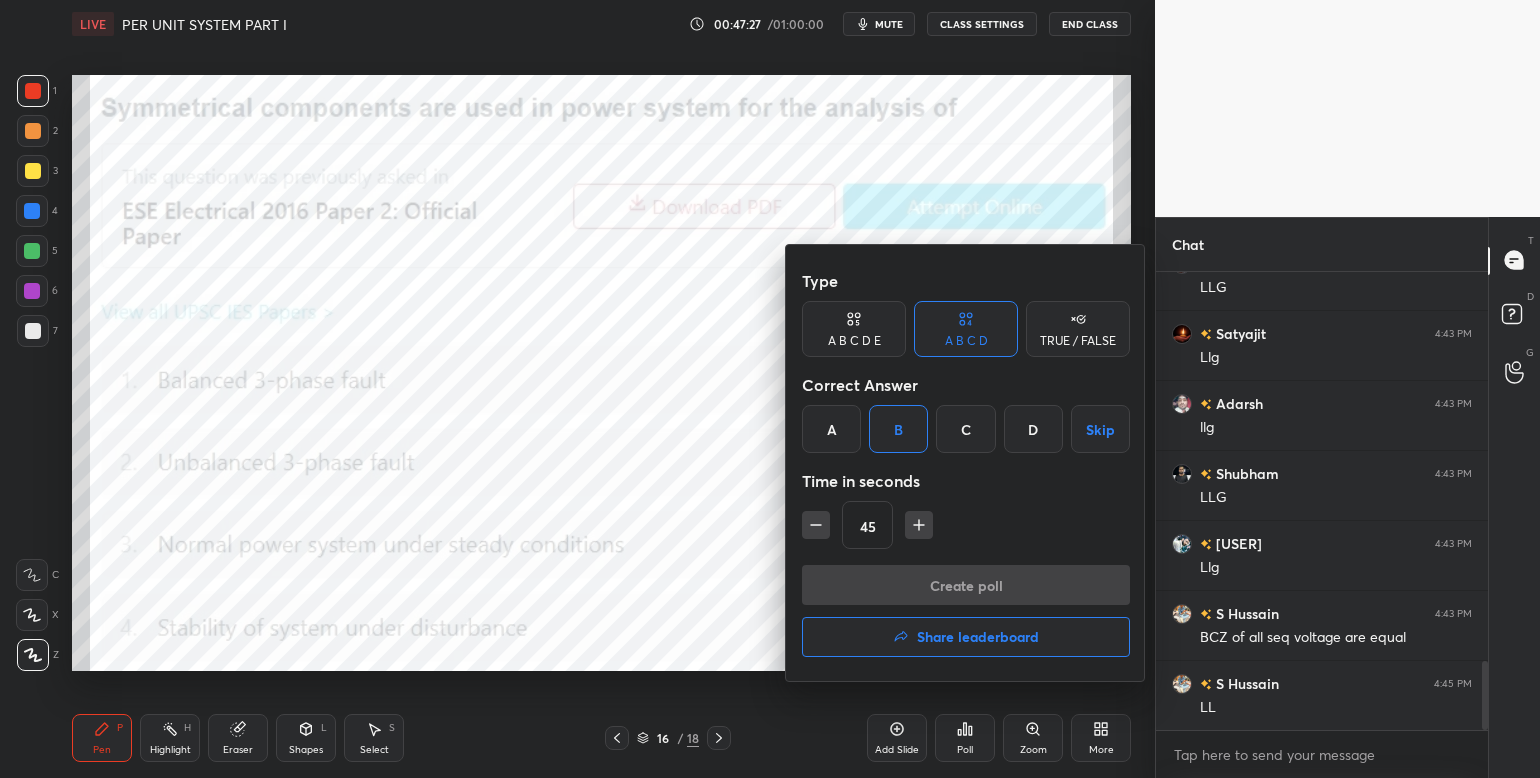 scroll, scrollTop: 411, scrollLeft: 327, axis: both 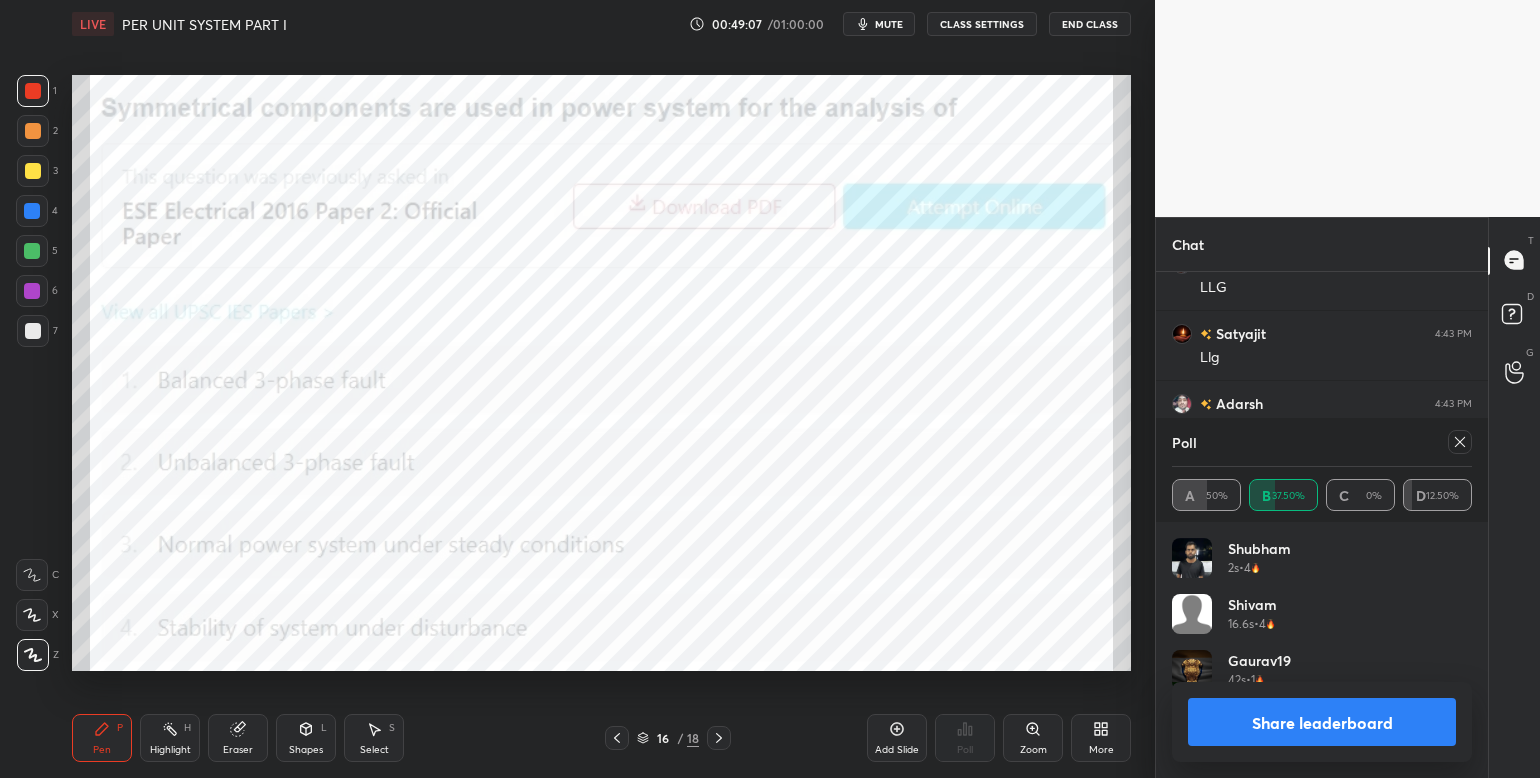 click 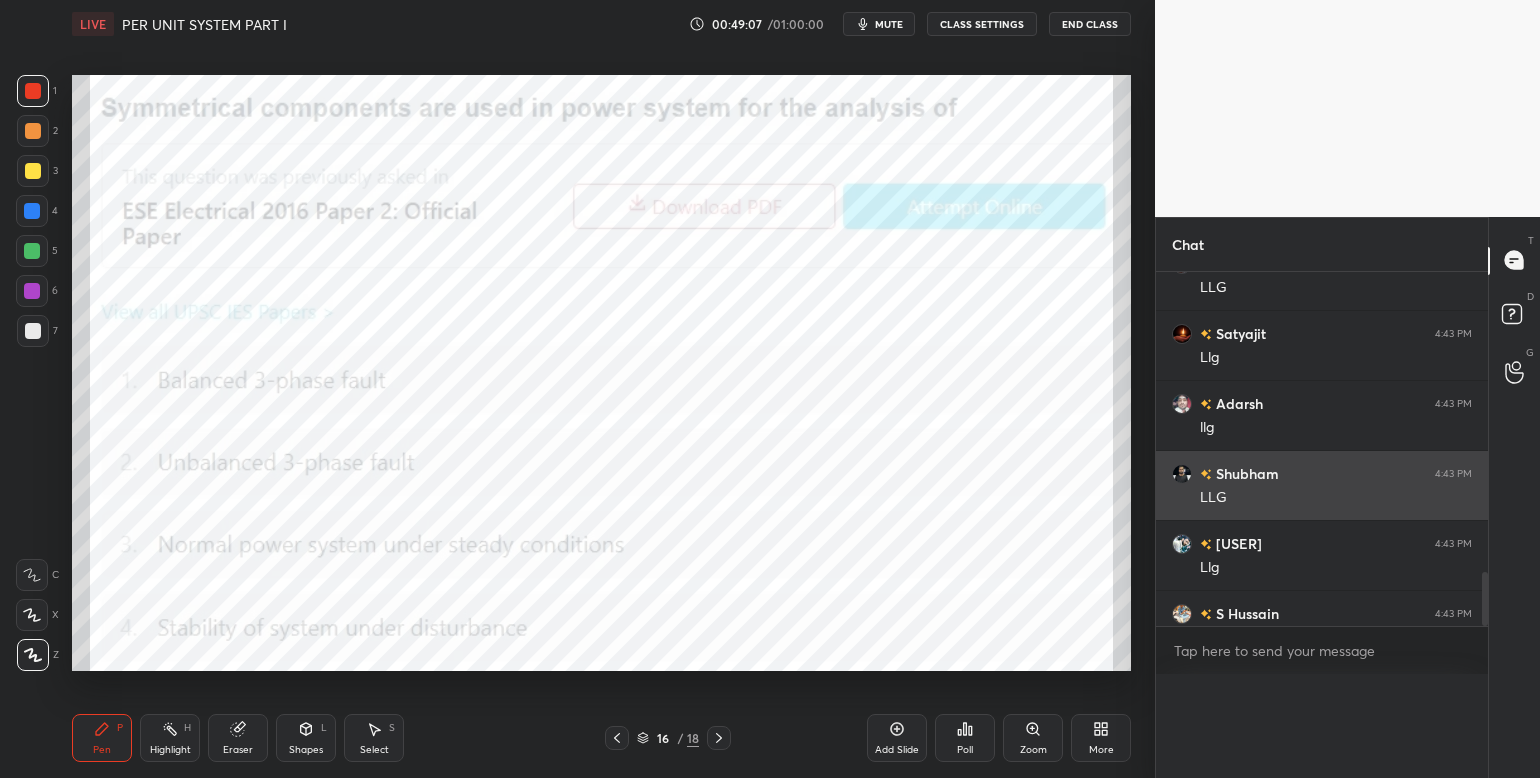 scroll, scrollTop: 0, scrollLeft: 0, axis: both 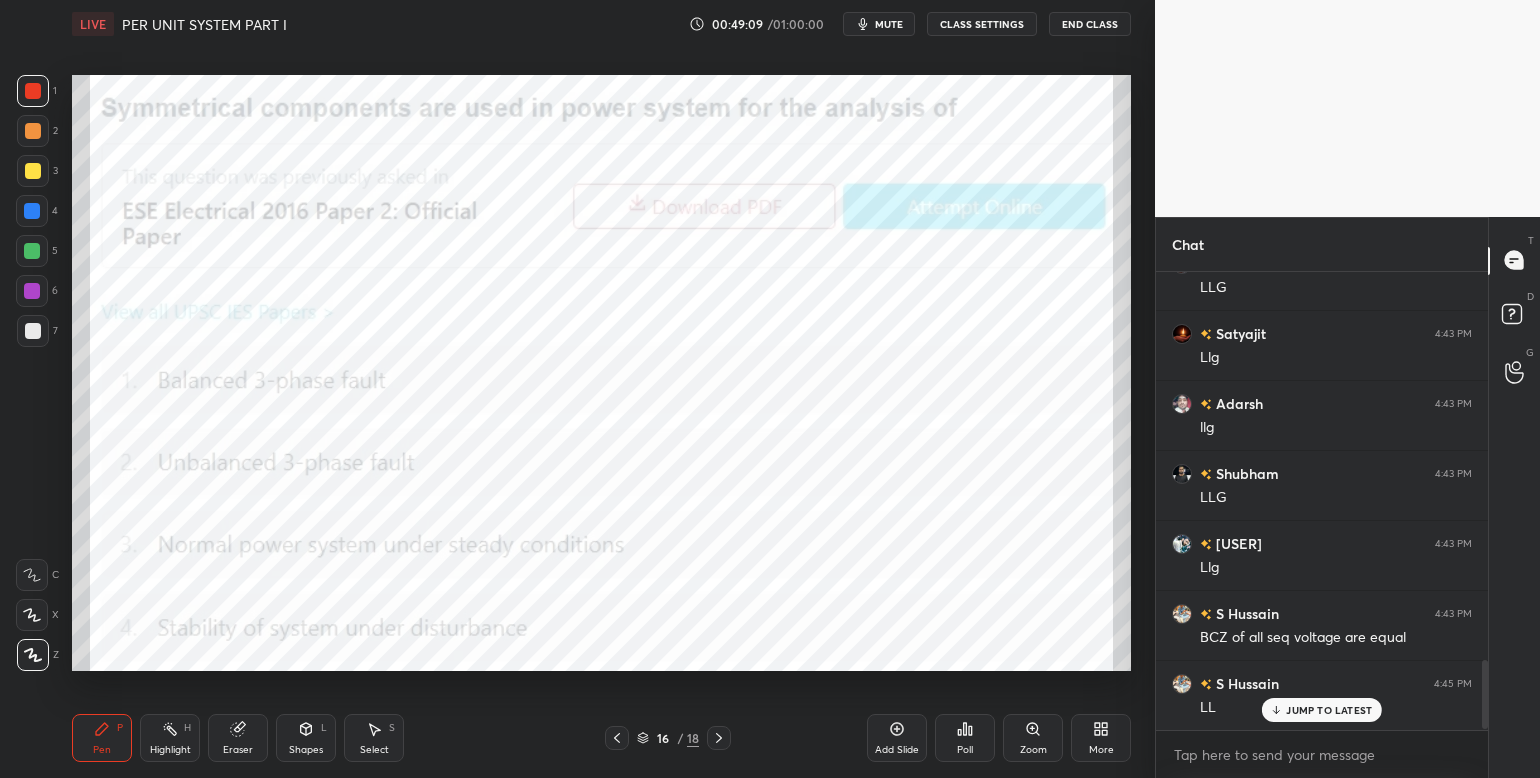 drag, startPoint x: 1485, startPoint y: 681, endPoint x: 1477, endPoint y: 717, distance: 36.878178 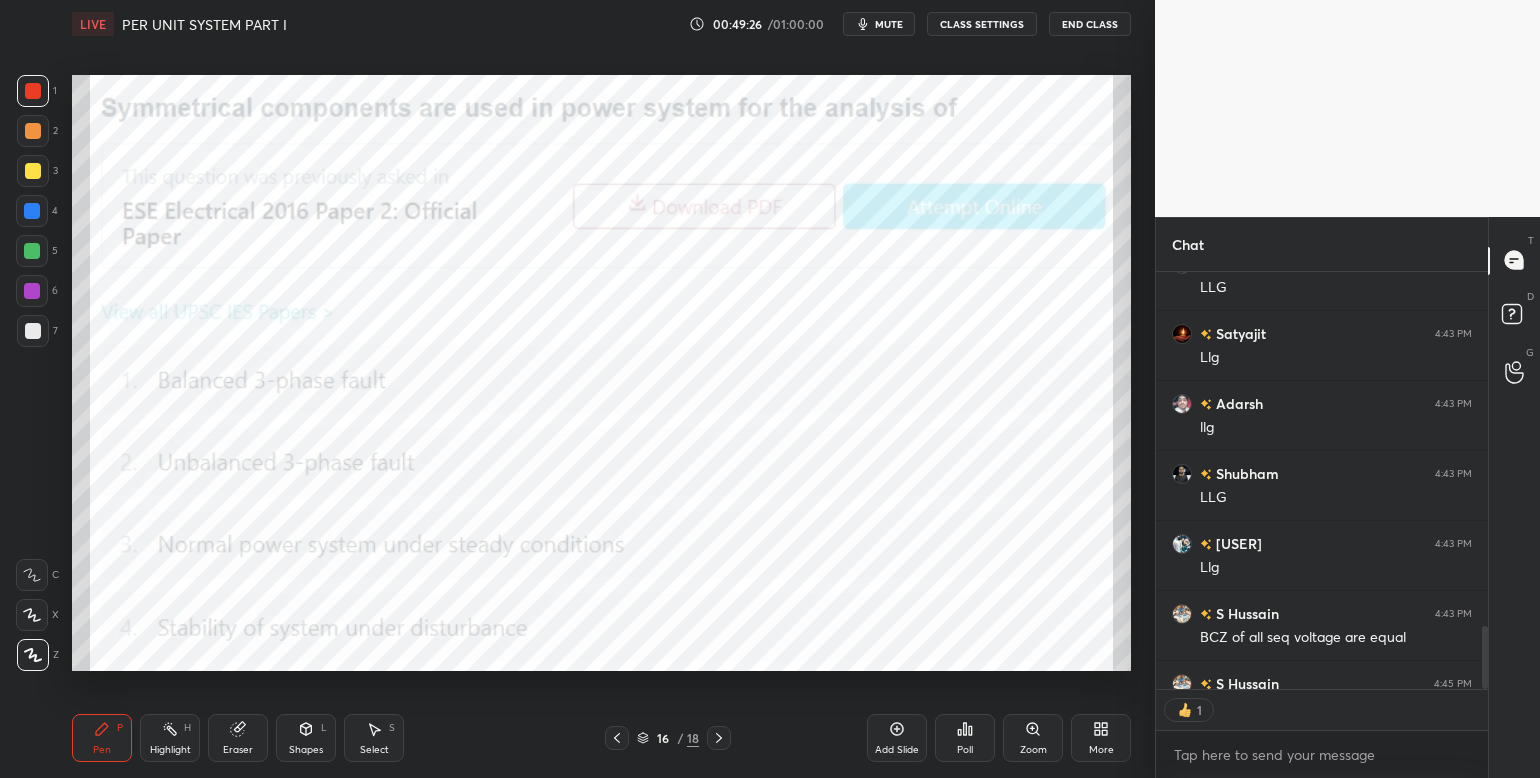 scroll, scrollTop: 412, scrollLeft: 327, axis: both 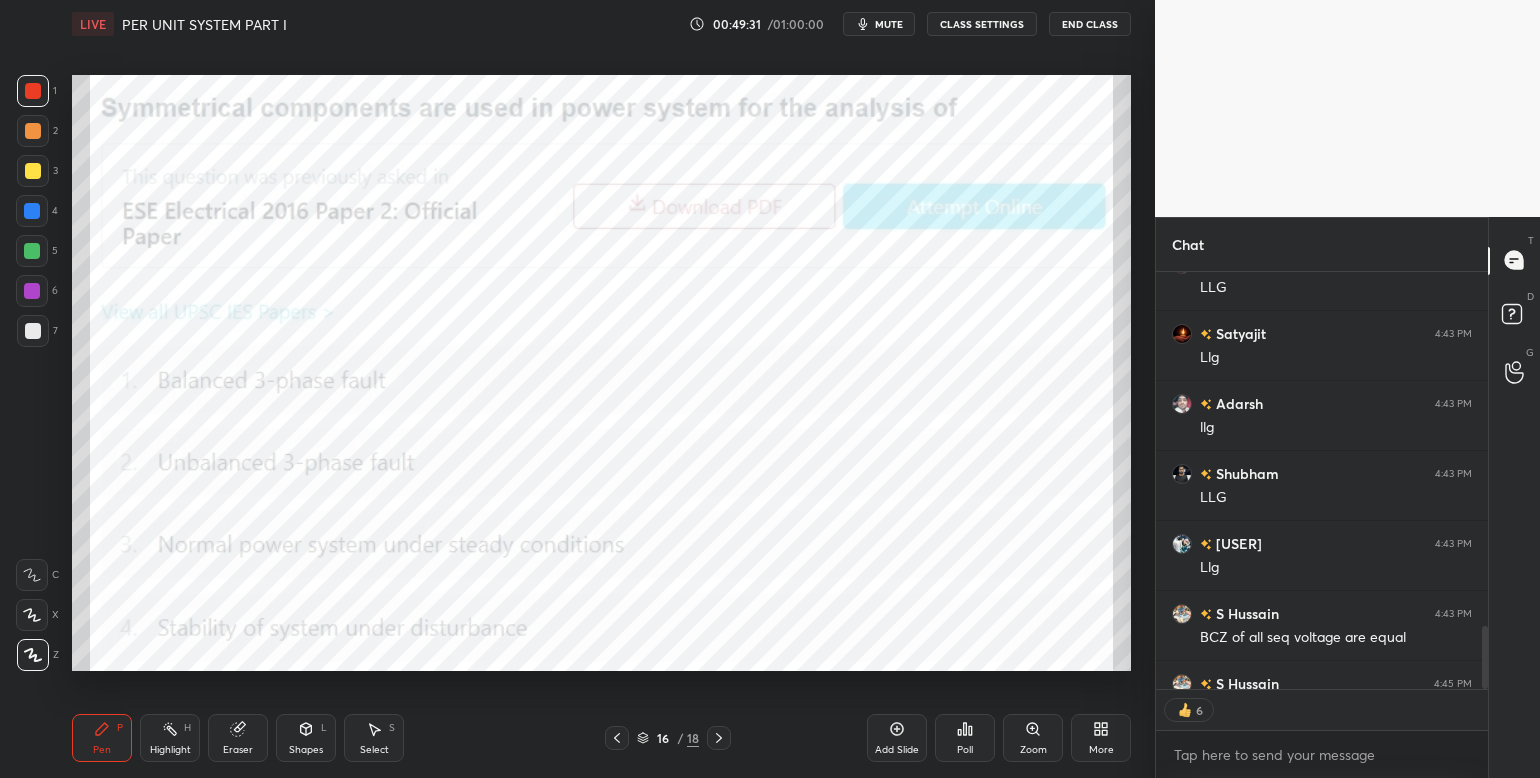 click 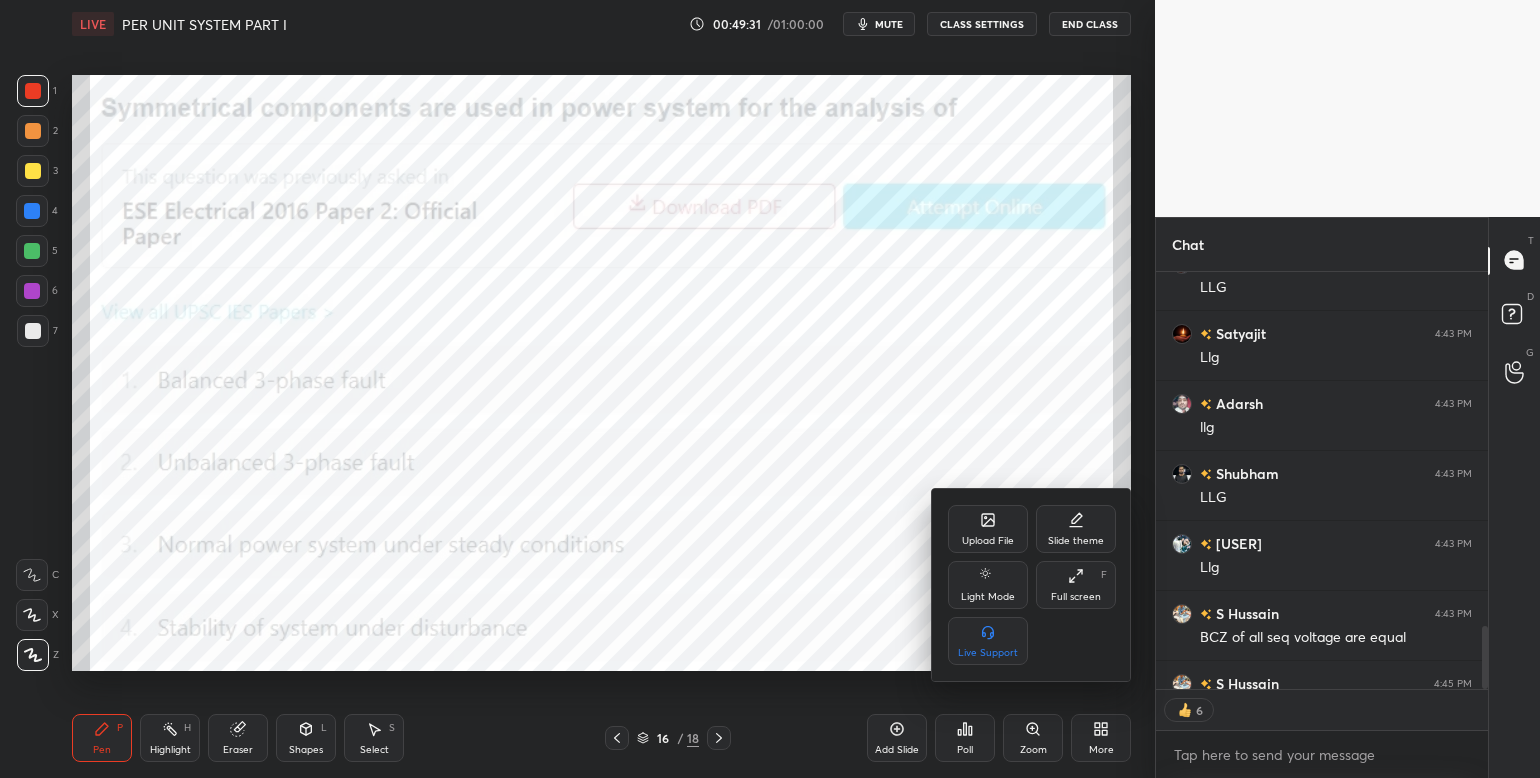 click on "Upload File" at bounding box center [988, 541] 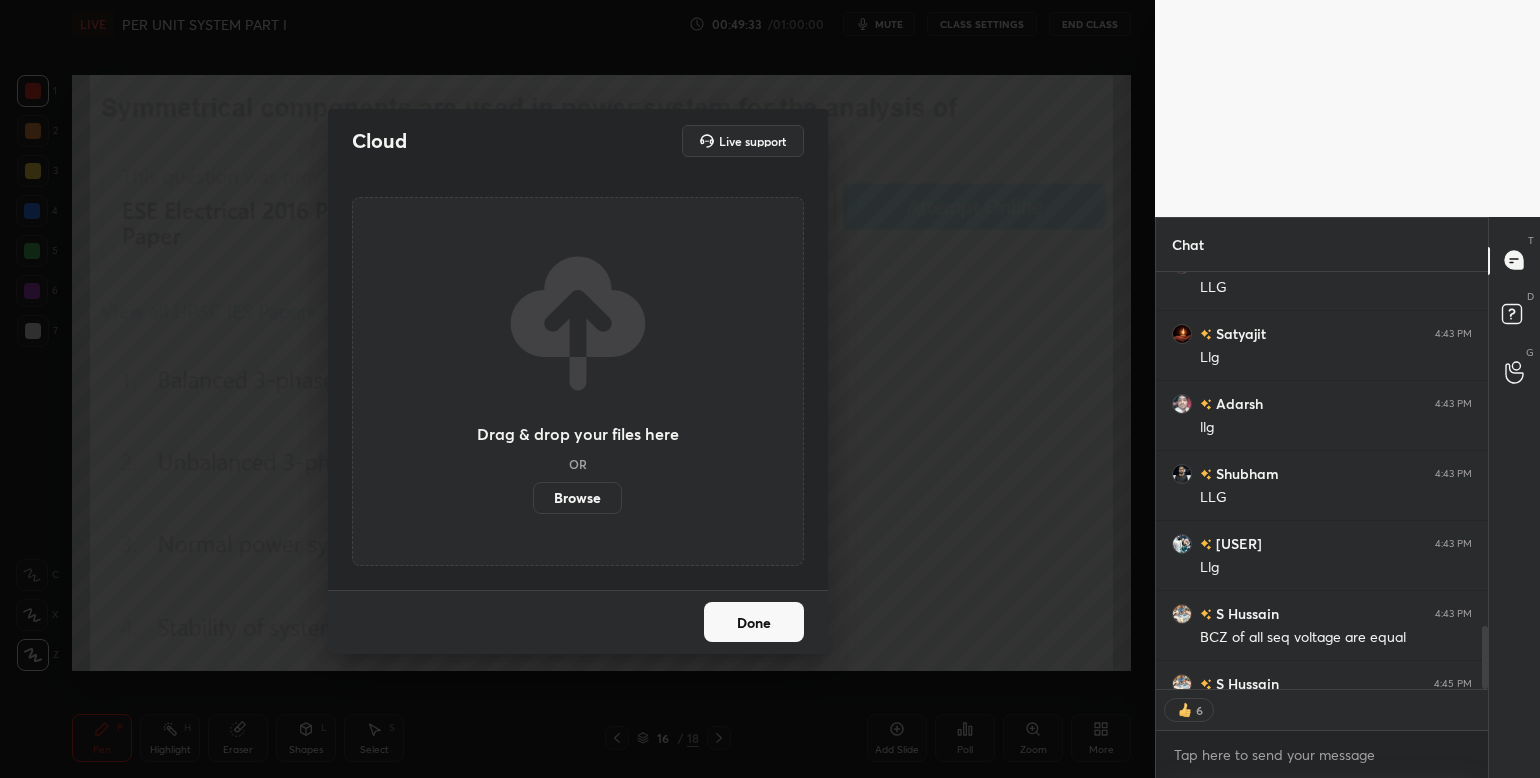 click on "Browse" at bounding box center (577, 498) 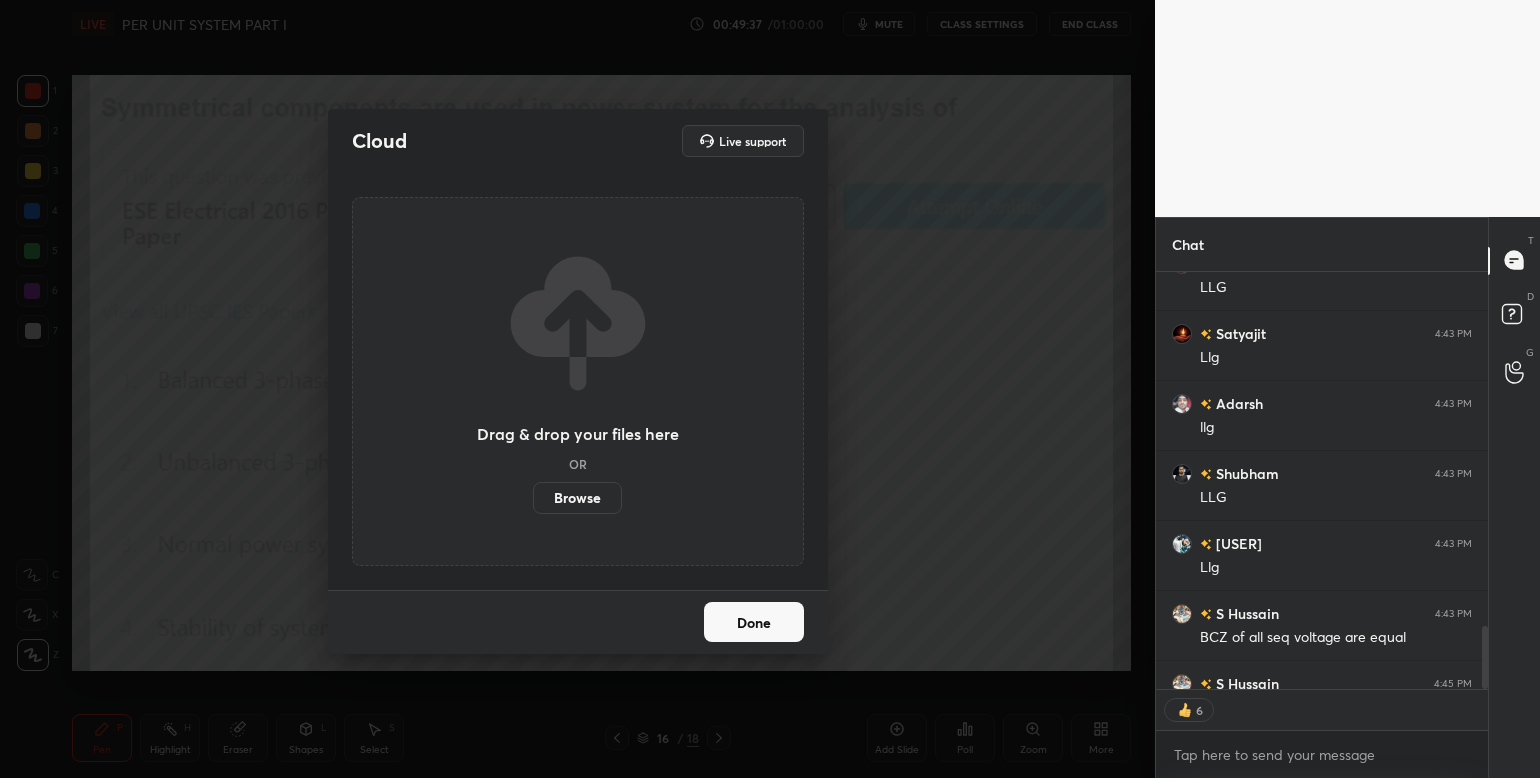 scroll, scrollTop: 6, scrollLeft: 6, axis: both 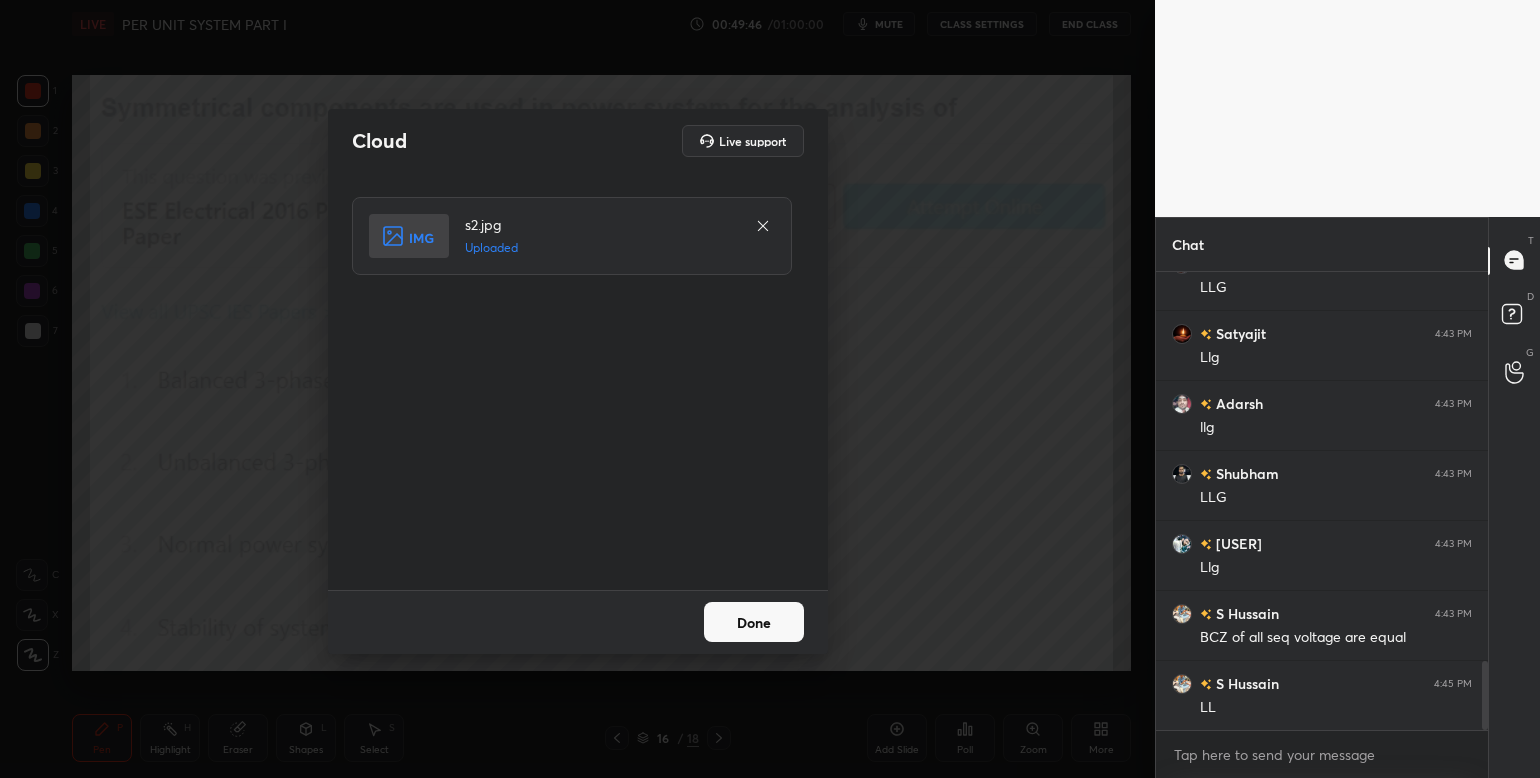 click on "Done" at bounding box center [754, 622] 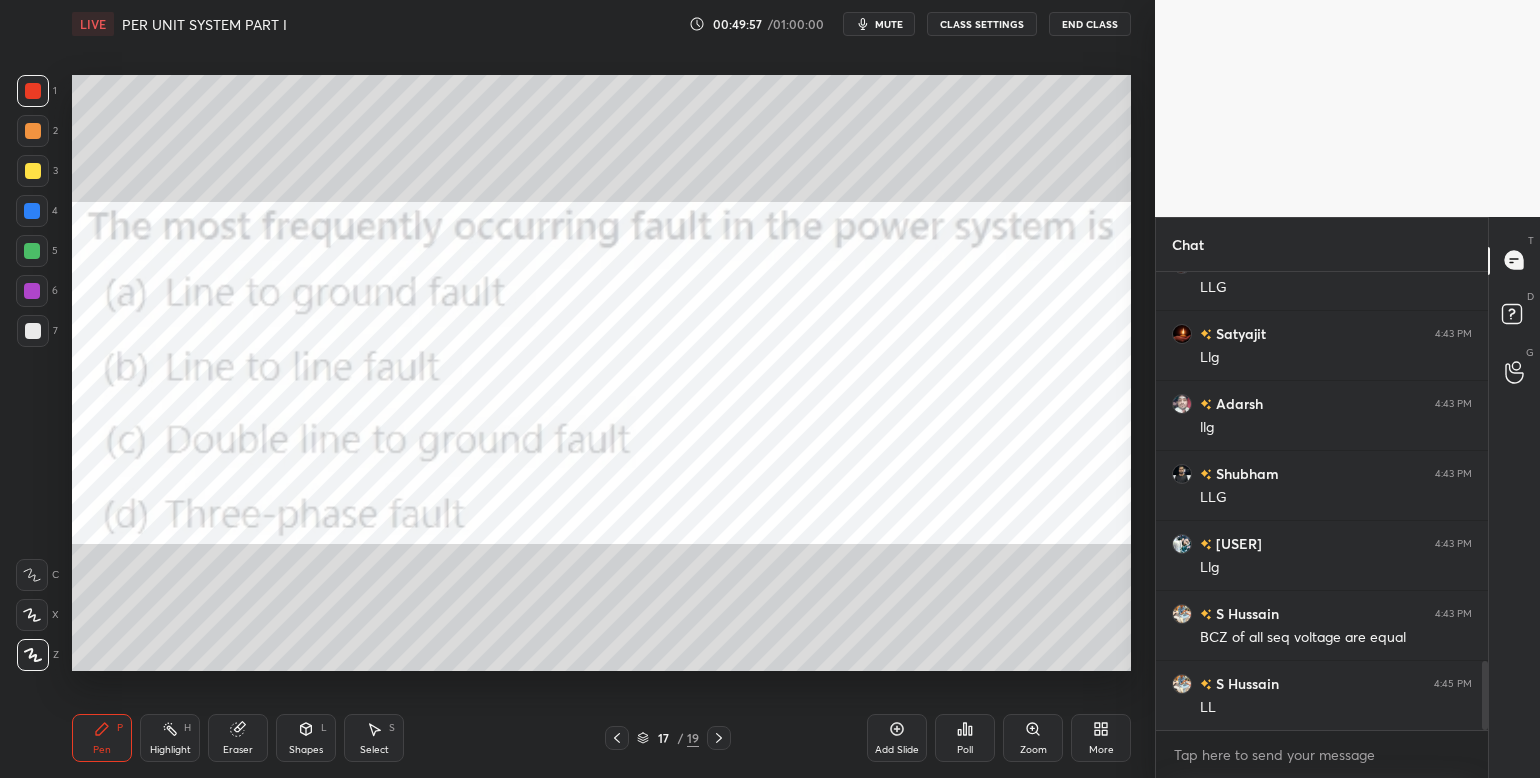 click on "1 2 3 4 5 6 7 C X Z C X Z E E Erase all   H H LIVE PER UNIT SYSTEM PART I 00:49:57 /  01:00:00 mute CLASS SETTINGS End Class Setting up your live class Poll for   secs No correct answer Start poll Back PER UNIT SYSTEM PART I • L17 of Complete Course on Power System [PERSON] Pen P Highlight H Eraser Shapes L Select S 17 / 19 Add Slide Poll Zoom More Chat S Hussain 4:39 PM sorry LG KA HAI Shubham 4:39 PM Lg S Hussain 4:40 PM BCZ OF CURRENT all sequnce current are 0 Gaurav19 4:40 PM SLG S Hussain 4:40 PM sorry equal S Hussain 4:41 PM ha Adarsh 4:41 PM ji S Hussain 4:41 PM series nhi LG Hai sir S Hussain 4:42 PM ji sir S Hussain 4:43 PM YE LLG Akash 4:43 PM LLG Satyajit 4:43 PM Llg Adarsh 4:43 PM llg Shubham 4:43 PM LLG Ujjwãl 4:43 PM Llg S Hussain 4:43 PM BCZ of all seq voltage are equal S Hussain 4:45 PM LL JUMP TO LATEST Enable hand raising Enable raise hand to speak to learners. Once enabled, chat will be turned off temporarily. Enable x   introducing Raise a hand with a doubt How it works? Got it T D" at bounding box center (770, 389) 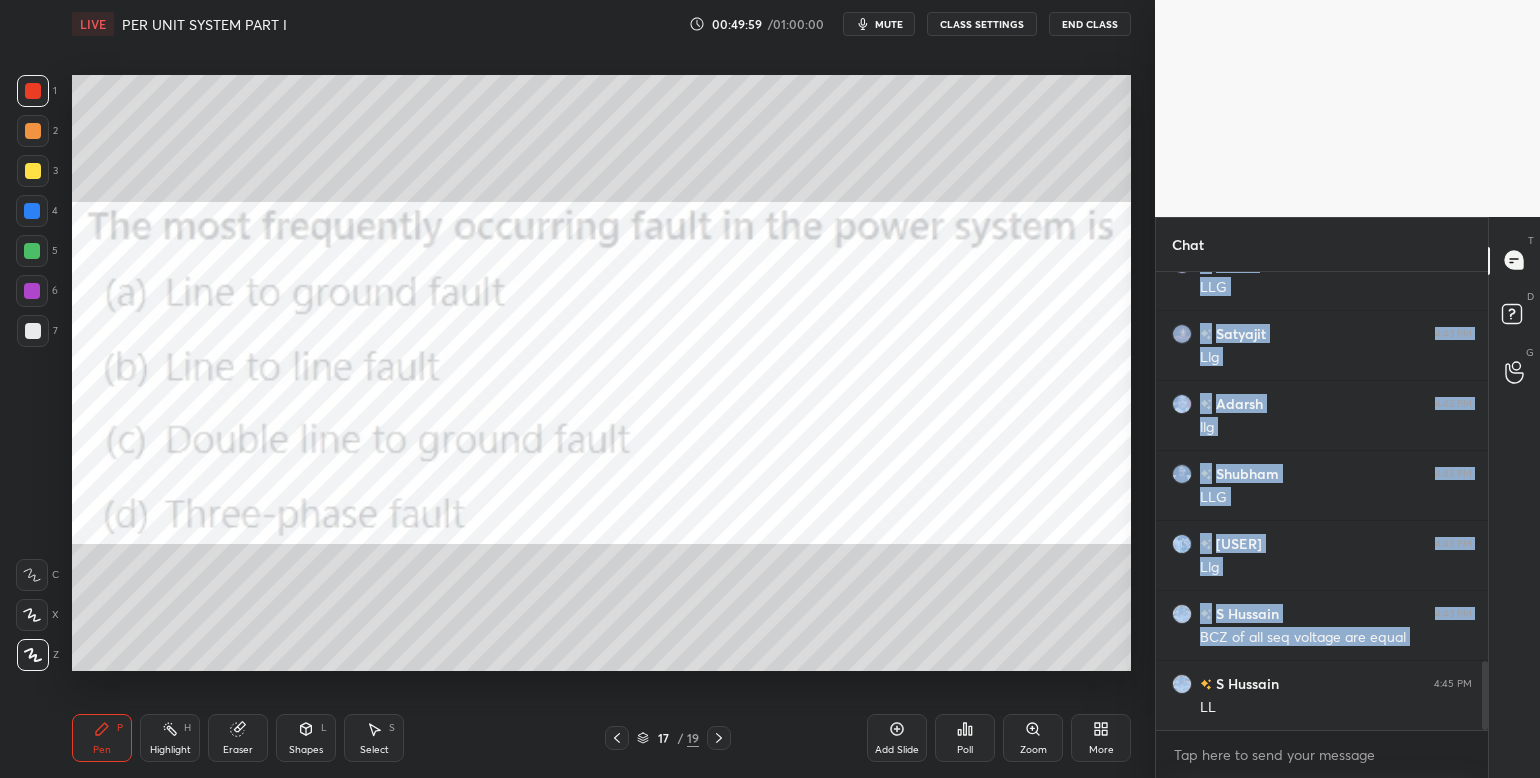 click 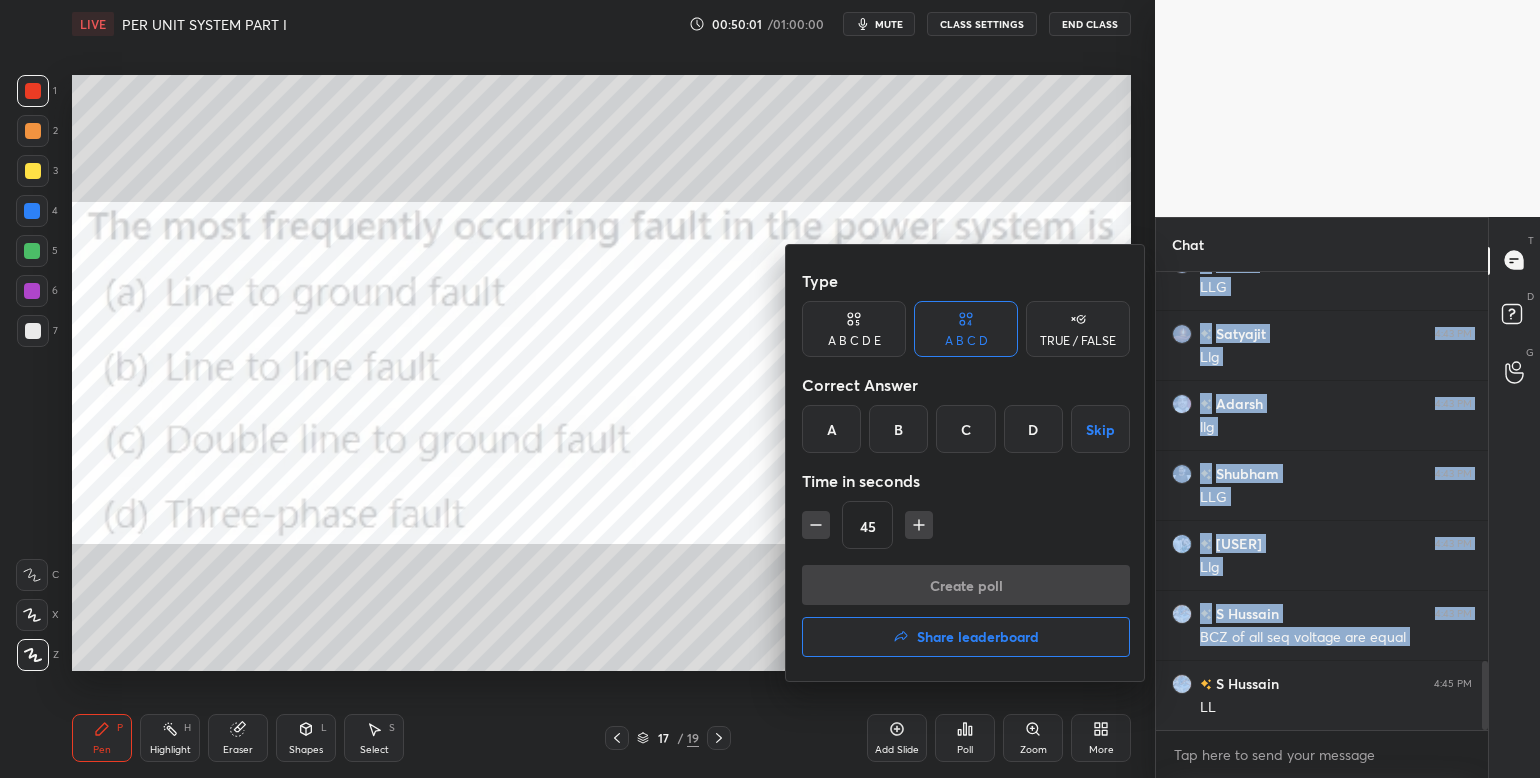 click on "A" at bounding box center [831, 429] 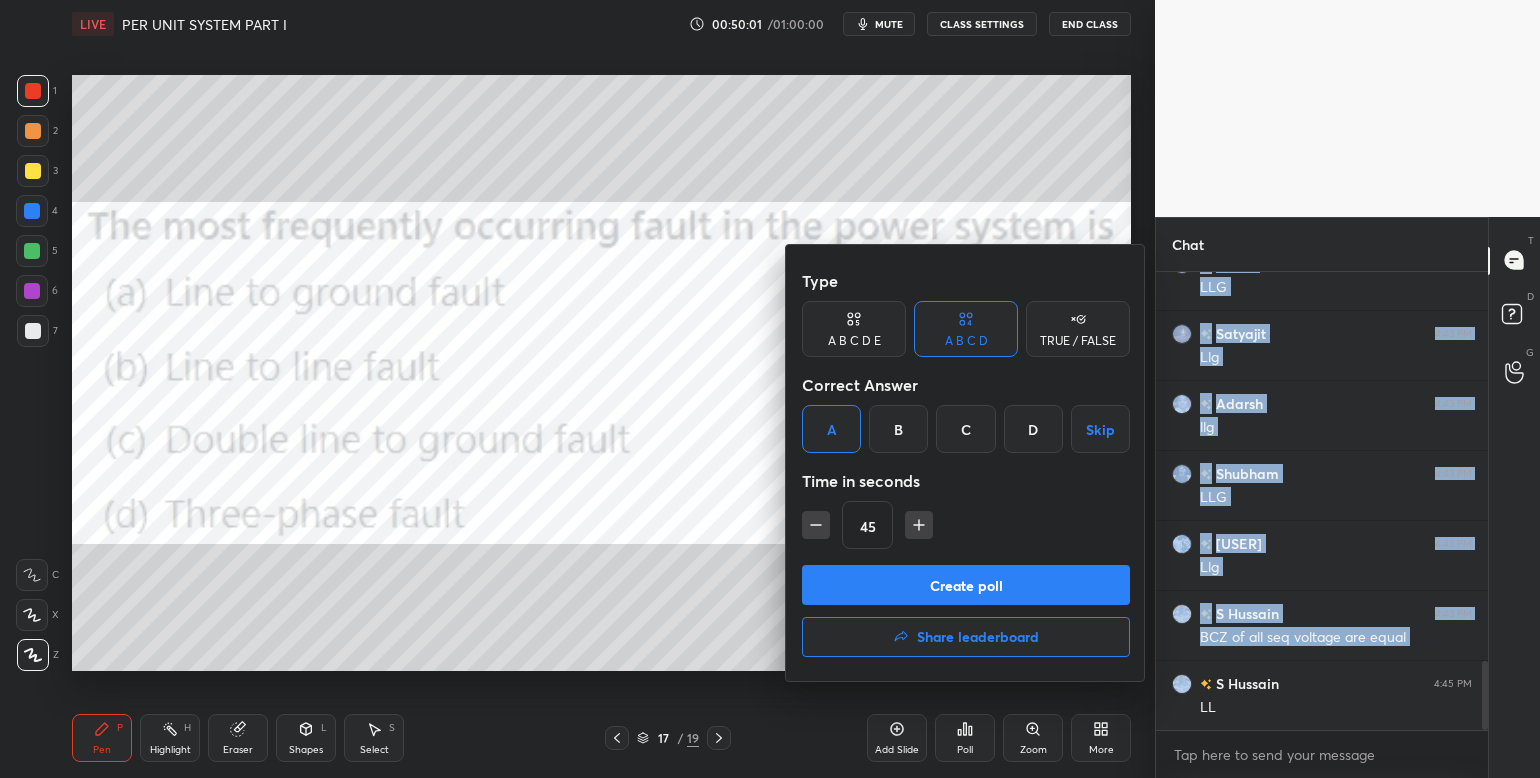 click on "Create poll" at bounding box center (966, 585) 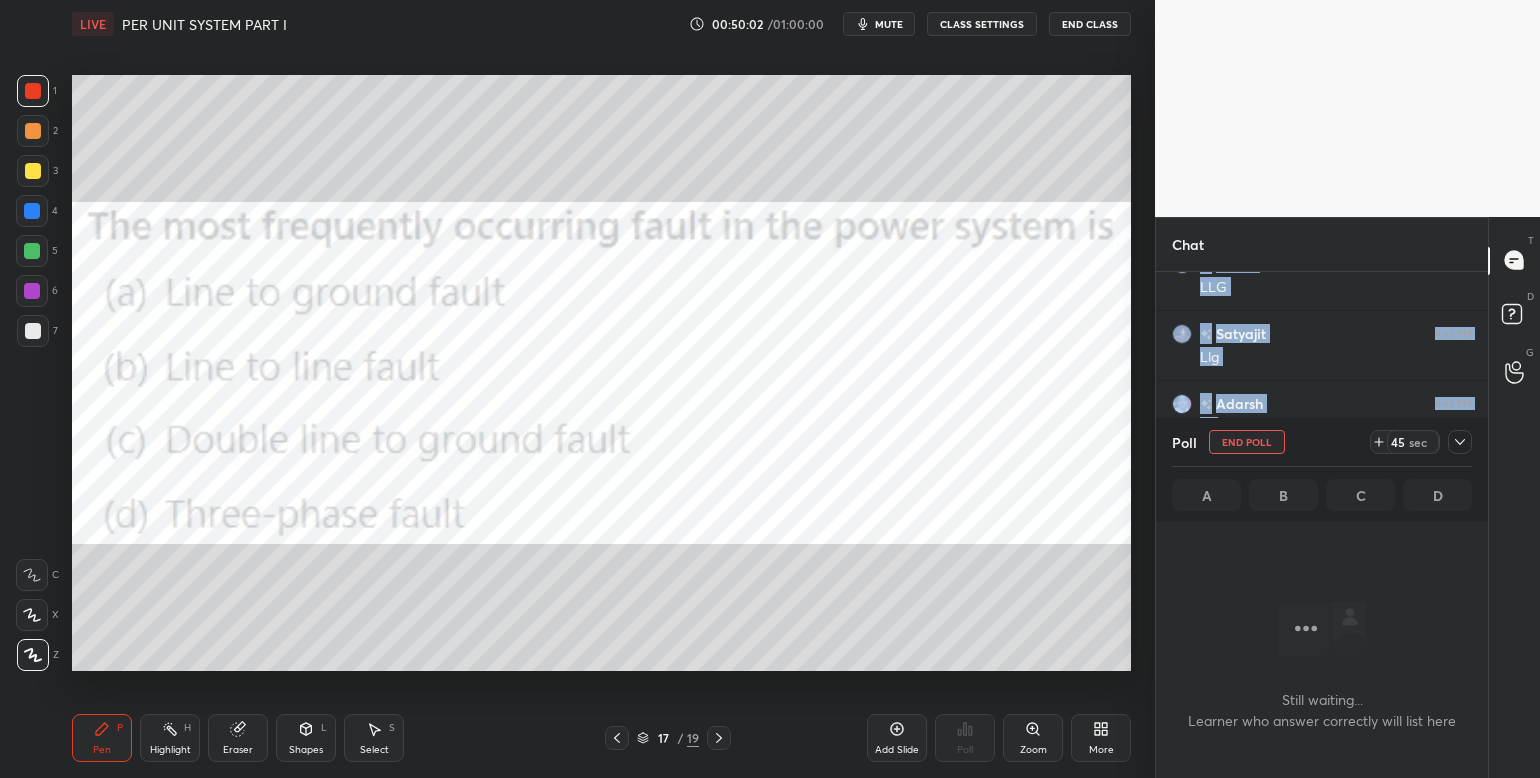 scroll, scrollTop: 355, scrollLeft: 327, axis: both 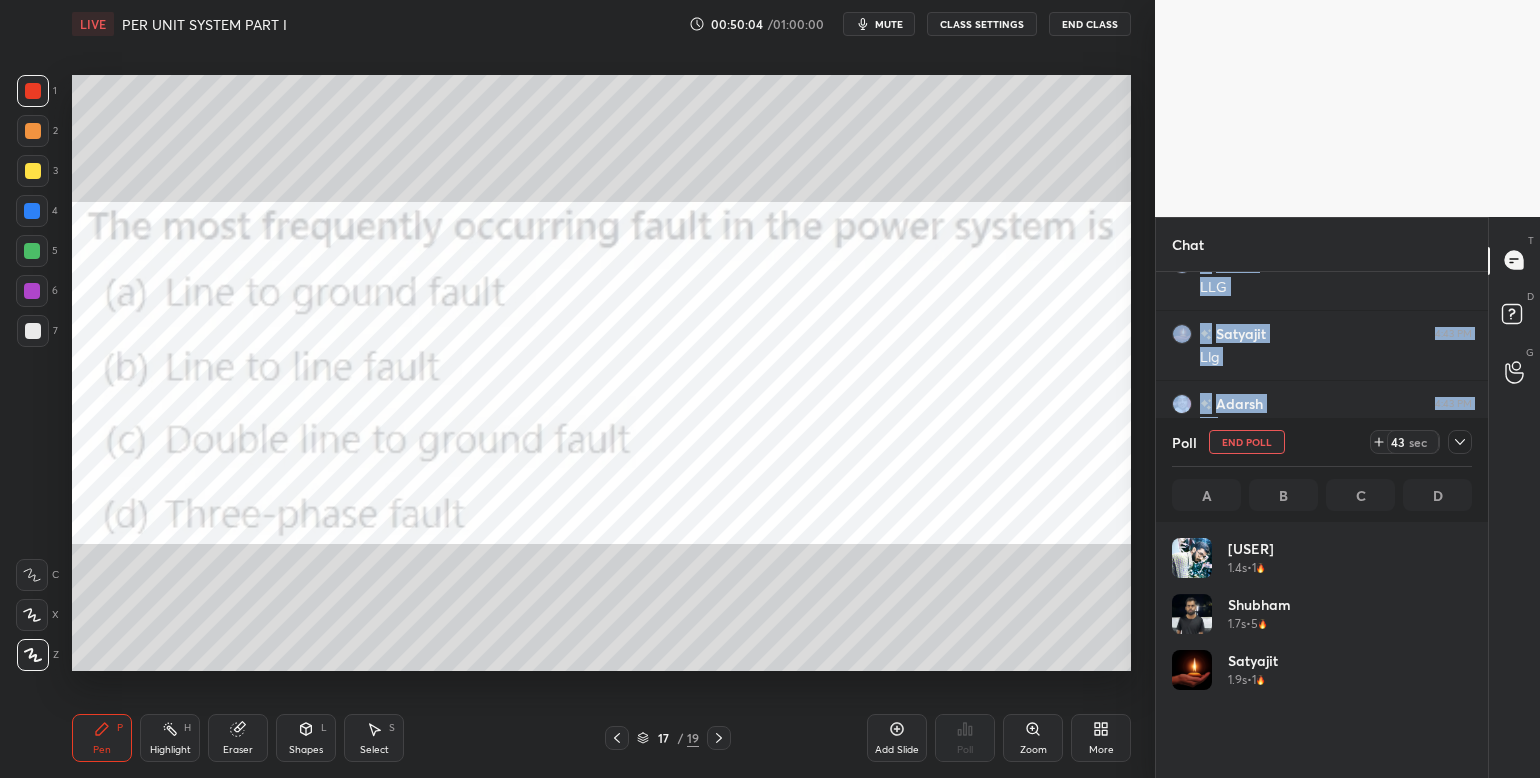 click 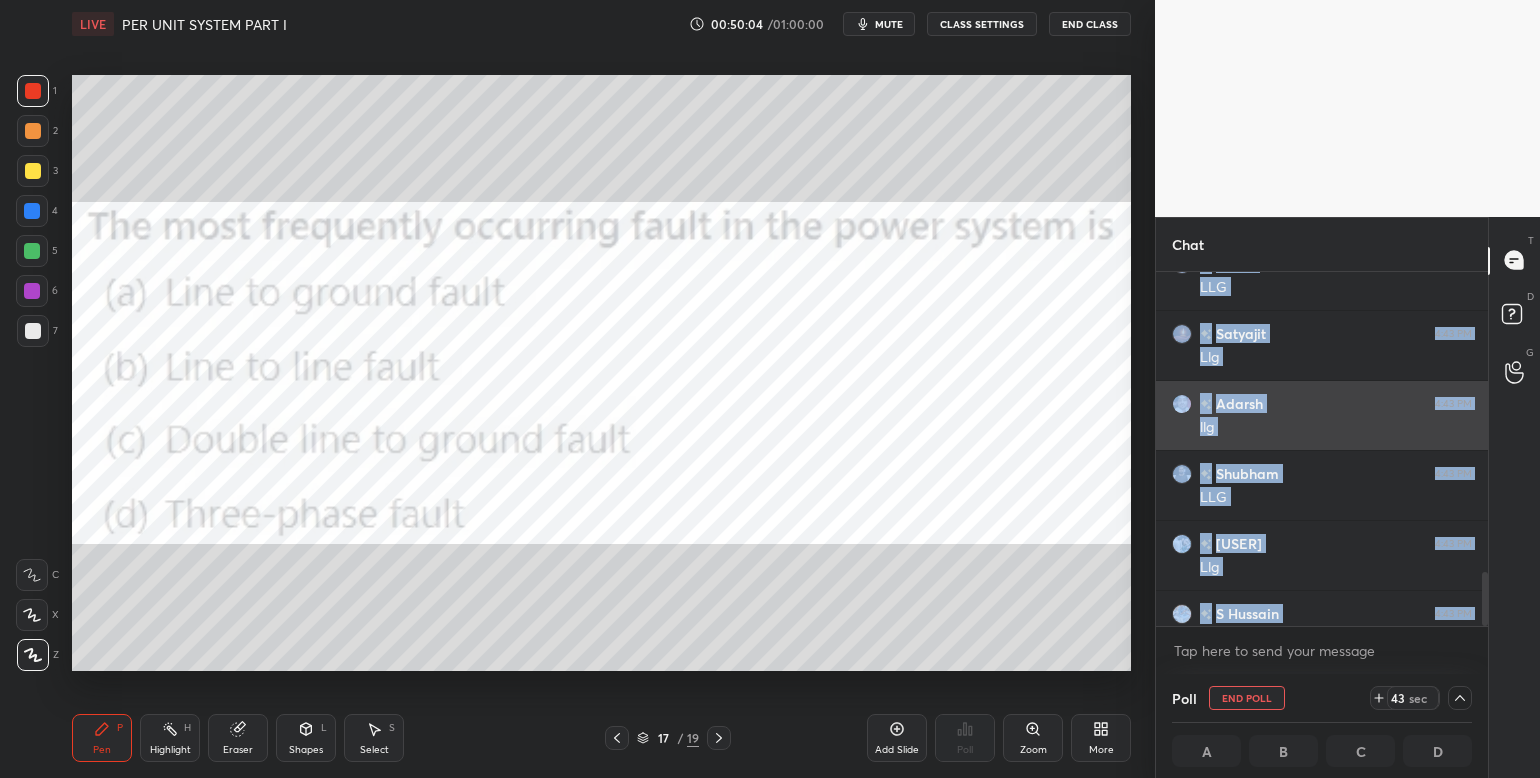 scroll, scrollTop: 4, scrollLeft: 295, axis: both 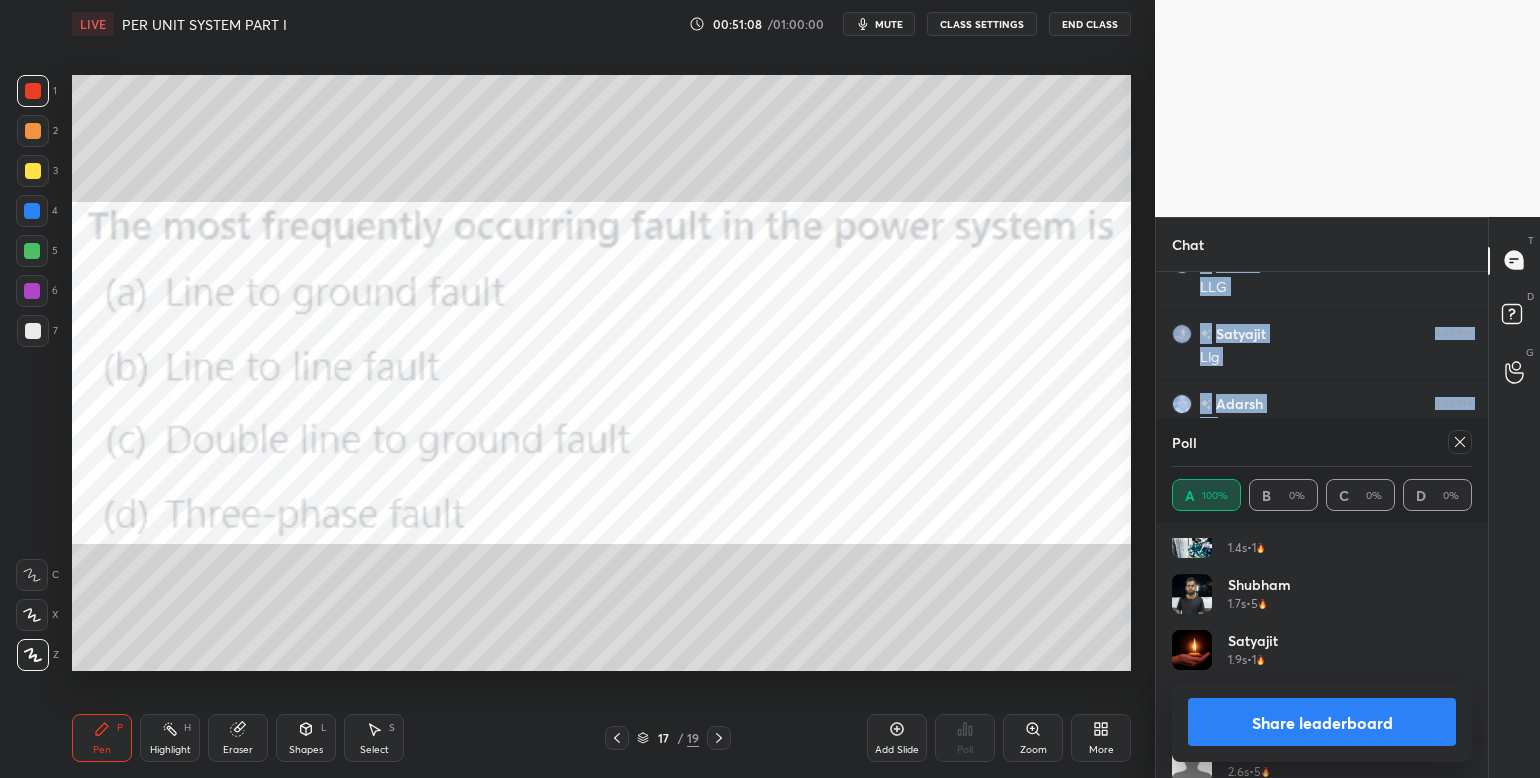 drag, startPoint x: 232, startPoint y: 722, endPoint x: 164, endPoint y: 711, distance: 68.88396 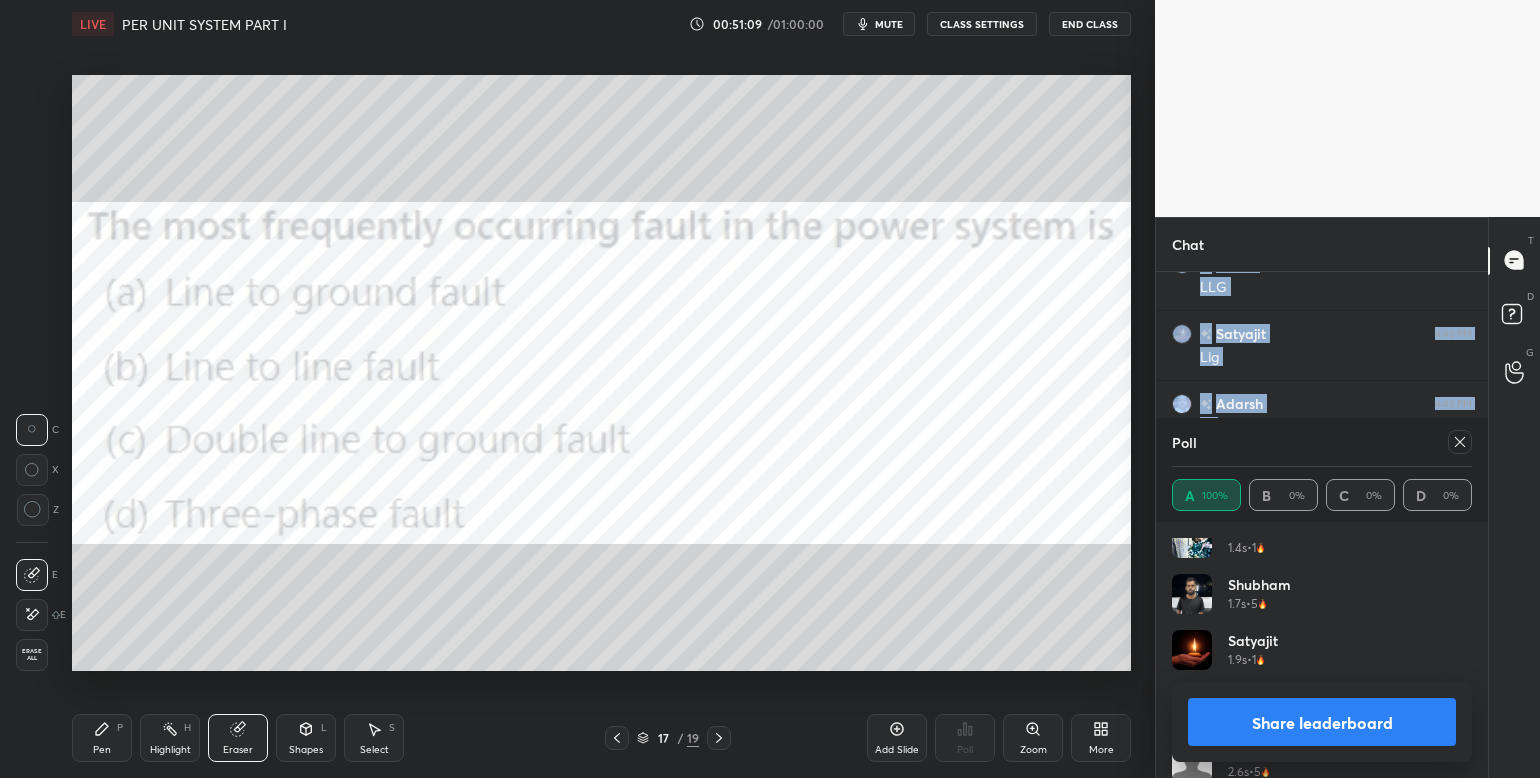 drag, startPoint x: 28, startPoint y: 655, endPoint x: 92, endPoint y: 709, distance: 83.737686 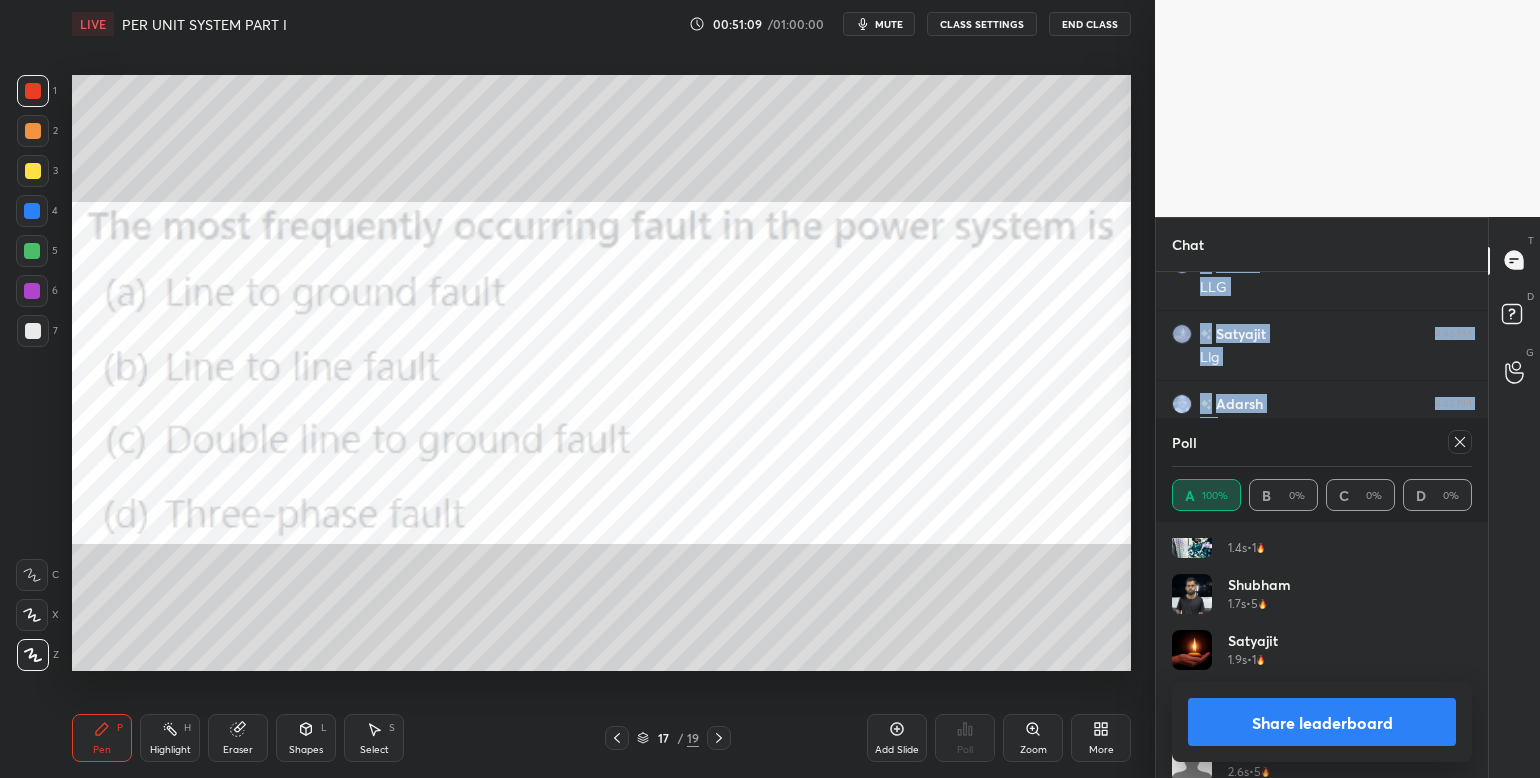 click on "Pen P Highlight H Eraser Shapes L Select S 17 / 19 Add Slide Poll Zoom More" at bounding box center [601, 738] 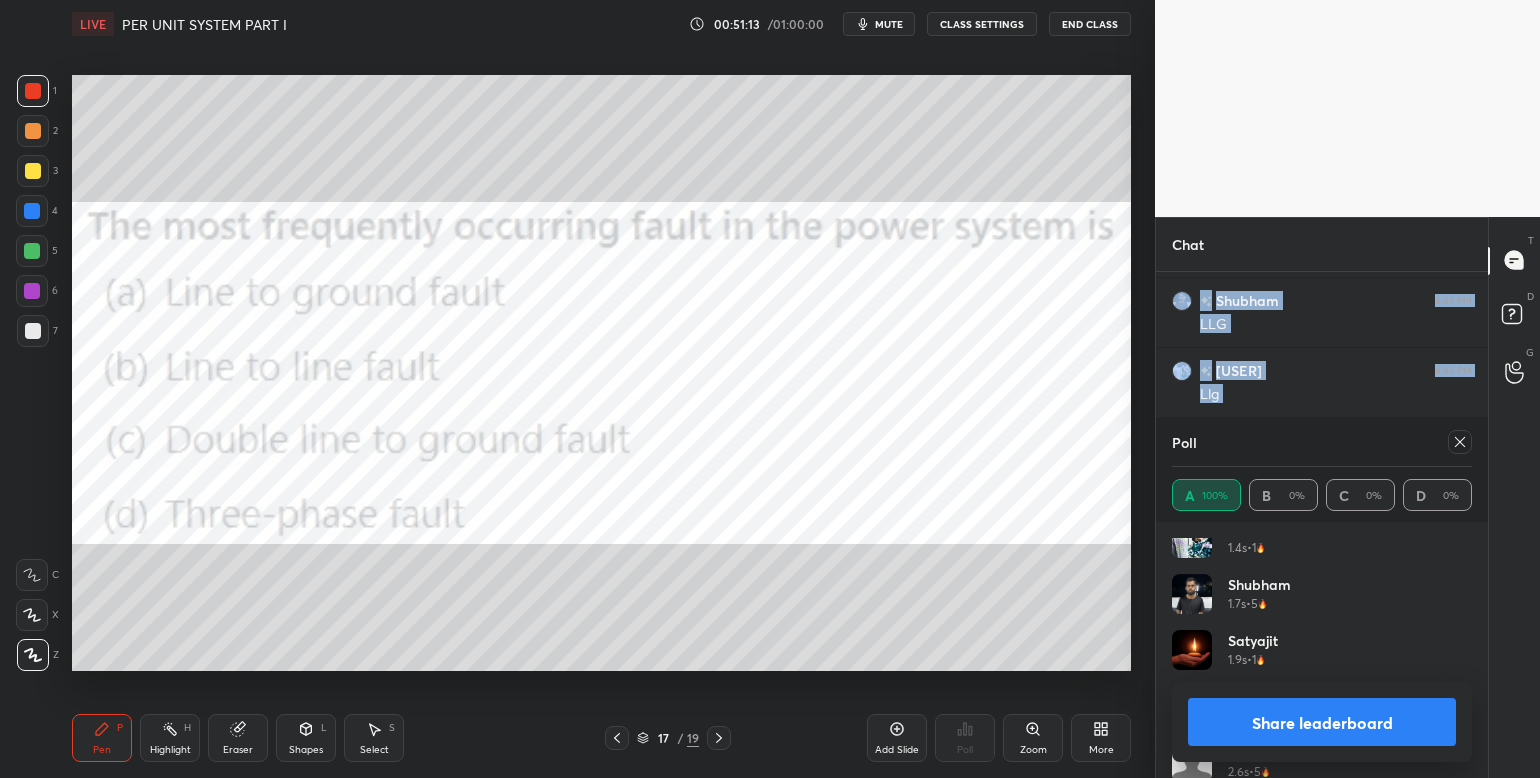 scroll, scrollTop: 2815, scrollLeft: 0, axis: vertical 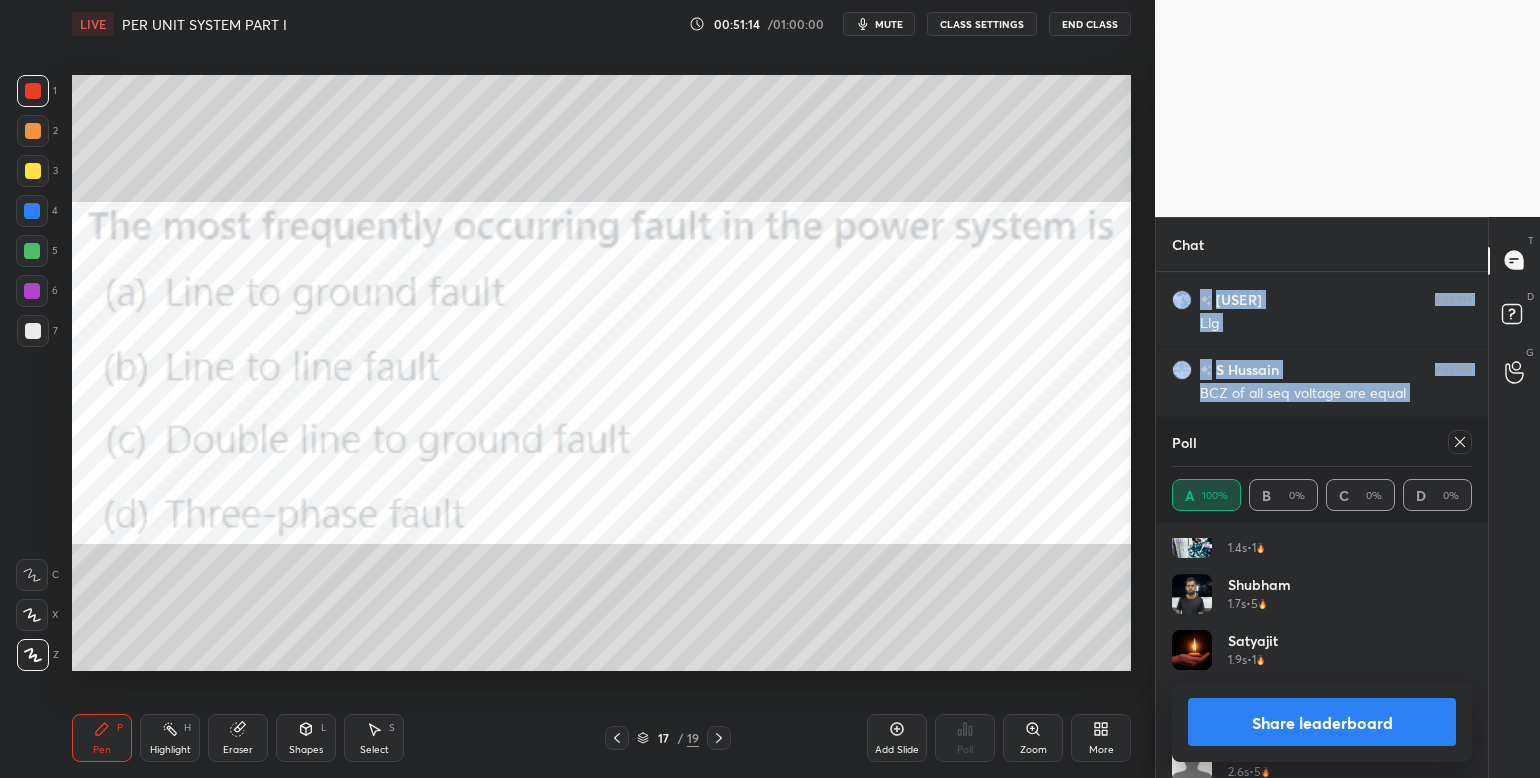 click at bounding box center (1456, 442) 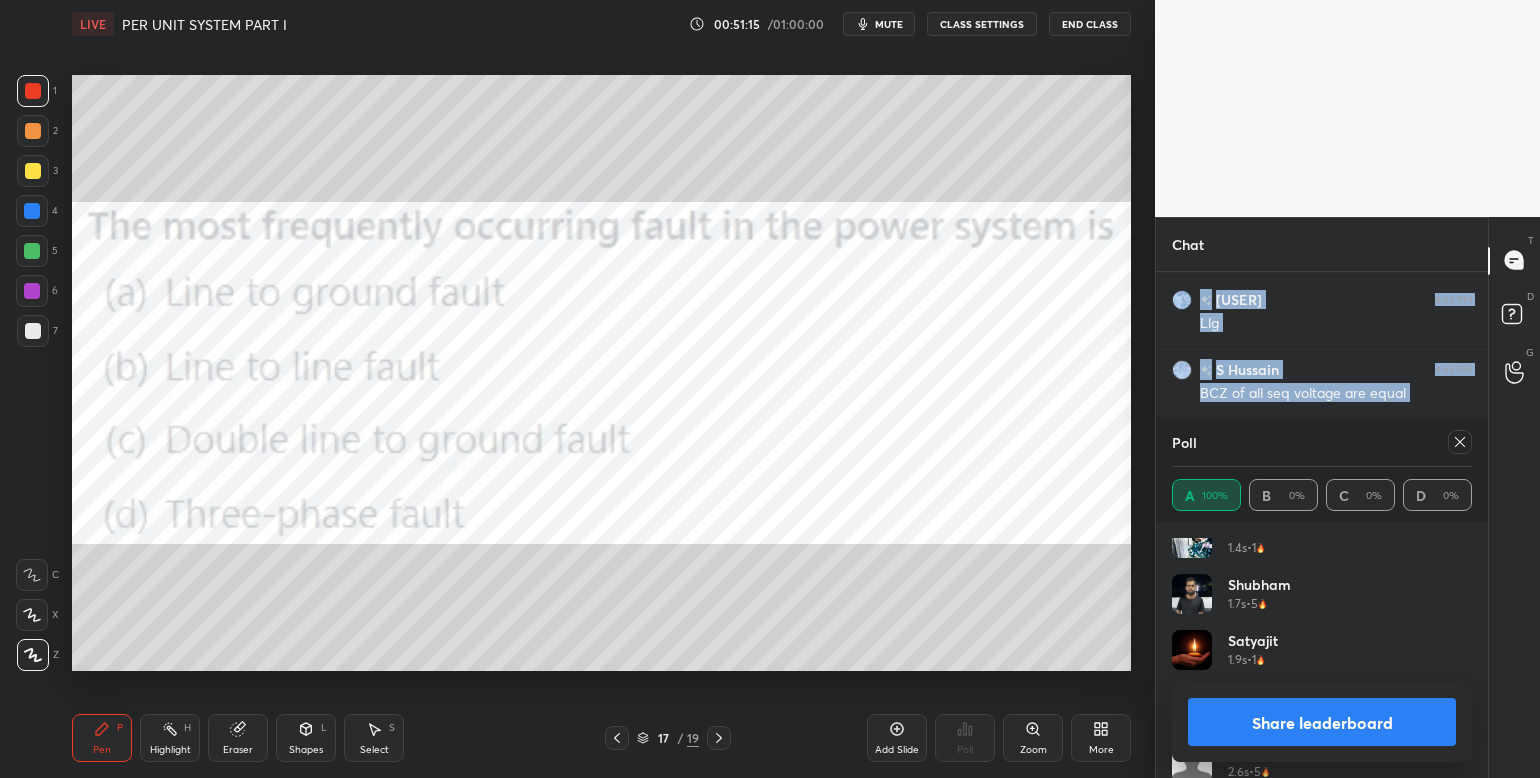 click 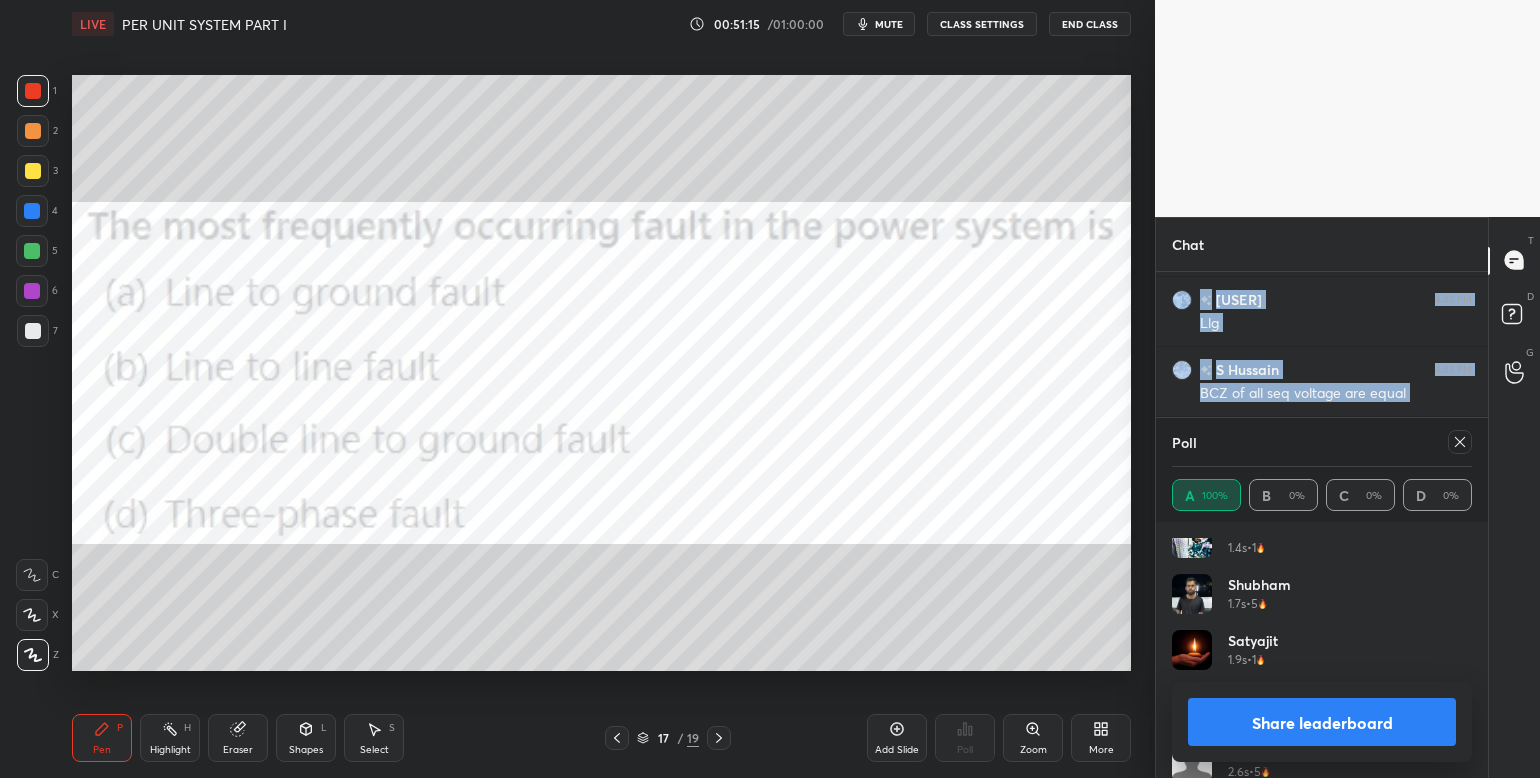 scroll, scrollTop: 122, scrollLeft: 295, axis: both 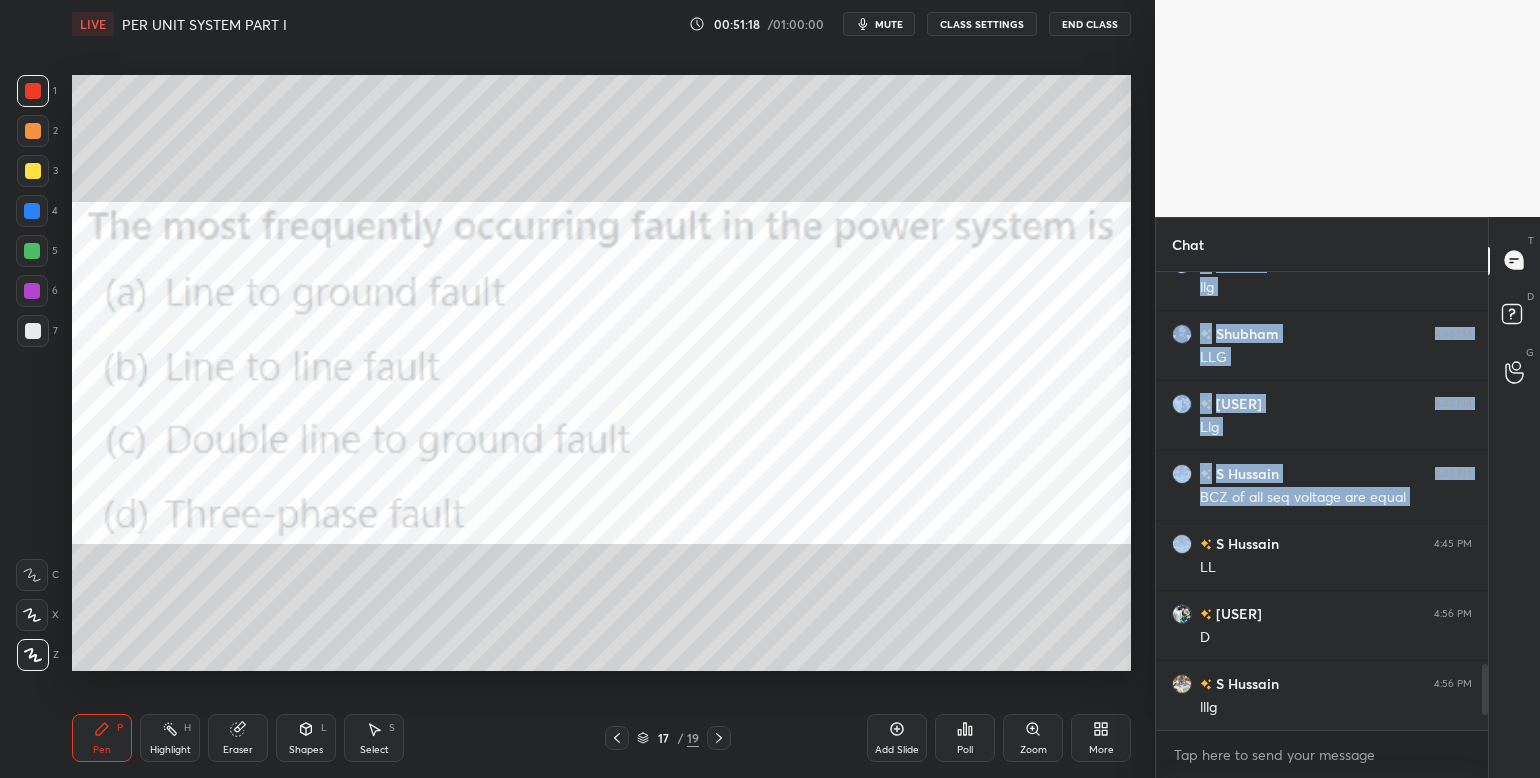 click on "1 2 3 4 5 6 7 C X Z C X Z E E Erase all   H H LIVE PER UNIT SYSTEM PART I 00:51:18 /  01:00:00 mute CLASS SETTINGS End Class Setting up your live class Poll for   secs No correct answer Start poll Back PER UNIT SYSTEM PART I • L17 of Complete Course on Power System Praveen Kumar Pen P Highlight H Eraser Shapes L Select S 17 / 19 Add Slide Poll Zoom More" at bounding box center [569, 389] 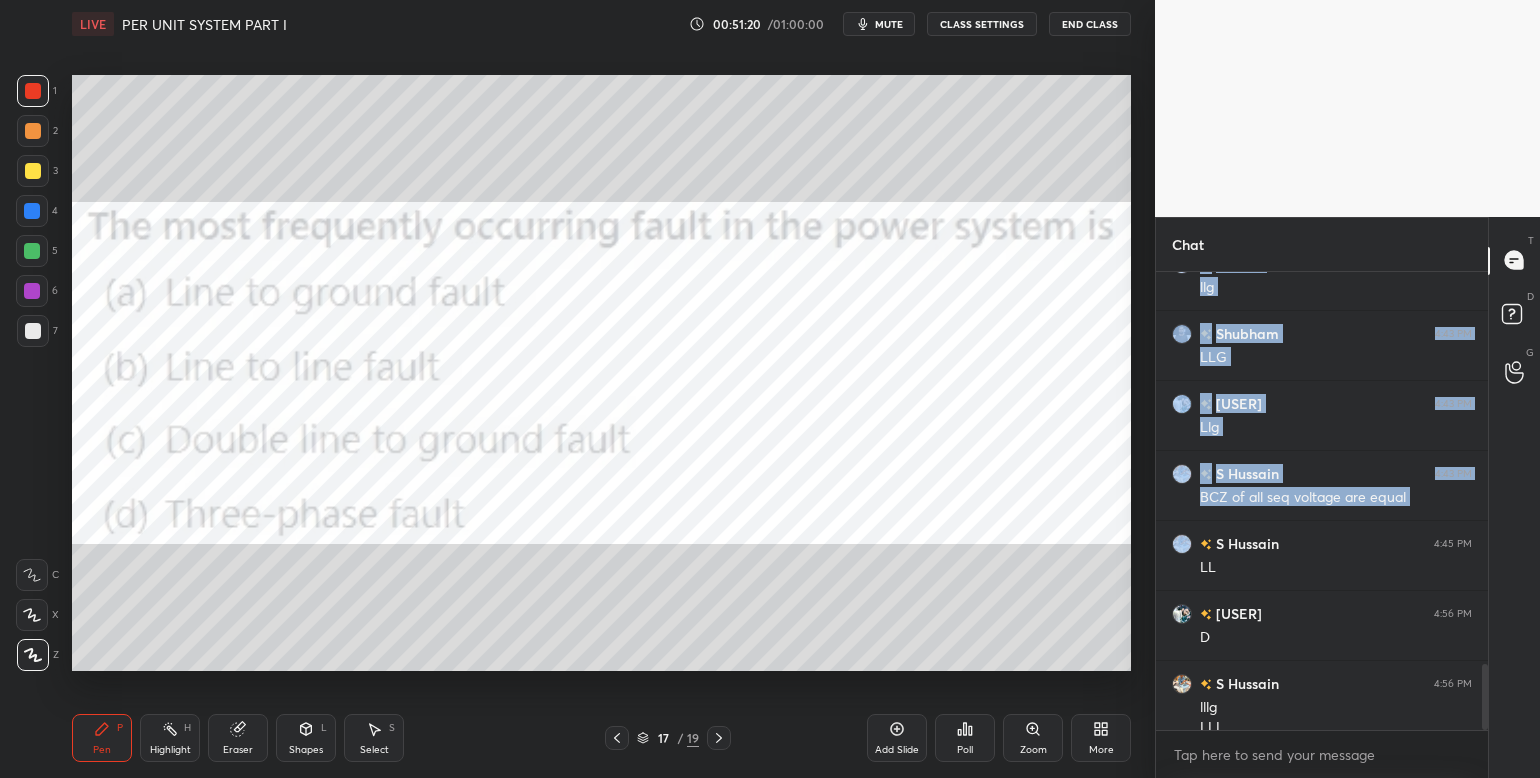 scroll, scrollTop: 2731, scrollLeft: 0, axis: vertical 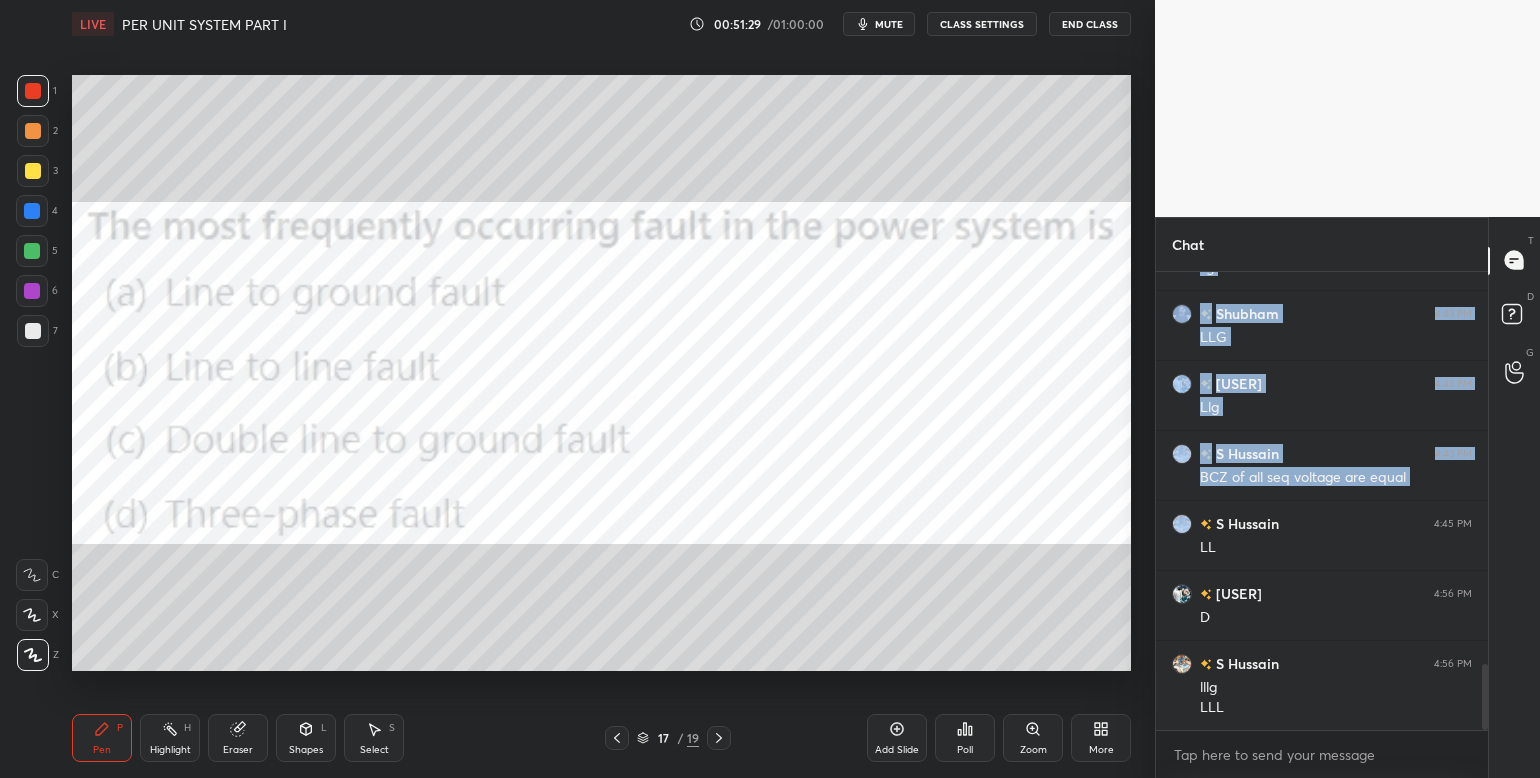 click 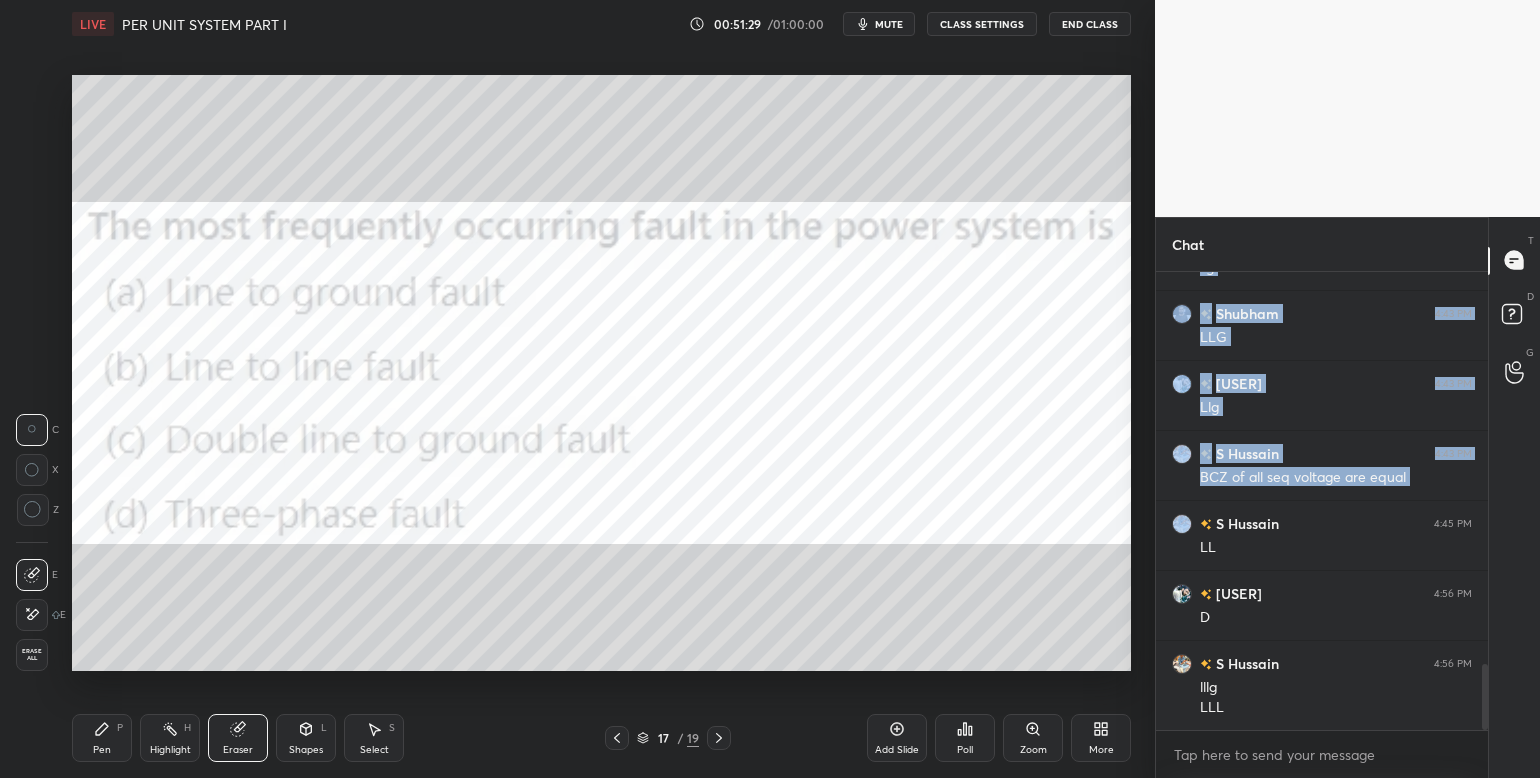click on "Erase all" at bounding box center (32, 655) 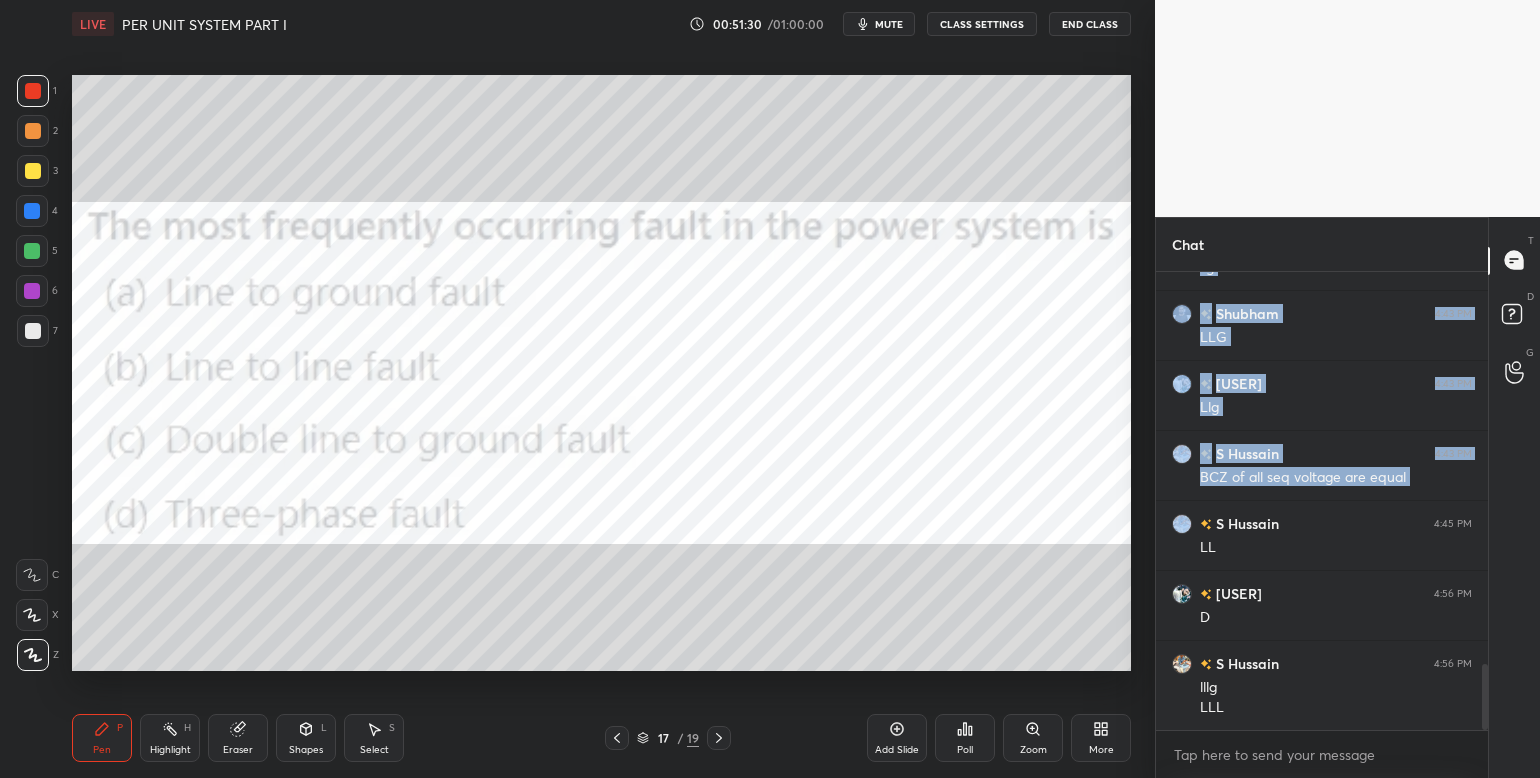 click on "Pen P" at bounding box center (102, 738) 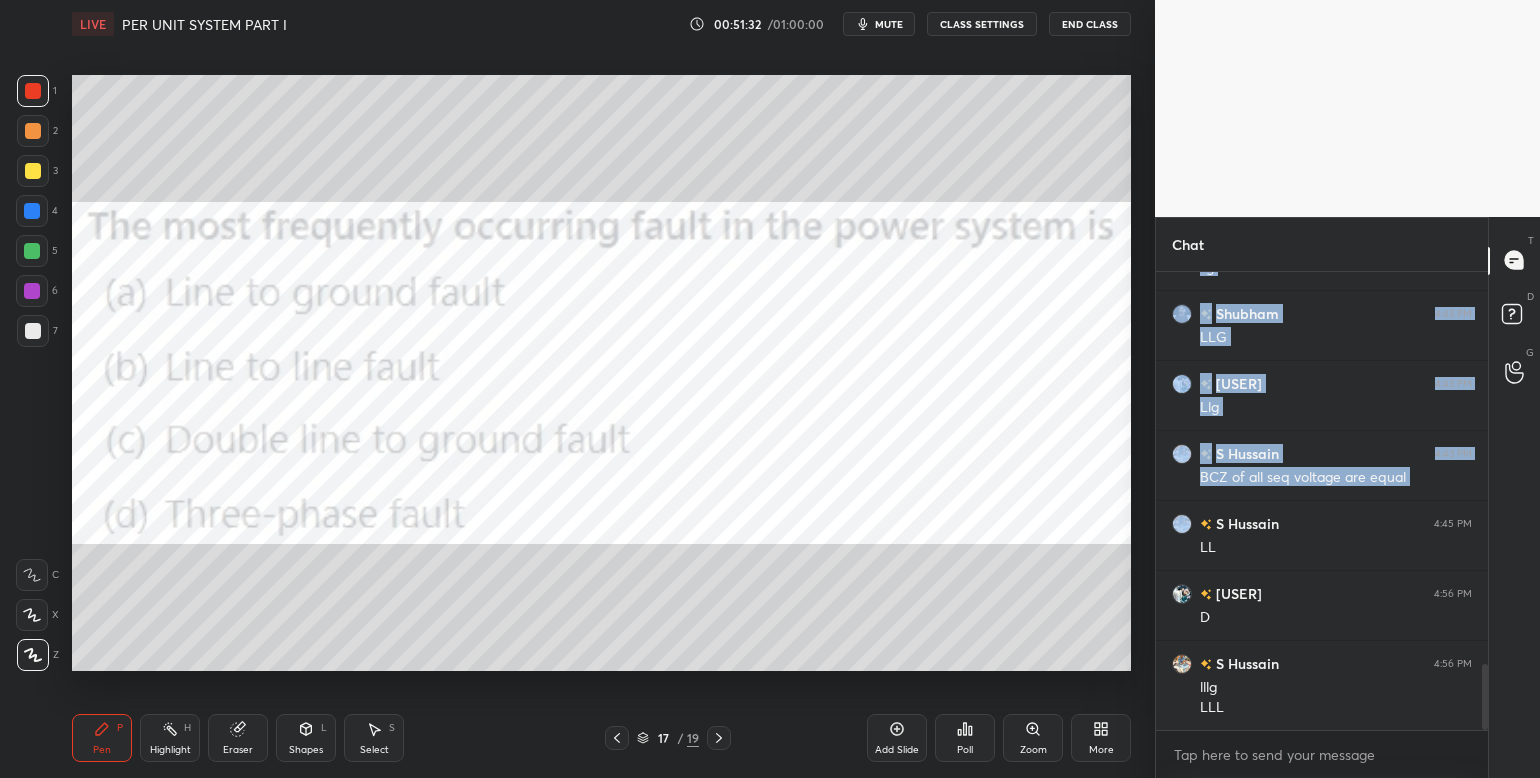 click 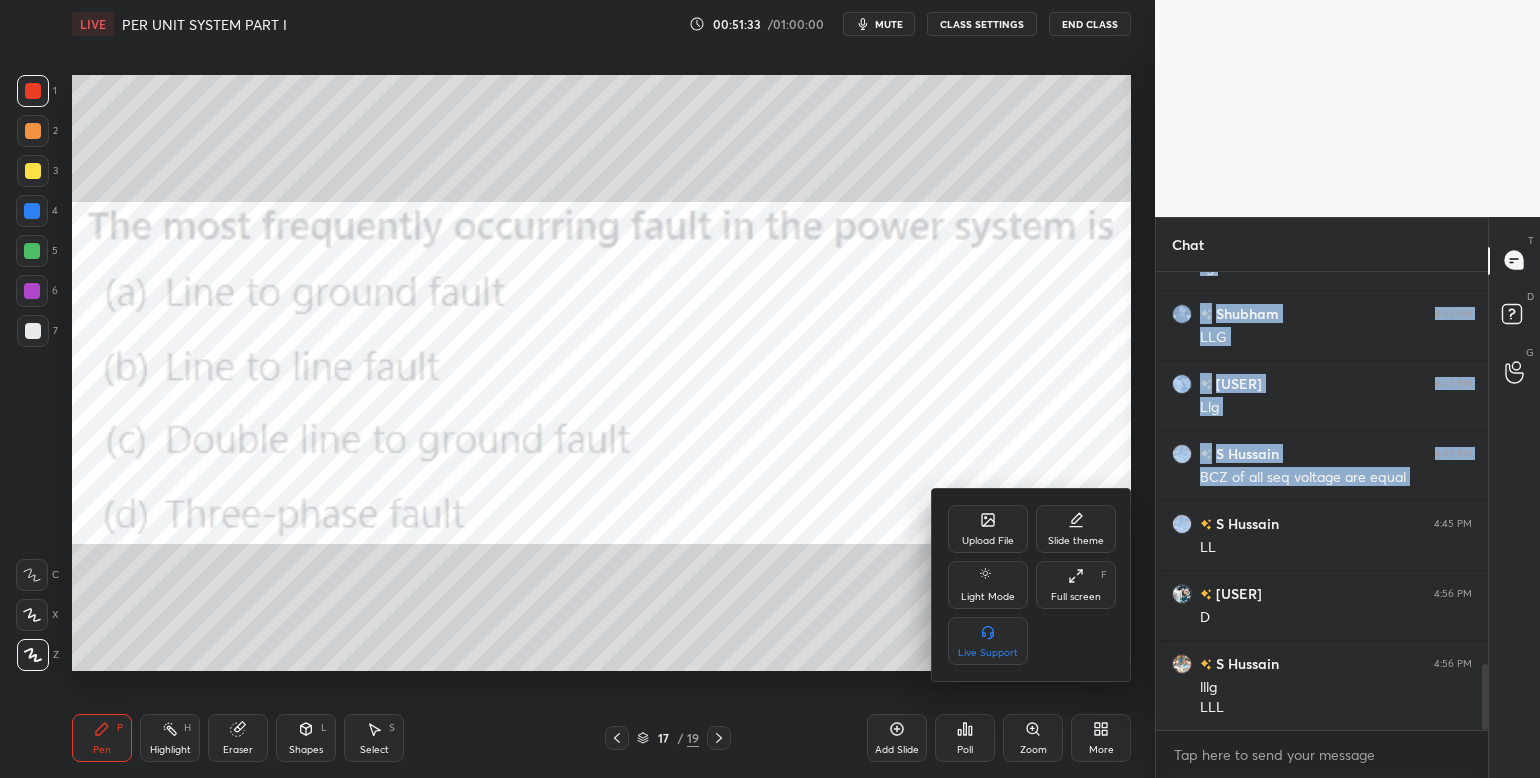 click on "Upload File" at bounding box center (988, 541) 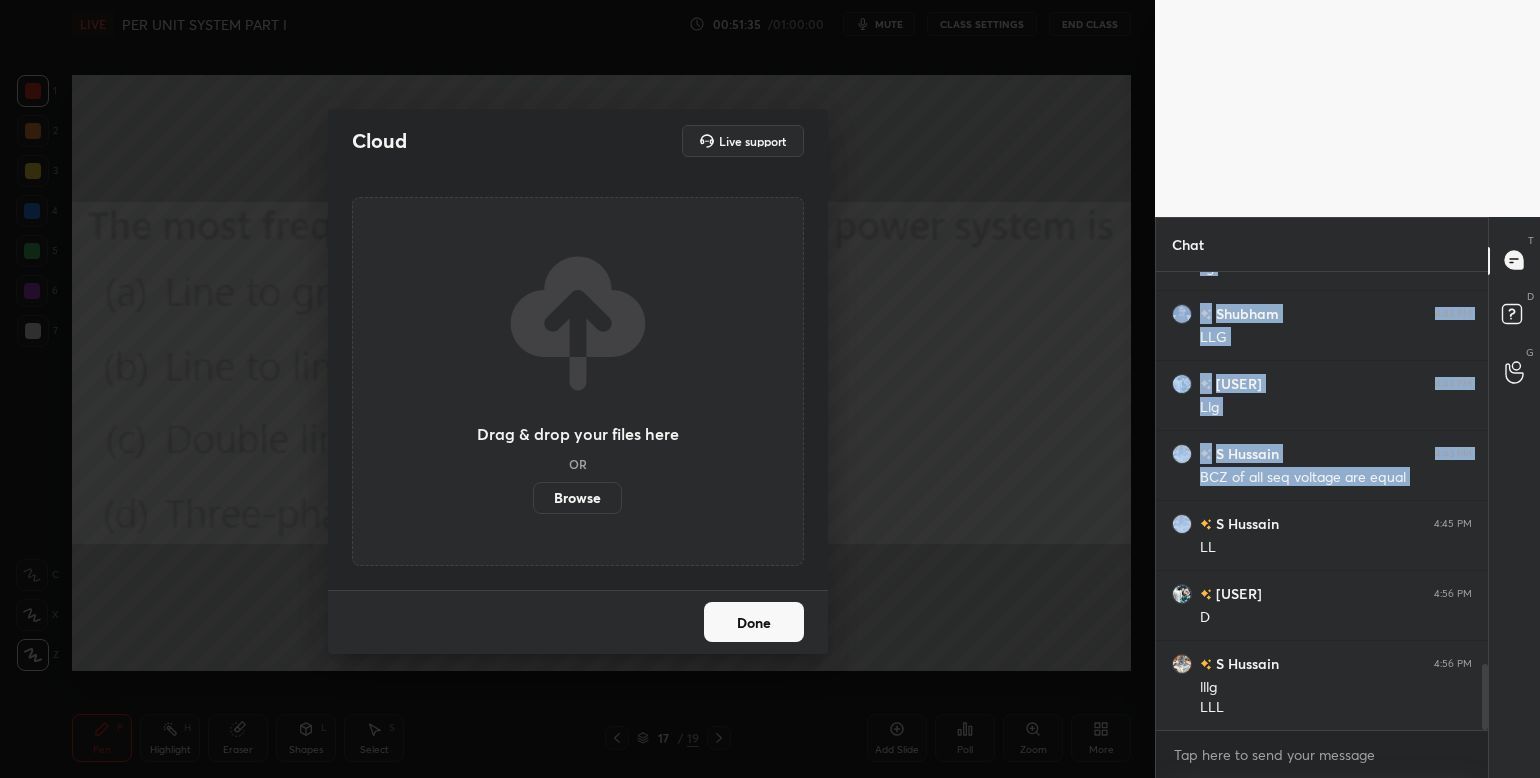 click on "Browse" at bounding box center [577, 498] 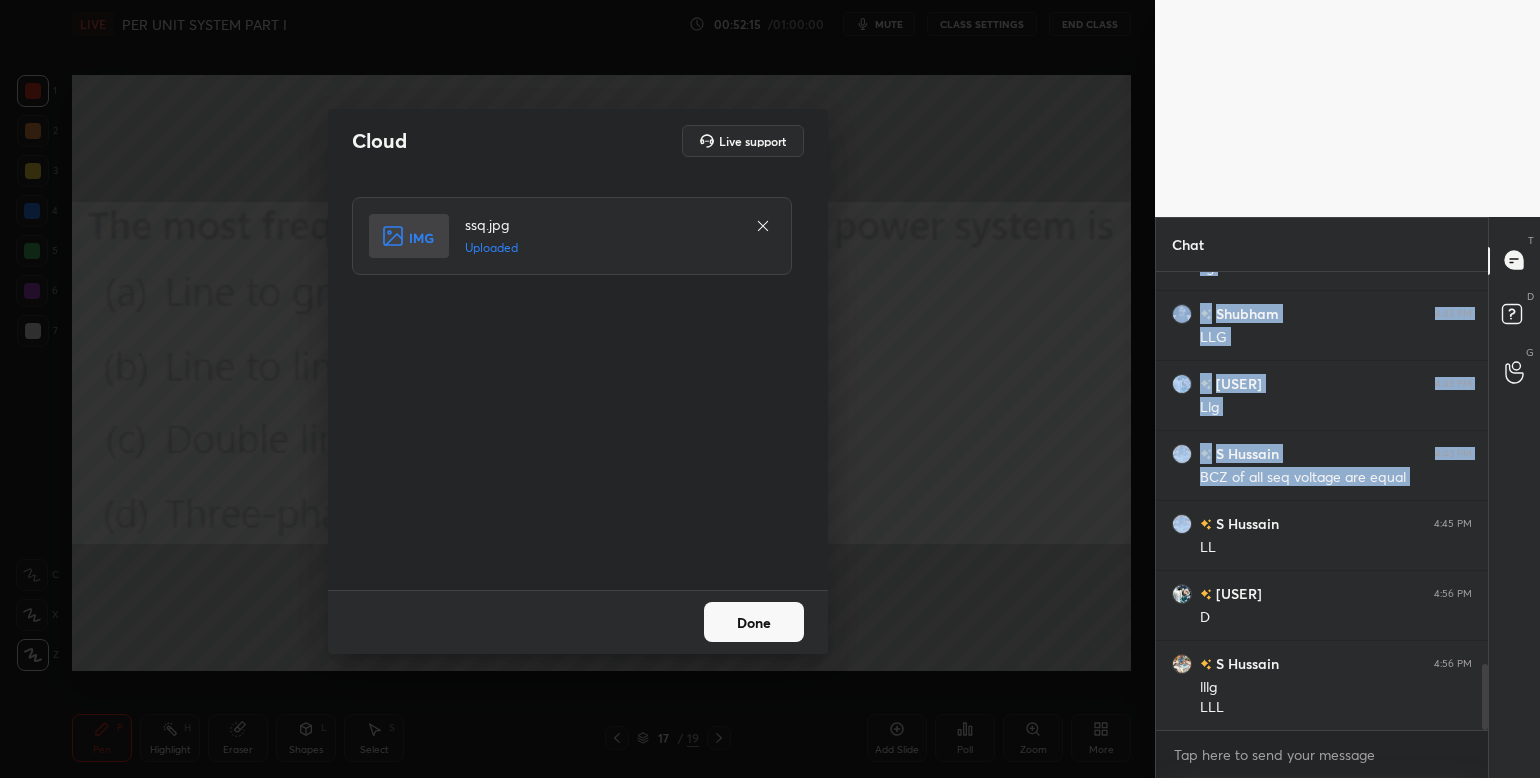 click on "Done" at bounding box center [754, 622] 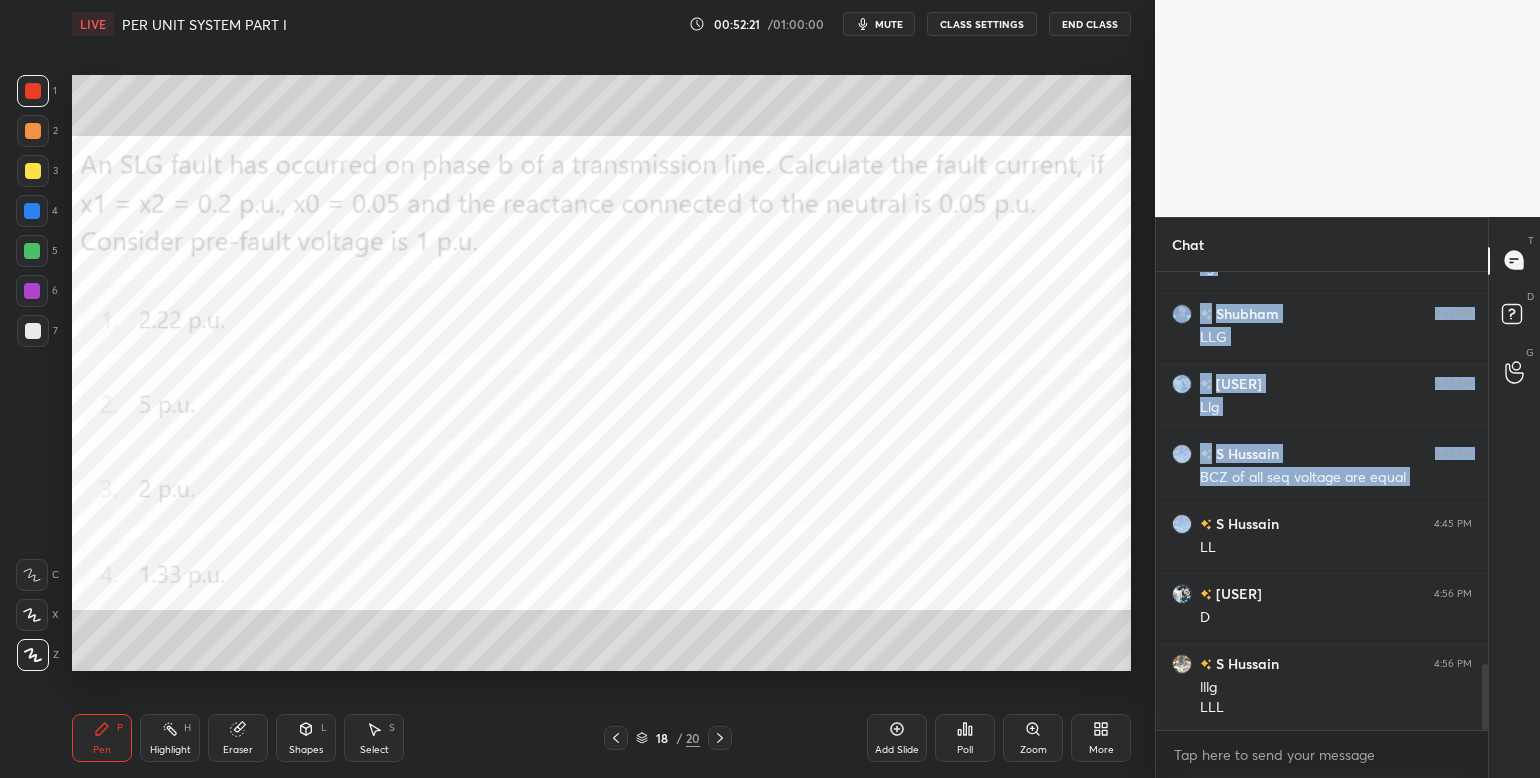 click on "Poll" at bounding box center [965, 738] 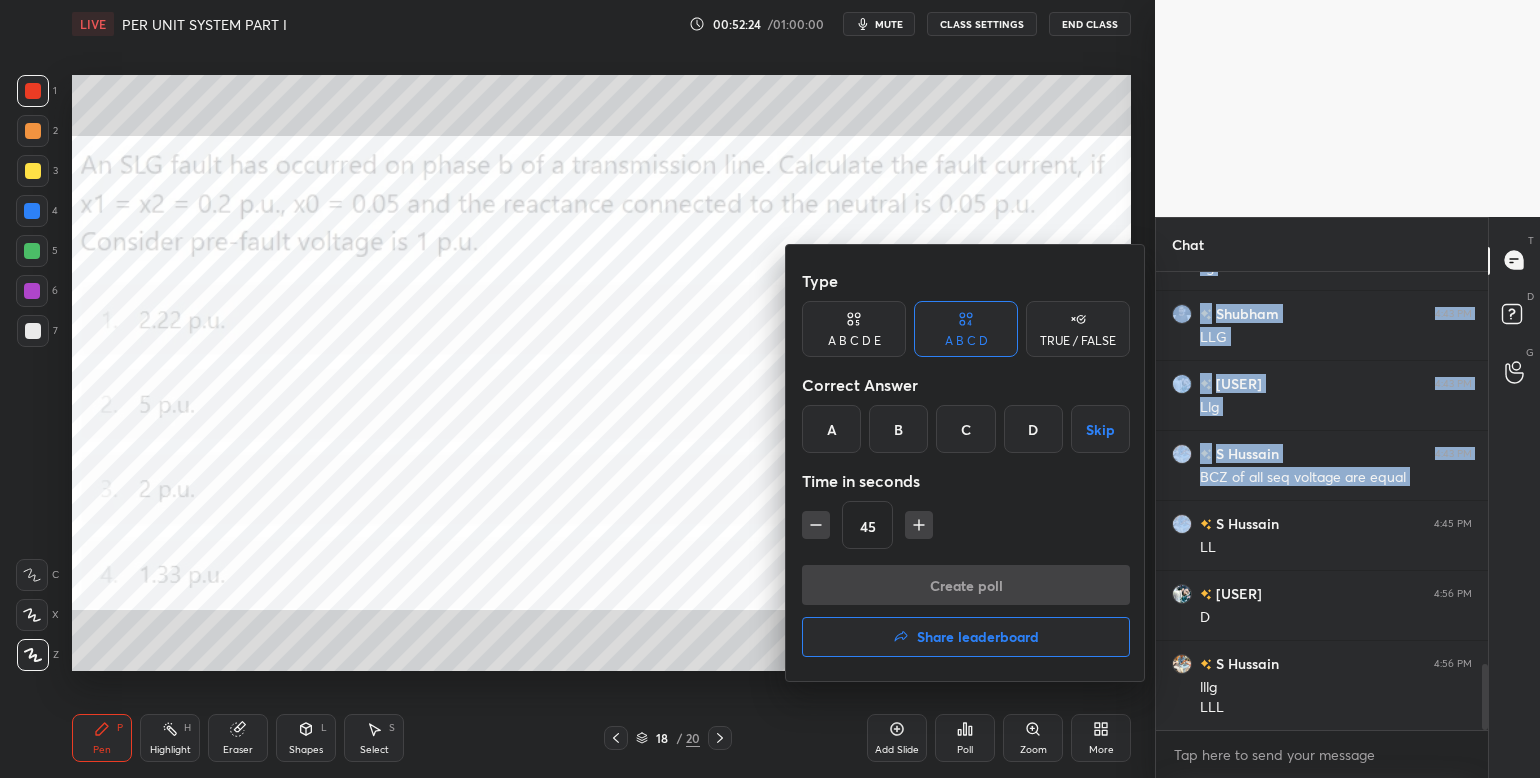 click at bounding box center [770, 389] 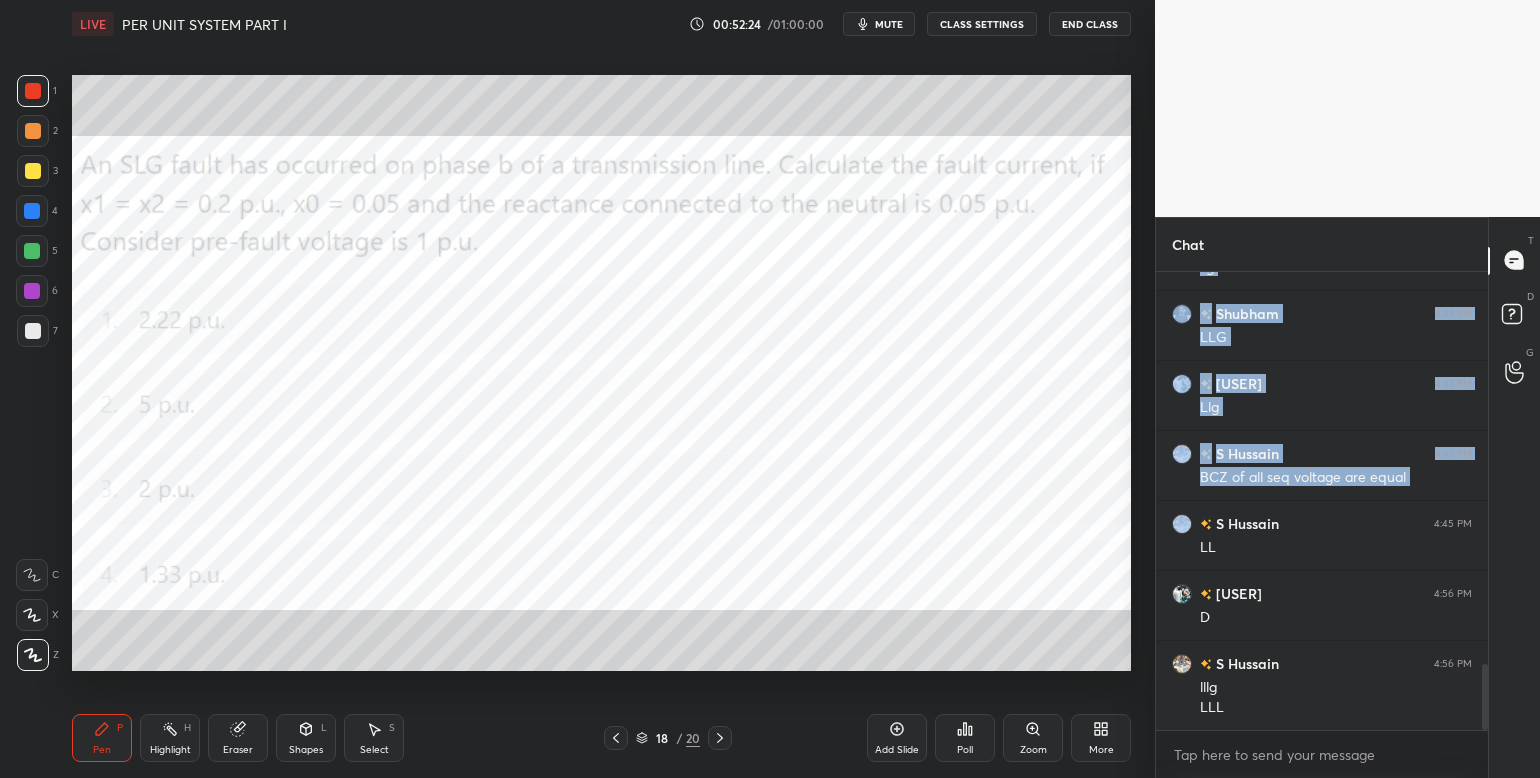 click on "More" at bounding box center [1101, 738] 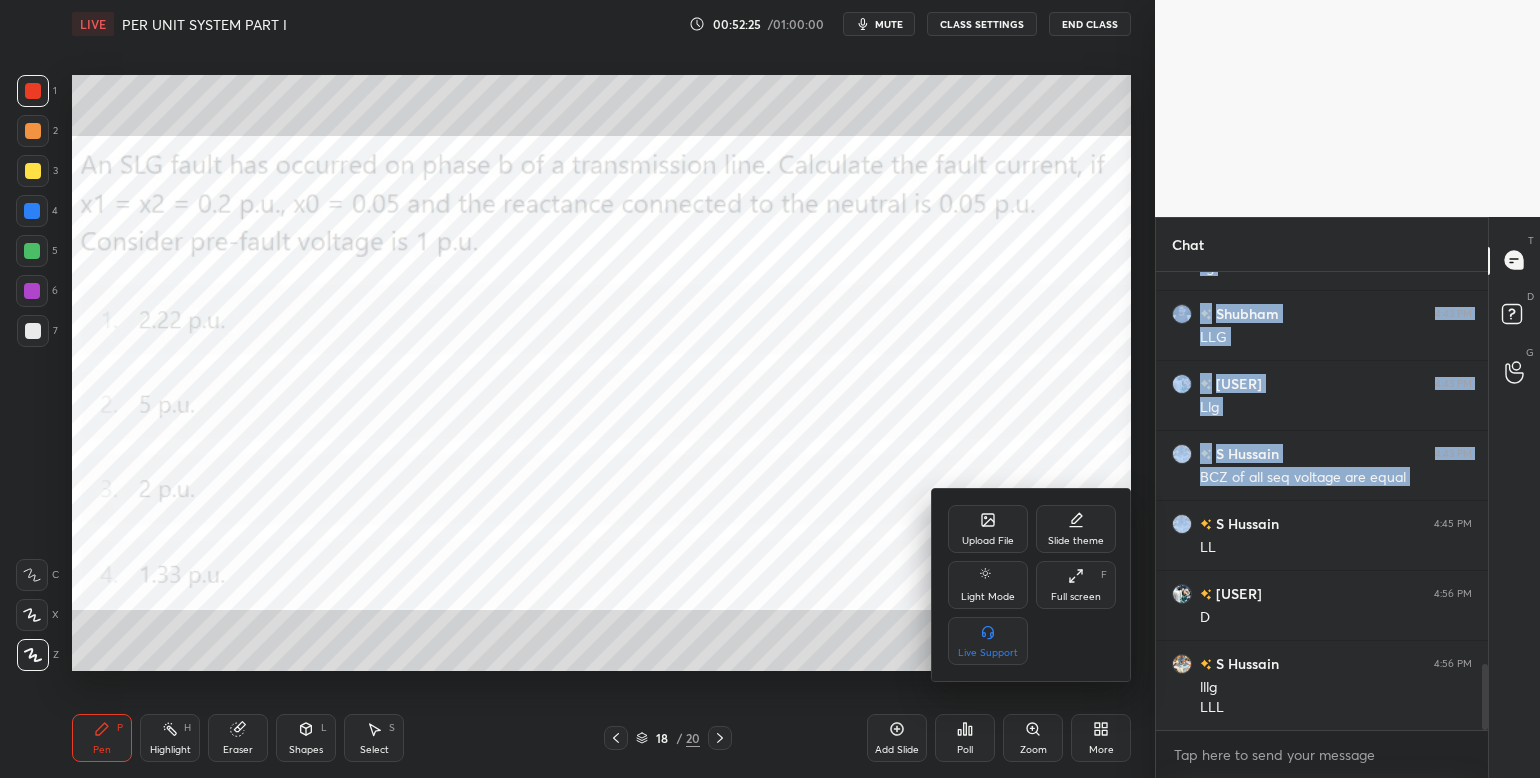 click on "Upload File" at bounding box center [988, 541] 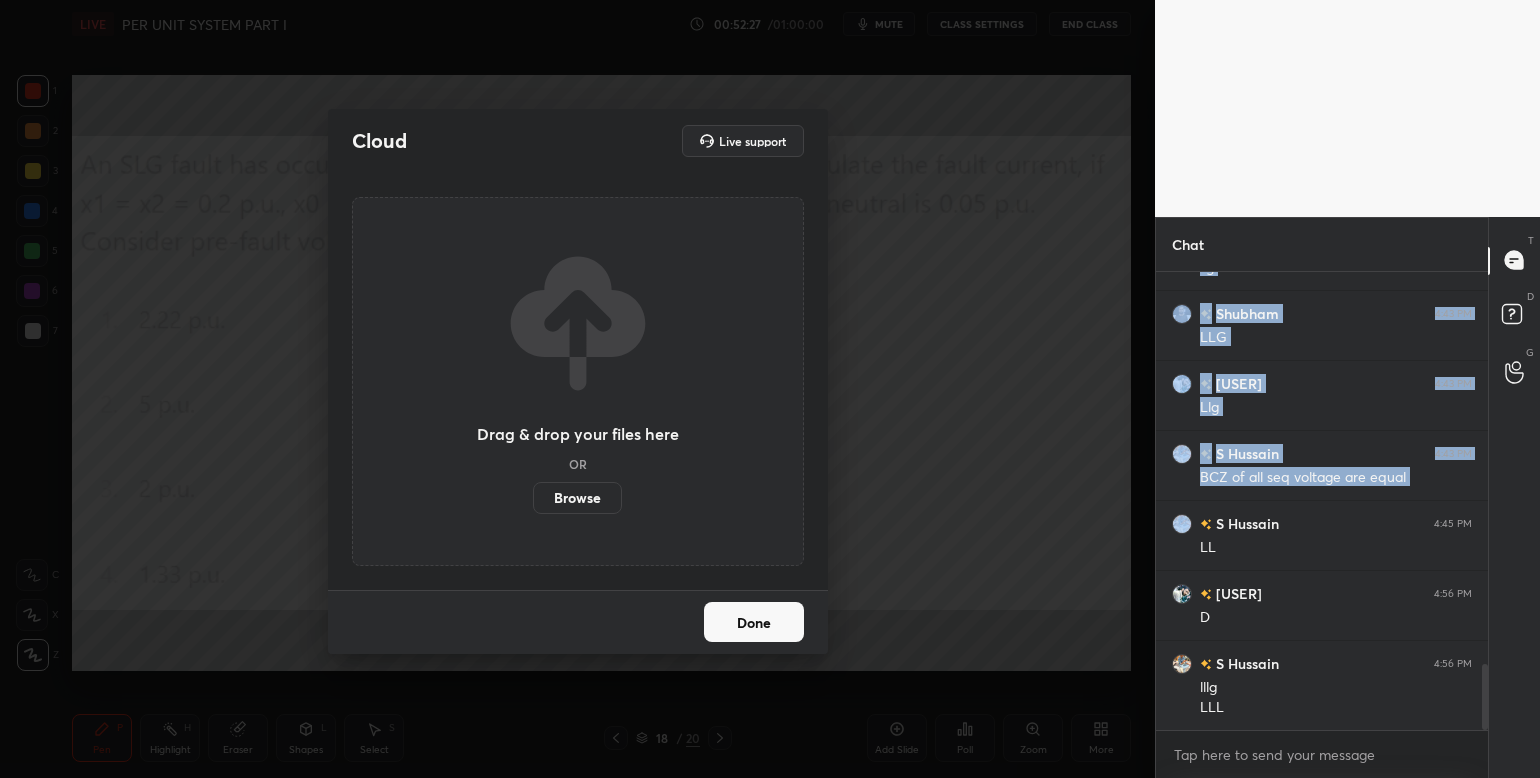 click on "Browse" at bounding box center (577, 498) 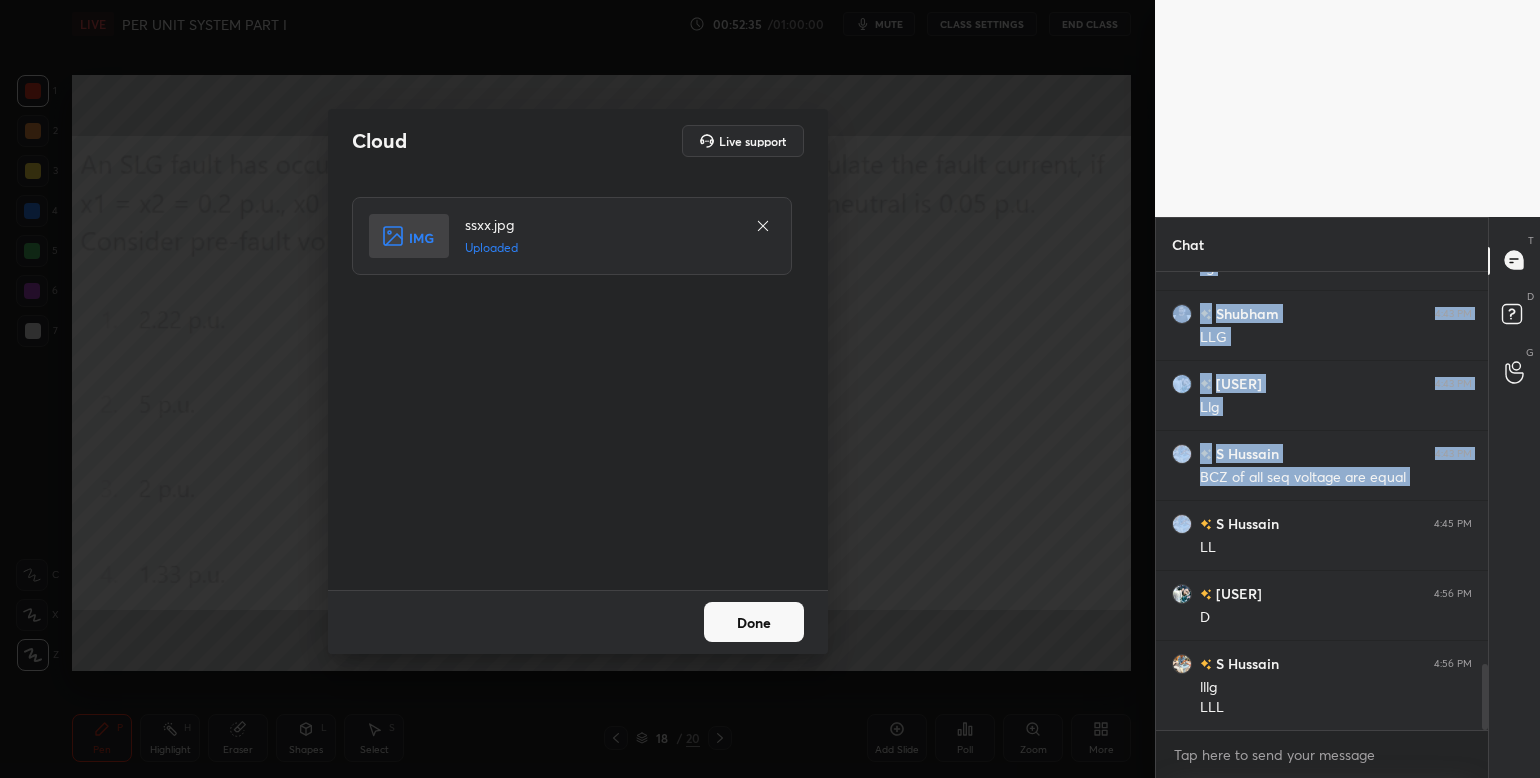 click on "Done" at bounding box center [754, 622] 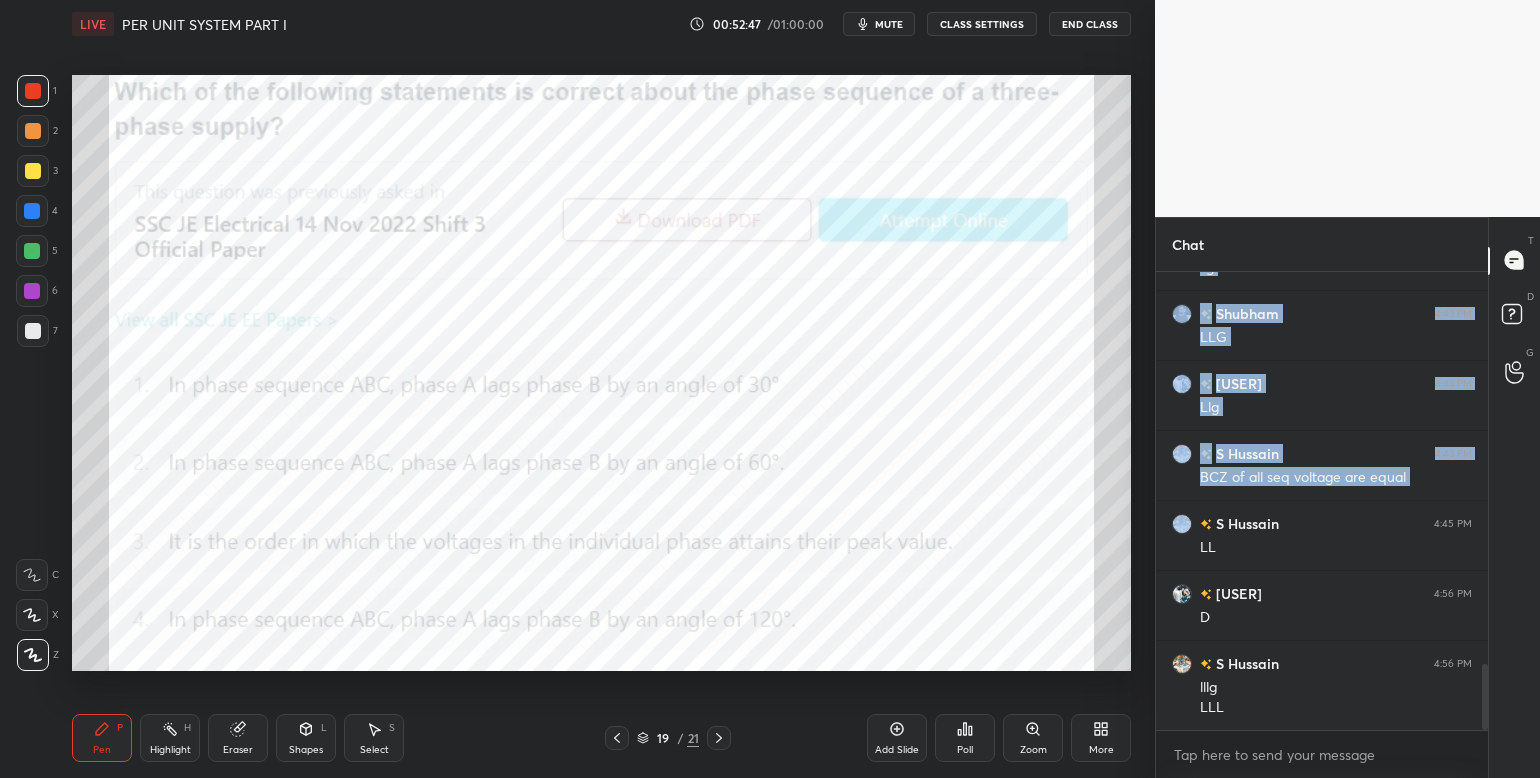 click on "Poll" at bounding box center [965, 738] 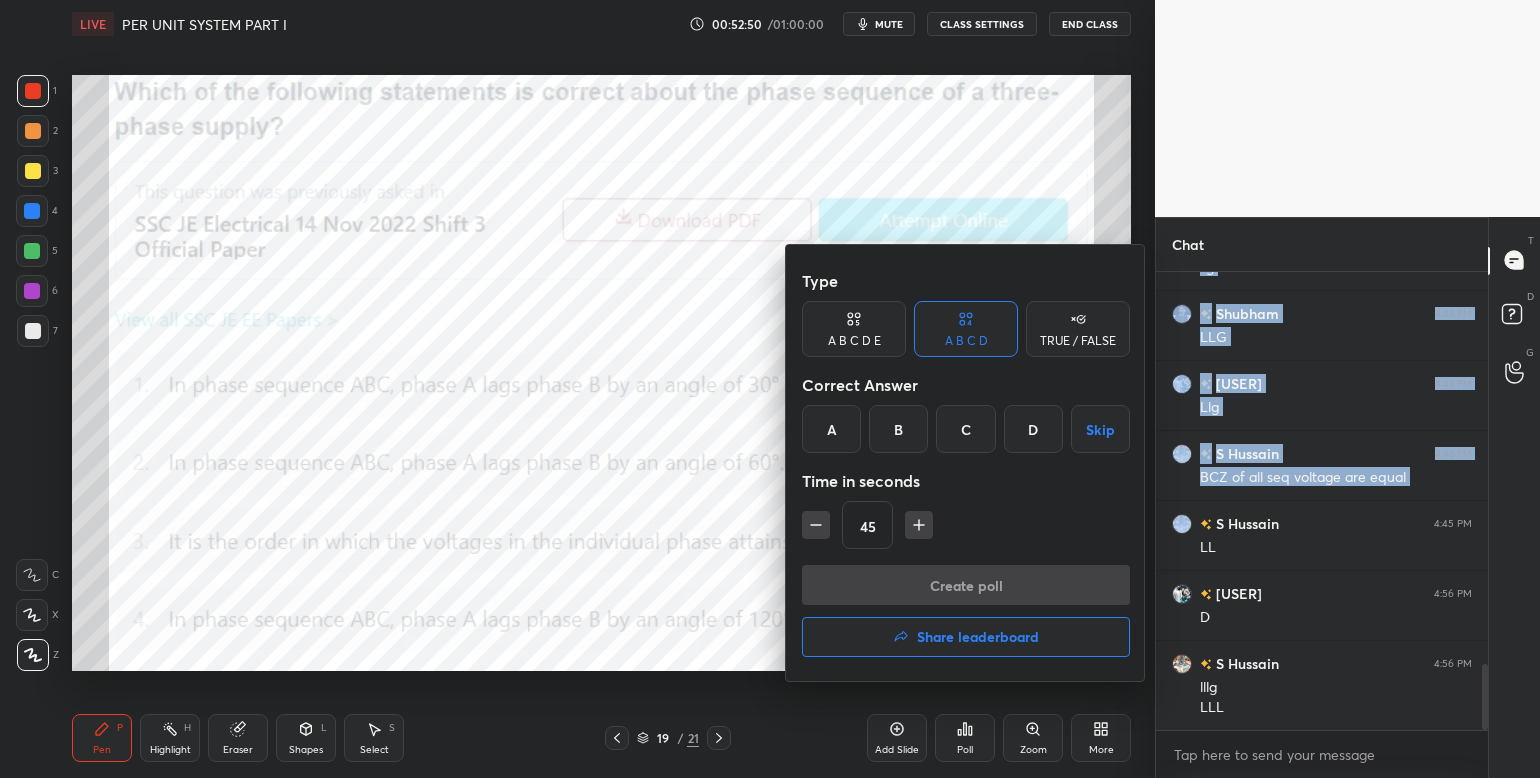 click on "C" at bounding box center (965, 429) 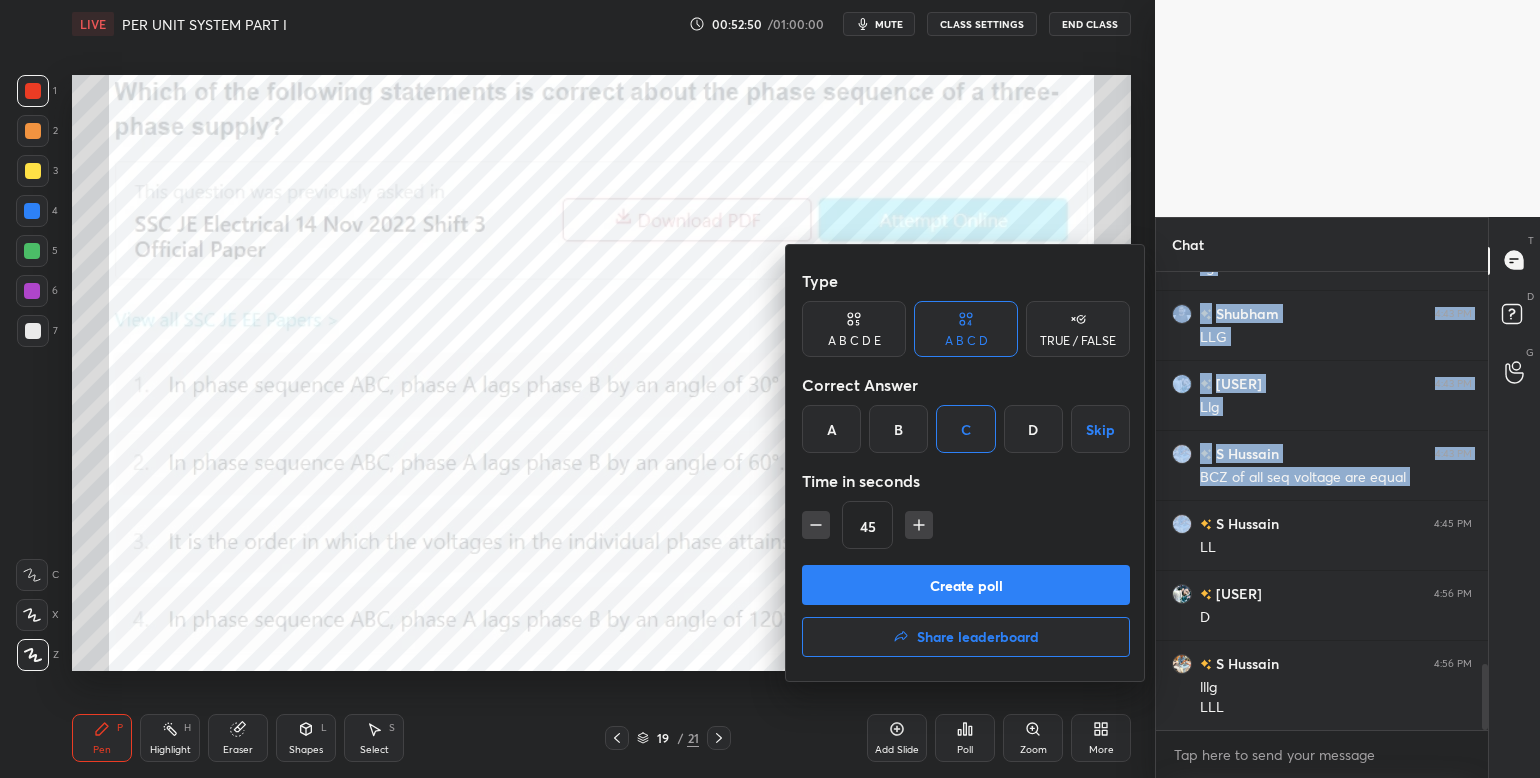 click on "Create poll" at bounding box center [966, 585] 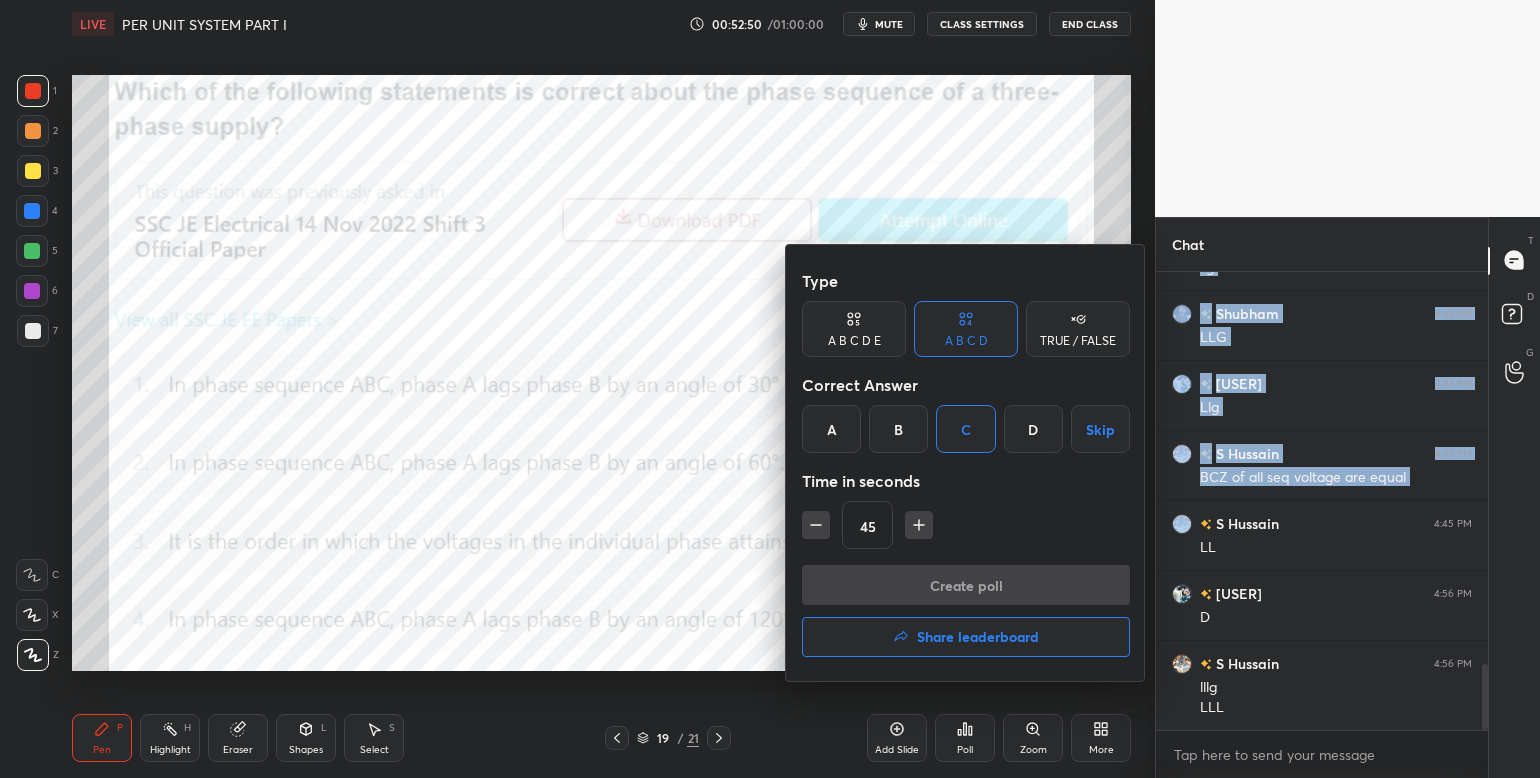 scroll, scrollTop: 420, scrollLeft: 327, axis: both 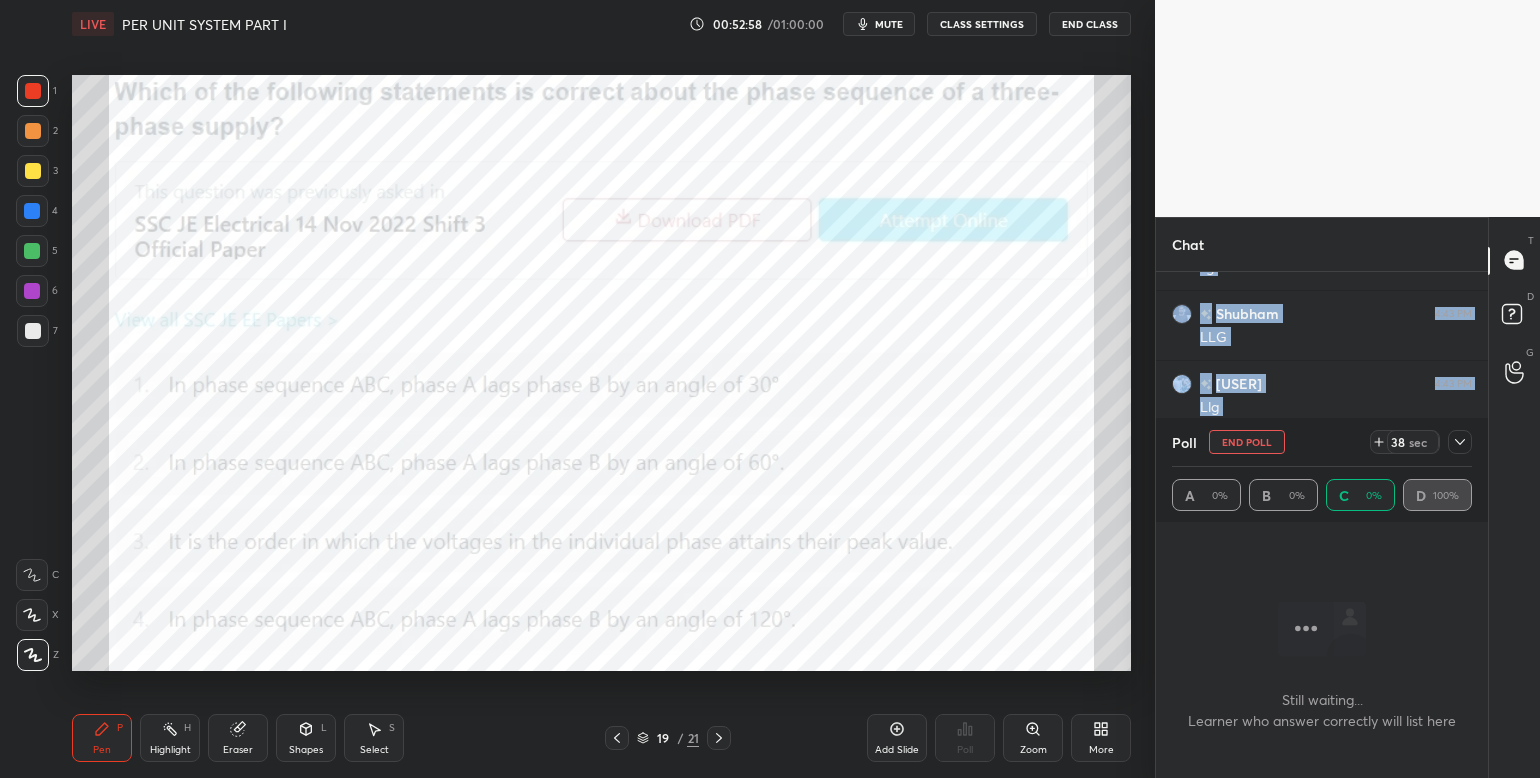 click 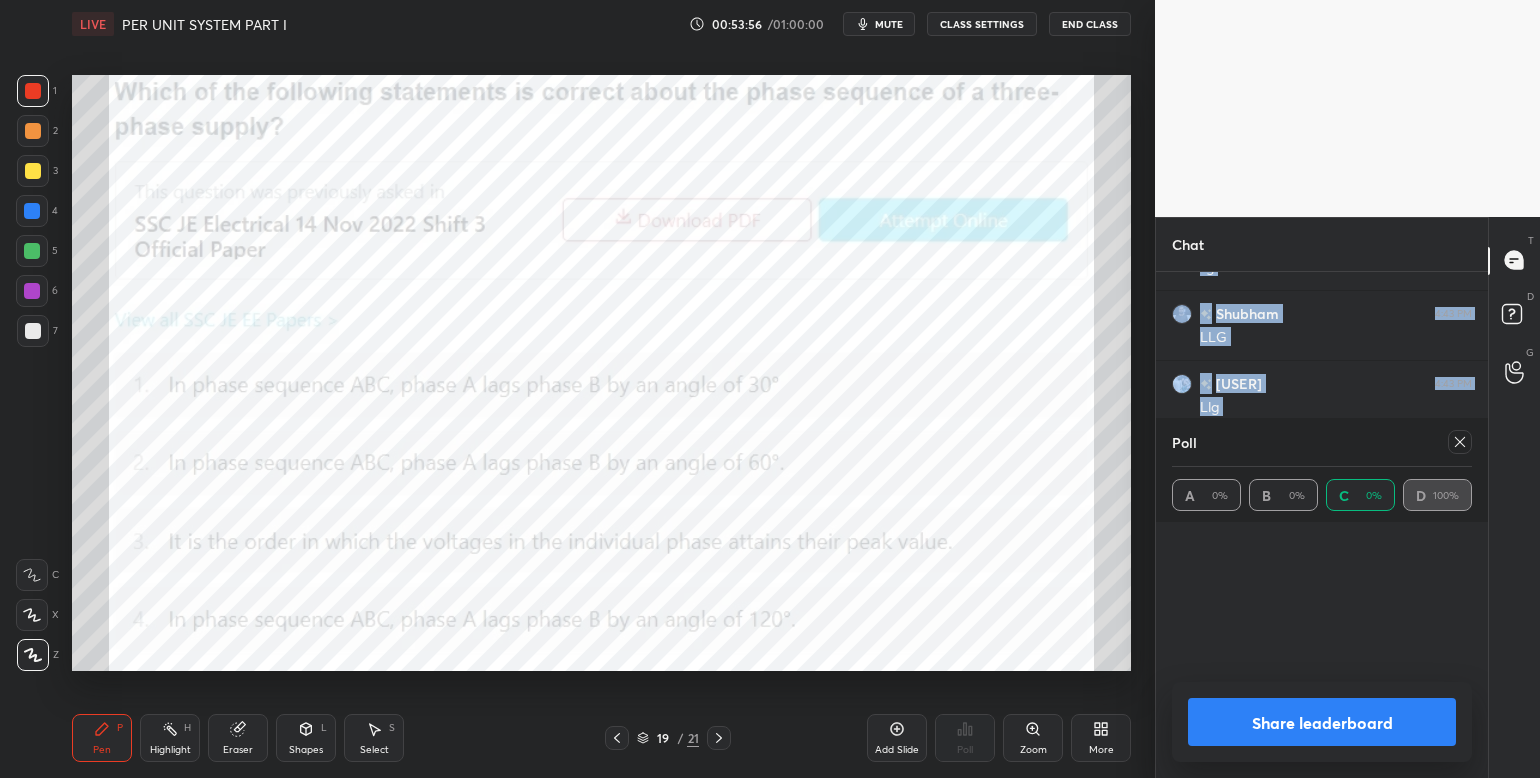 drag, startPoint x: 1455, startPoint y: 445, endPoint x: 1456, endPoint y: 433, distance: 12.0415945 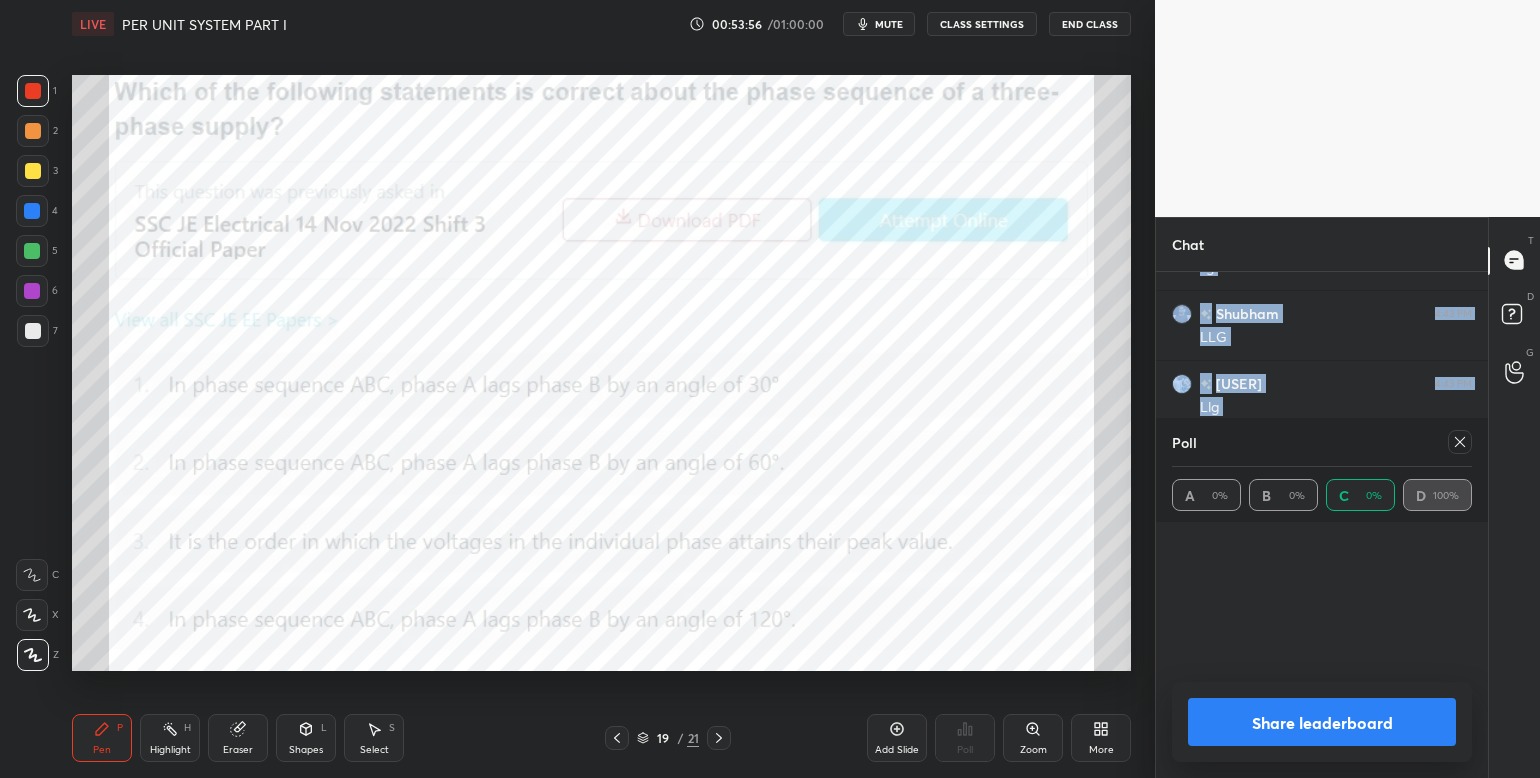 click 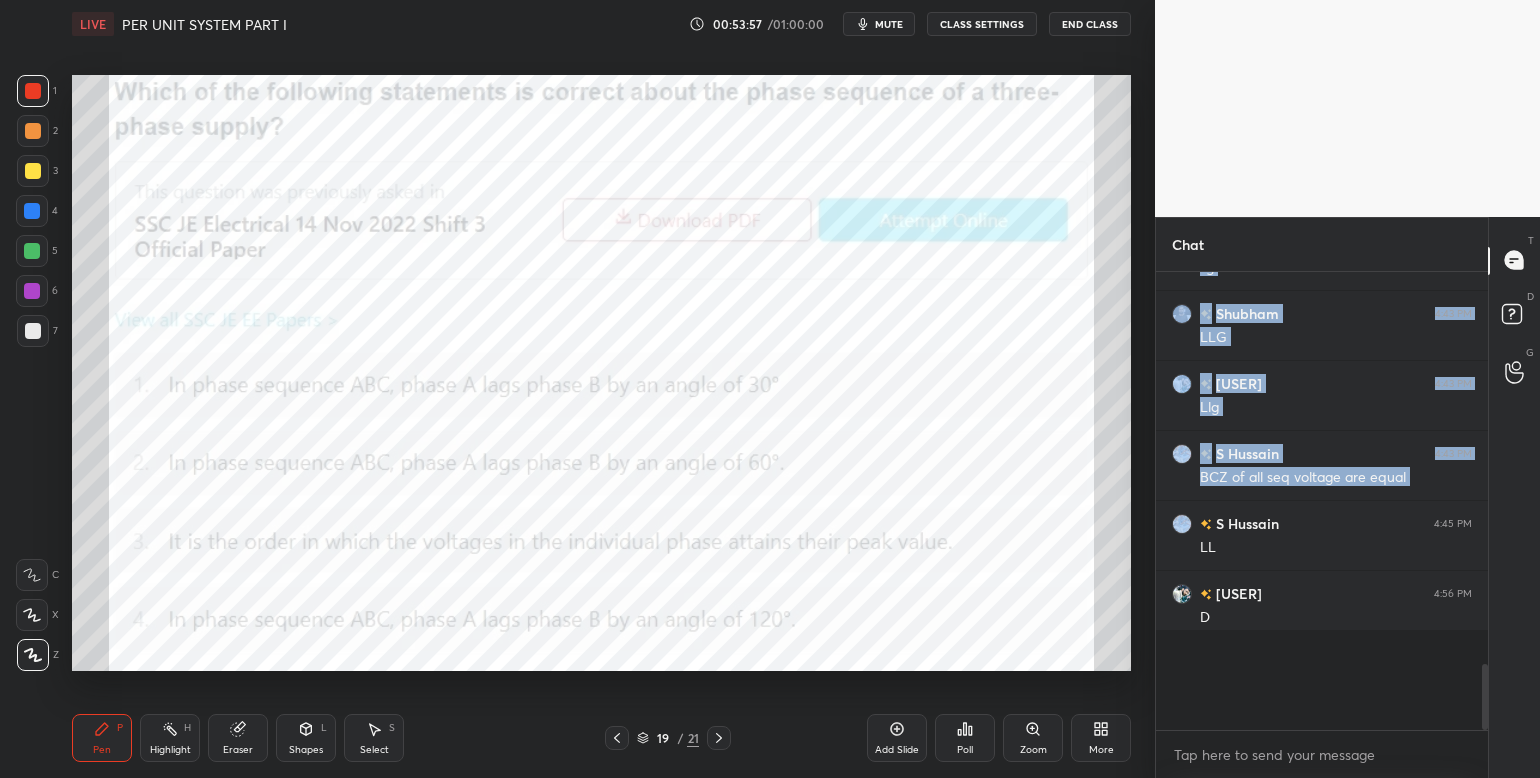 scroll, scrollTop: 6, scrollLeft: 6, axis: both 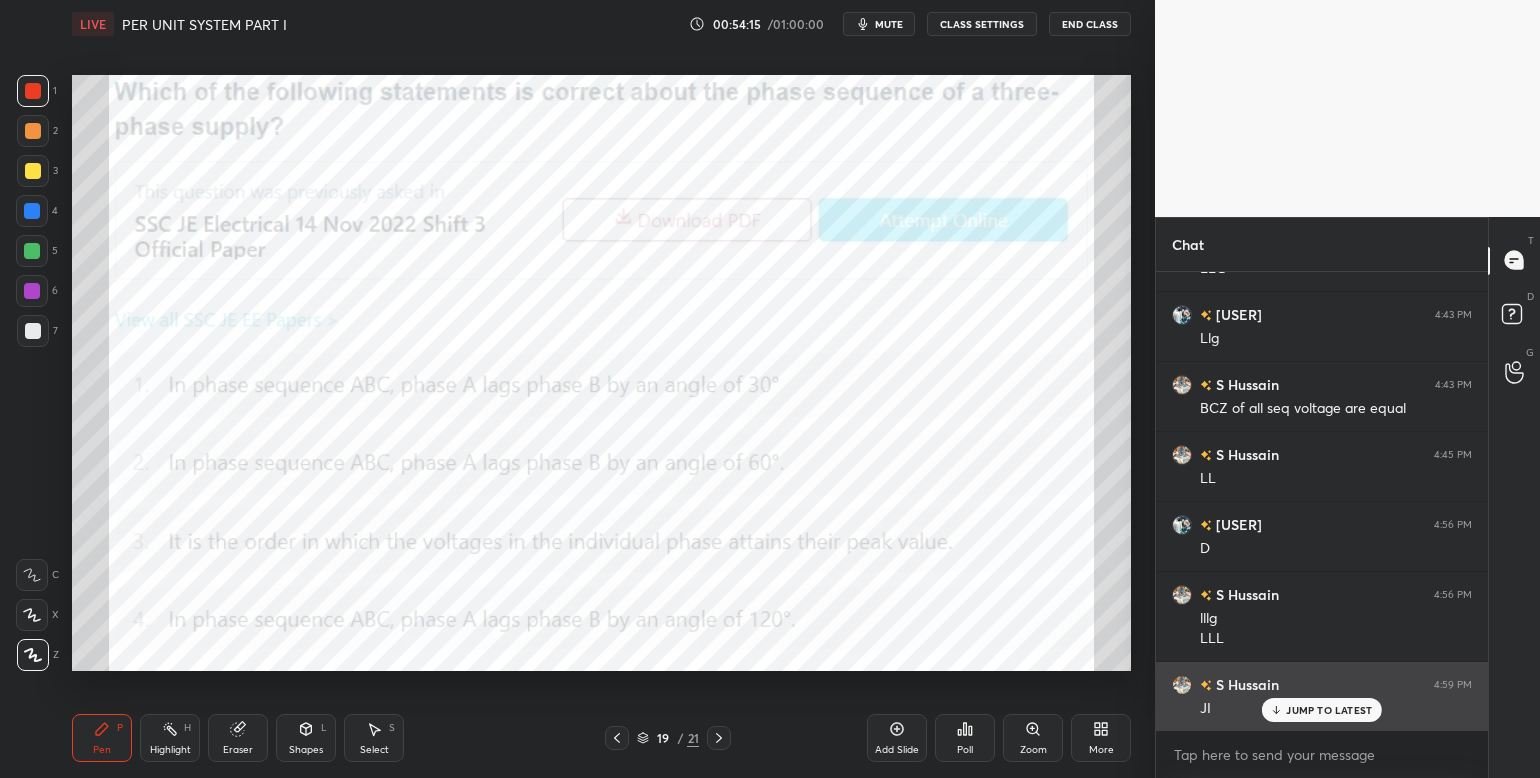 click on "JUMP TO LATEST" at bounding box center [1329, 710] 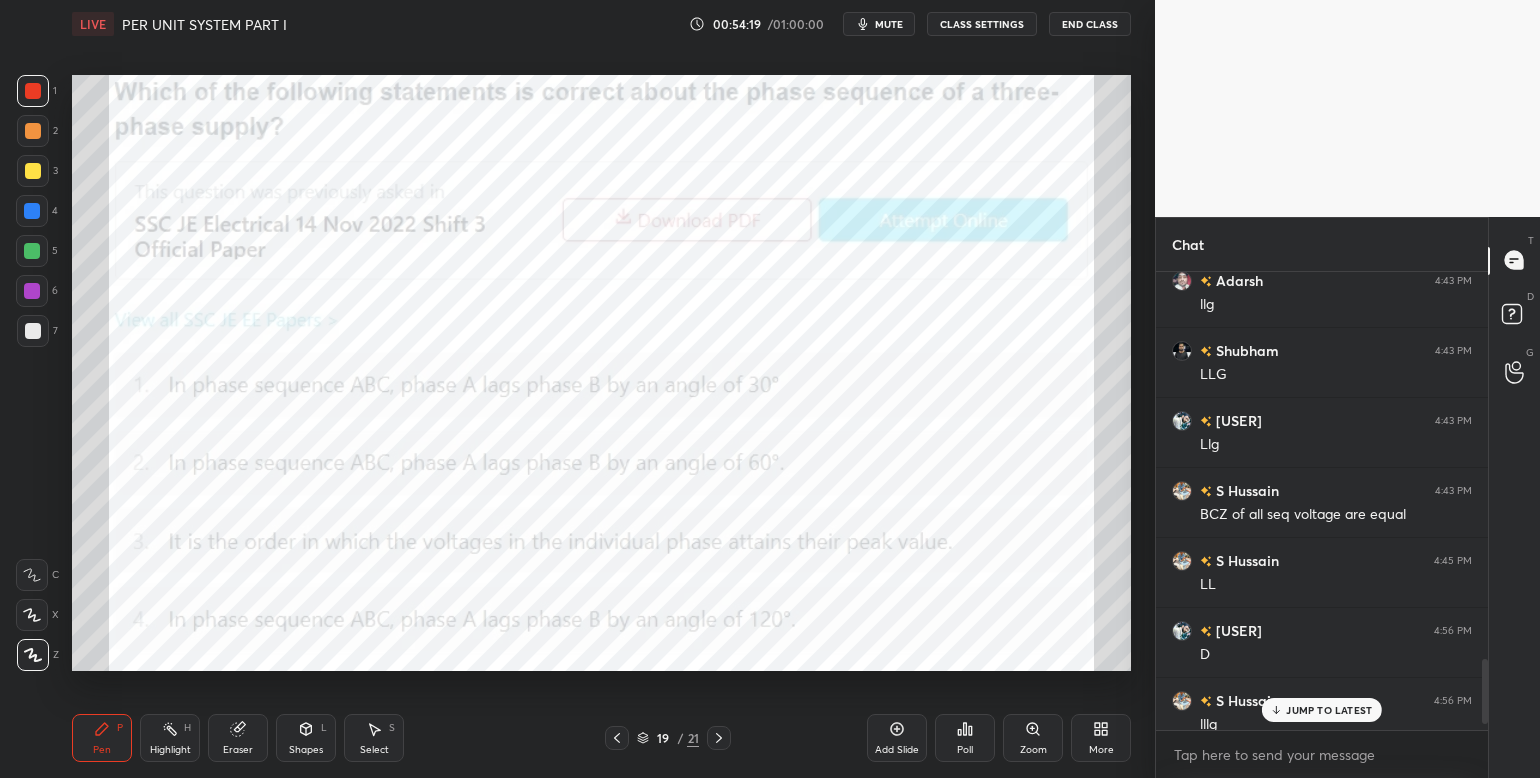 scroll, scrollTop: 2800, scrollLeft: 0, axis: vertical 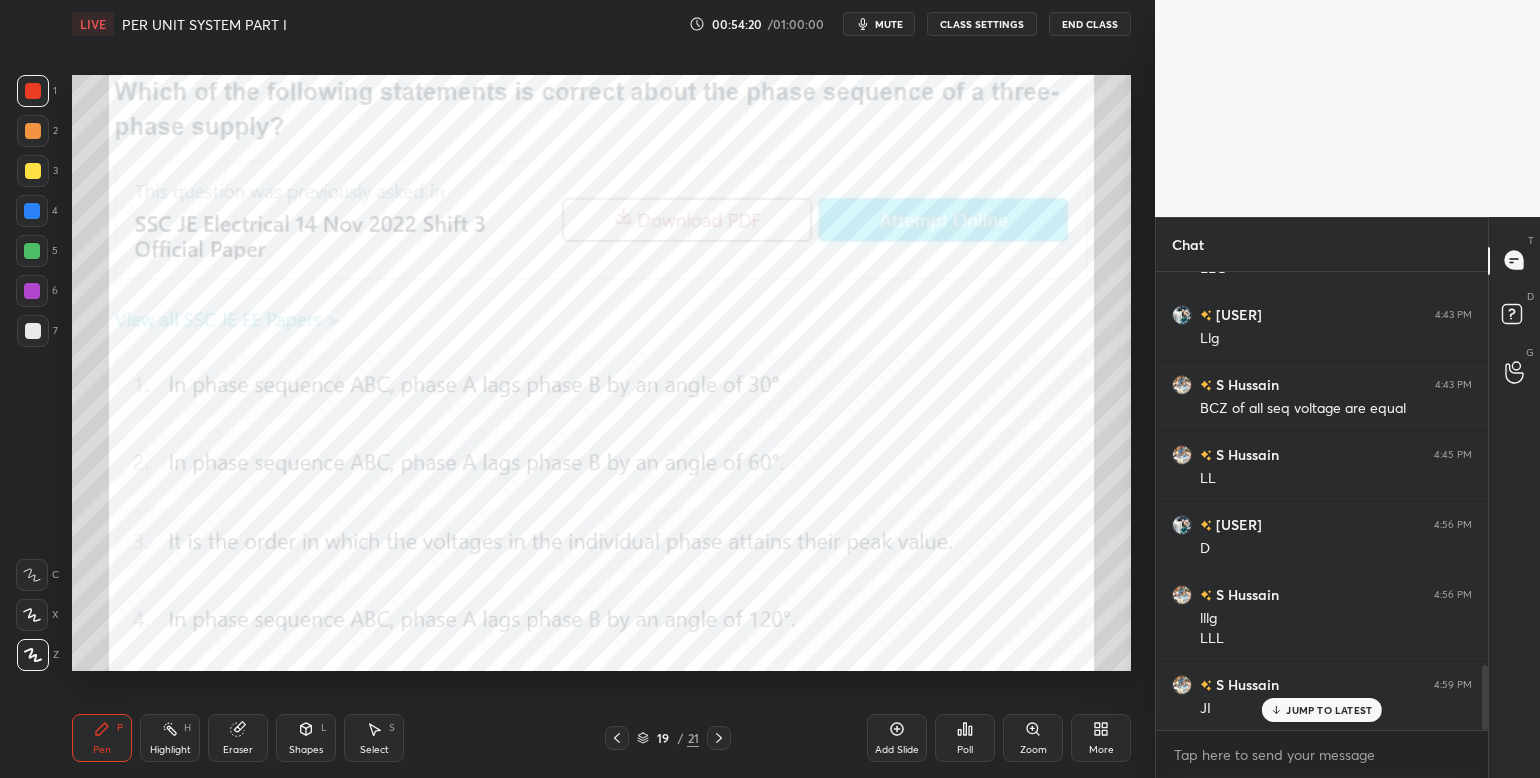 drag, startPoint x: 1484, startPoint y: 687, endPoint x: 1482, endPoint y: 726, distance: 39.051247 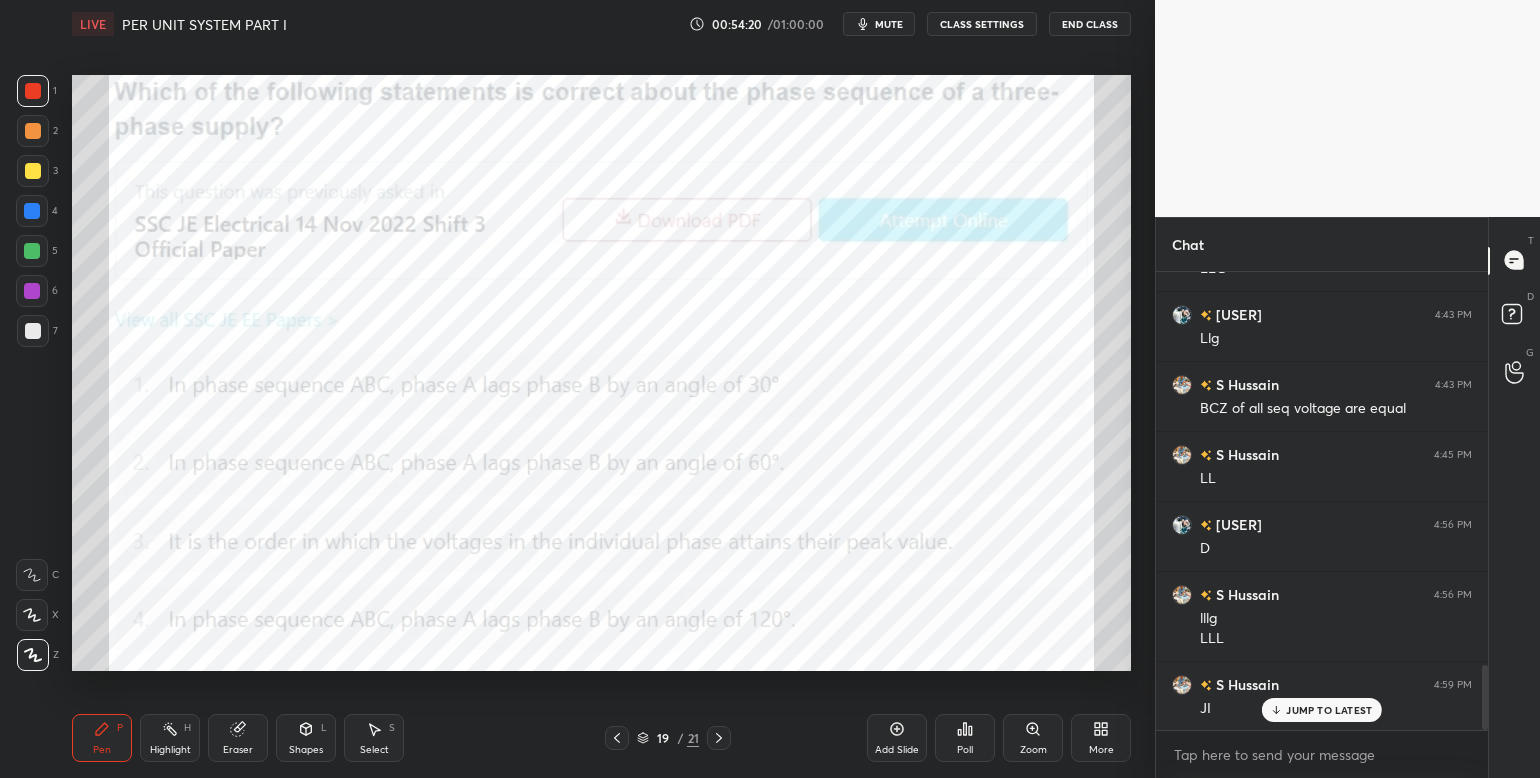 click at bounding box center (1482, 501) 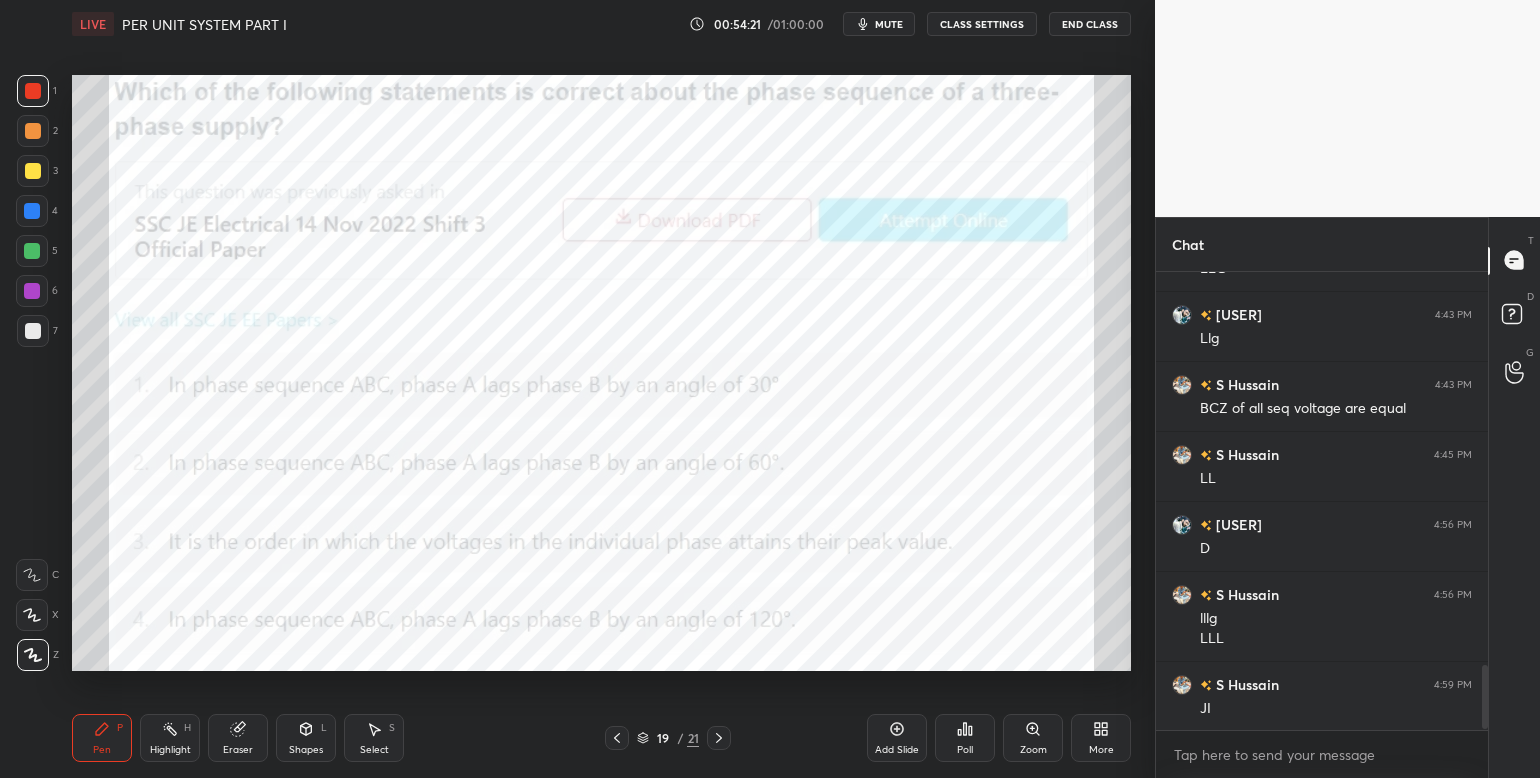 scroll, scrollTop: 2871, scrollLeft: 0, axis: vertical 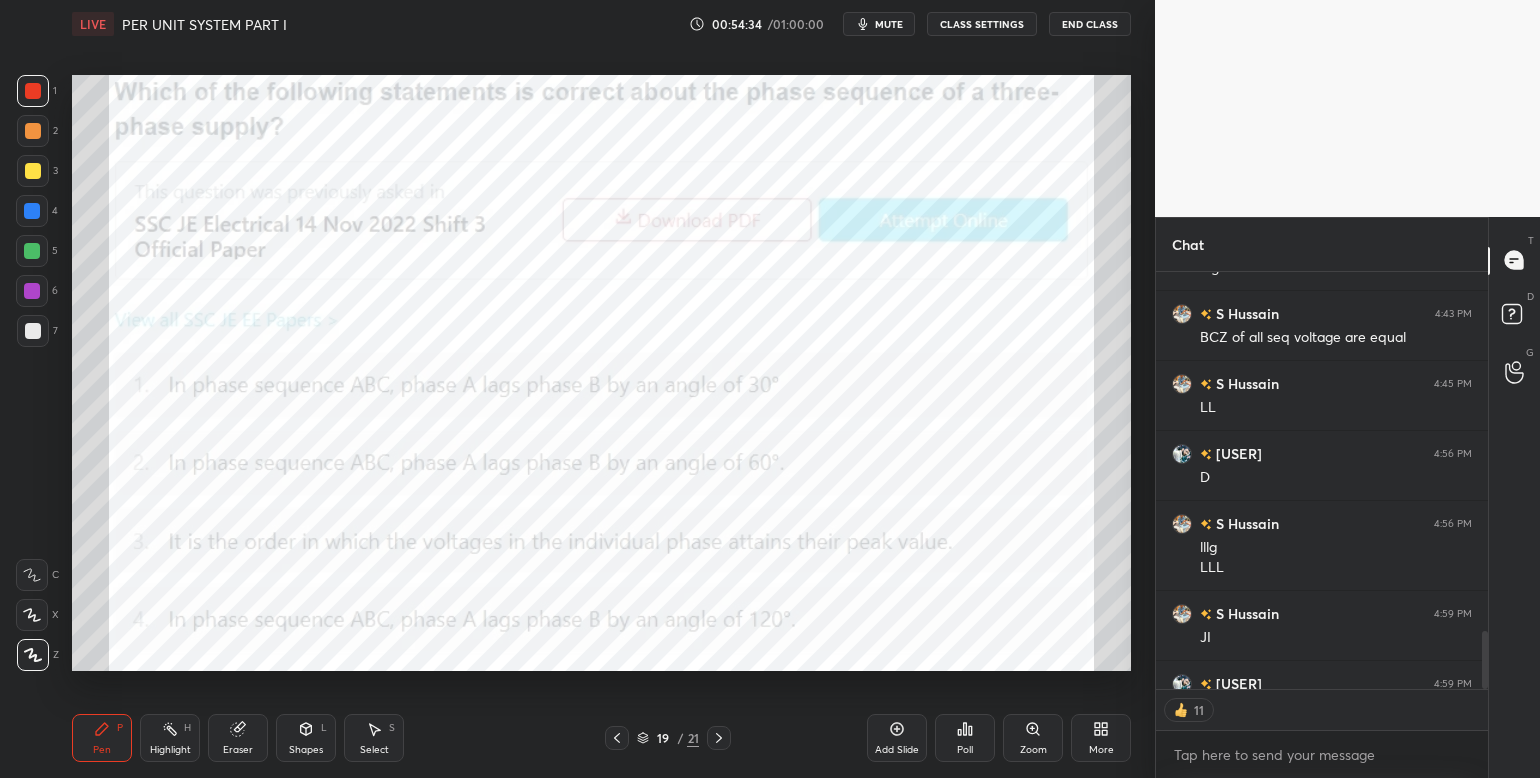 click at bounding box center [32, 211] 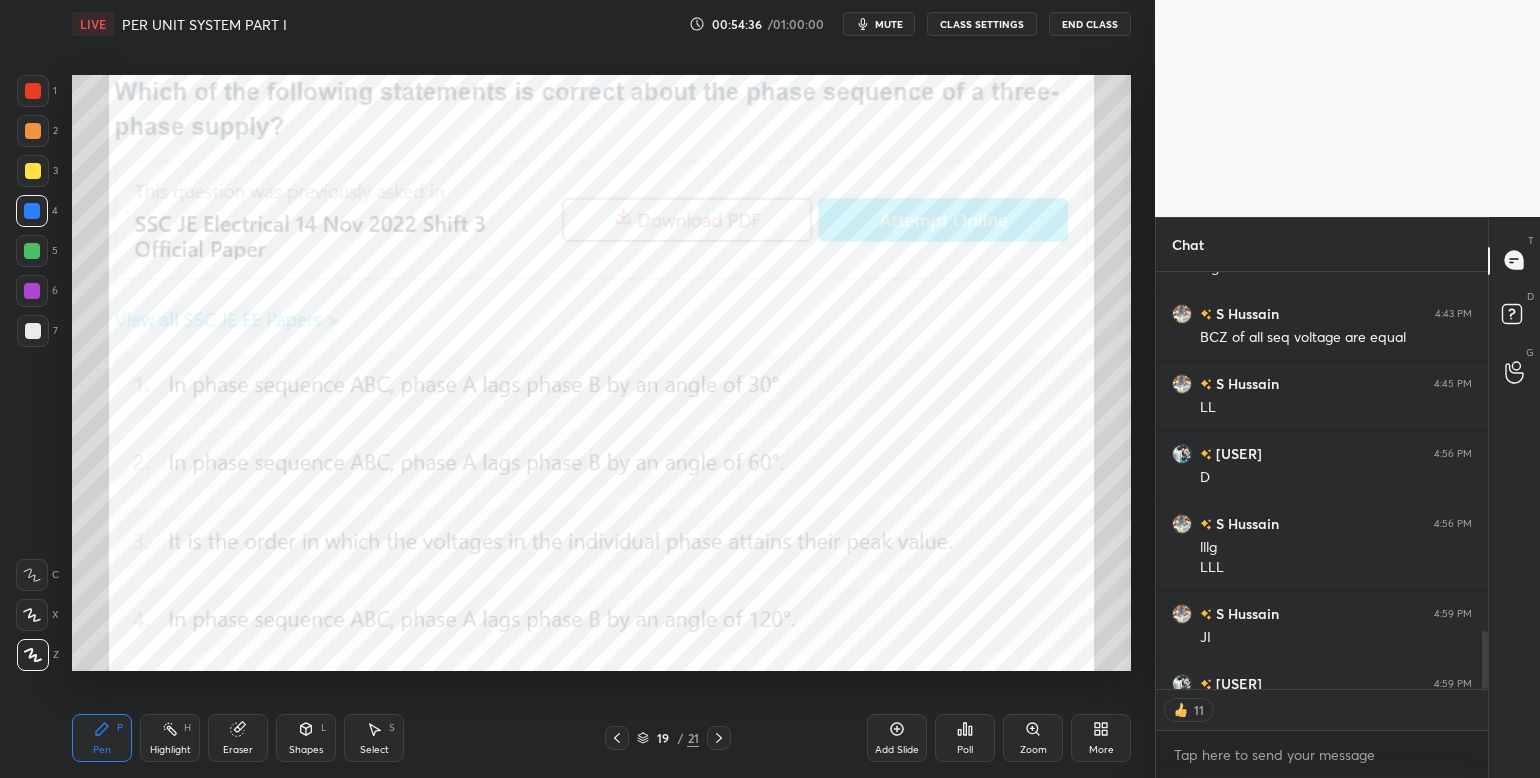 scroll, scrollTop: 6, scrollLeft: 6, axis: both 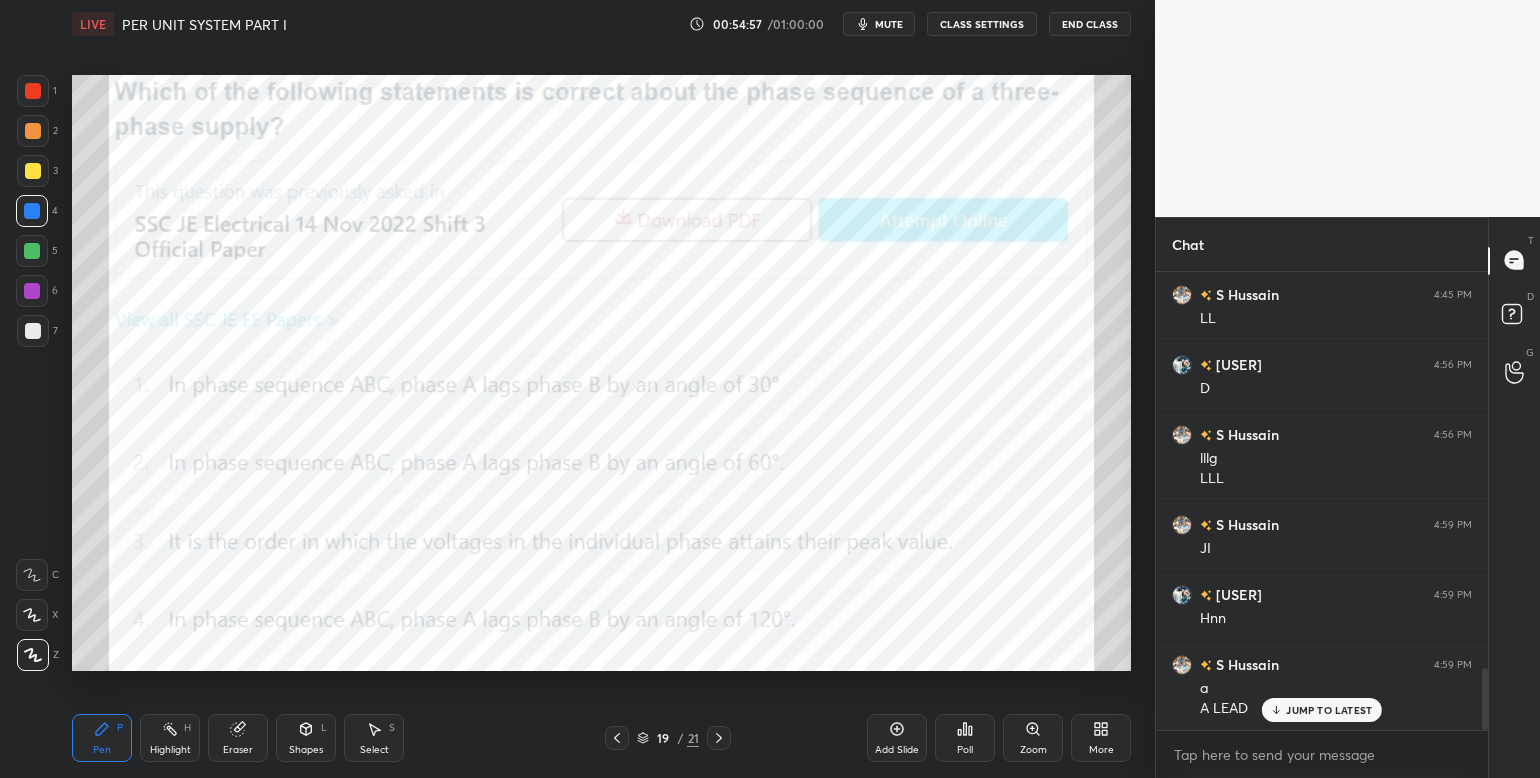 click 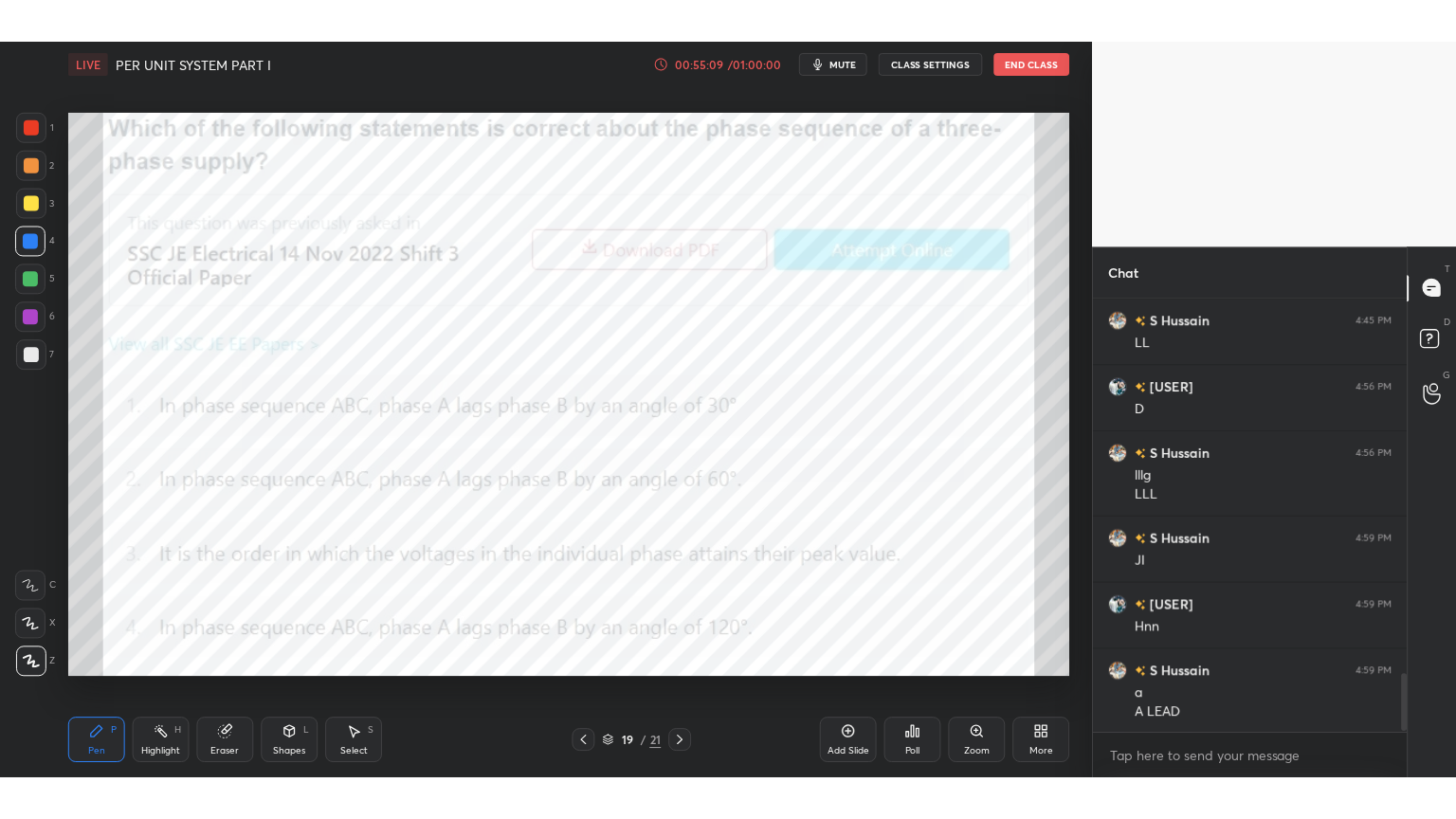 scroll, scrollTop: 2873, scrollLeft: 0, axis: vertical 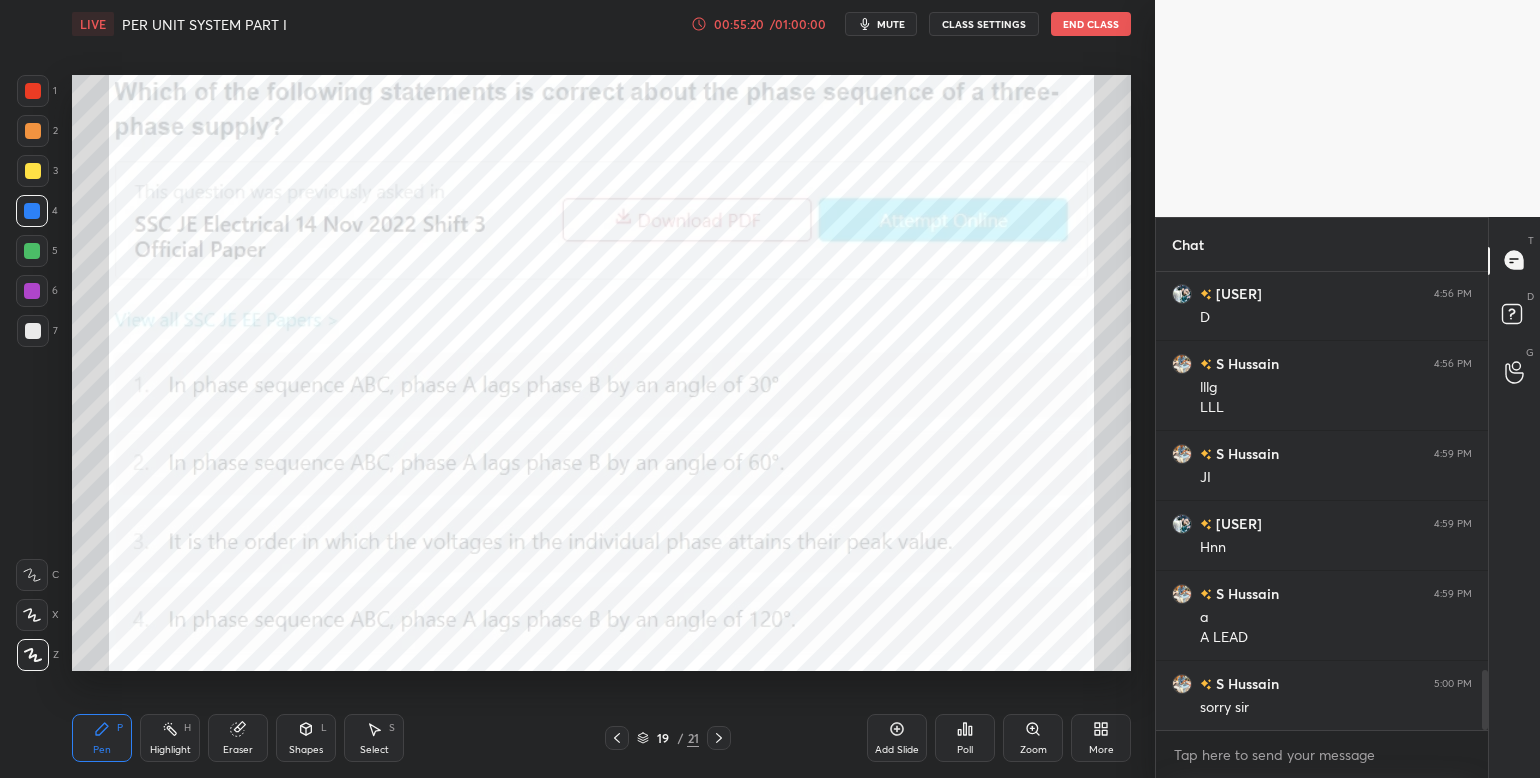 click 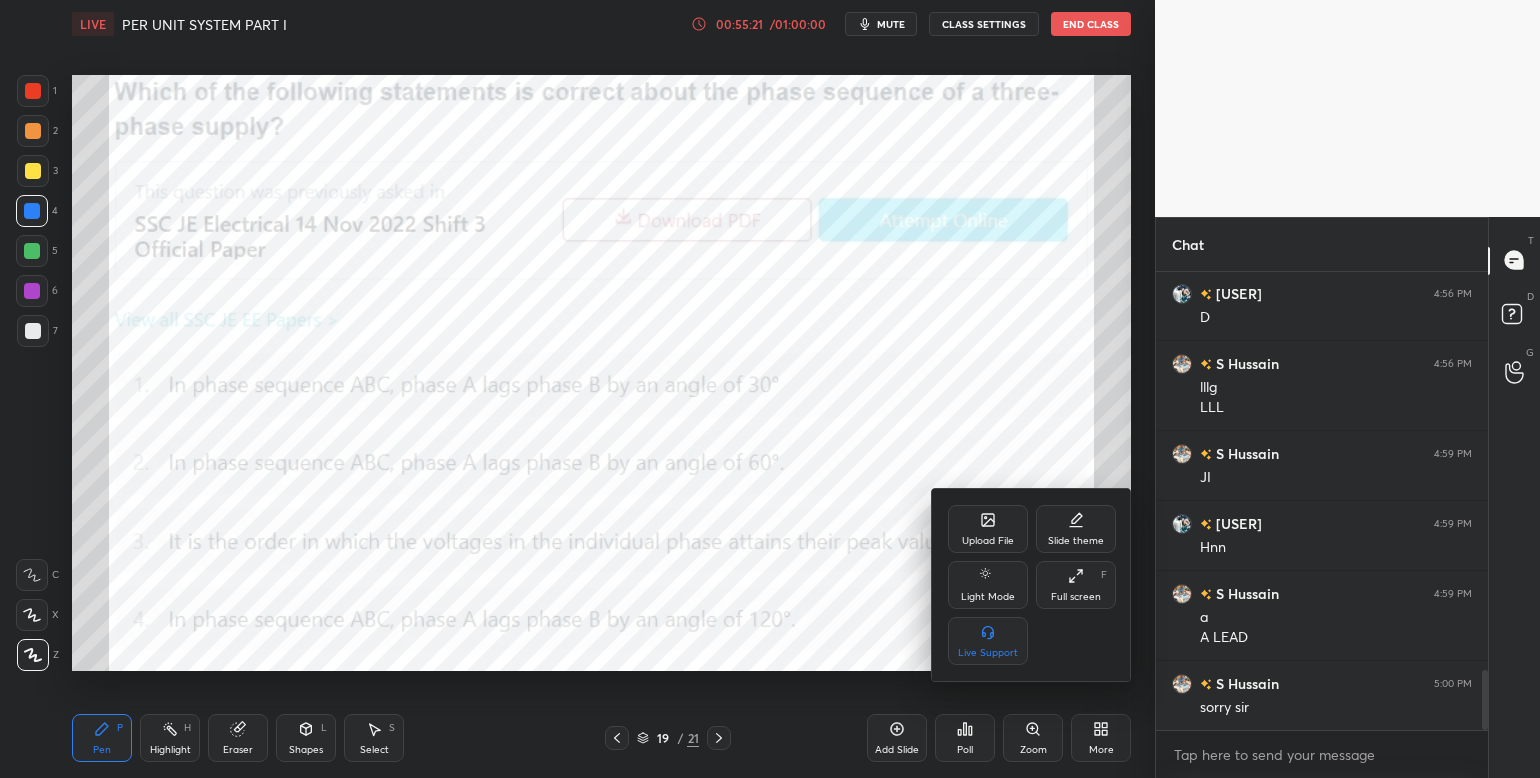 click on "Upload File" at bounding box center (988, 541) 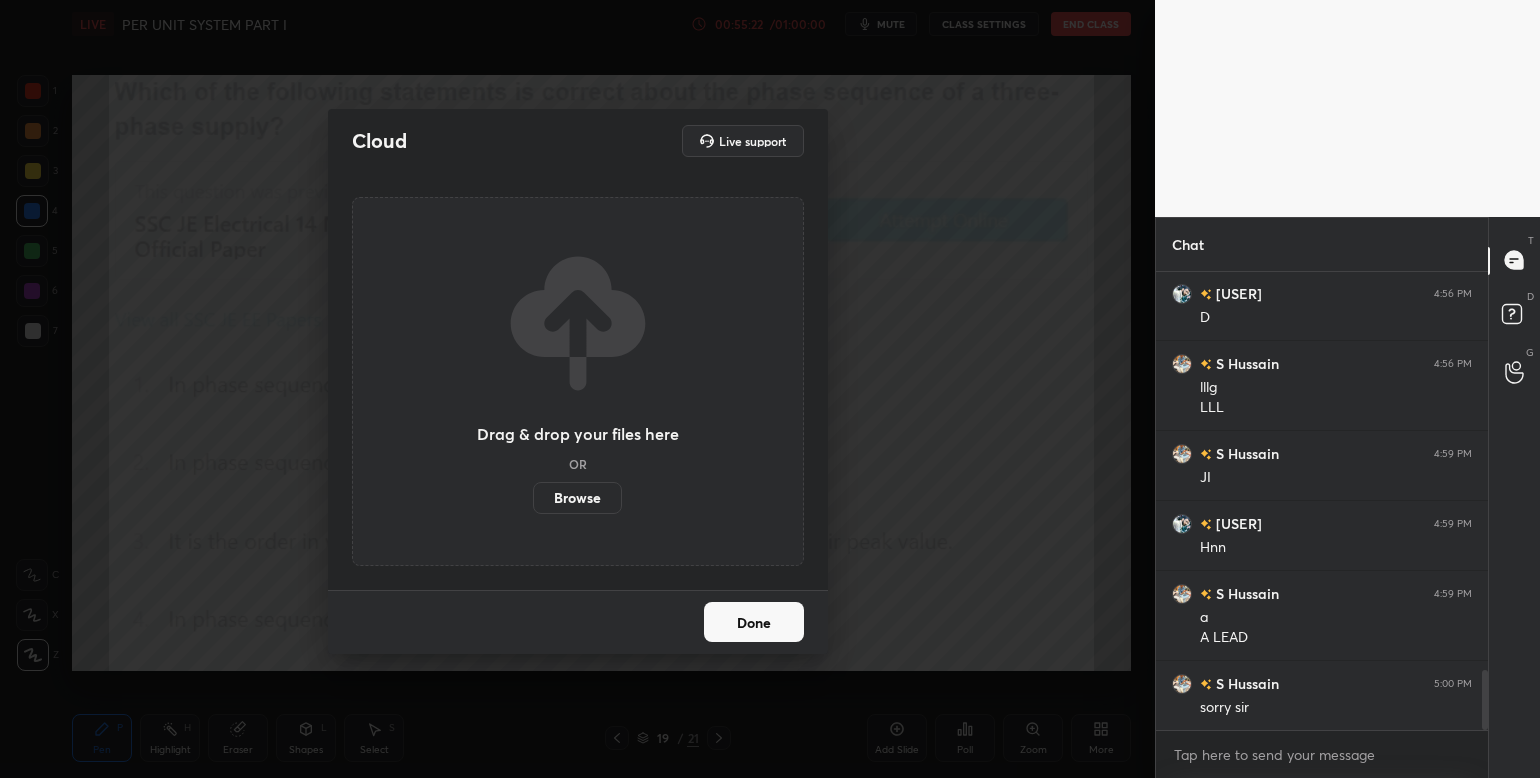 click on "Browse" at bounding box center [577, 498] 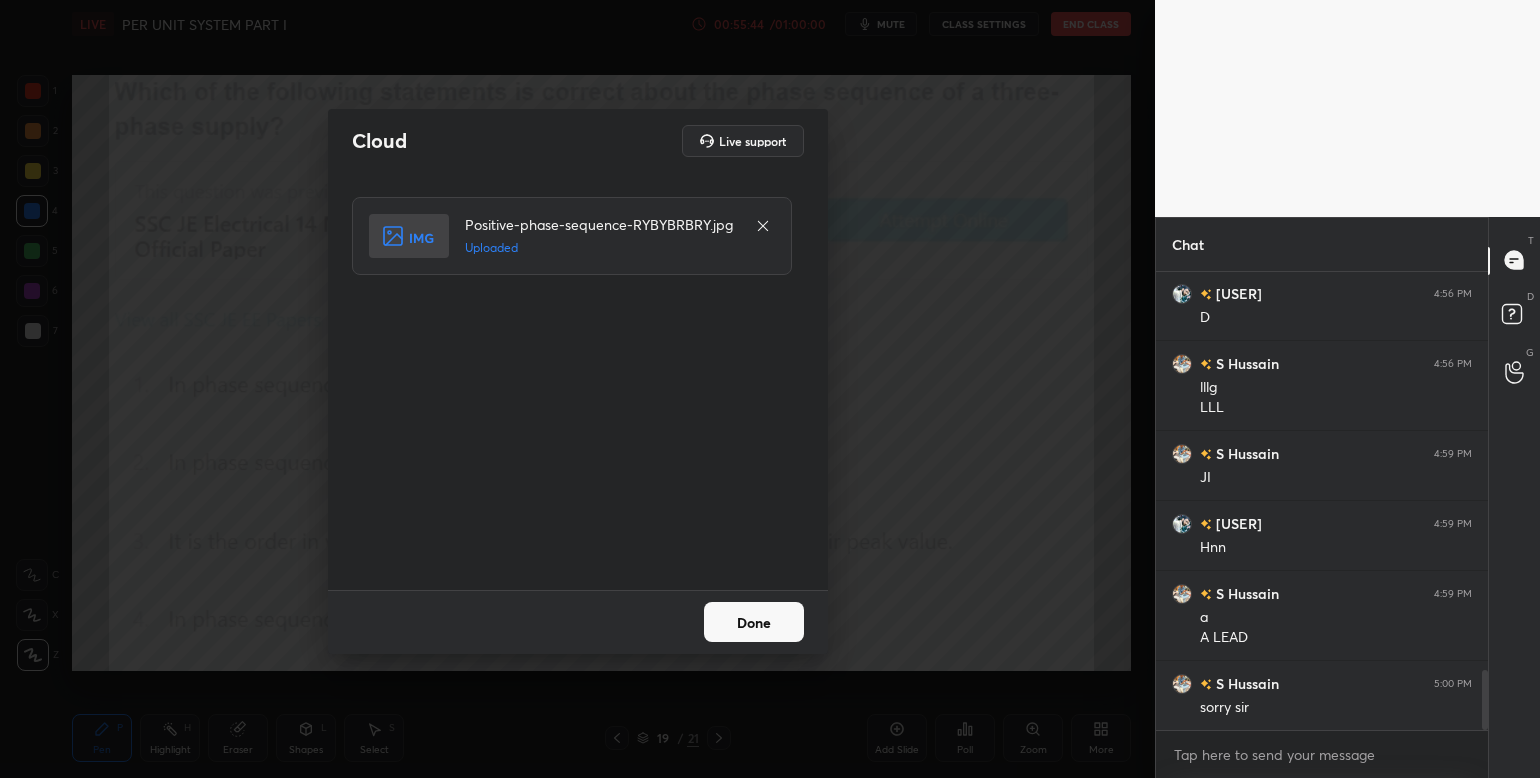 click on "Done" at bounding box center [754, 622] 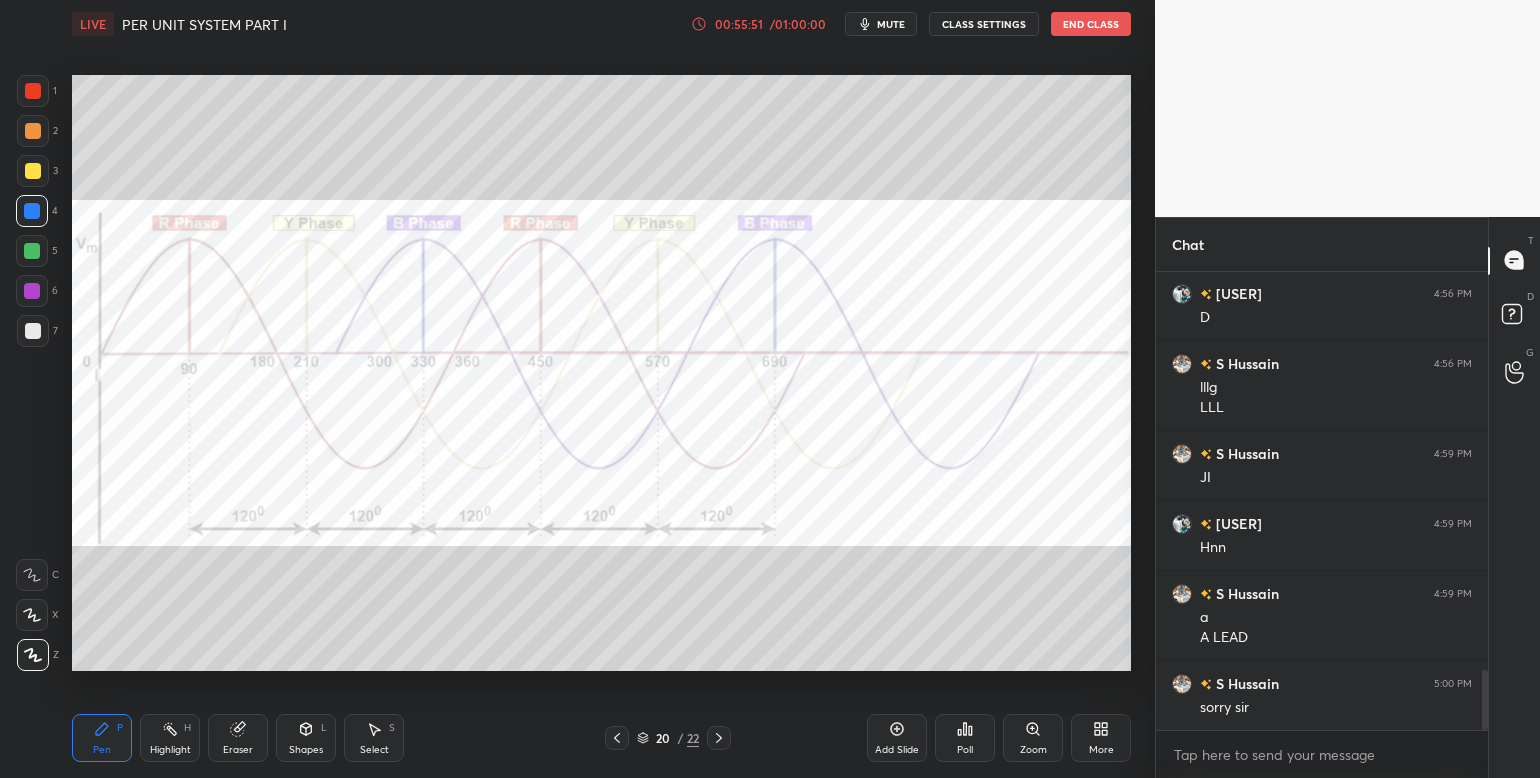drag, startPoint x: 1488, startPoint y: 692, endPoint x: 1486, endPoint y: 723, distance: 31.06445 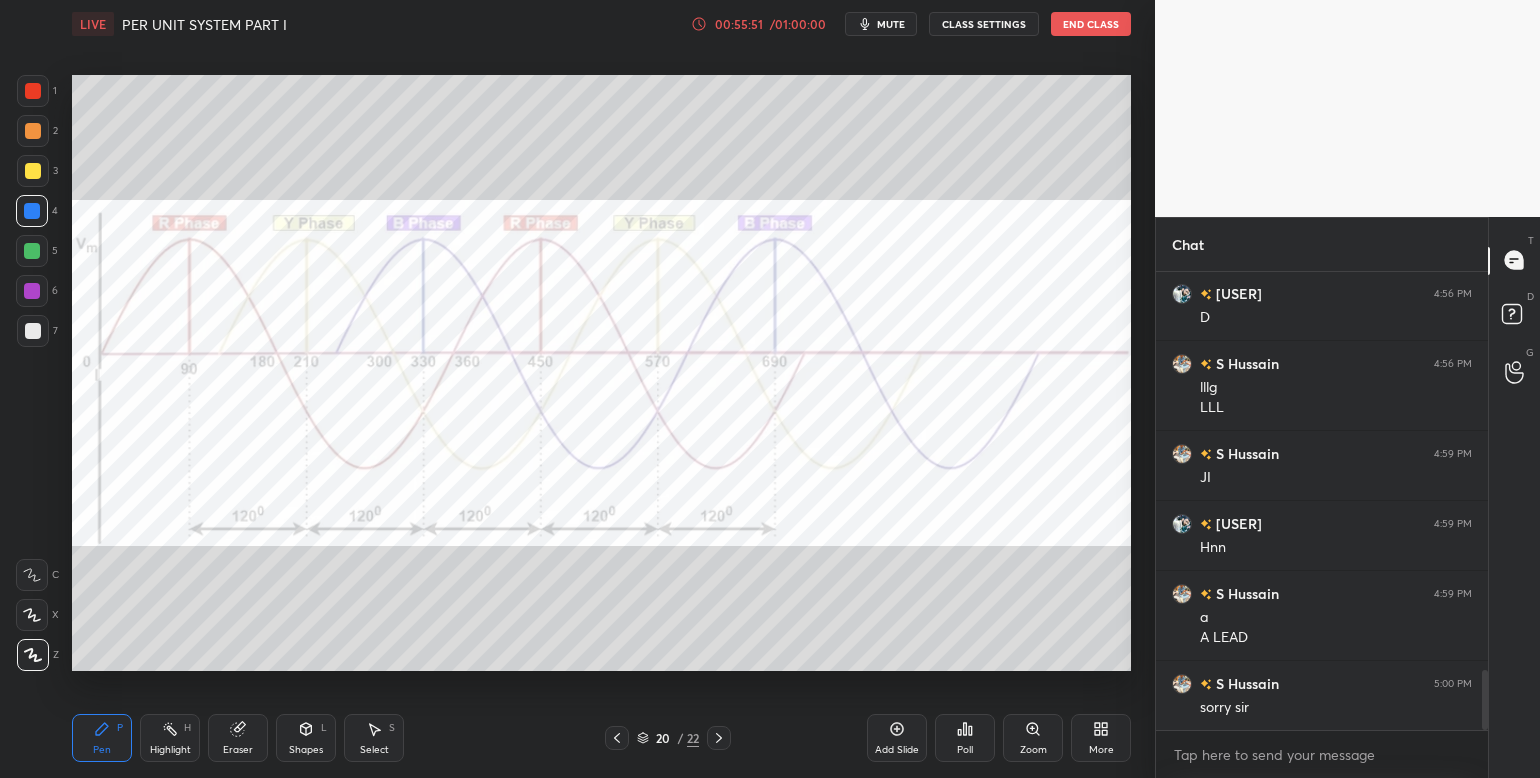click on "Chat S Hussain 4:45 PM LL Ujjwãl 4:56 PM D S Hussain 4:56 PM lllg LLL S Hussain 4:59 PM JI Ujjwãl 4:59 PM Hnn S Hussain 4:59 PM a A LEAD S Hussain 5:00 PM sorry sir JUMP TO LATEST Enable hand raising Enable raise hand to speak to learners. Once enabled, chat will be turned off temporarily. Enable x   introducing Raise a hand with a doubt Now learners can raise their hand along with a doubt  How it works? Doubts asked by learners will show up here NEW DOUBTS ASKED No one has raised a hand yet Can't raise hand Looks like educator just invited you to speak. Please wait before you can raise your hand again. Got it T Messages (T) D Doubts (D) G Raise Hand (G)" at bounding box center [1347, 497] 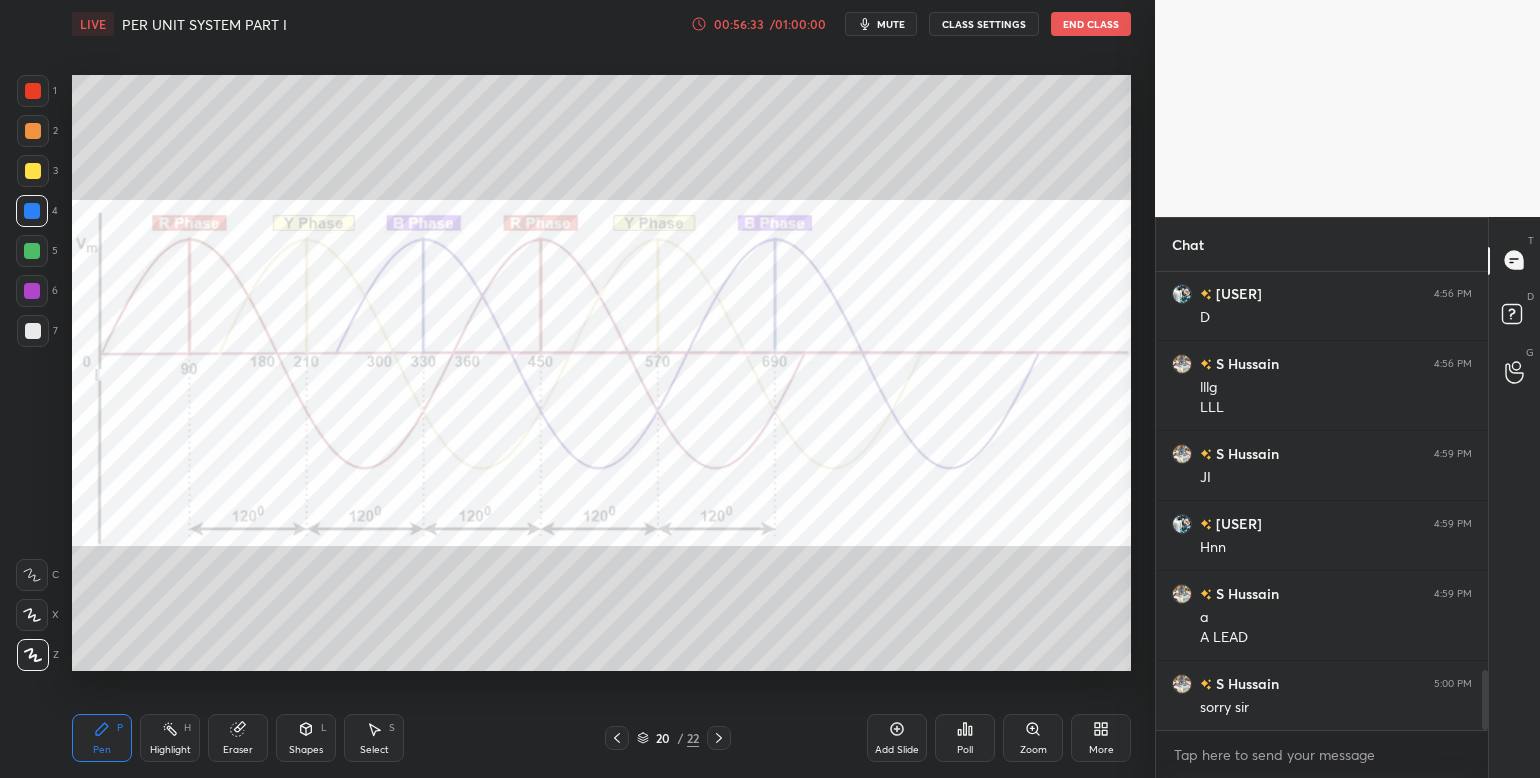 click on "Eraser" at bounding box center [238, 738] 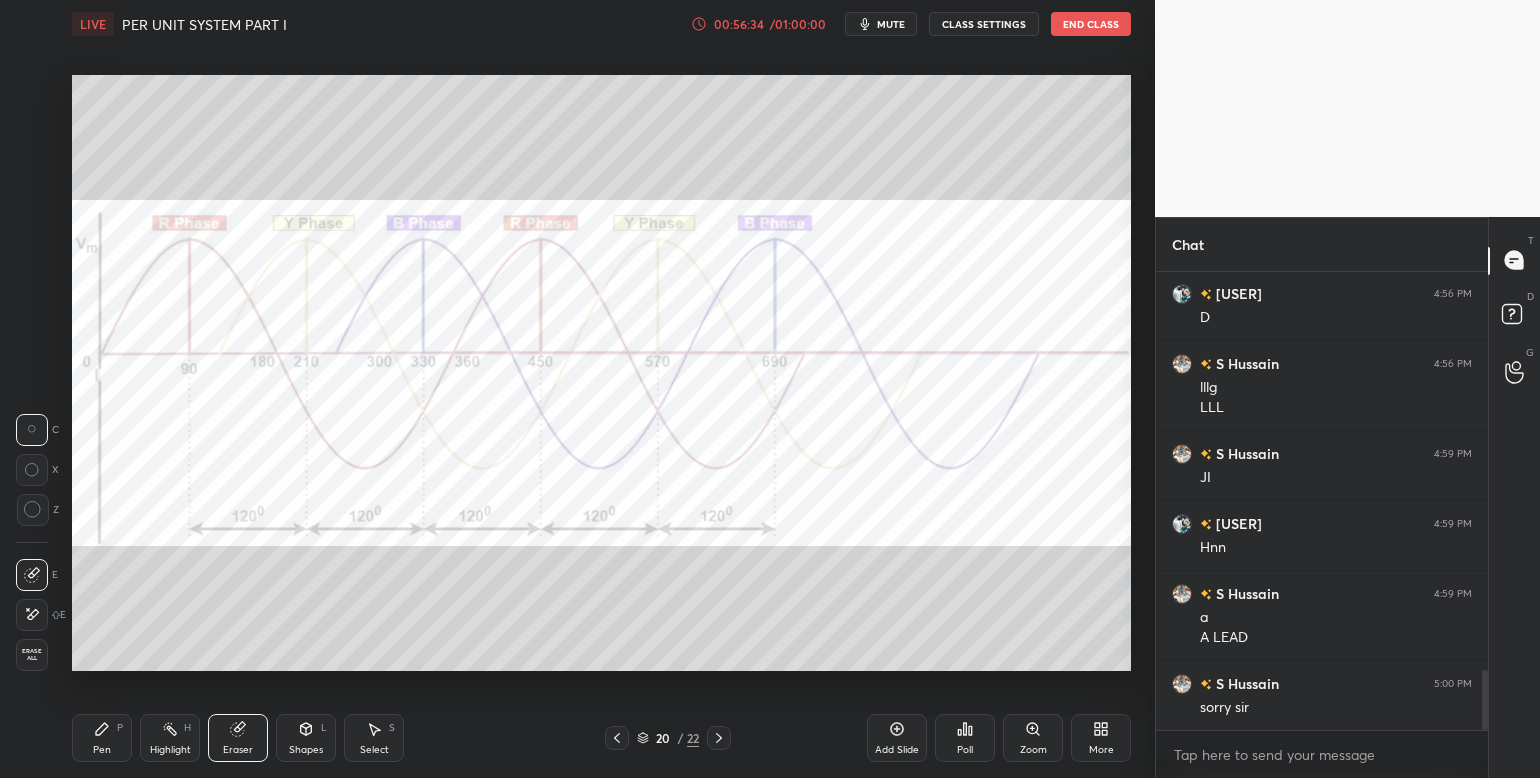 click on "Erase all" at bounding box center (32, 655) 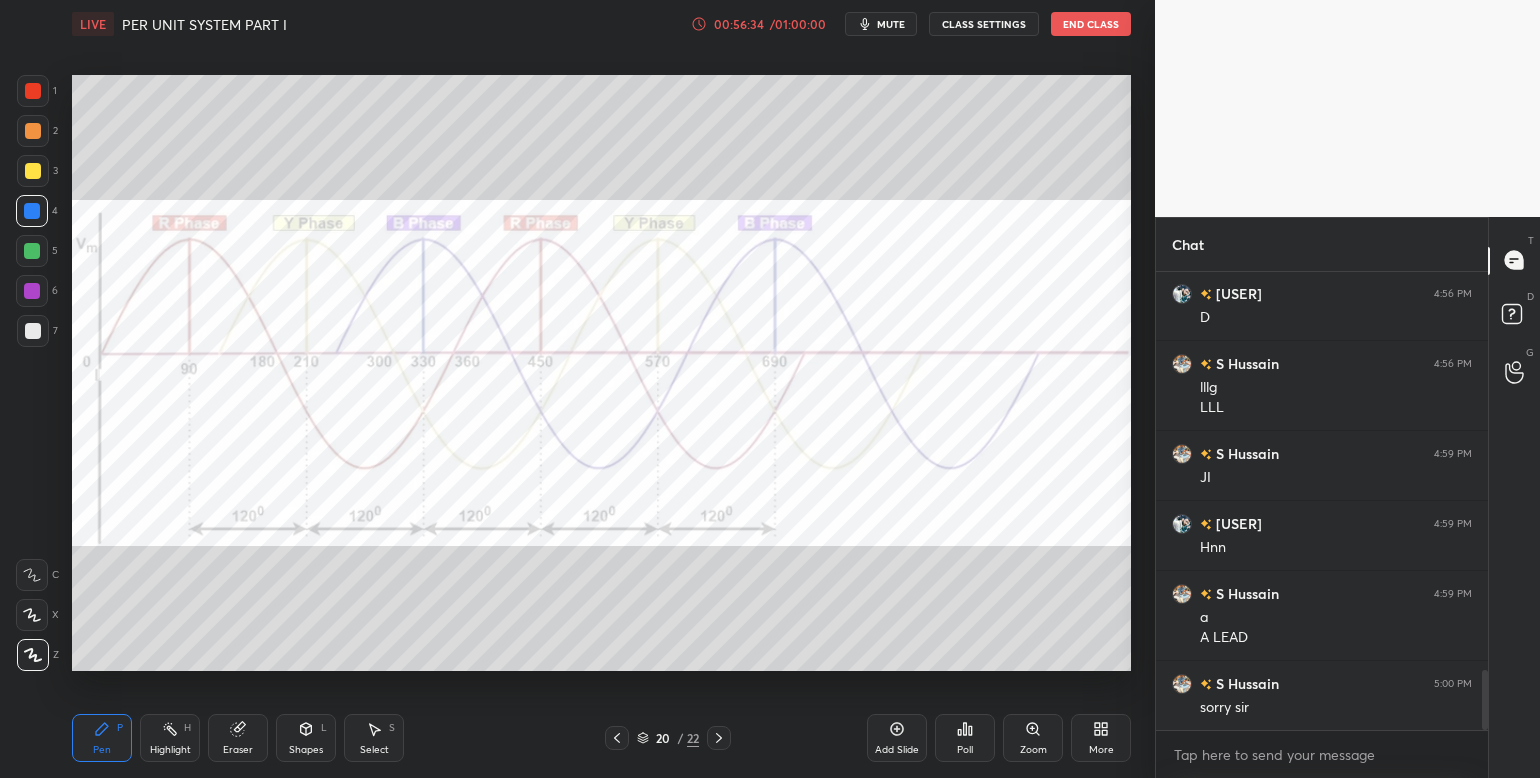 drag, startPoint x: 55, startPoint y: 696, endPoint x: 52, endPoint y: 639, distance: 57.07889 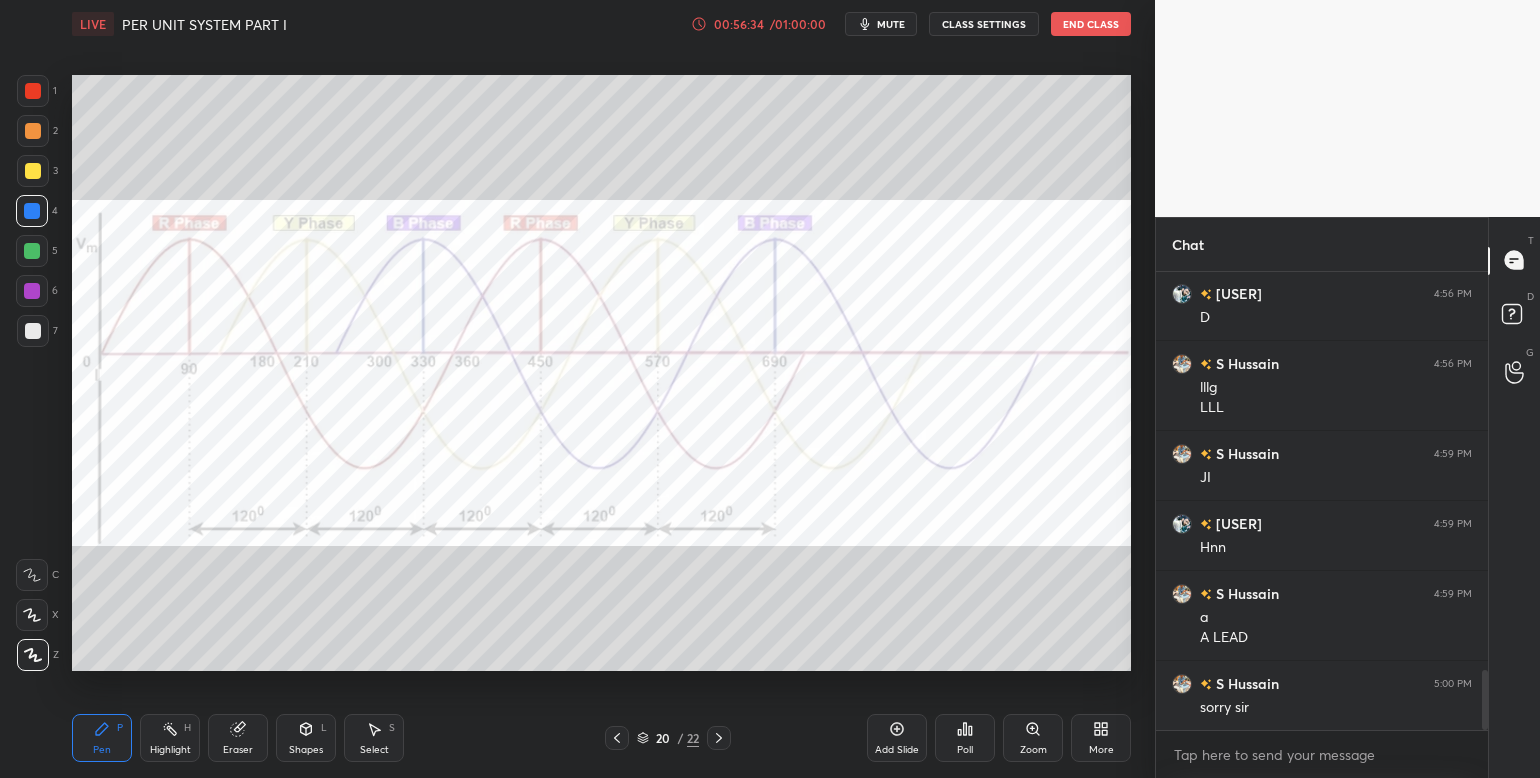 click on "1 2 3 4 5 6 7 C X Z C X Z E E Erase all   H H LIVE PER UNIT SYSTEM PART I 00:56:34 /  01:00:00 mute CLASS SETTINGS End Class Setting up your live class Poll for   secs No correct answer Start poll Back PER UNIT SYSTEM PART I • L17 of Complete Course on Power System Praveen Kumar Pen P Highlight H Eraser Shapes L Select S 20 / 22 Add Slide Poll Zoom More" at bounding box center (569, 389) 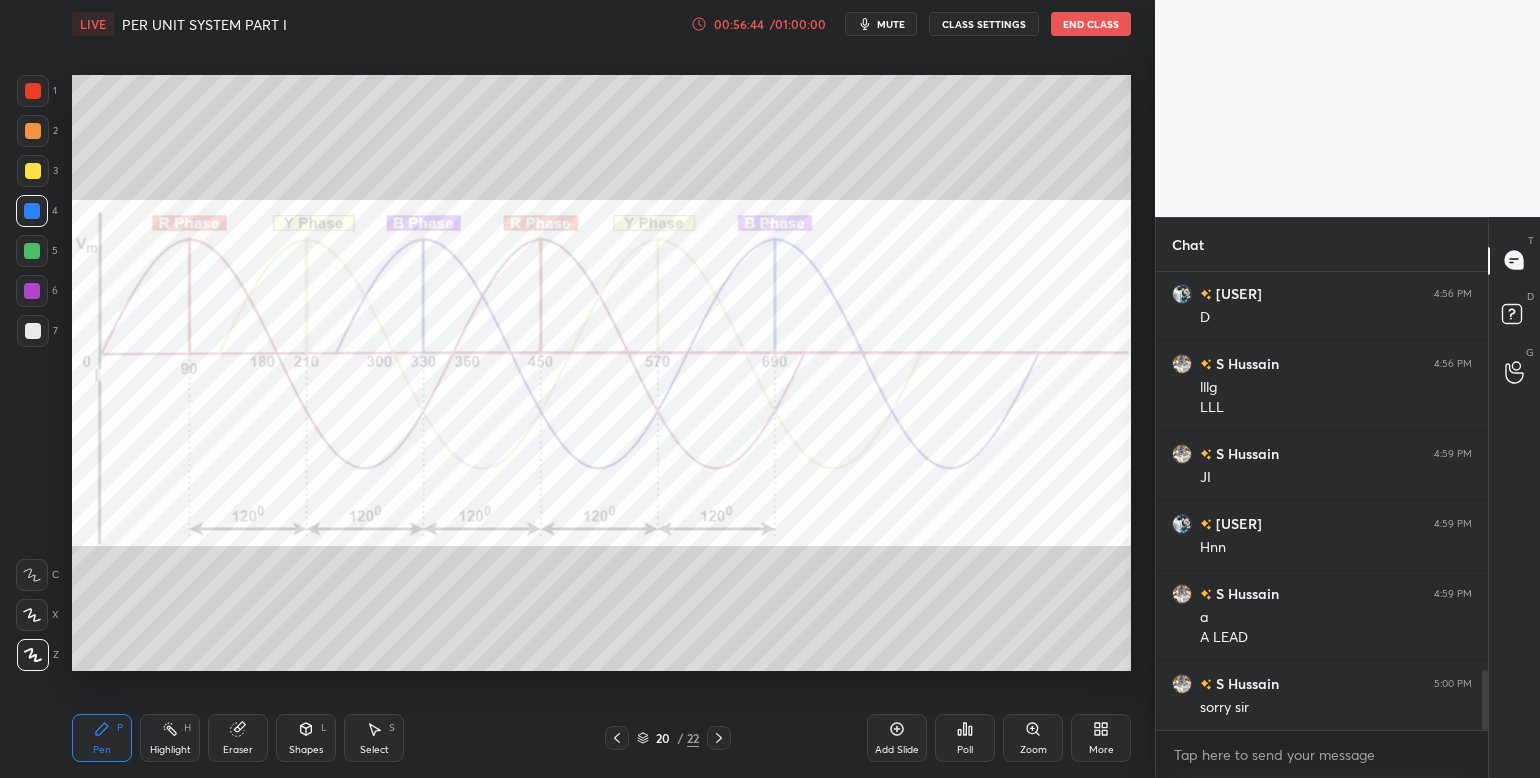 click 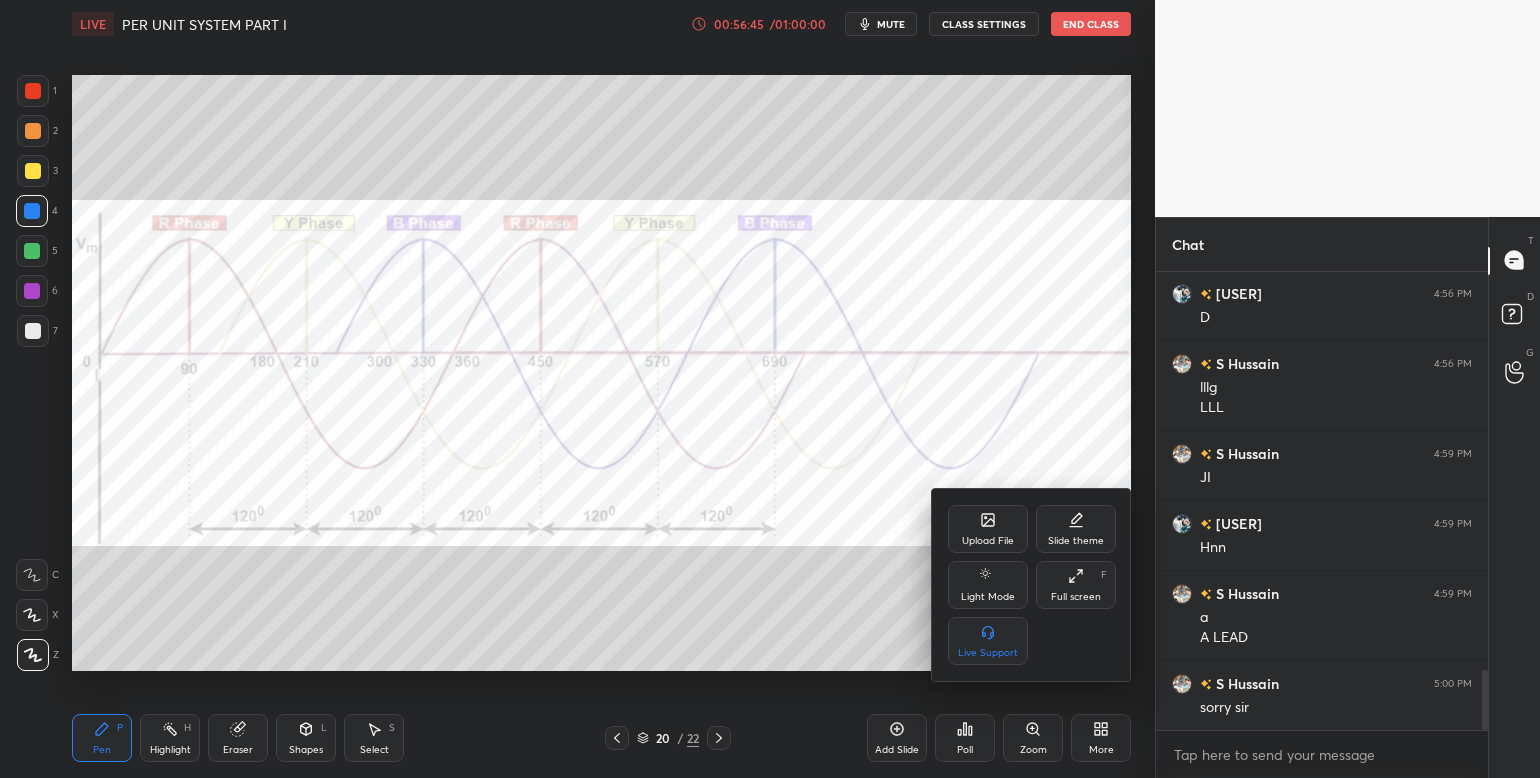 click on "Full screen" at bounding box center [1076, 597] 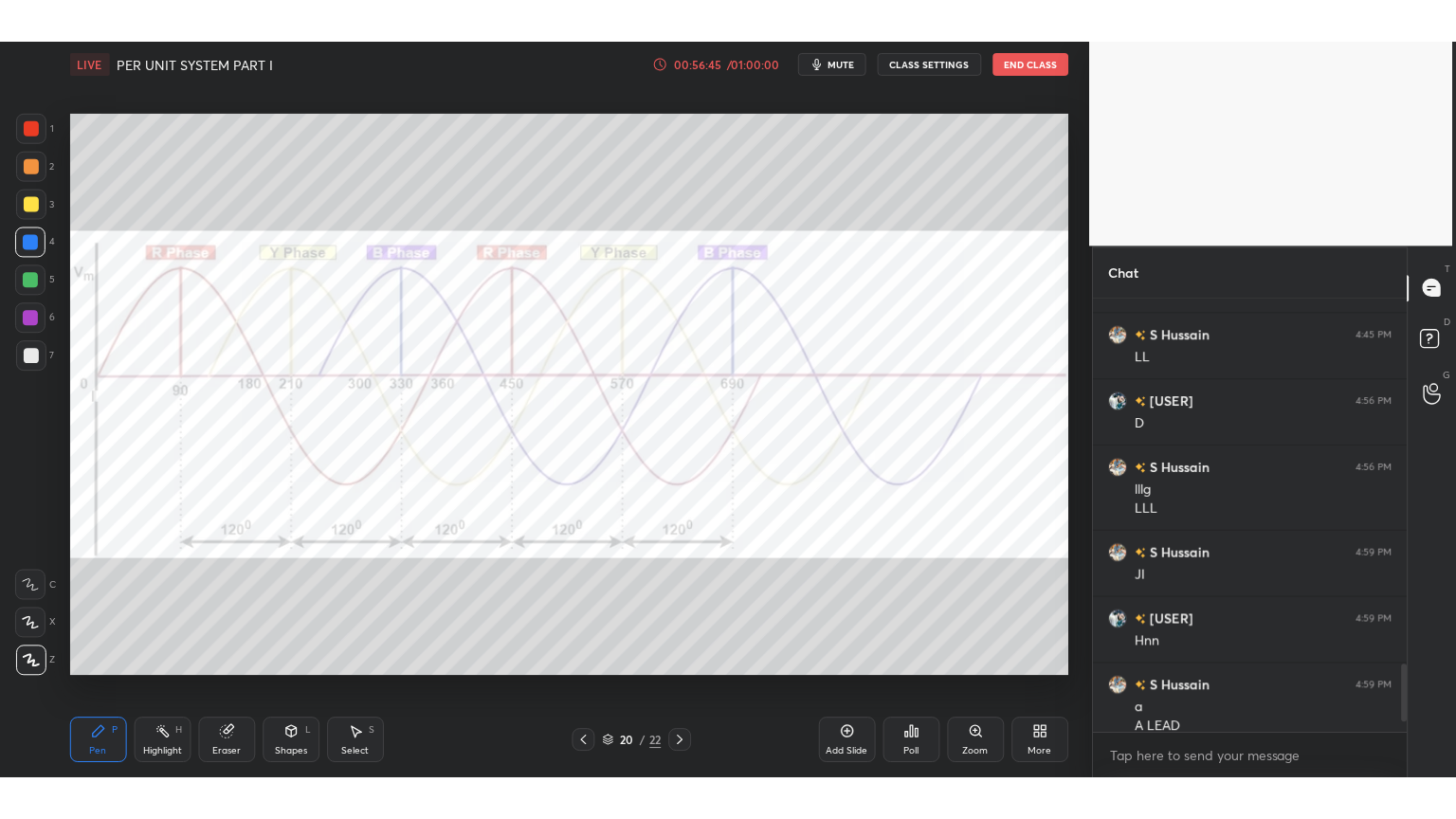 scroll, scrollTop: 94094, scrollLeft: 93776, axis: both 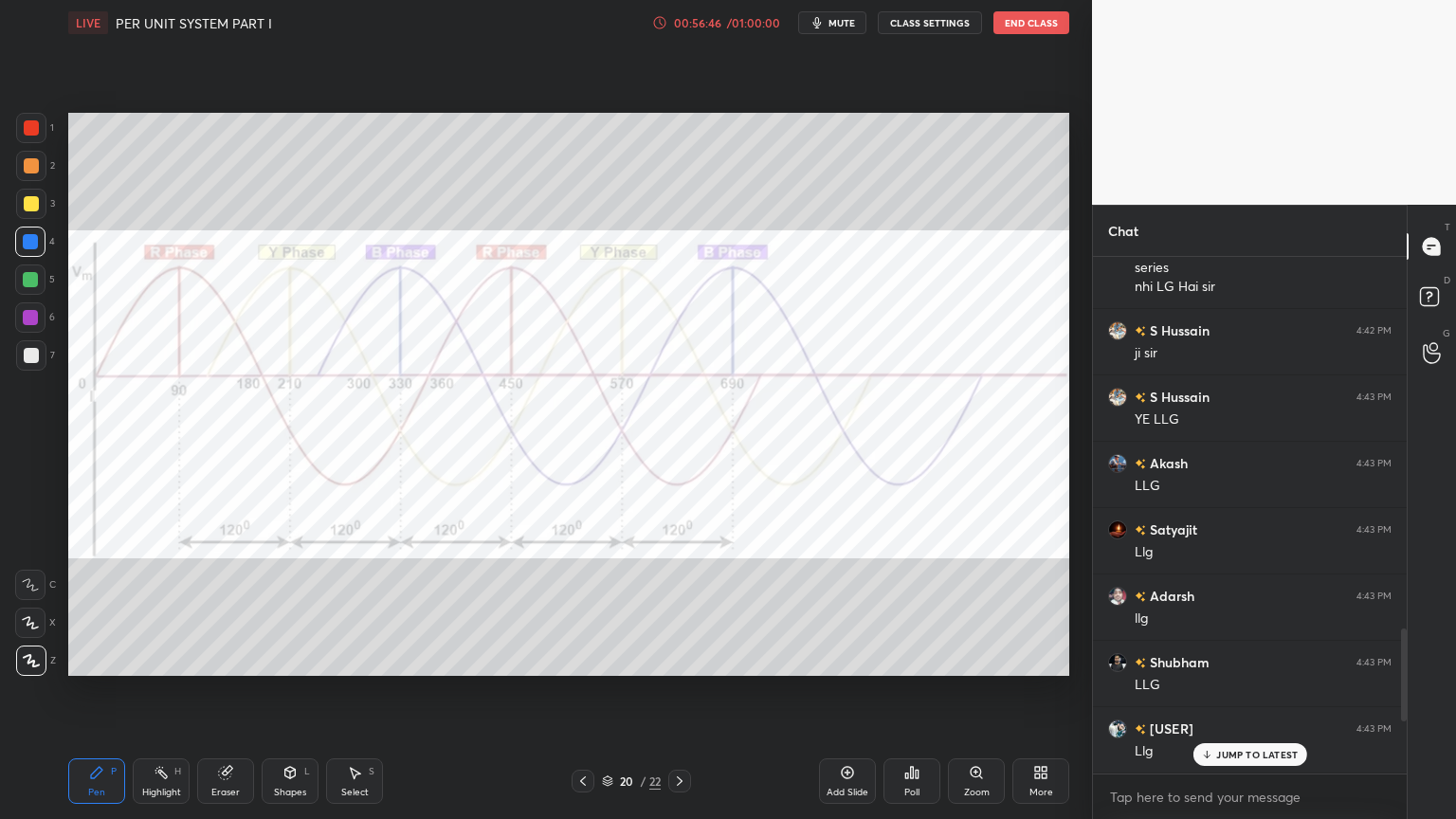 click 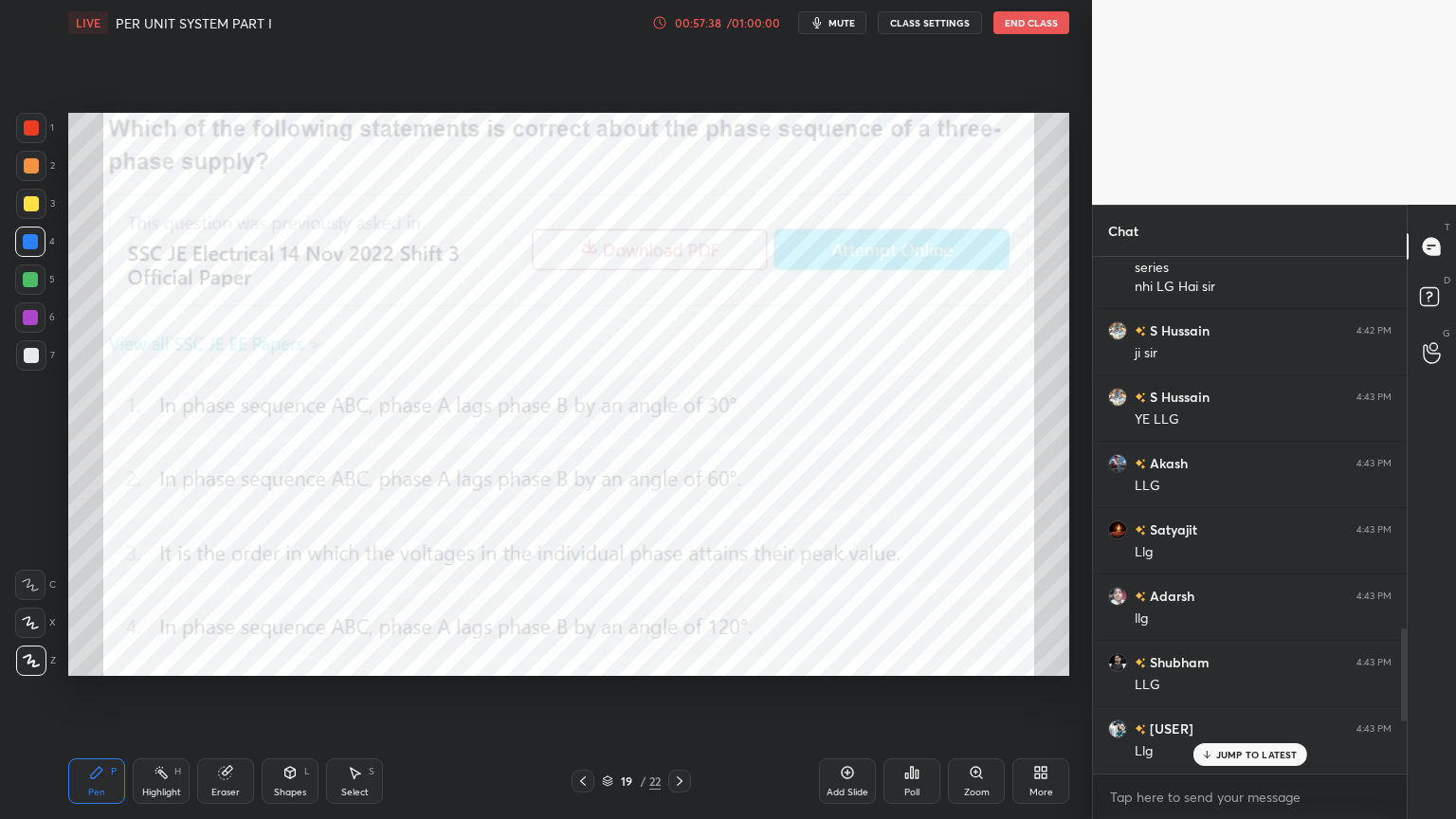 click 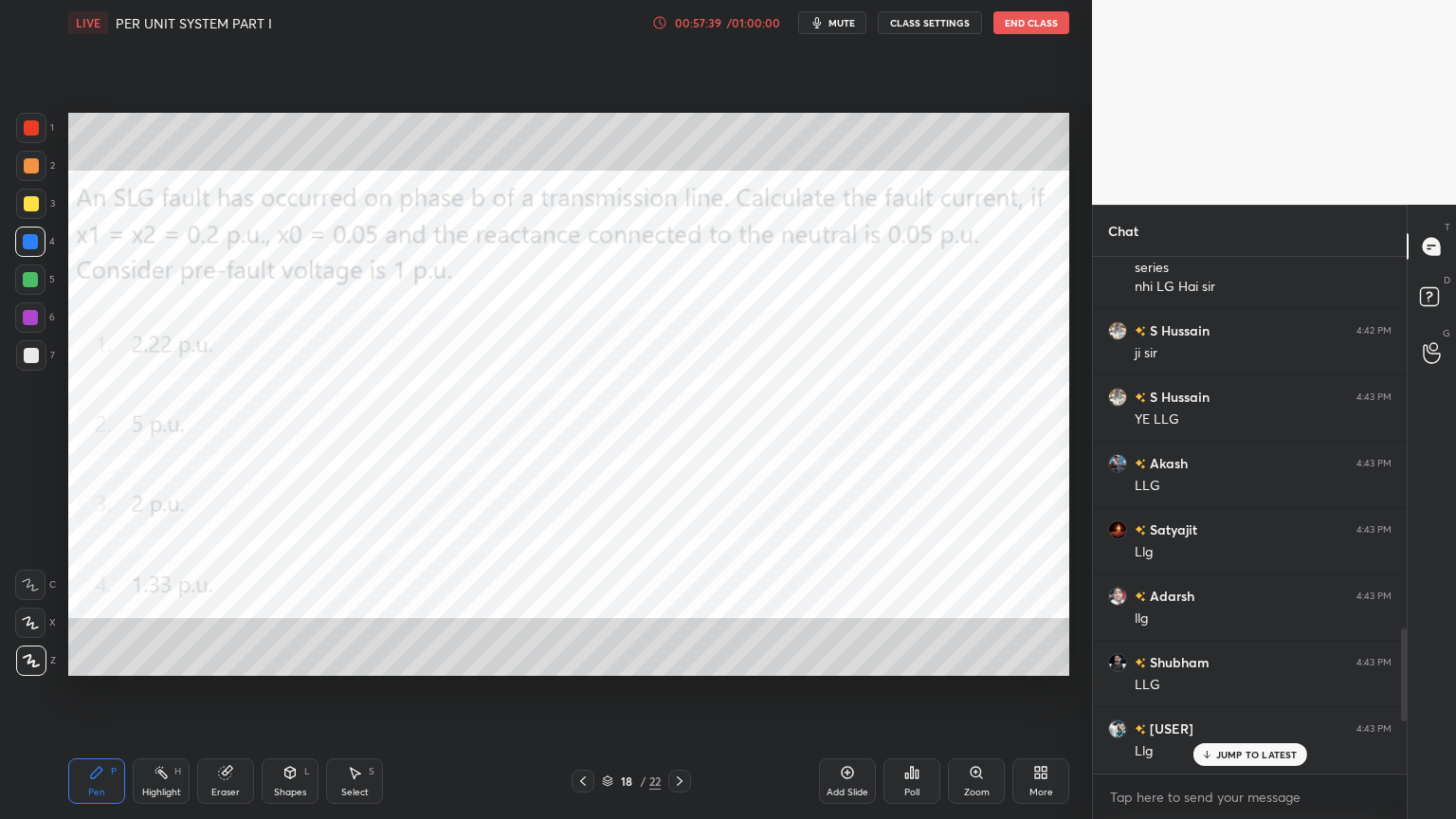 click 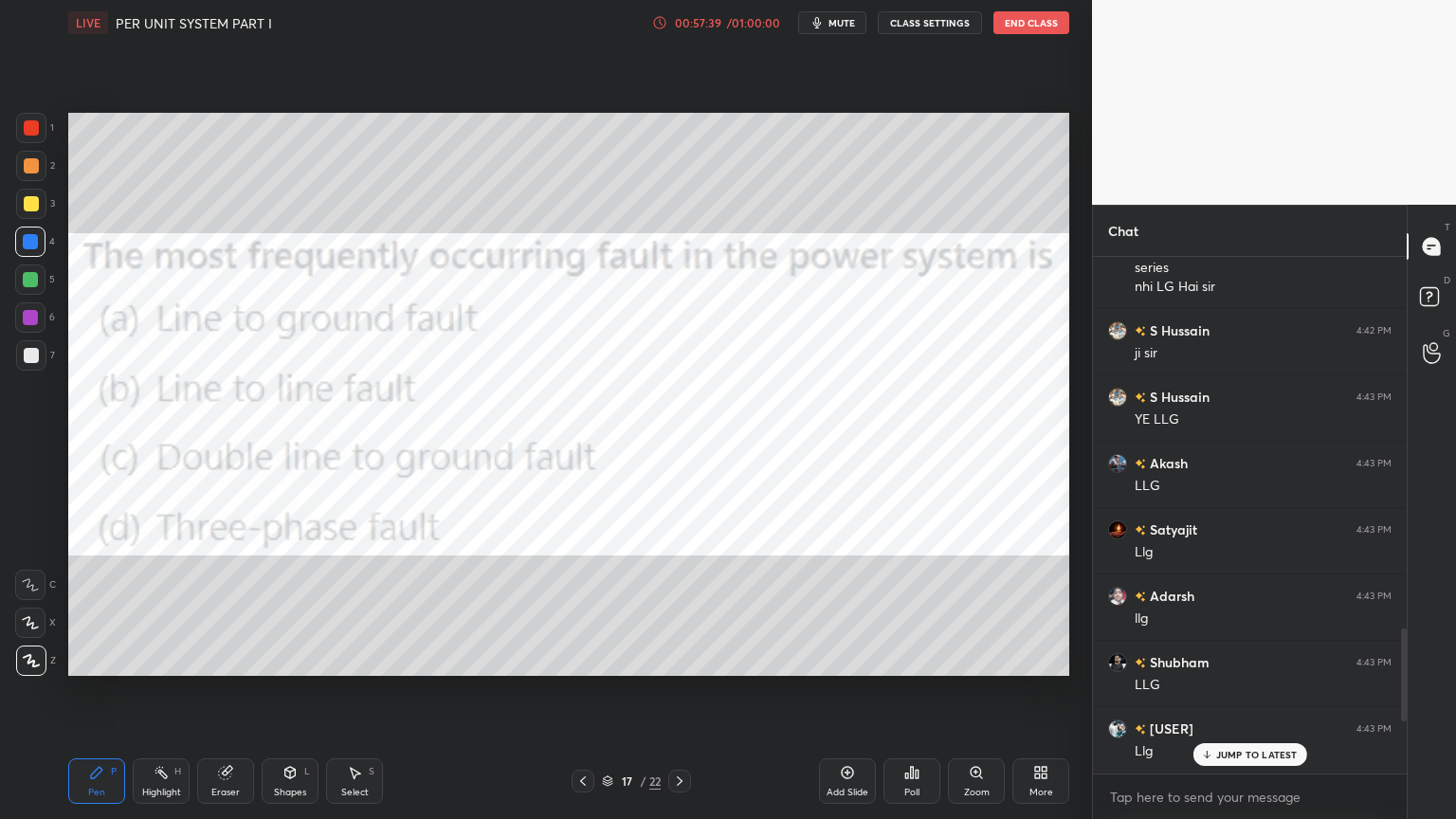 click at bounding box center (583, 781) 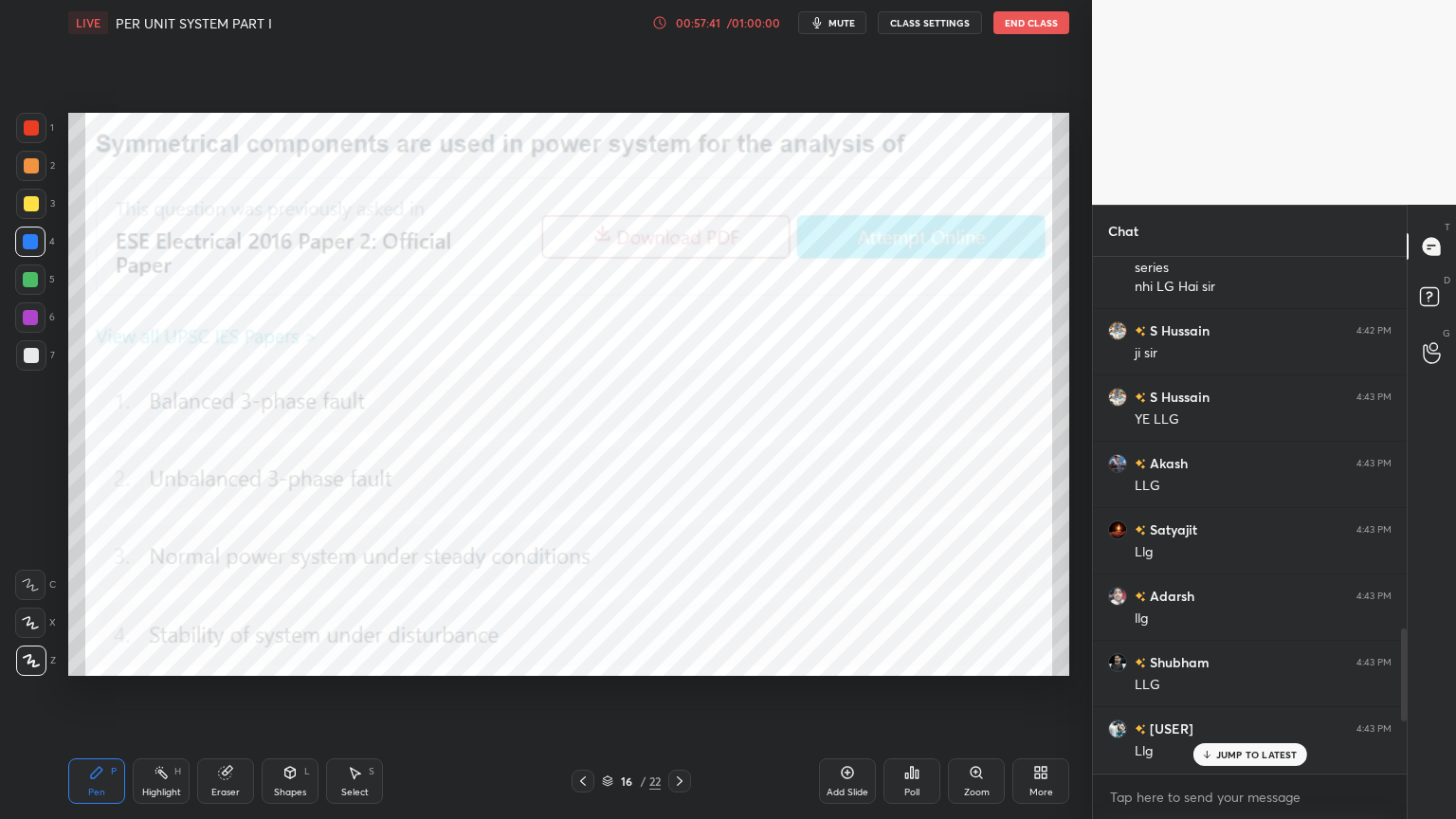 click 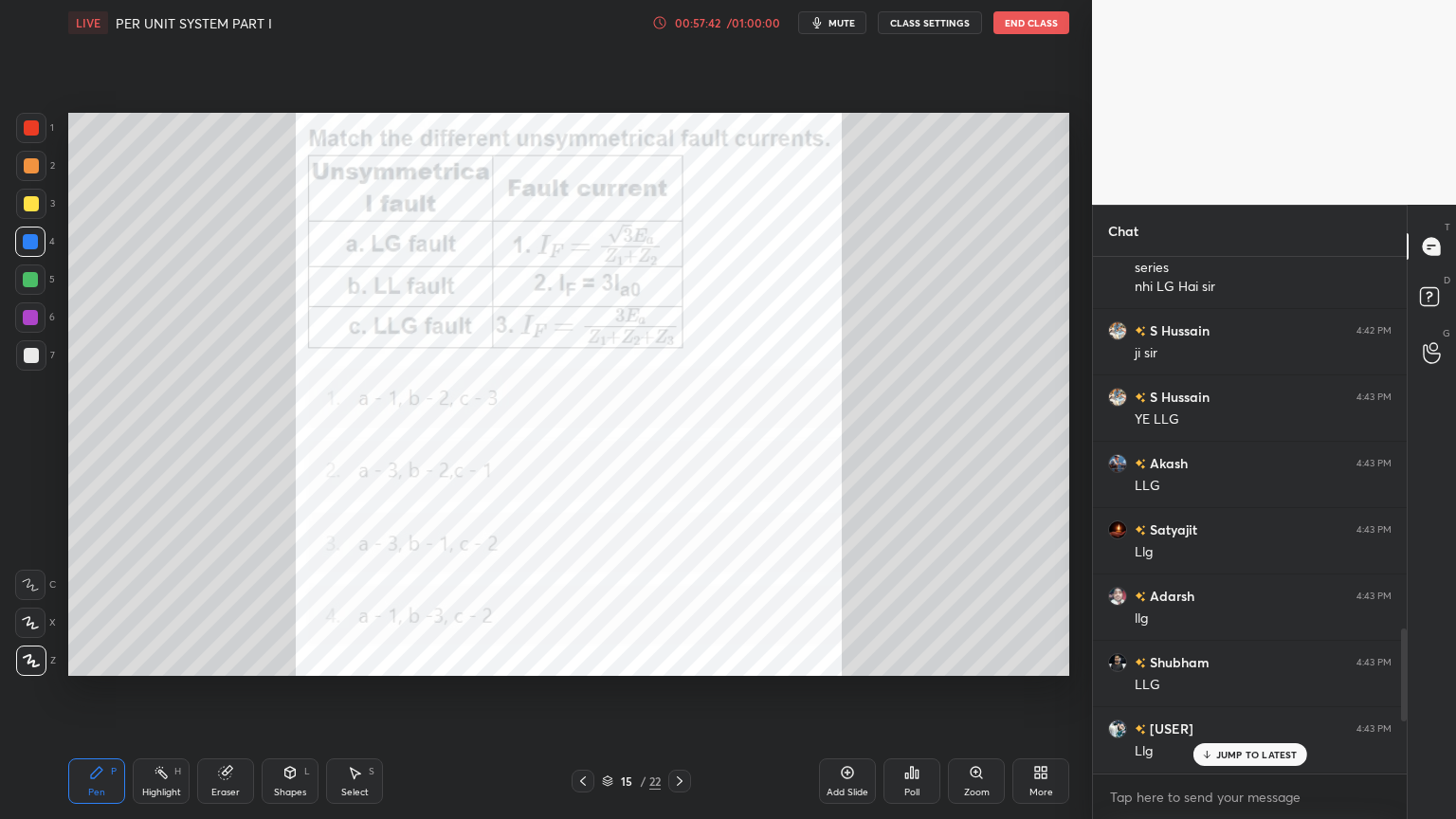 drag, startPoint x: 584, startPoint y: 786, endPoint x: 584, endPoint y: 766, distance: 20 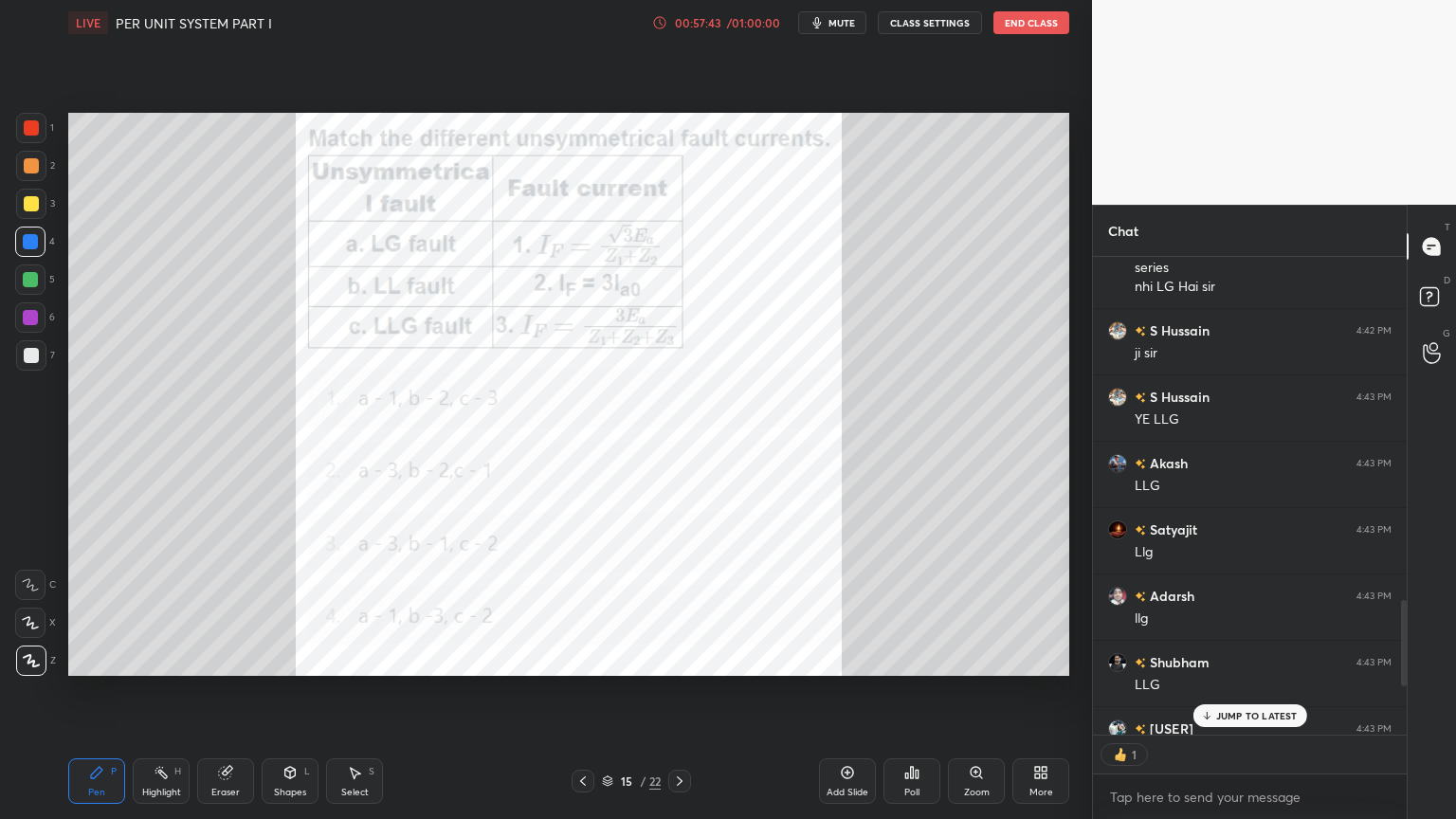 scroll, scrollTop: 473, scrollLeft: 308, axis: both 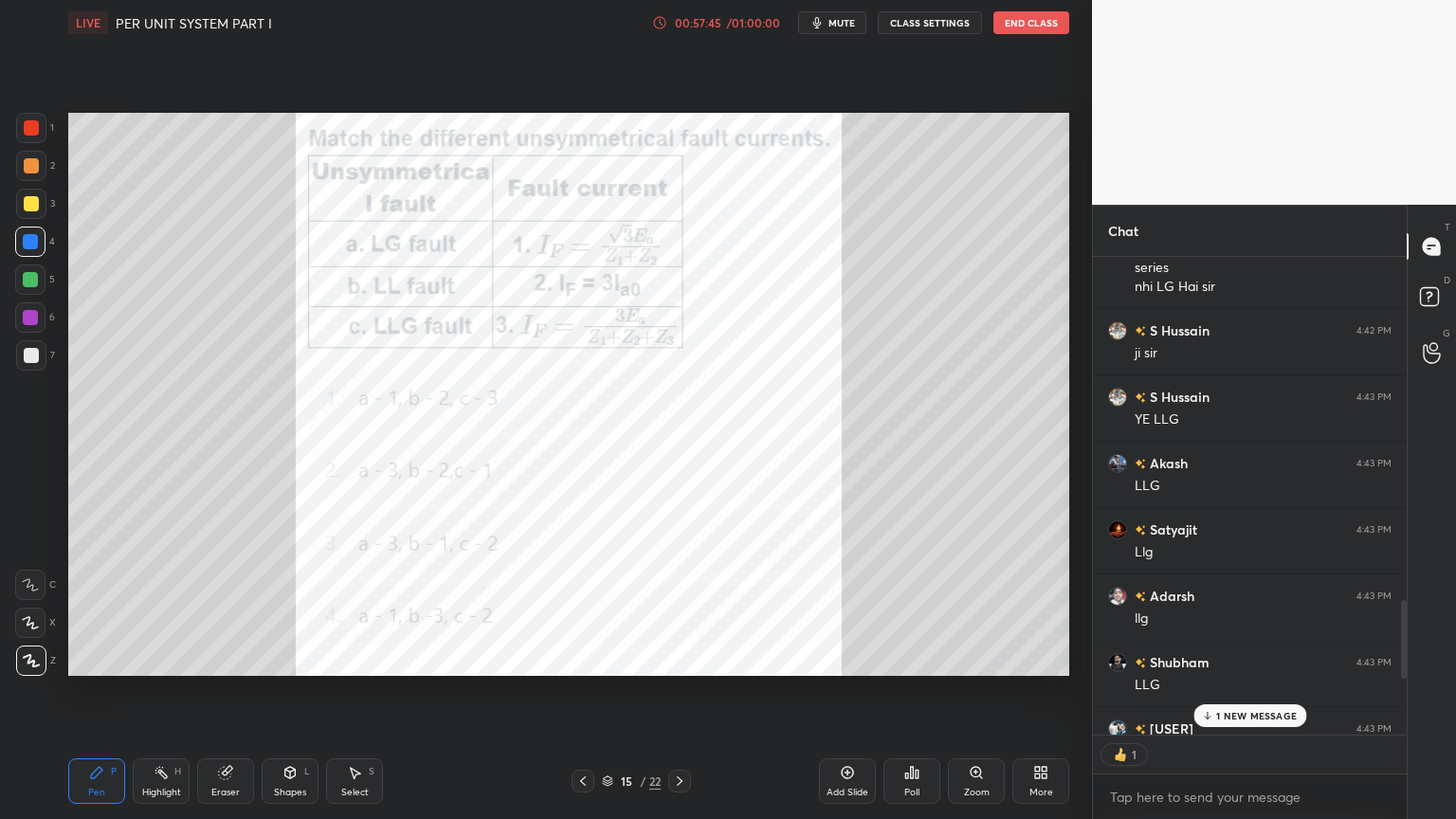 click 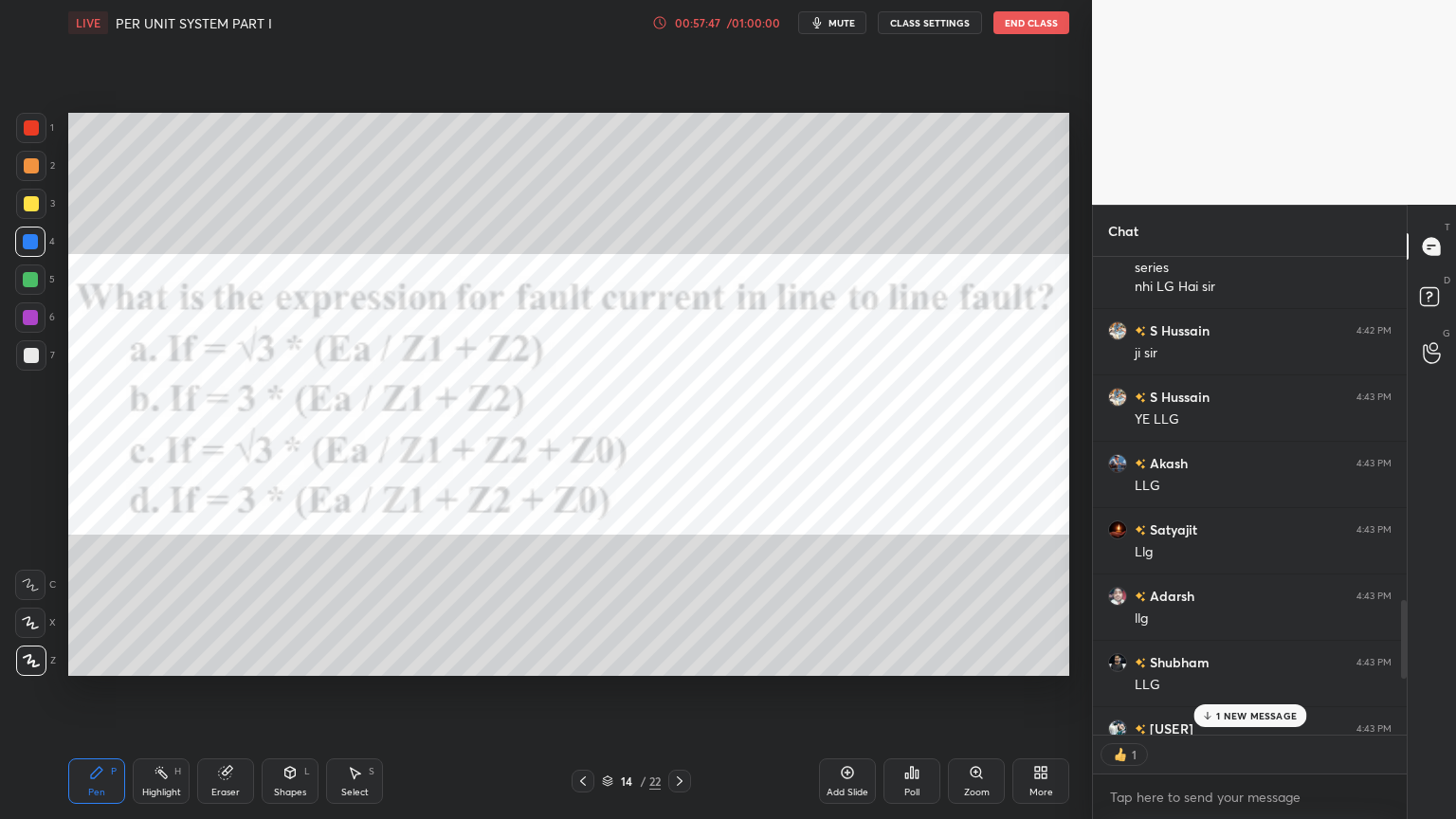 click at bounding box center [583, 781] 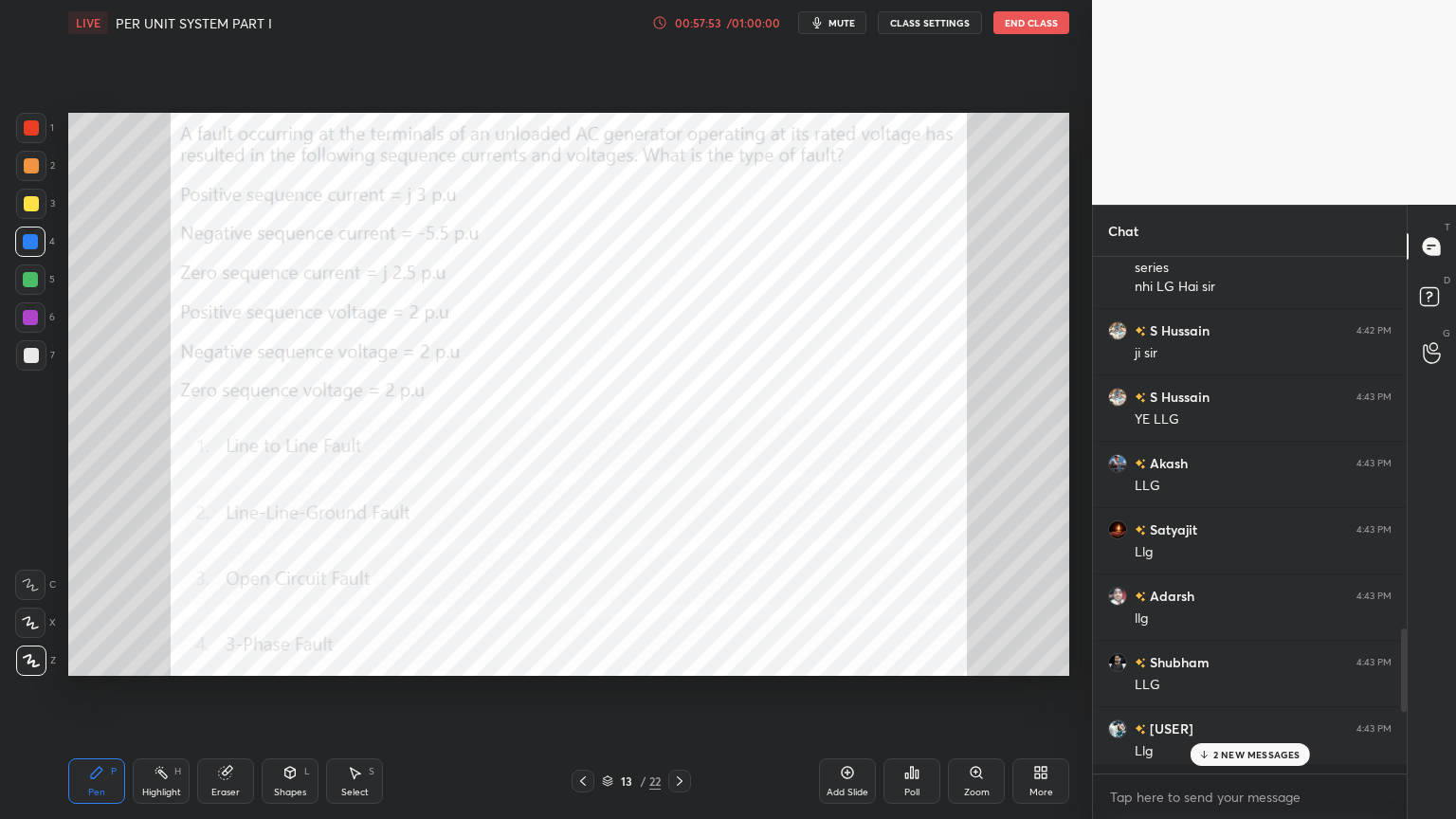 scroll, scrollTop: 6, scrollLeft: 6, axis: both 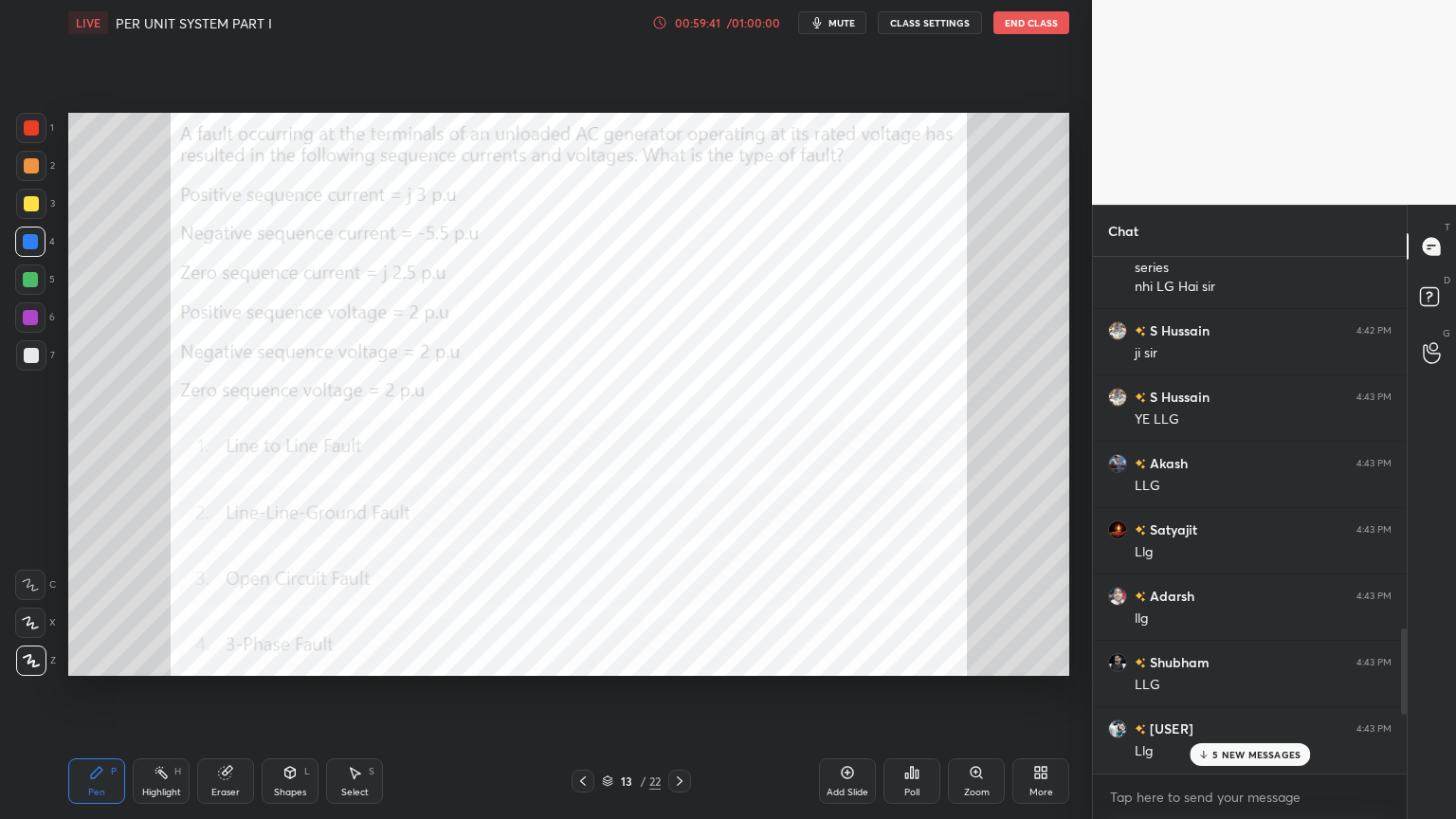 click 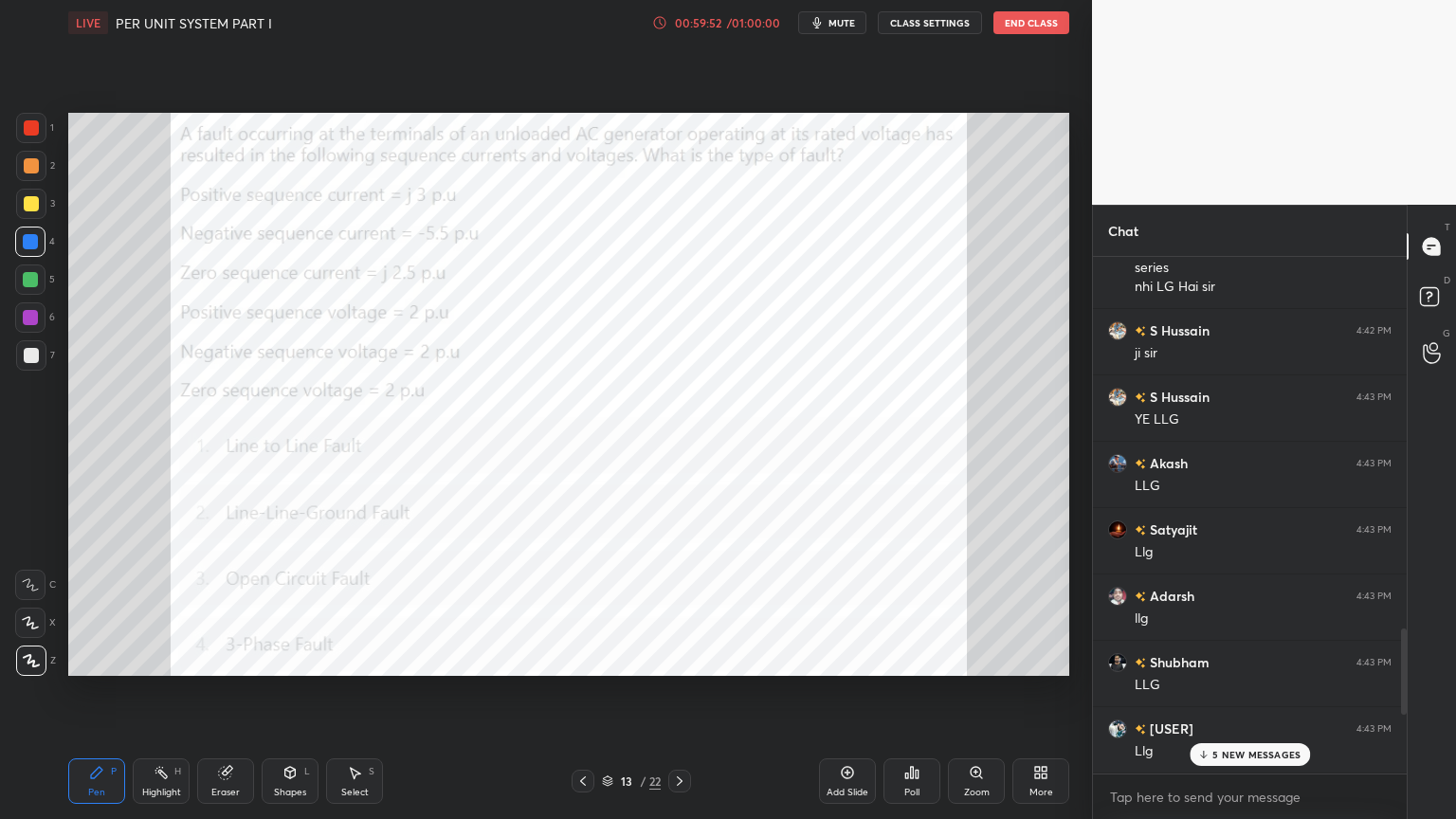 click at bounding box center [31, 128] 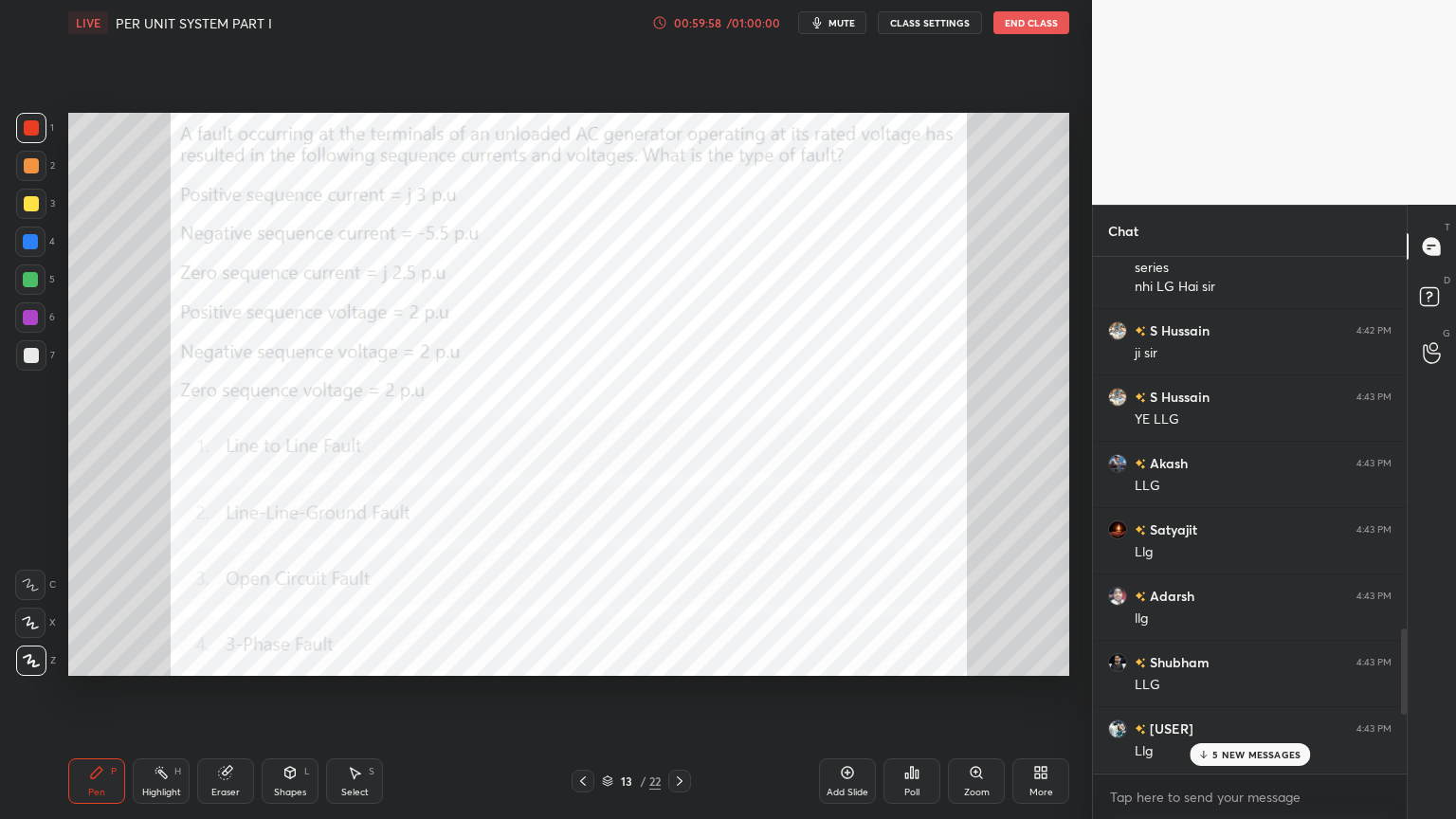 click at bounding box center [31, 128] 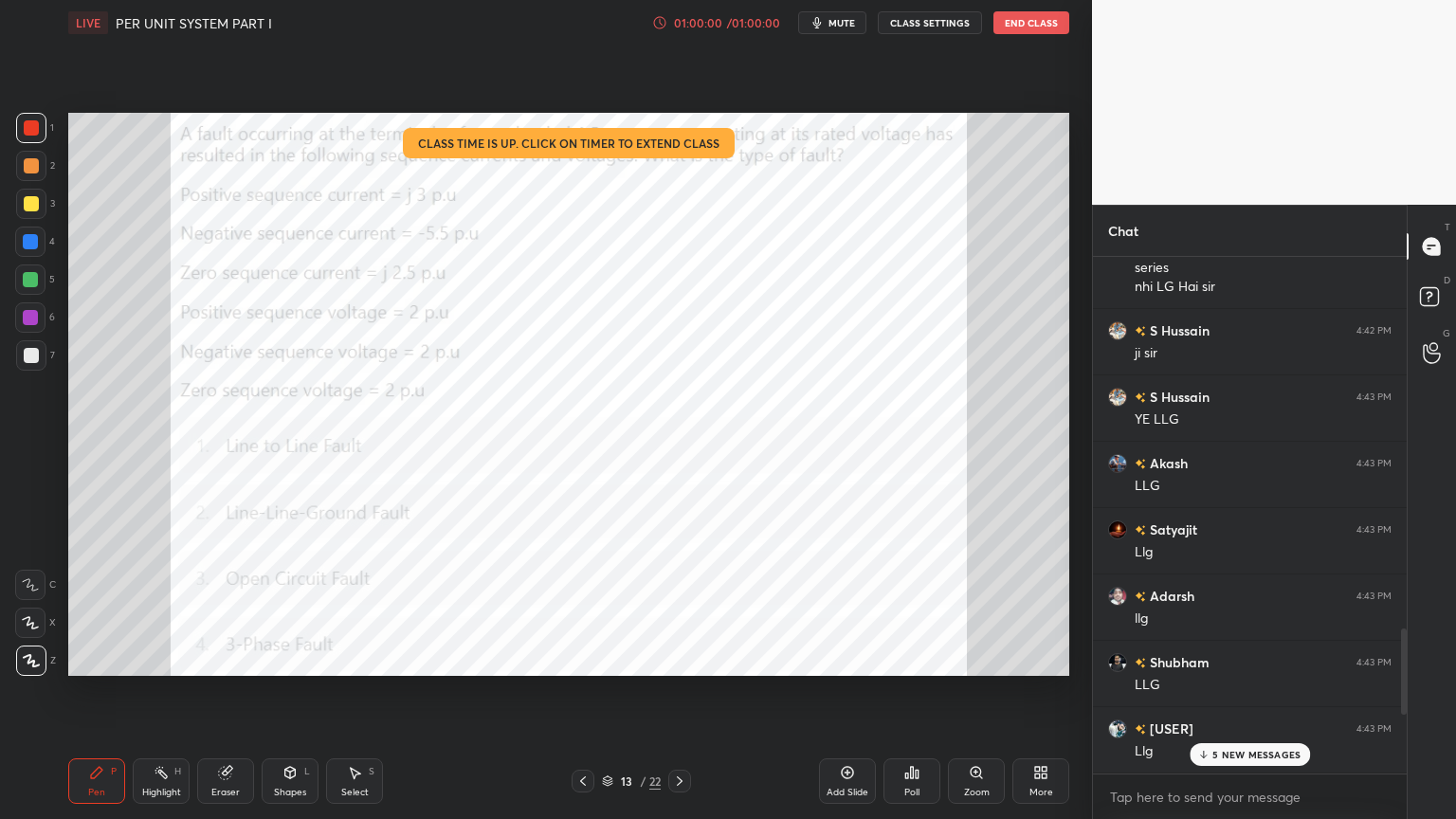click on "End Class" at bounding box center [1031, 23] 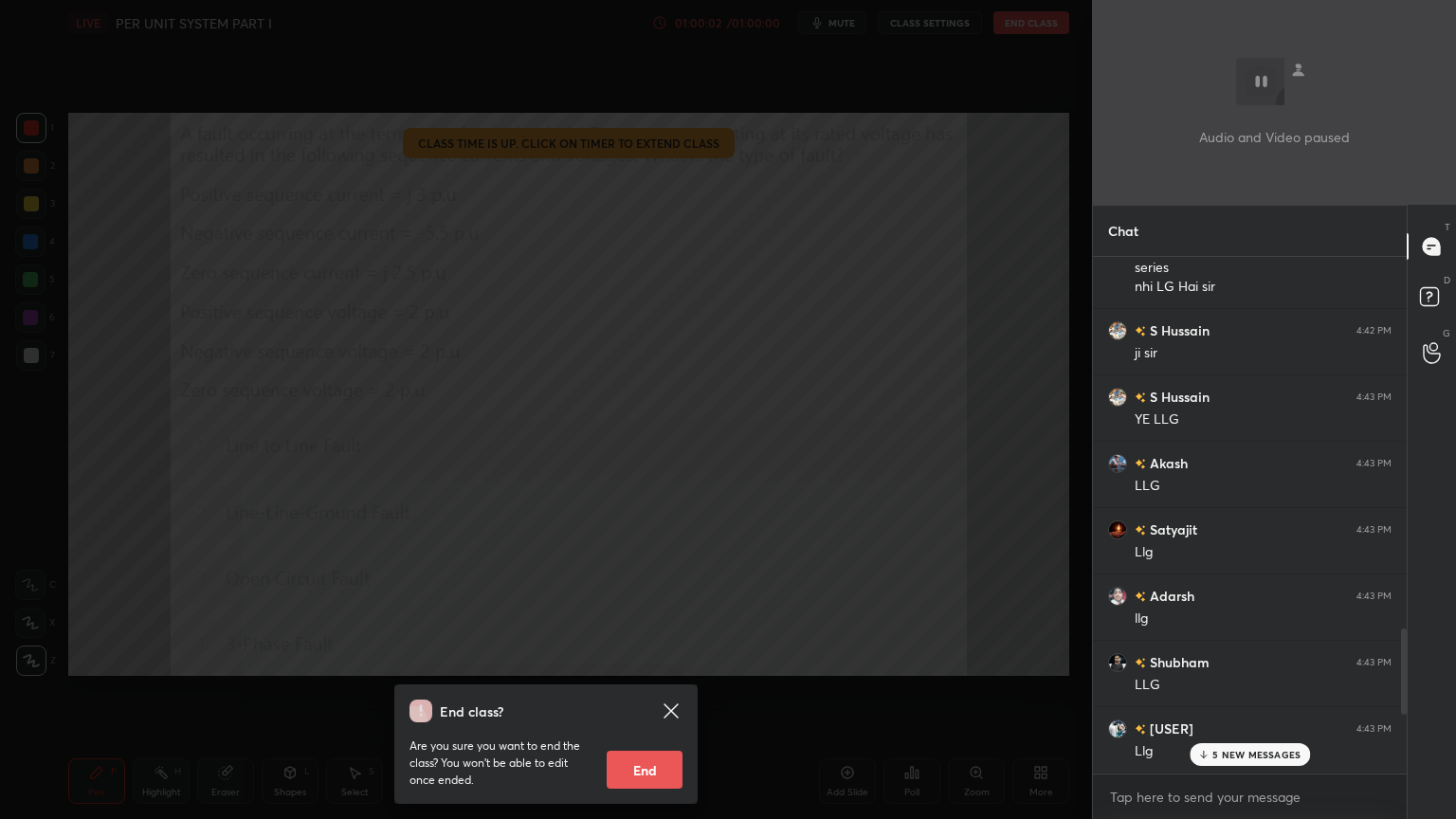 click on "End" at bounding box center (645, 770) 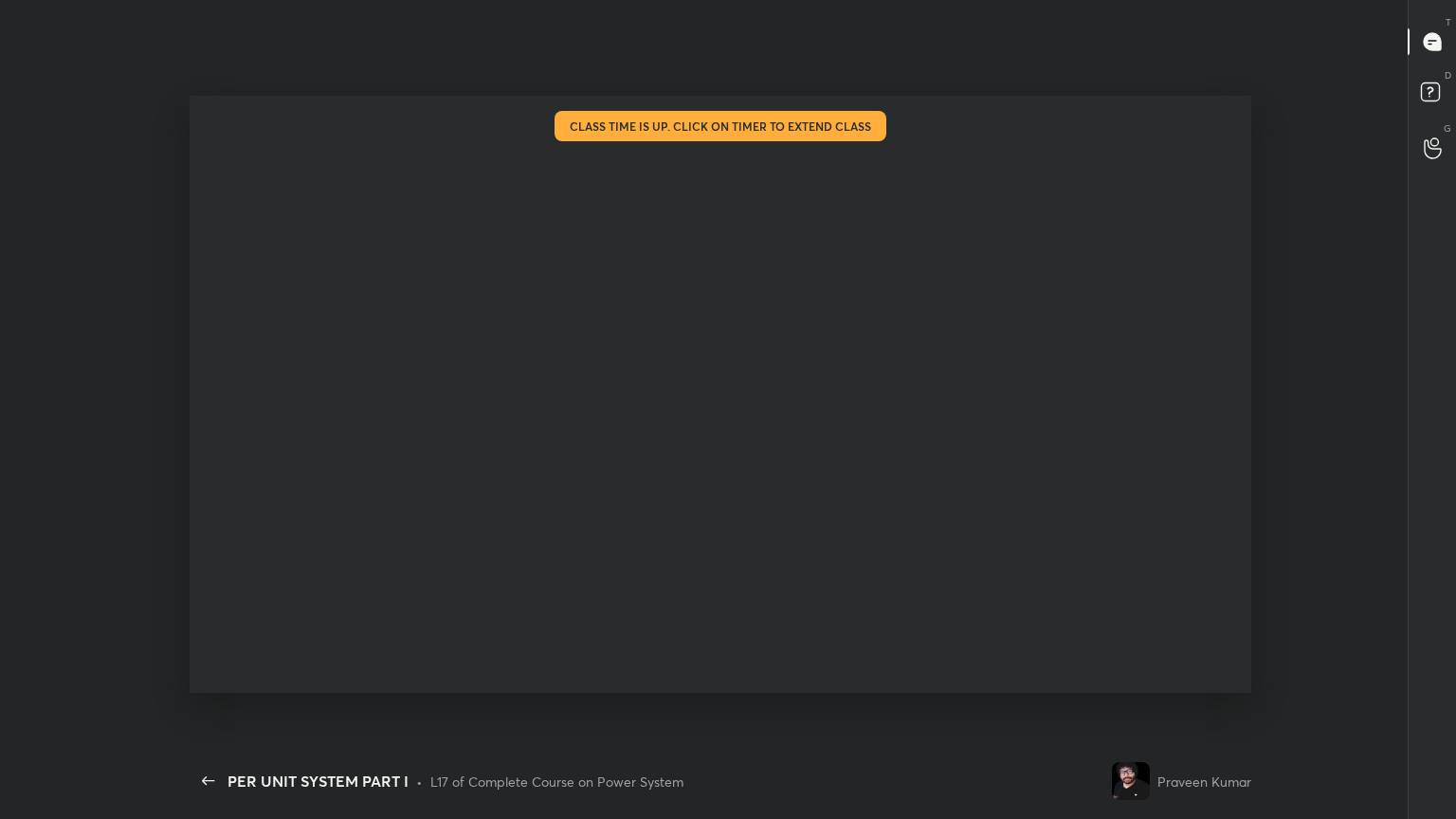 scroll, scrollTop: 94094, scrollLeft: 93715, axis: both 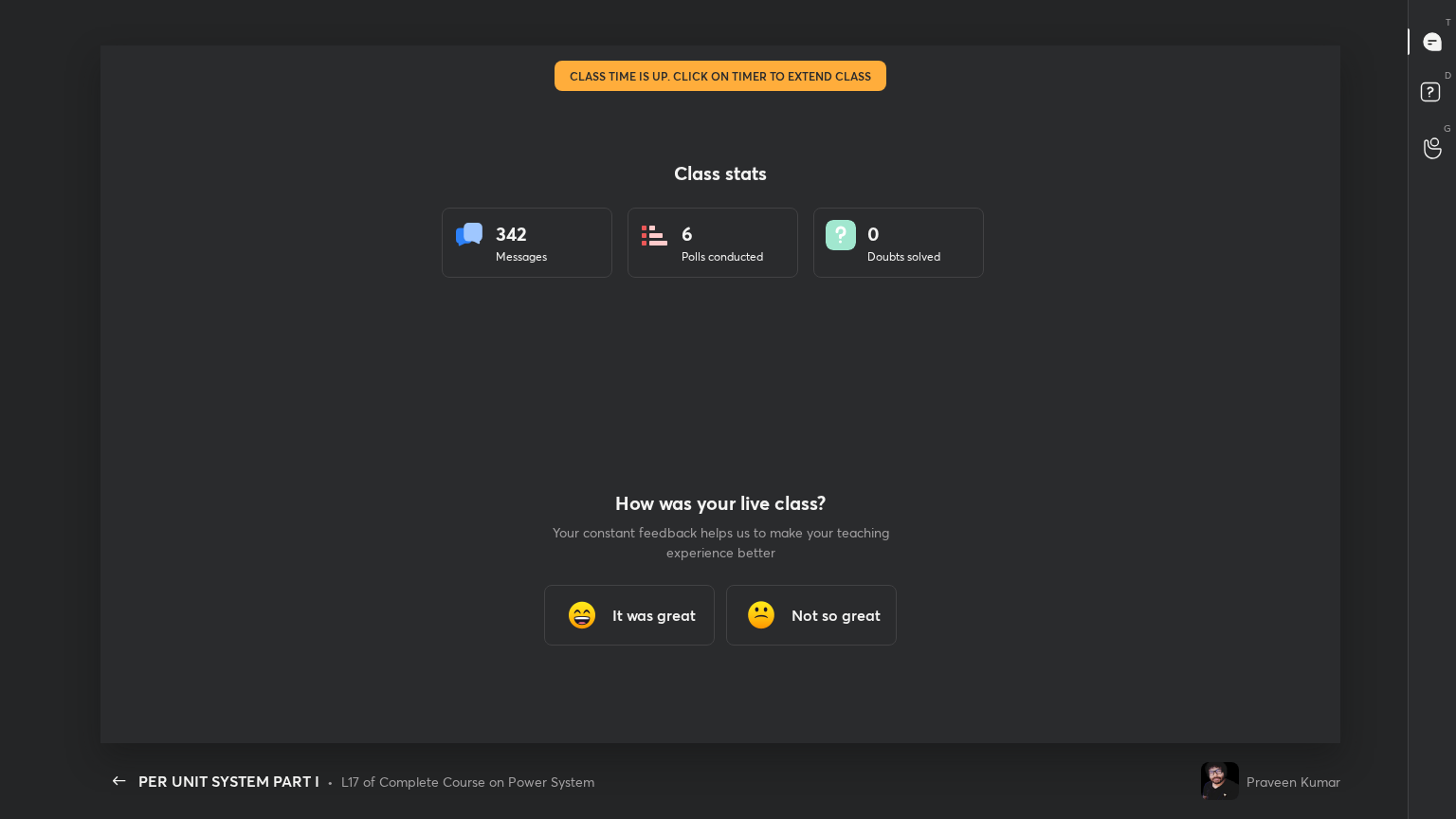 click on "It was great" at bounding box center [654, 615] 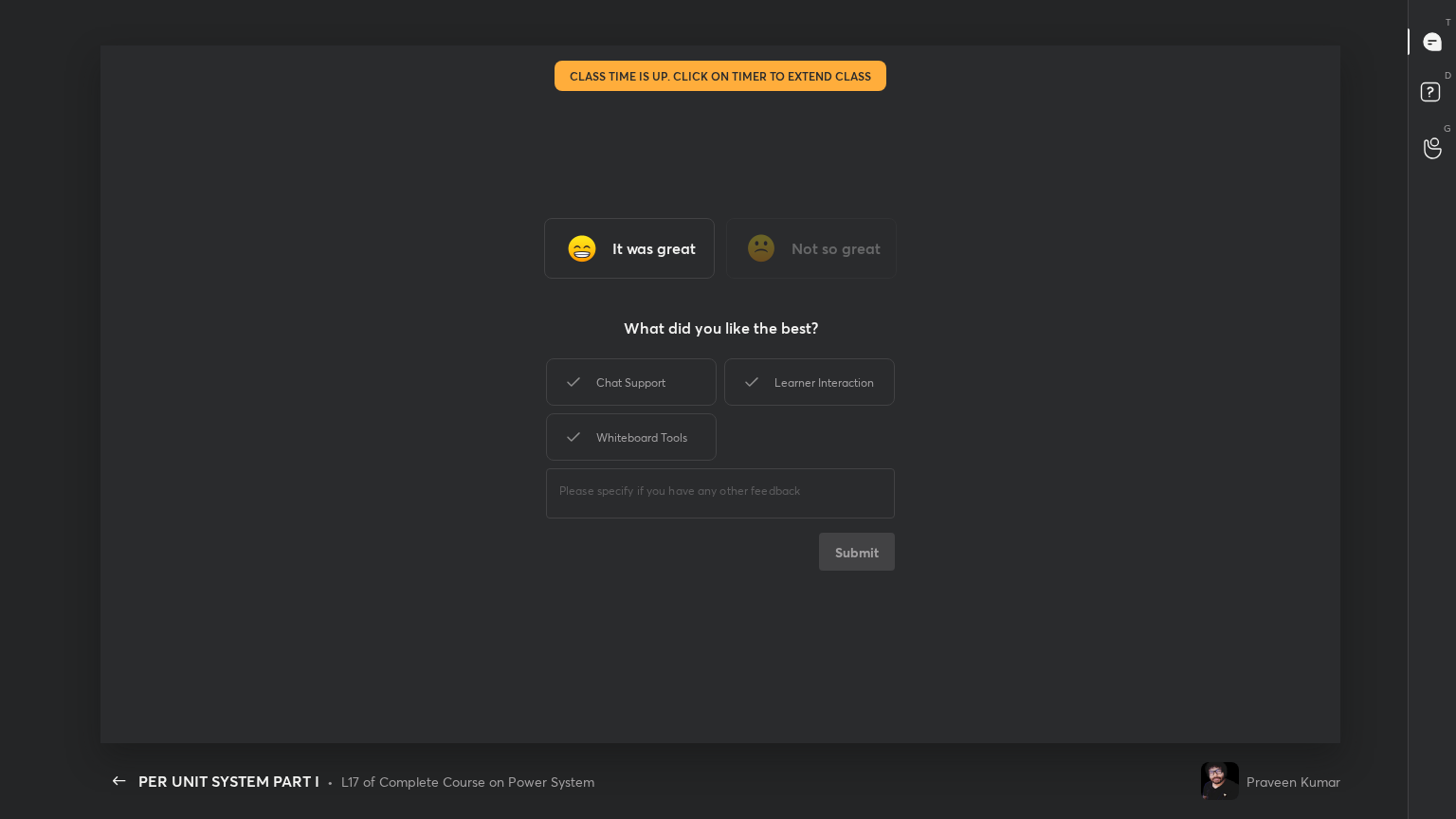 click on "Chat Support" at bounding box center [631, 382] 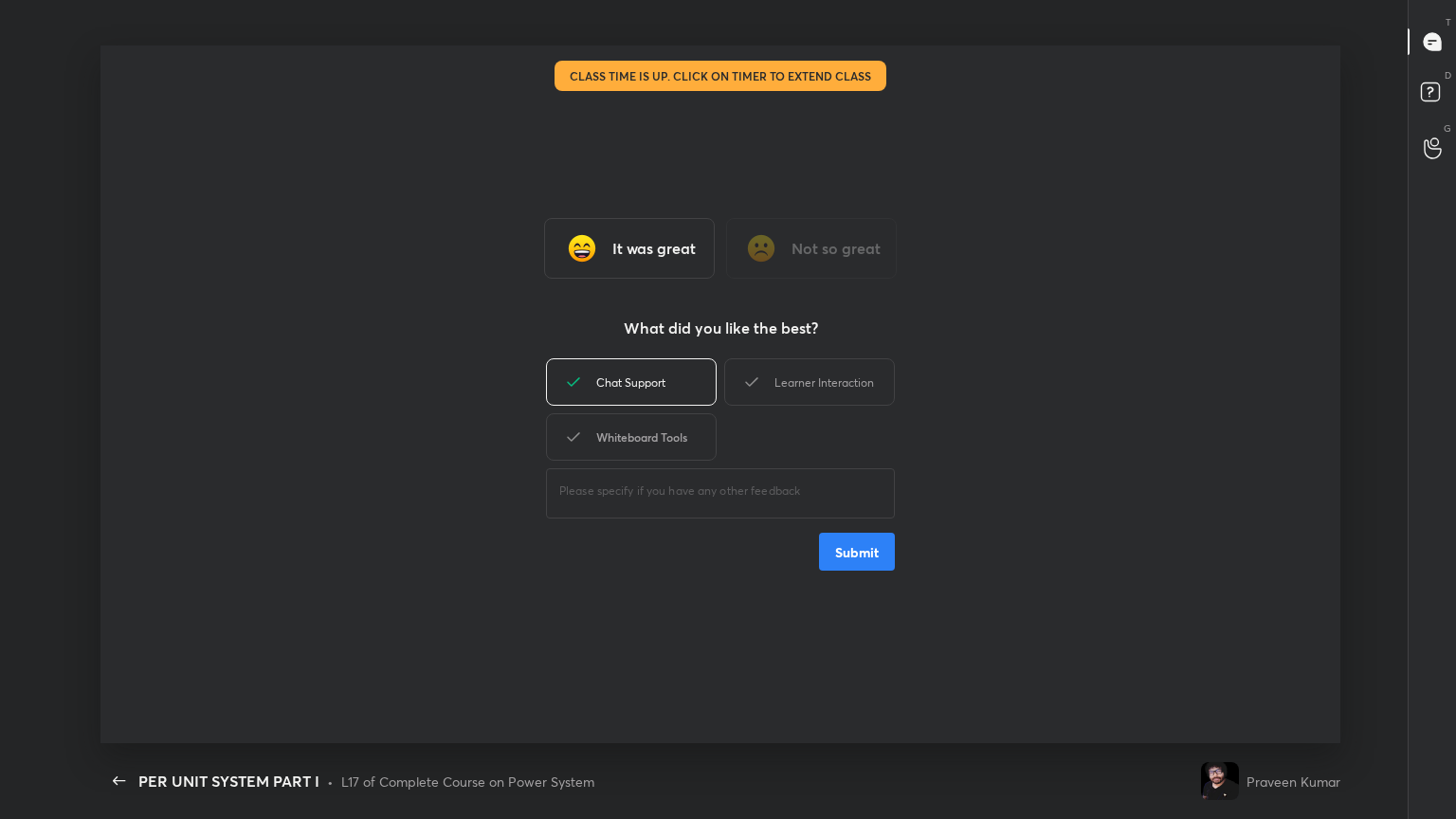 click on "Whiteboard Tools" at bounding box center (631, 437) 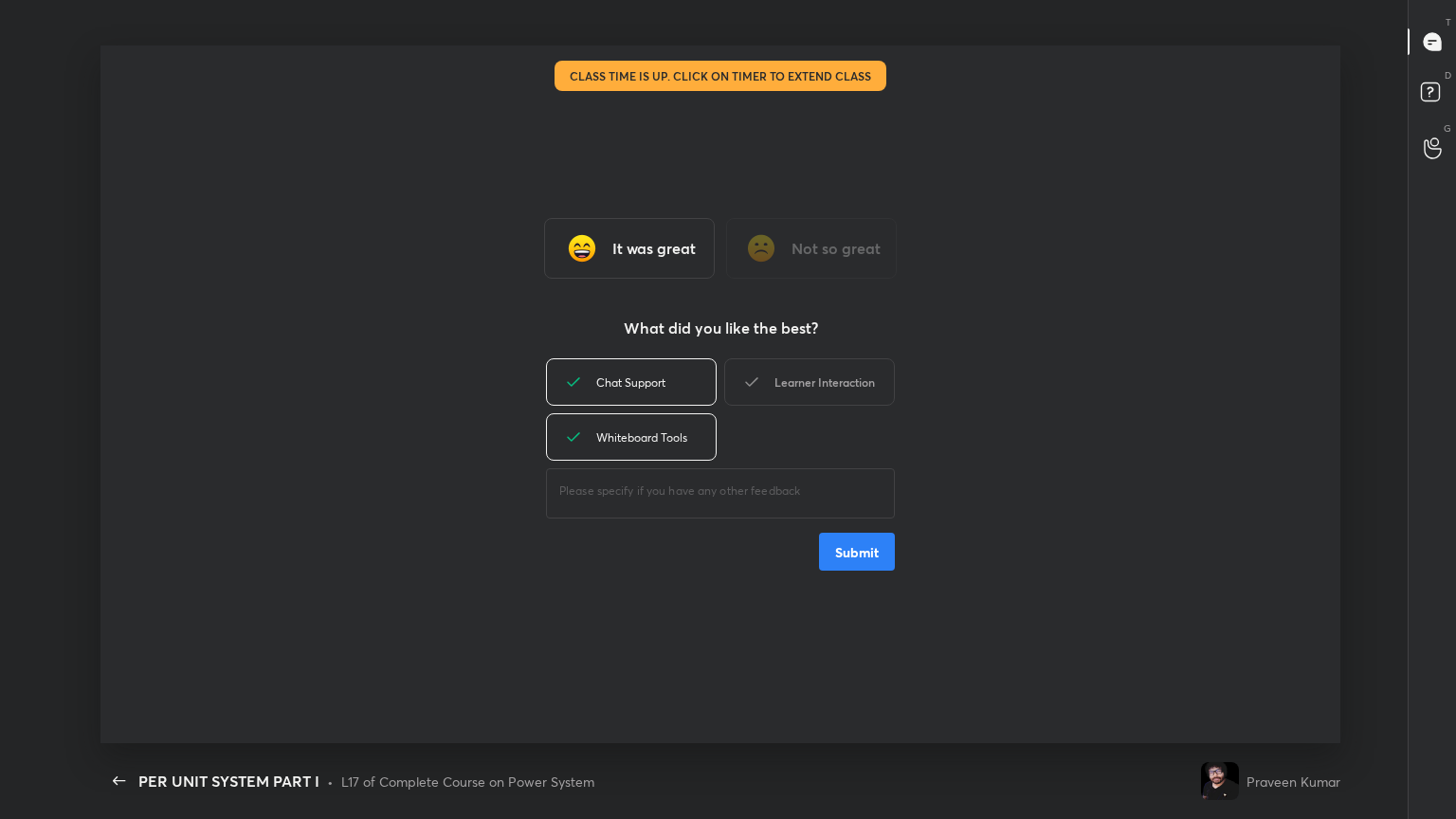 click on "Learner Interaction" at bounding box center [810, 382] 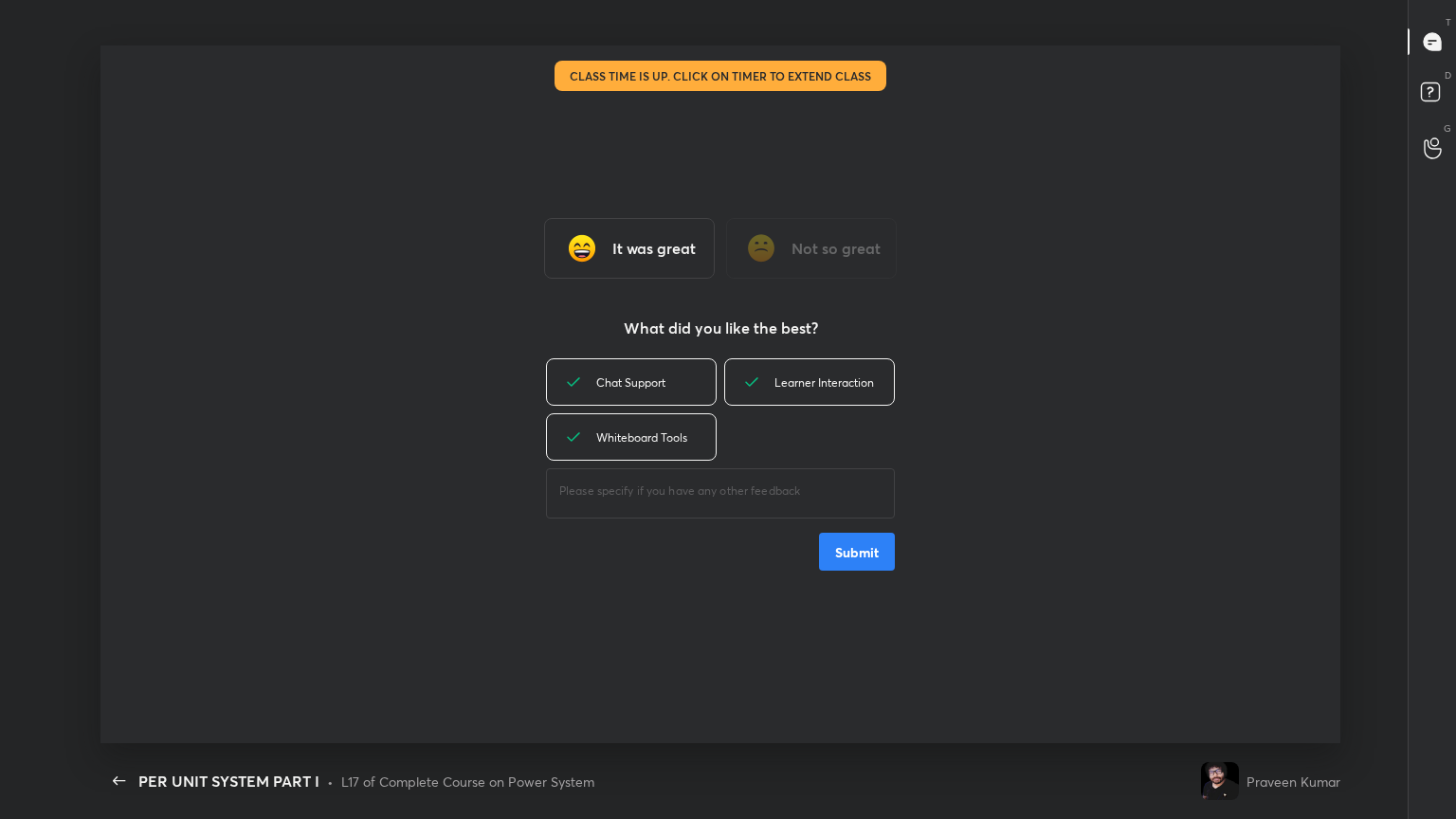 click on "Submit" at bounding box center (857, 552) 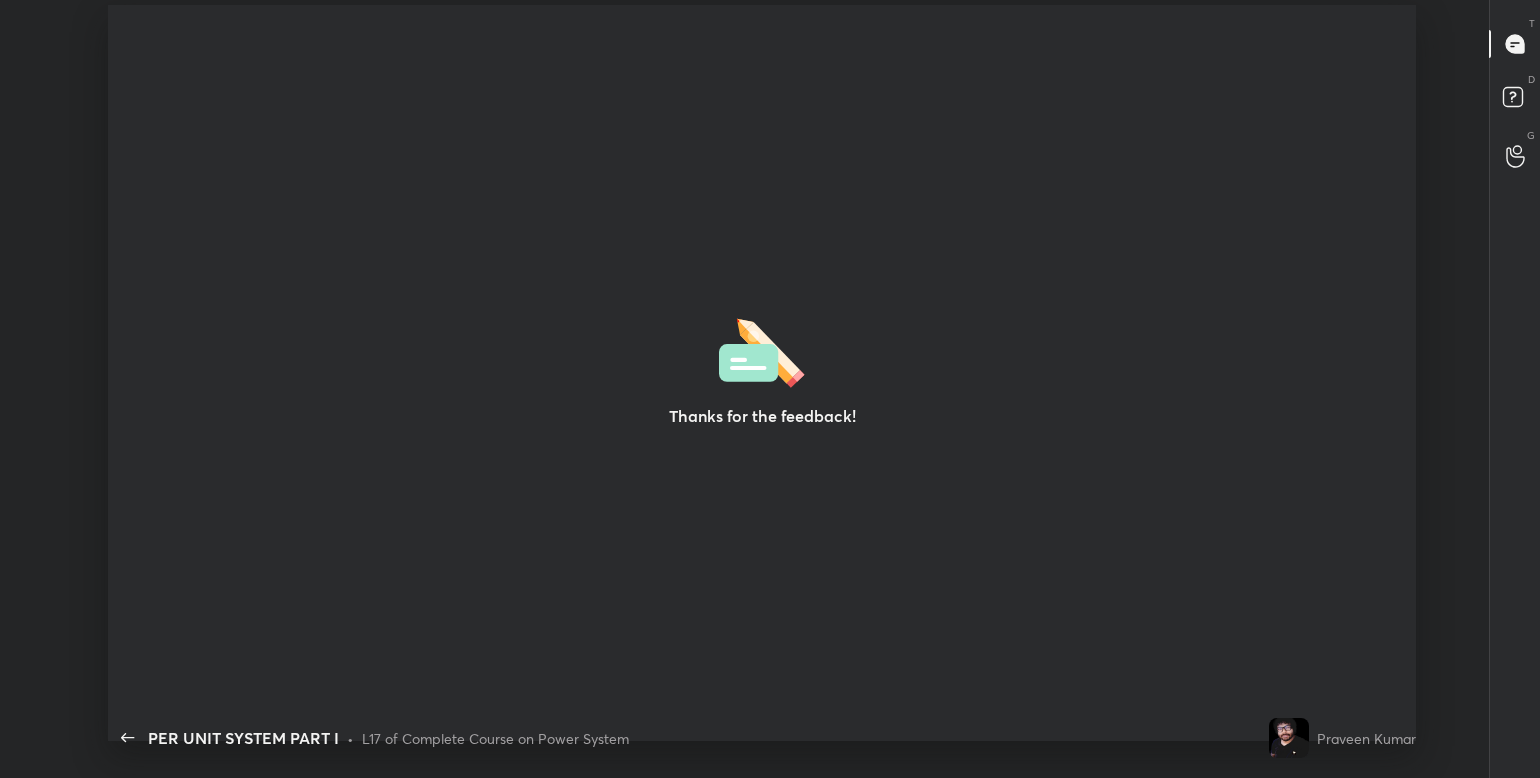 type on "x" 